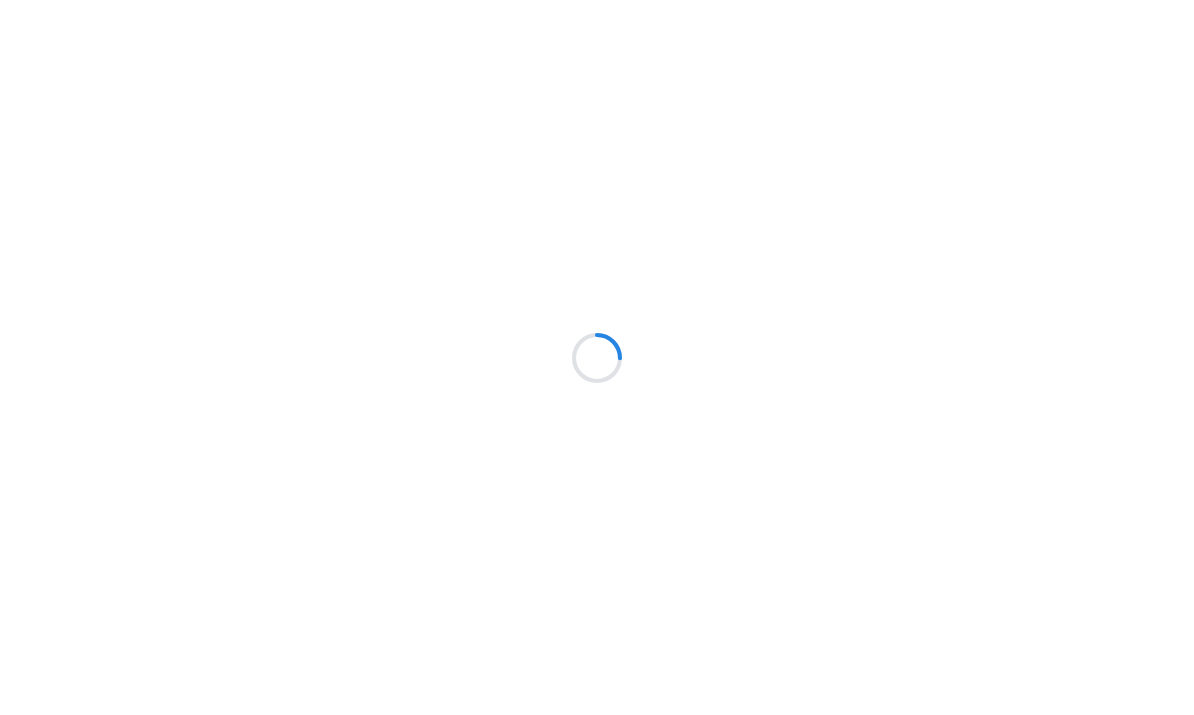 scroll, scrollTop: 0, scrollLeft: 0, axis: both 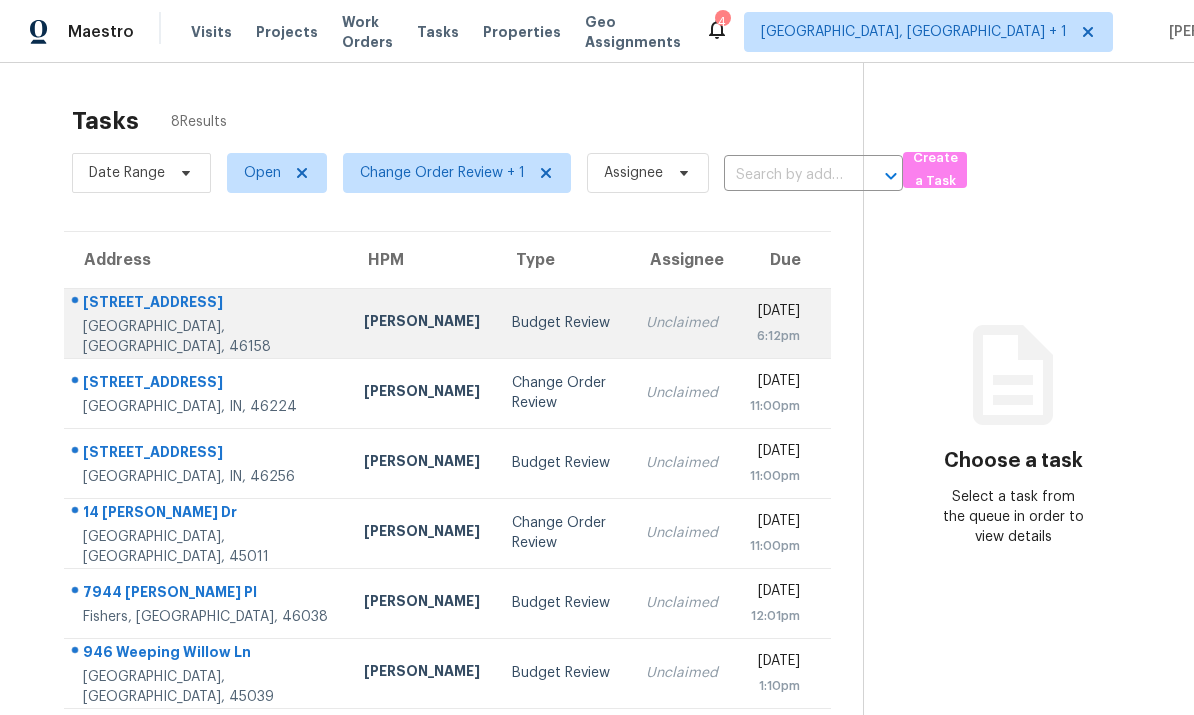 click on "55 E Carlisle St   Mooresville, IN, 46158" at bounding box center (206, 323) 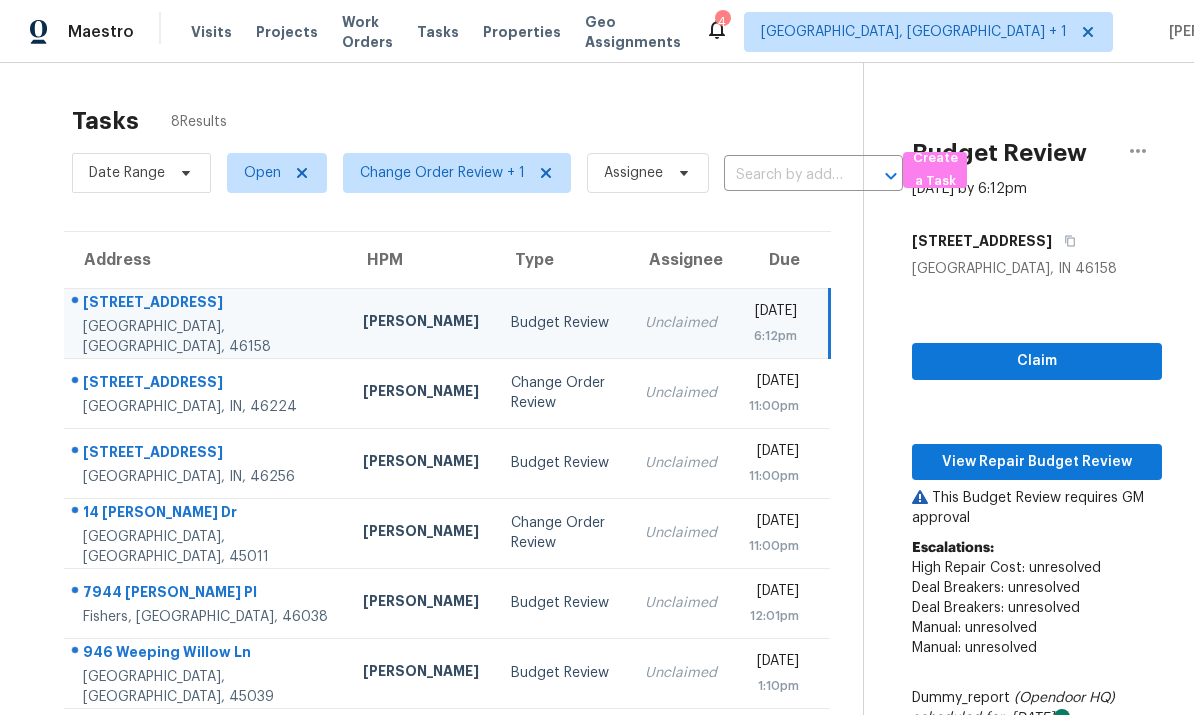 scroll, scrollTop: -1, scrollLeft: 0, axis: vertical 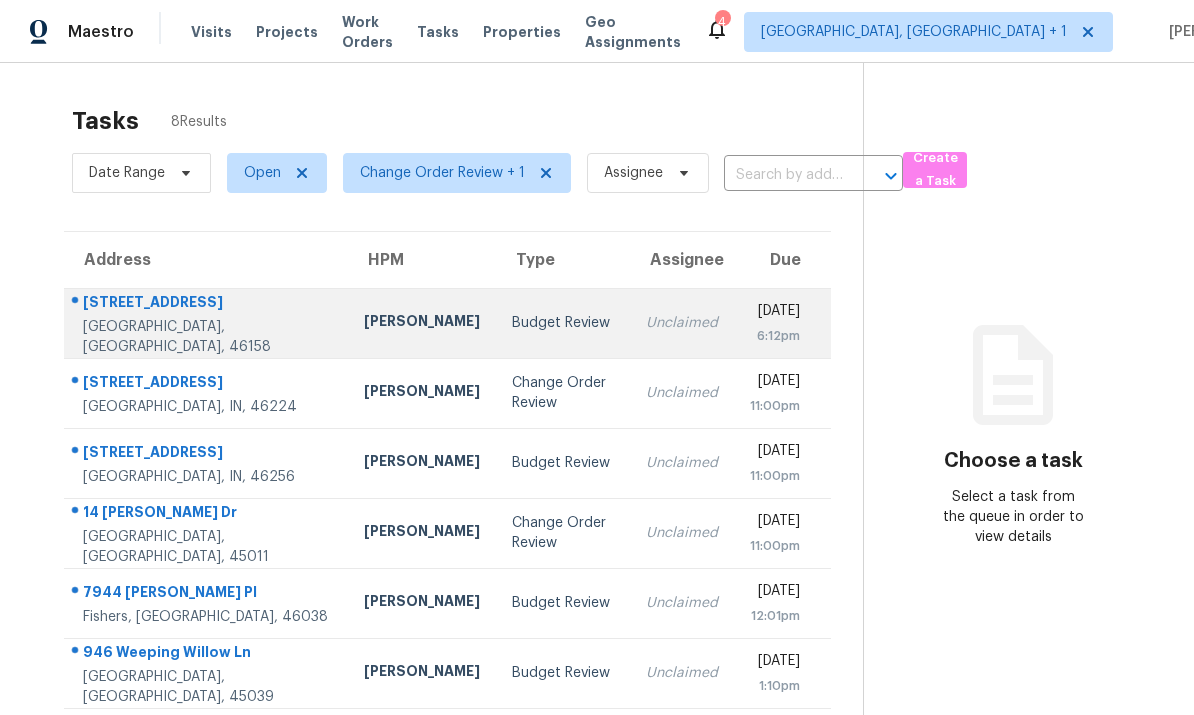click on "55 E Carlisle St   Mooresville, IN, 46158" at bounding box center (206, 323) 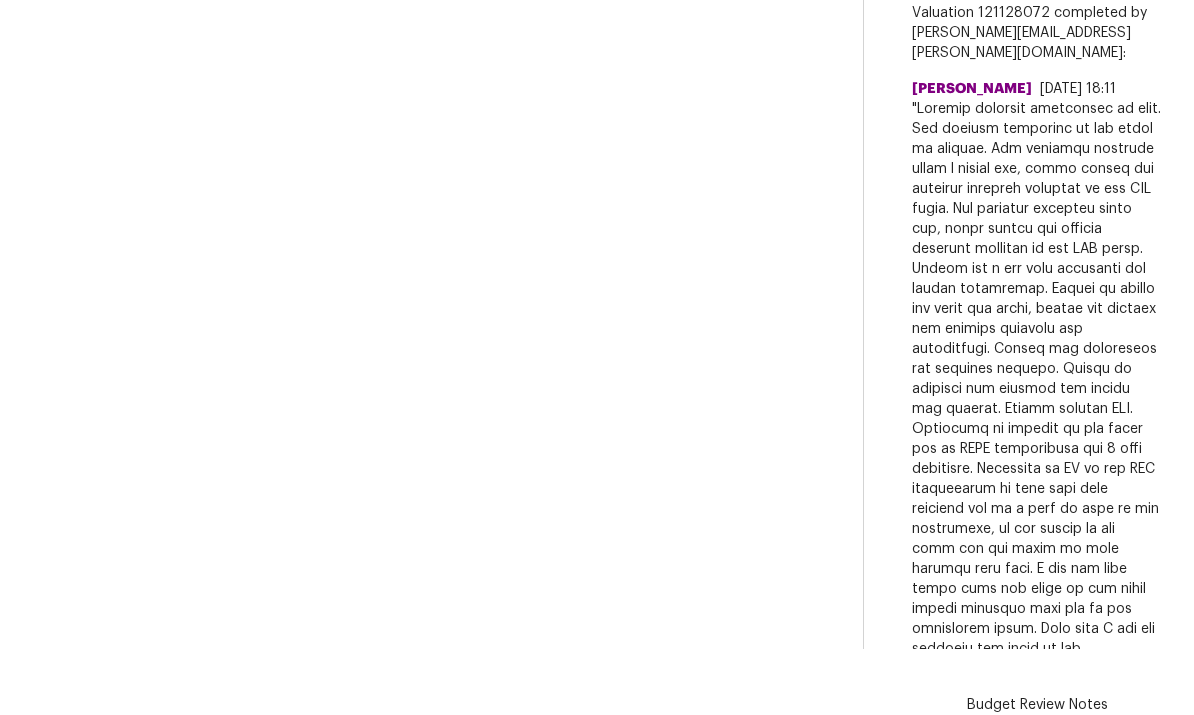 scroll, scrollTop: 2009, scrollLeft: 0, axis: vertical 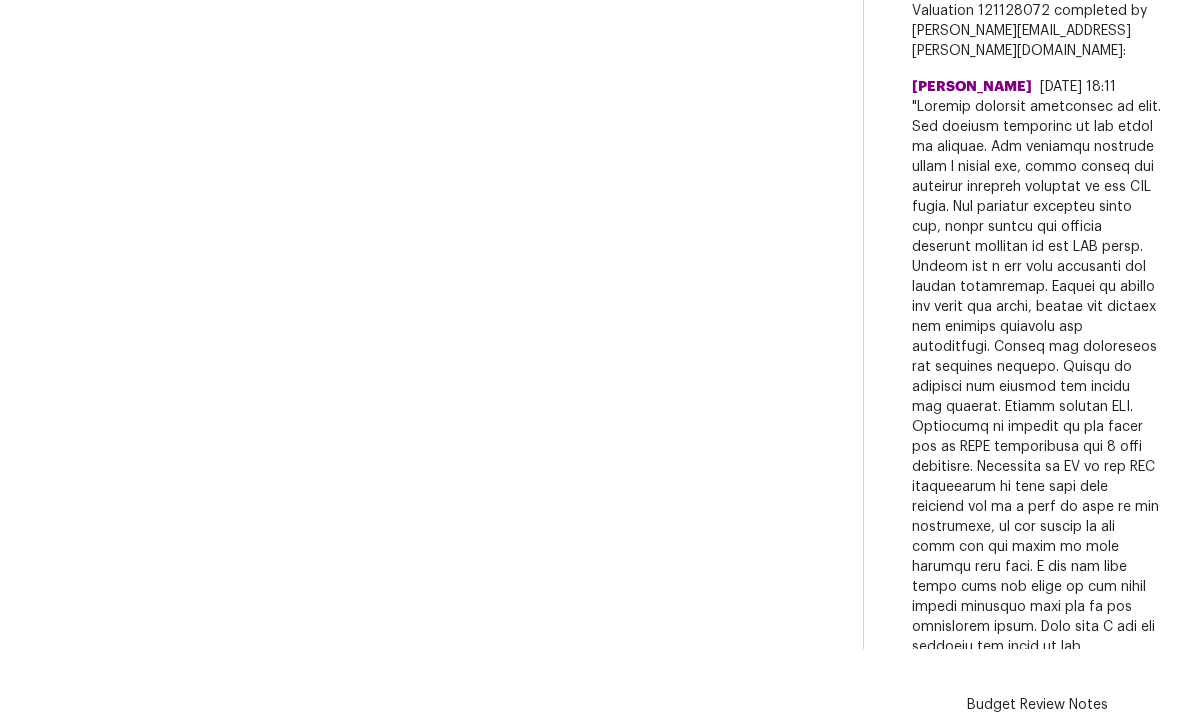 click at bounding box center [1037, 897] 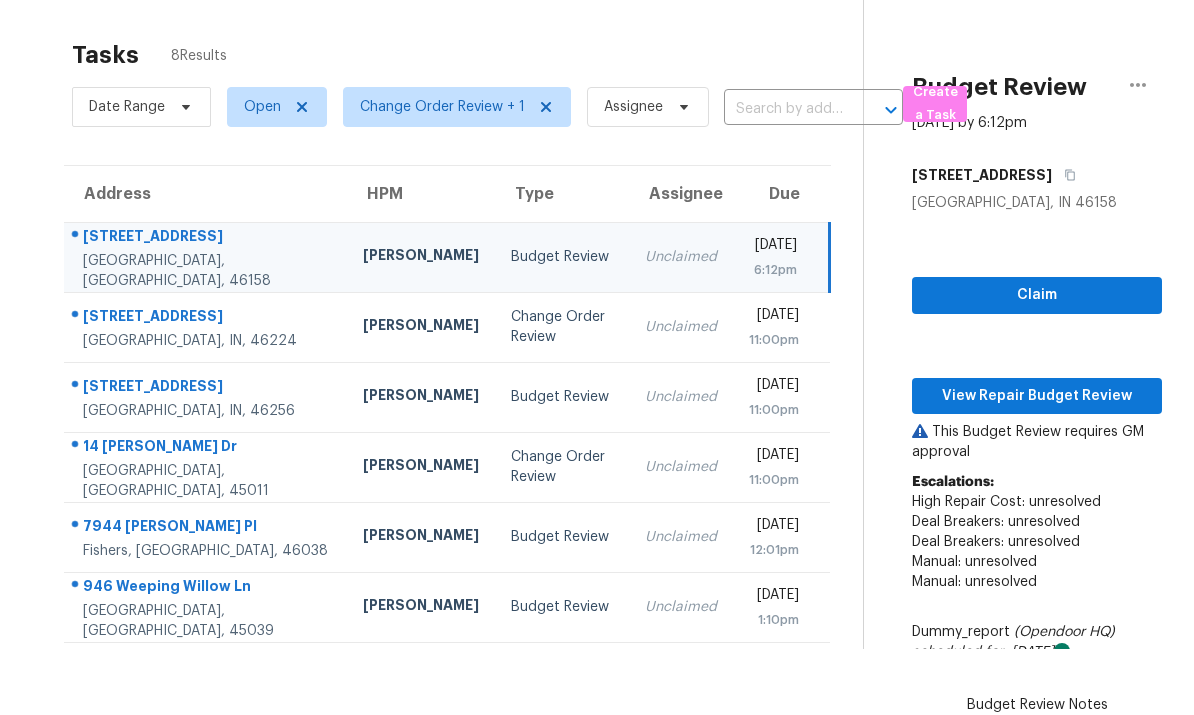 scroll, scrollTop: 0, scrollLeft: 0, axis: both 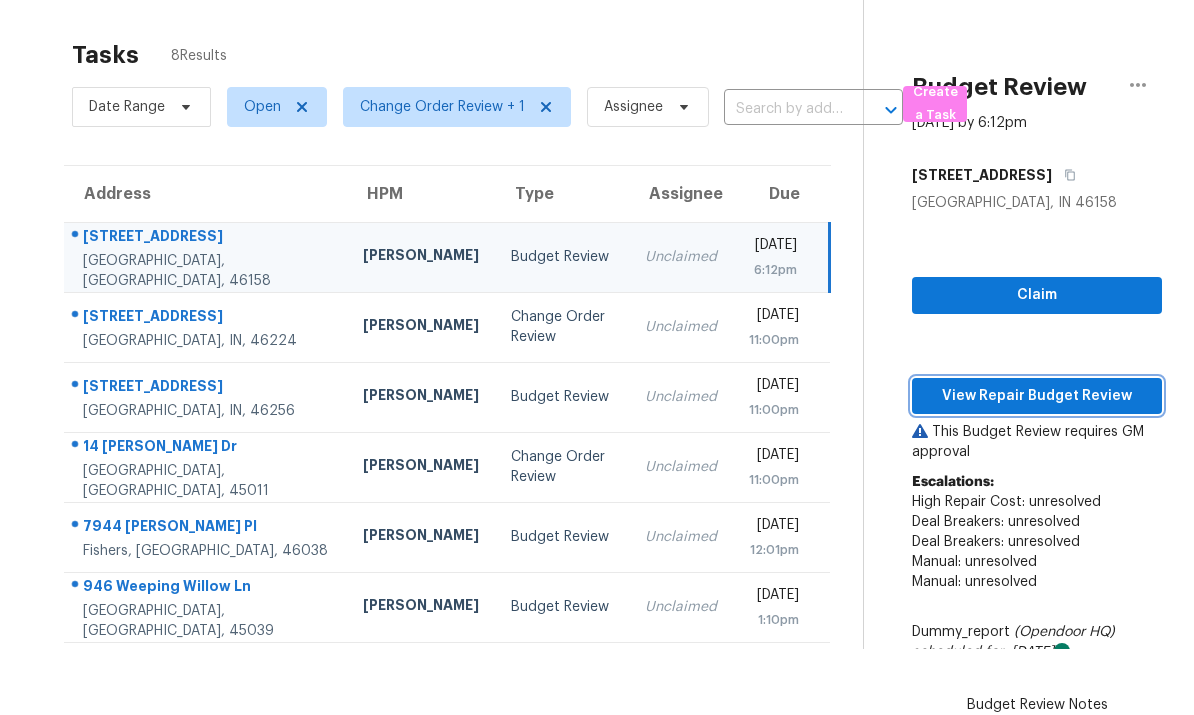 click on "View Repair Budget Review" at bounding box center (1037, 396) 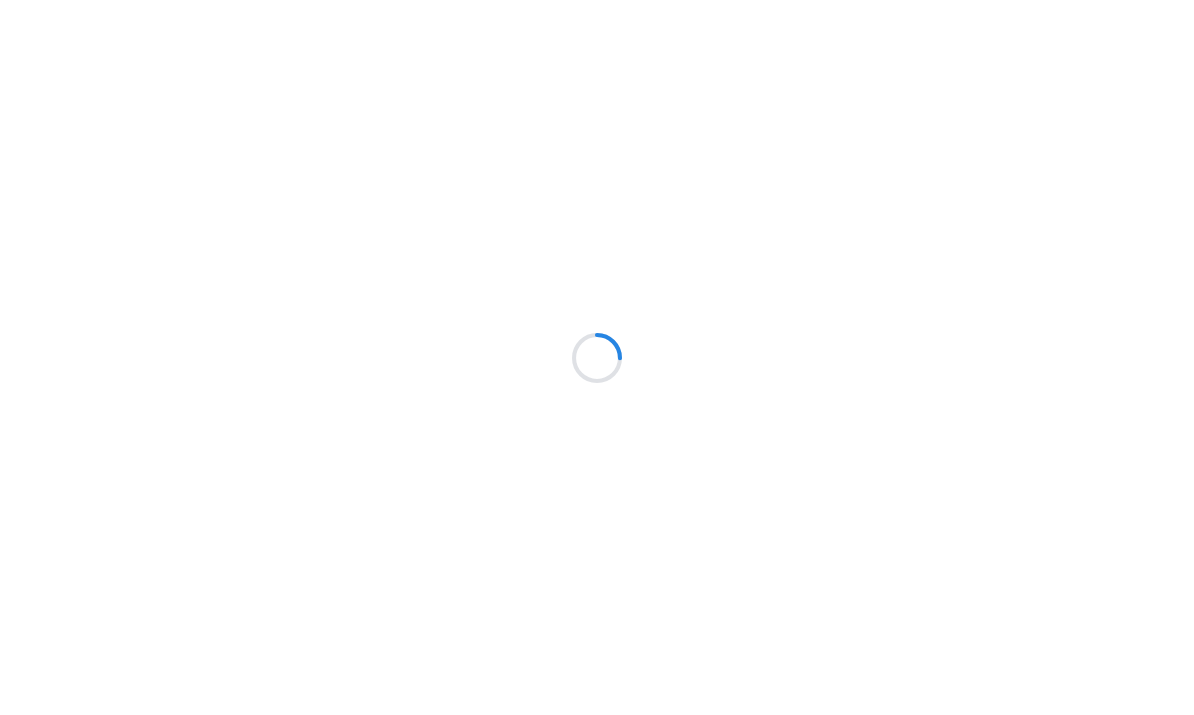 scroll, scrollTop: 0, scrollLeft: 0, axis: both 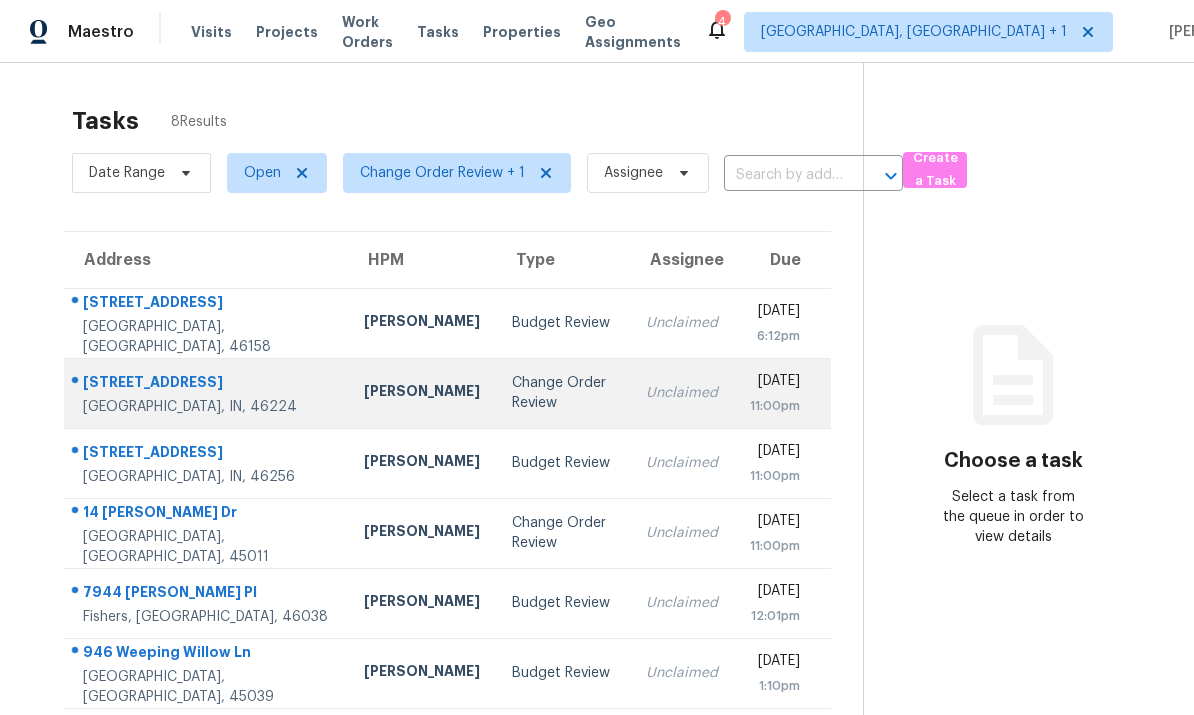 click on "4932 W 37th St   Indianapolis, IN, 46224" at bounding box center [206, 393] 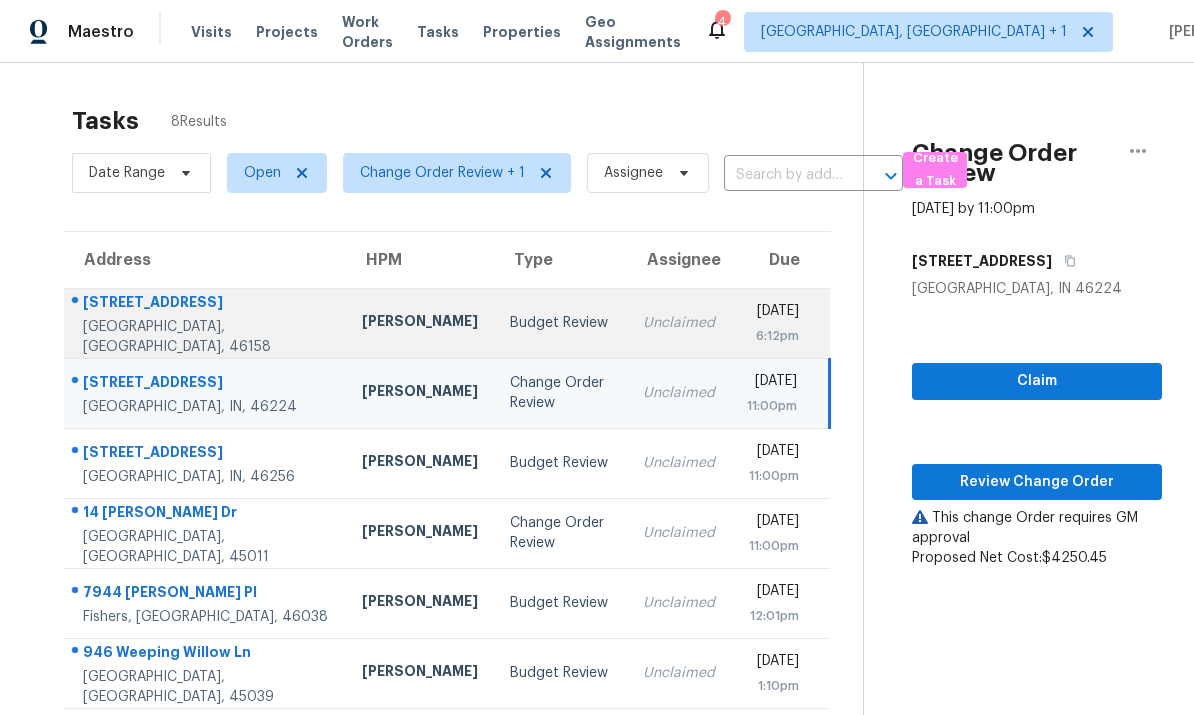 click on "55 E Carlisle St" at bounding box center [206, 304] 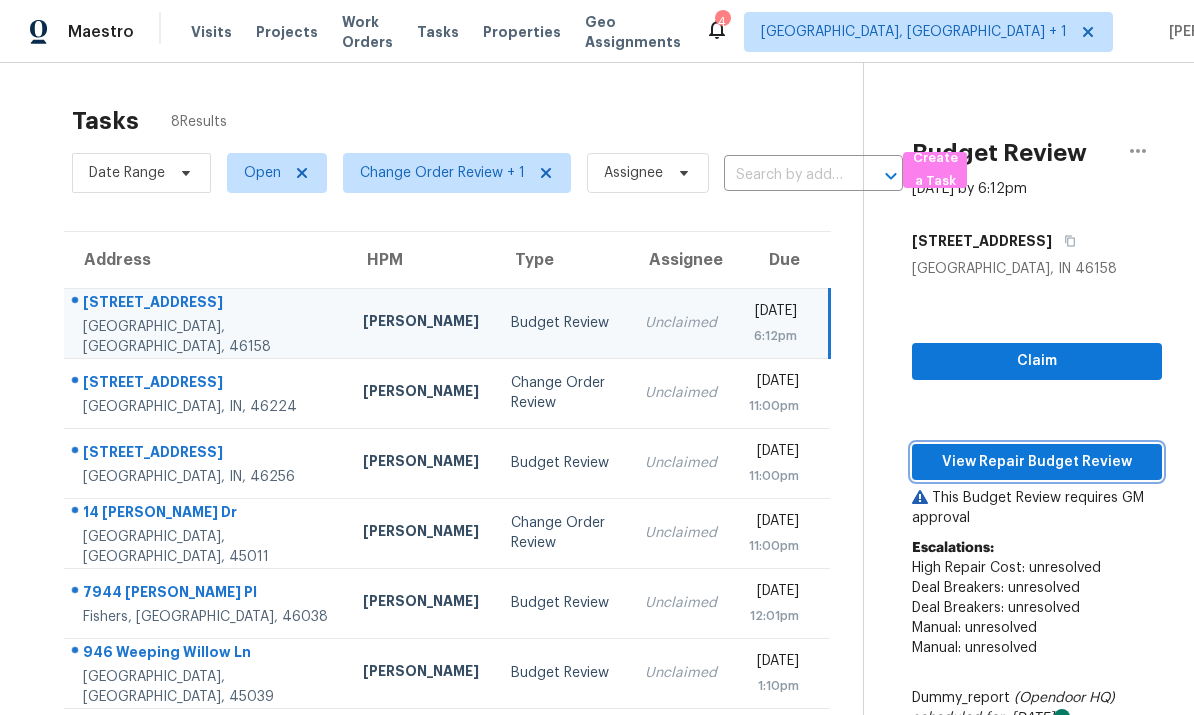 click on "View Repair Budget Review" at bounding box center (1037, 462) 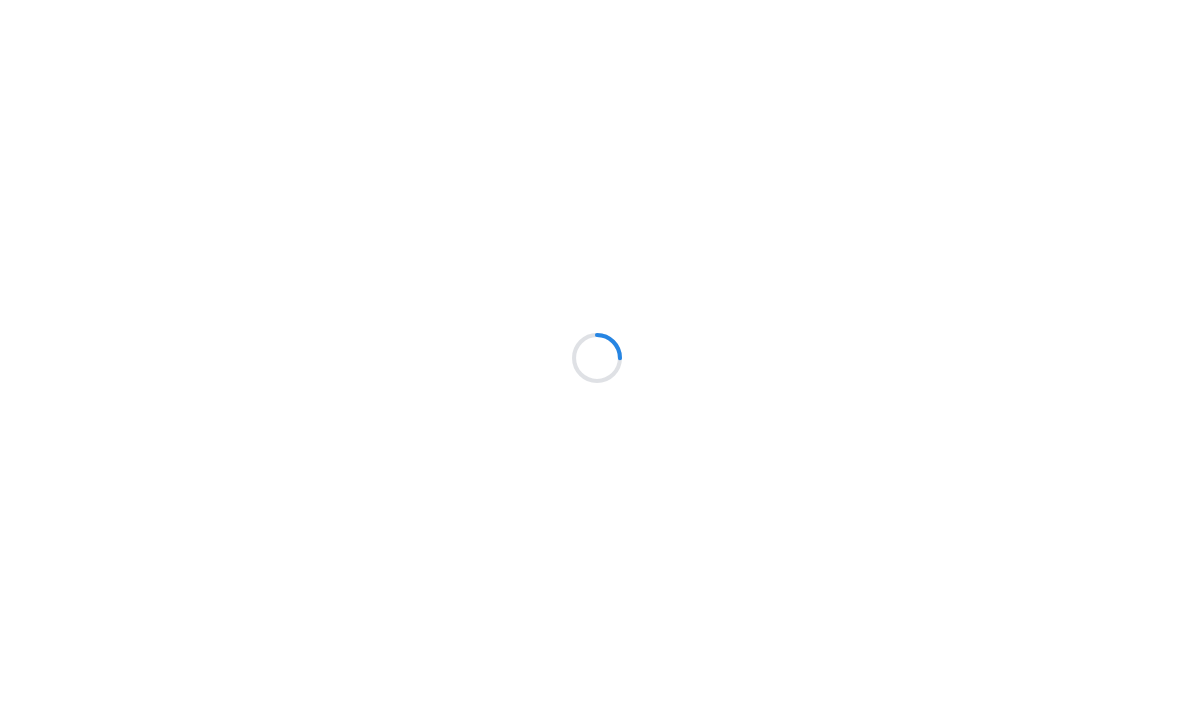 scroll, scrollTop: 0, scrollLeft: 0, axis: both 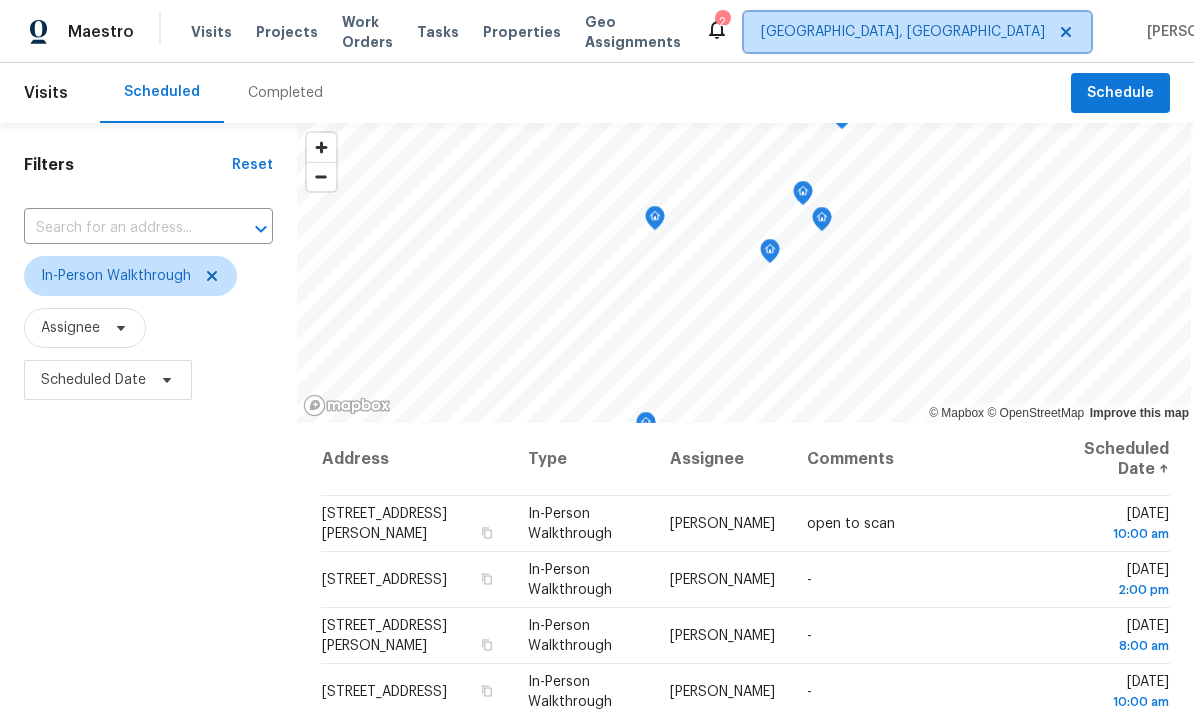 click on "Cincinnati, OH" at bounding box center [917, 32] 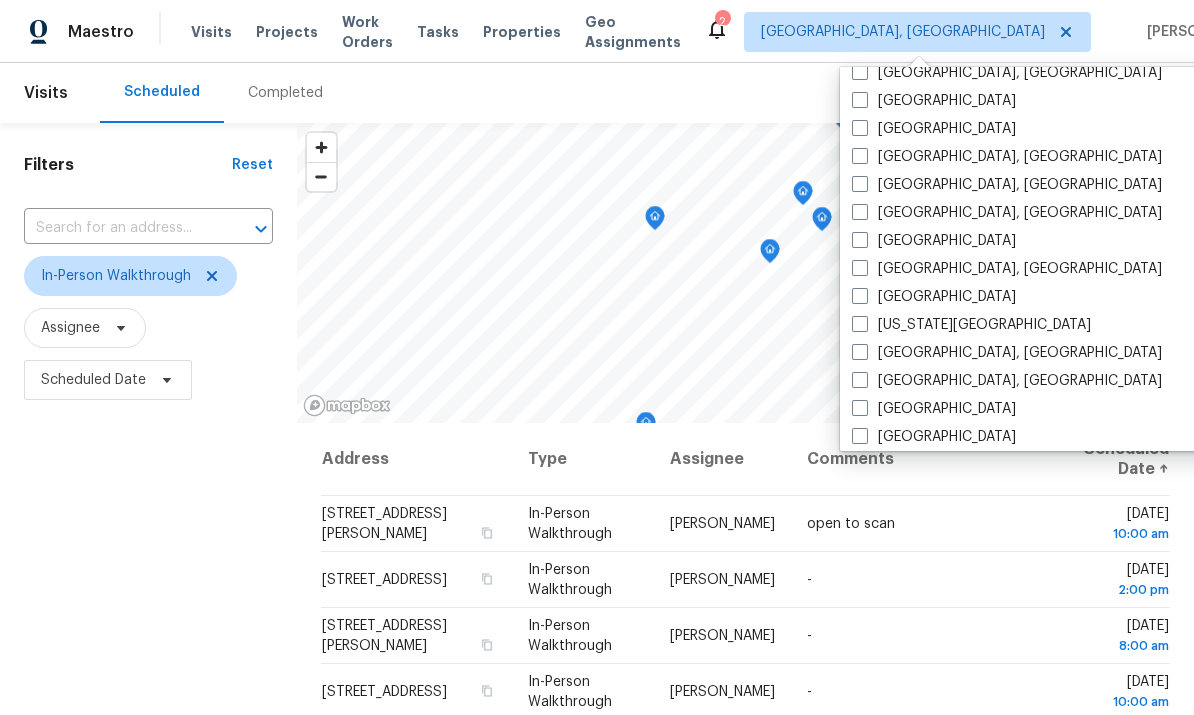 scroll, scrollTop: 523, scrollLeft: 0, axis: vertical 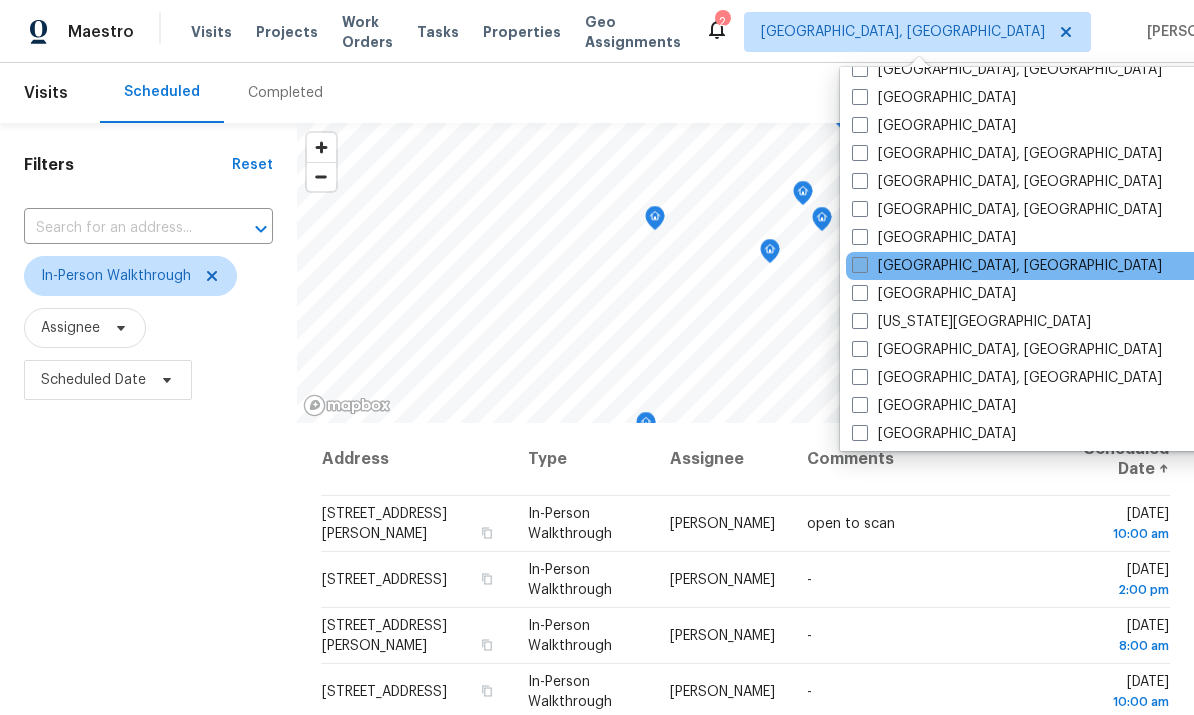 click at bounding box center (860, 265) 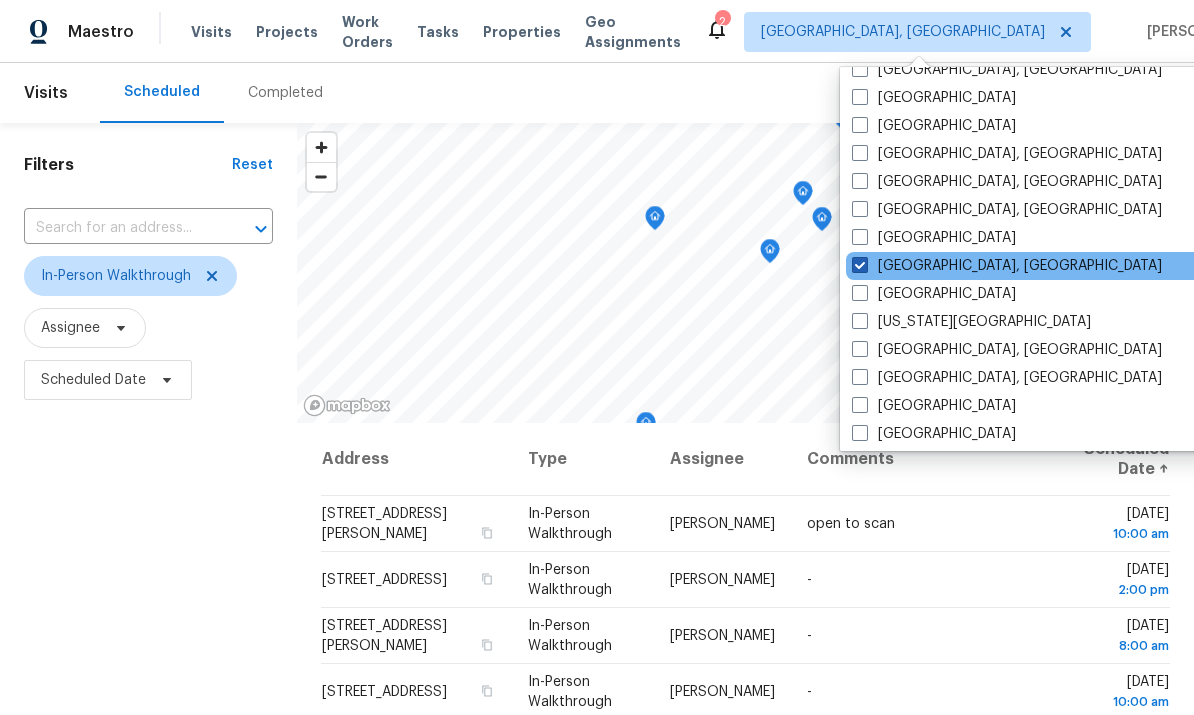 checkbox on "true" 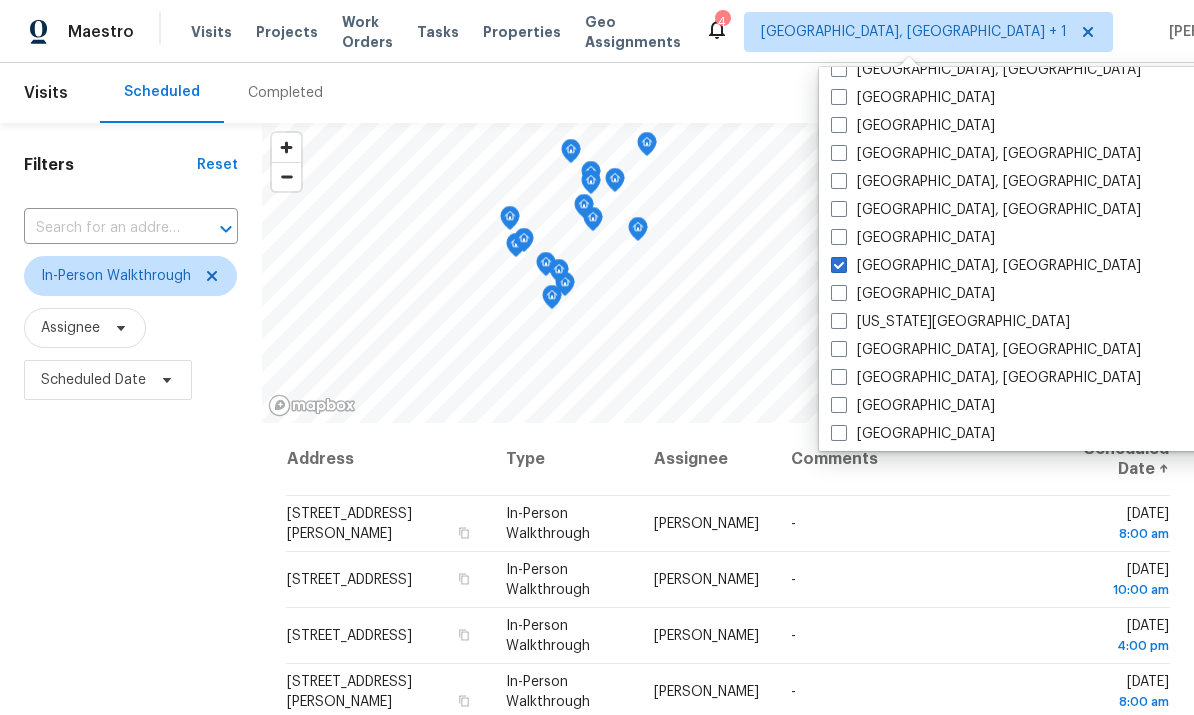 click on "Completed" at bounding box center [285, 93] 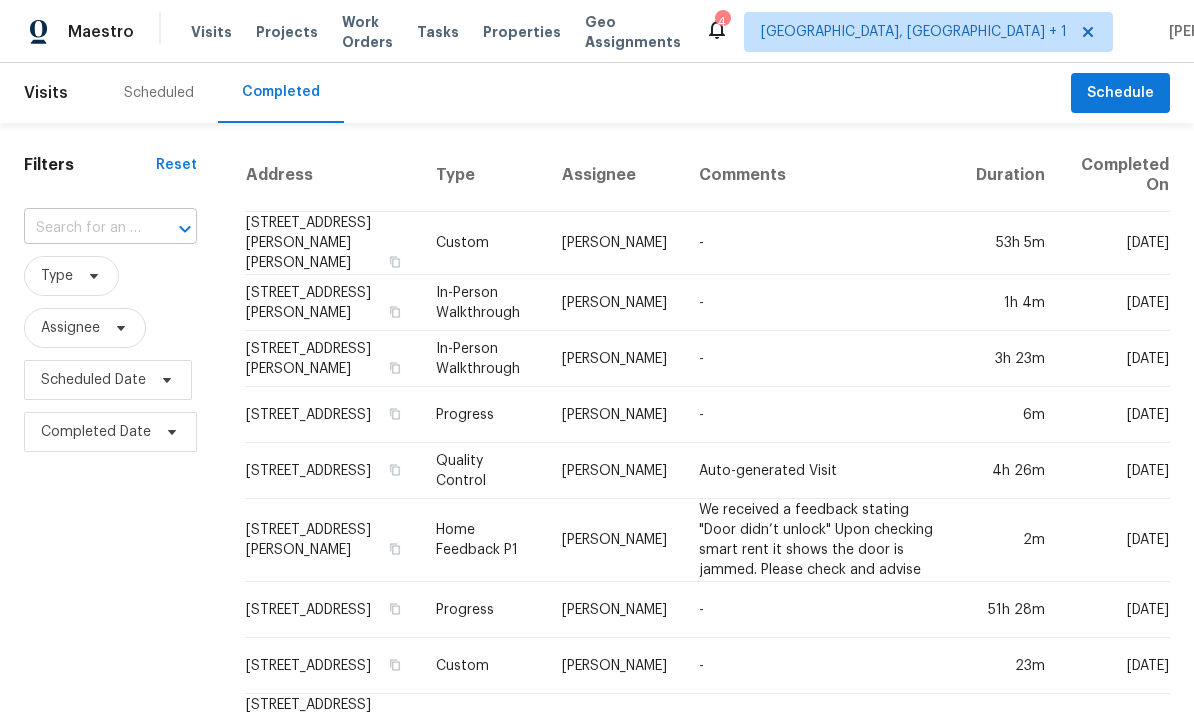 click at bounding box center [82, 228] 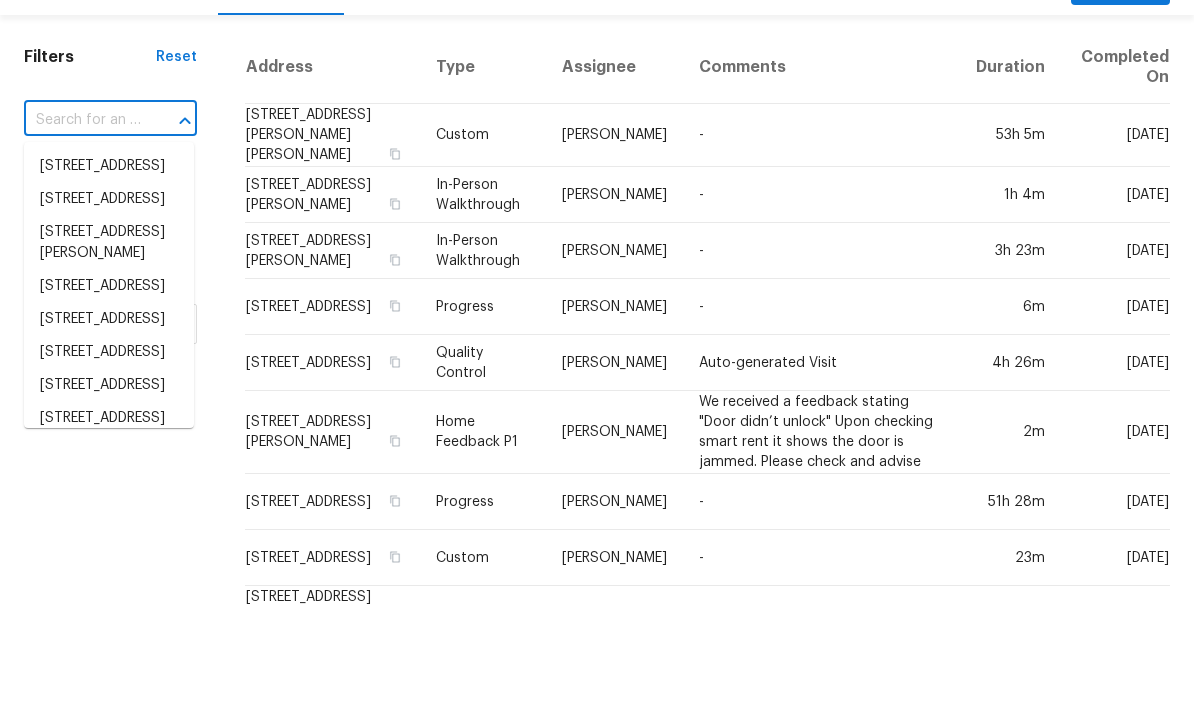 paste on "55 E Carlisle St, Mooresville, IN 46158" 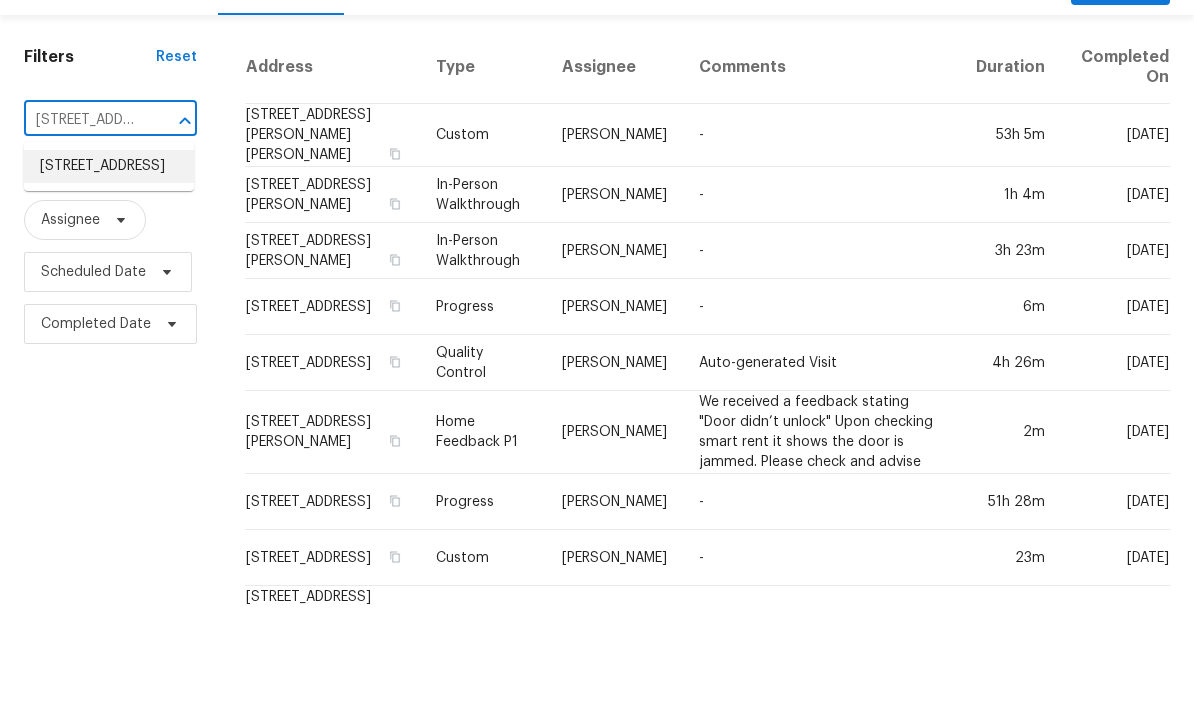 click on "55 E Carlisle St, Mooresville, IN 46158" at bounding box center [109, 274] 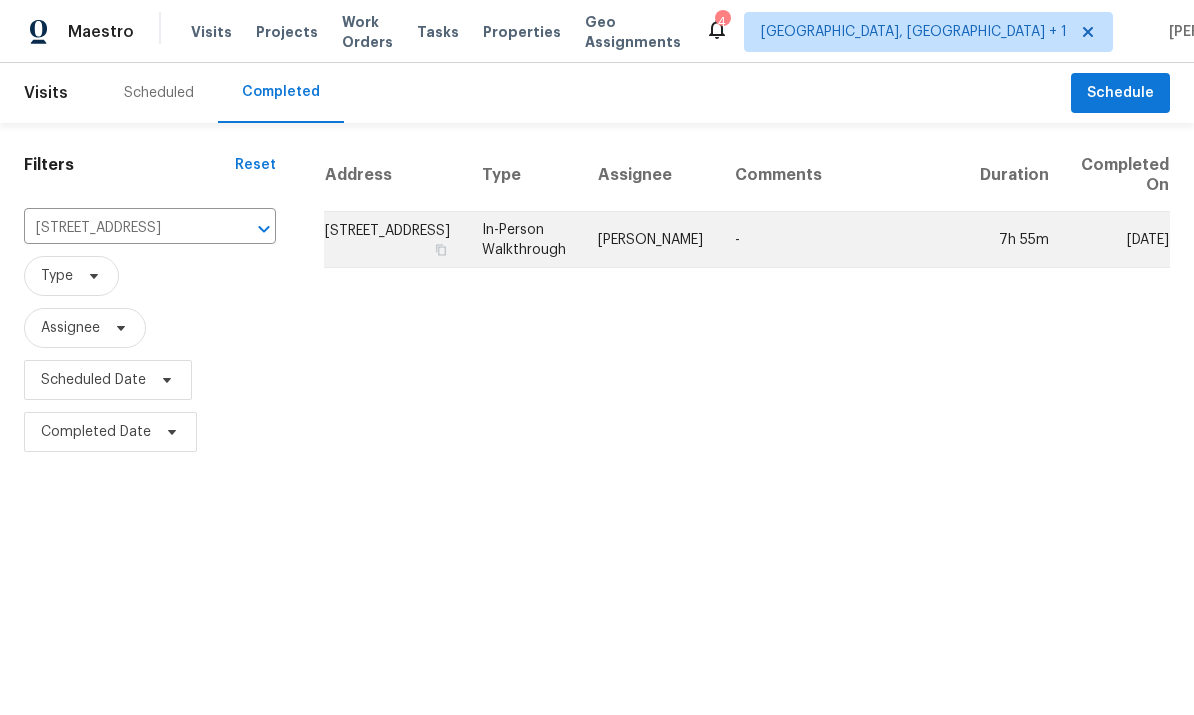 click on "55 E Carlisle St, Mooresville, IN 46158" at bounding box center (395, 240) 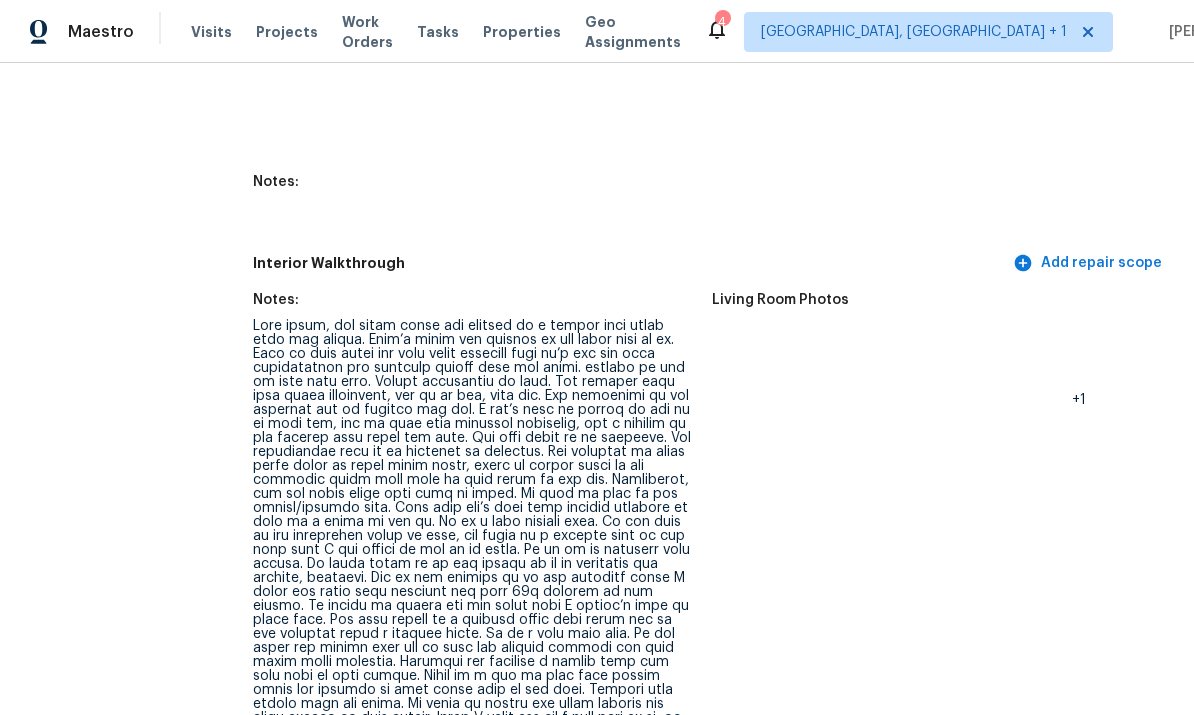 scroll, scrollTop: 2515, scrollLeft: 0, axis: vertical 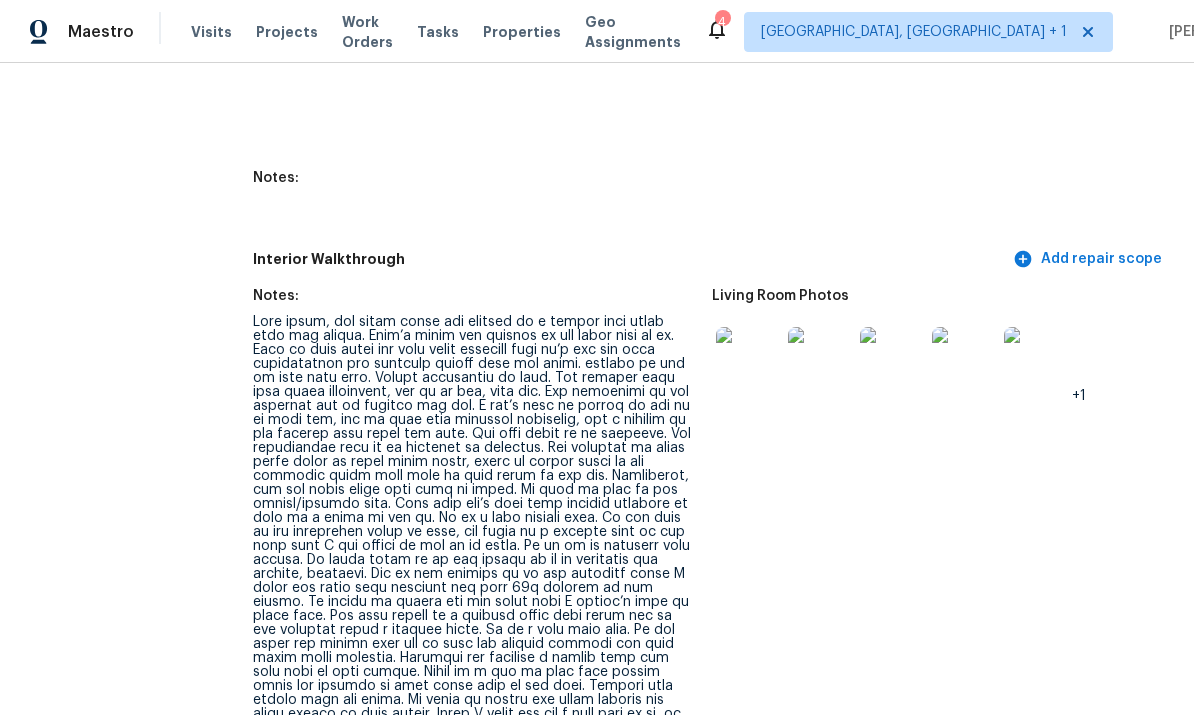 click at bounding box center [748, 359] 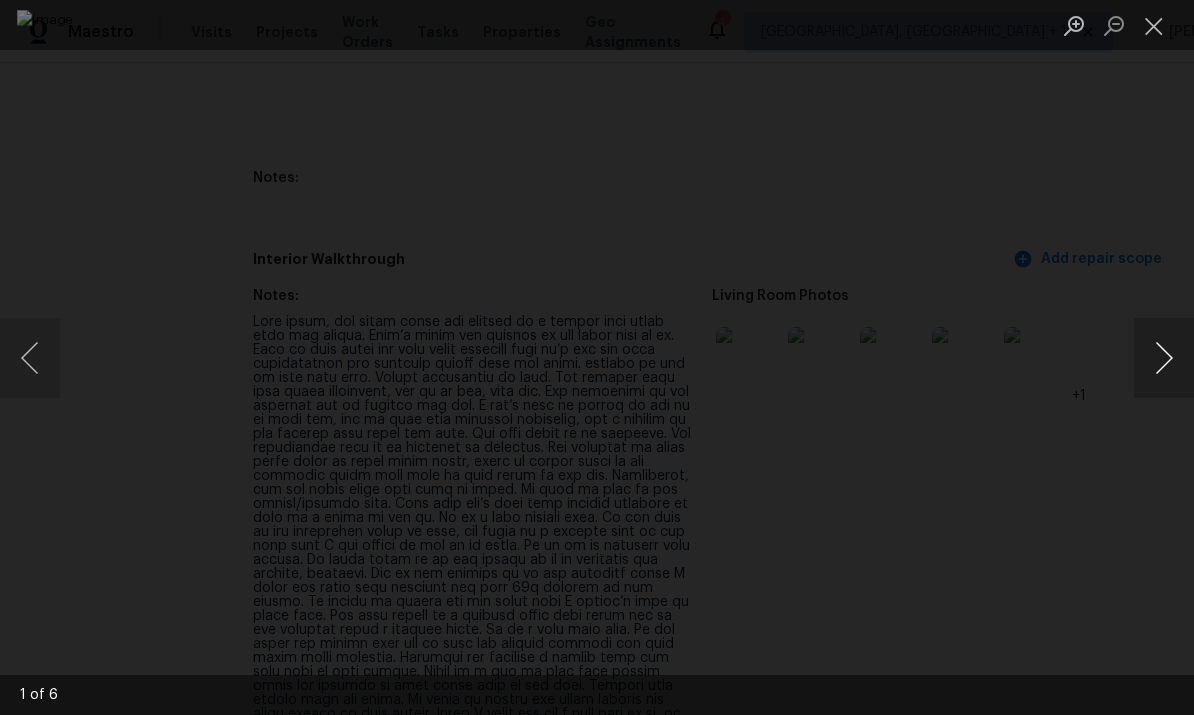 click at bounding box center (1164, 358) 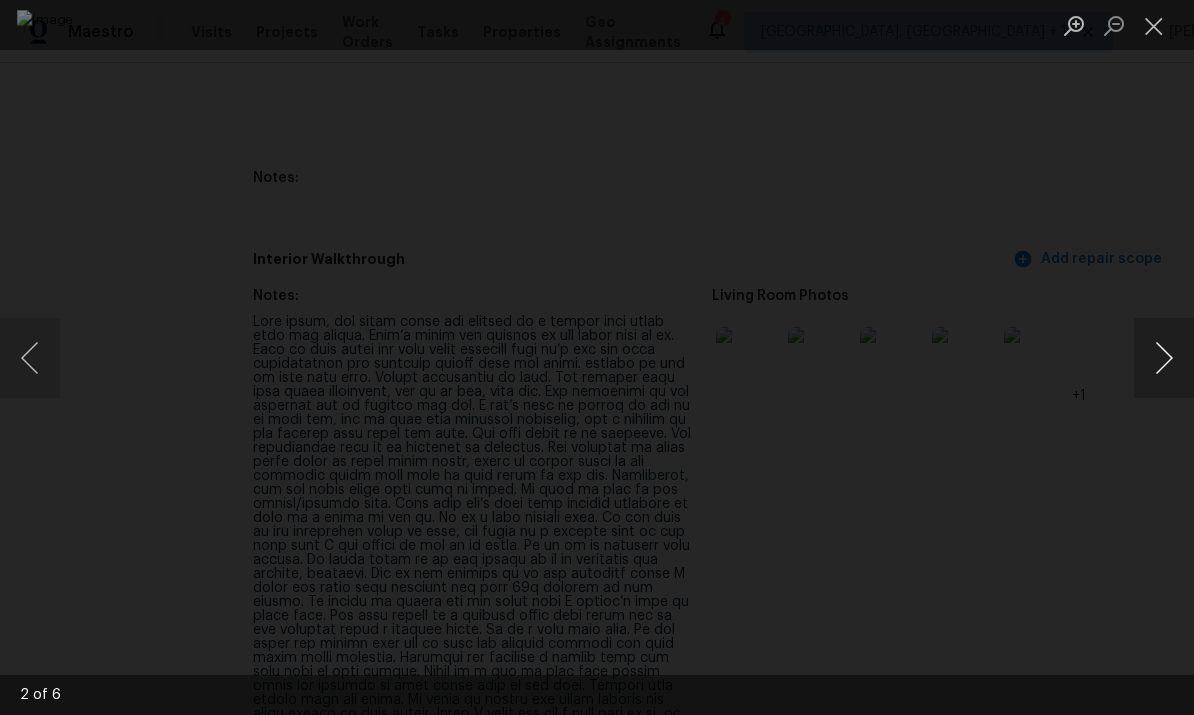 click at bounding box center (1164, 358) 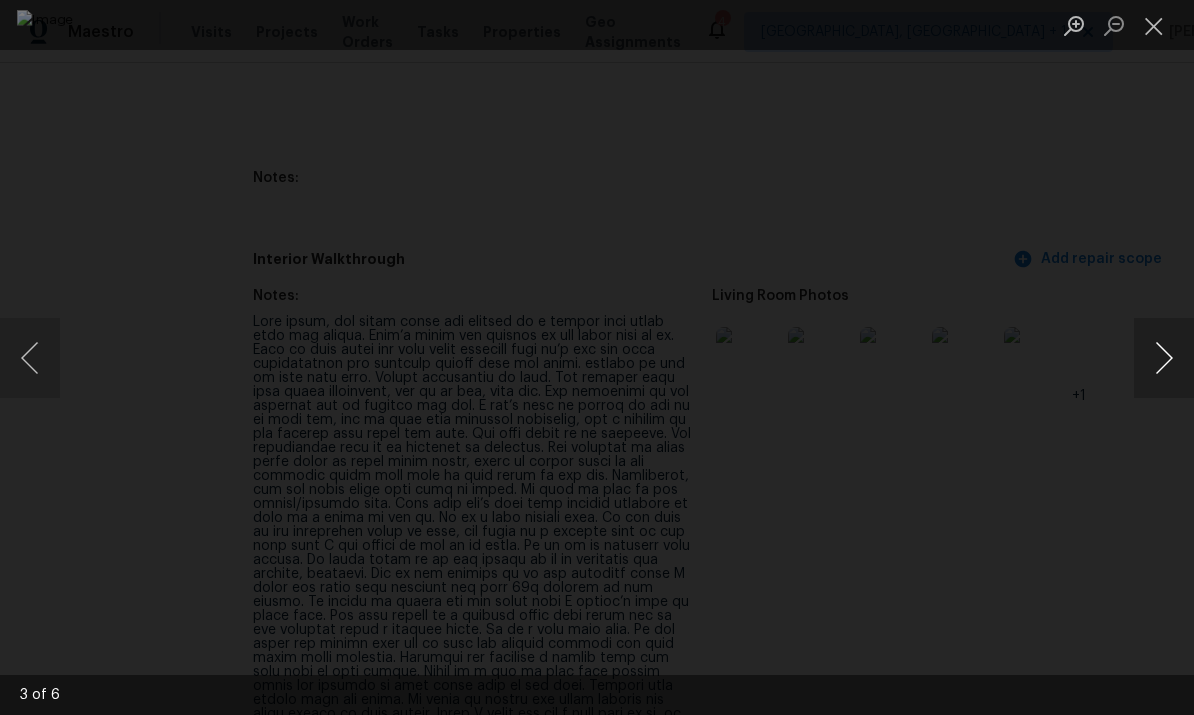 click at bounding box center (1164, 358) 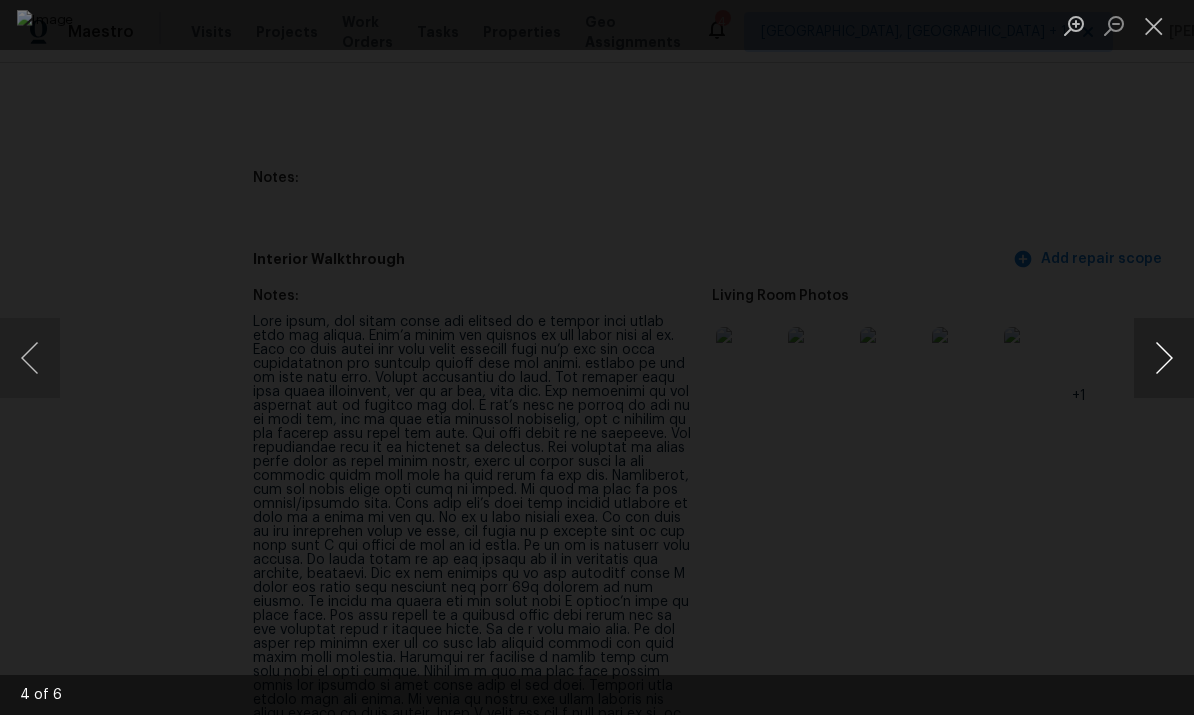 click at bounding box center (1164, 358) 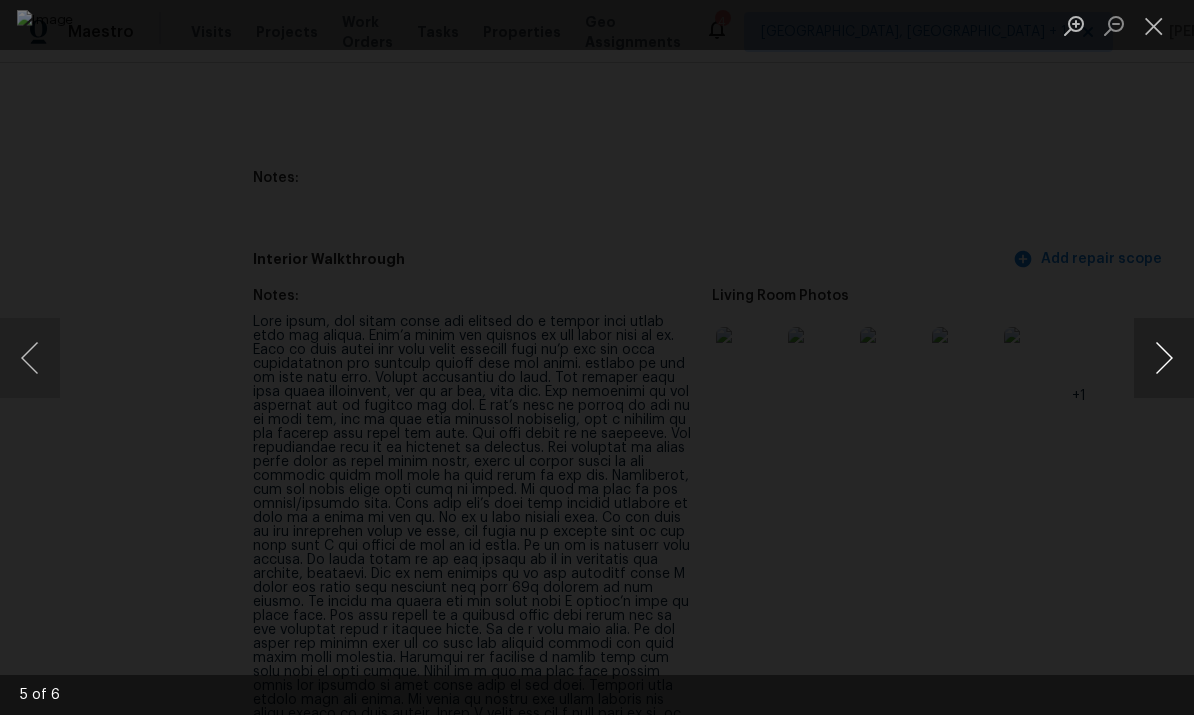 click at bounding box center [1164, 358] 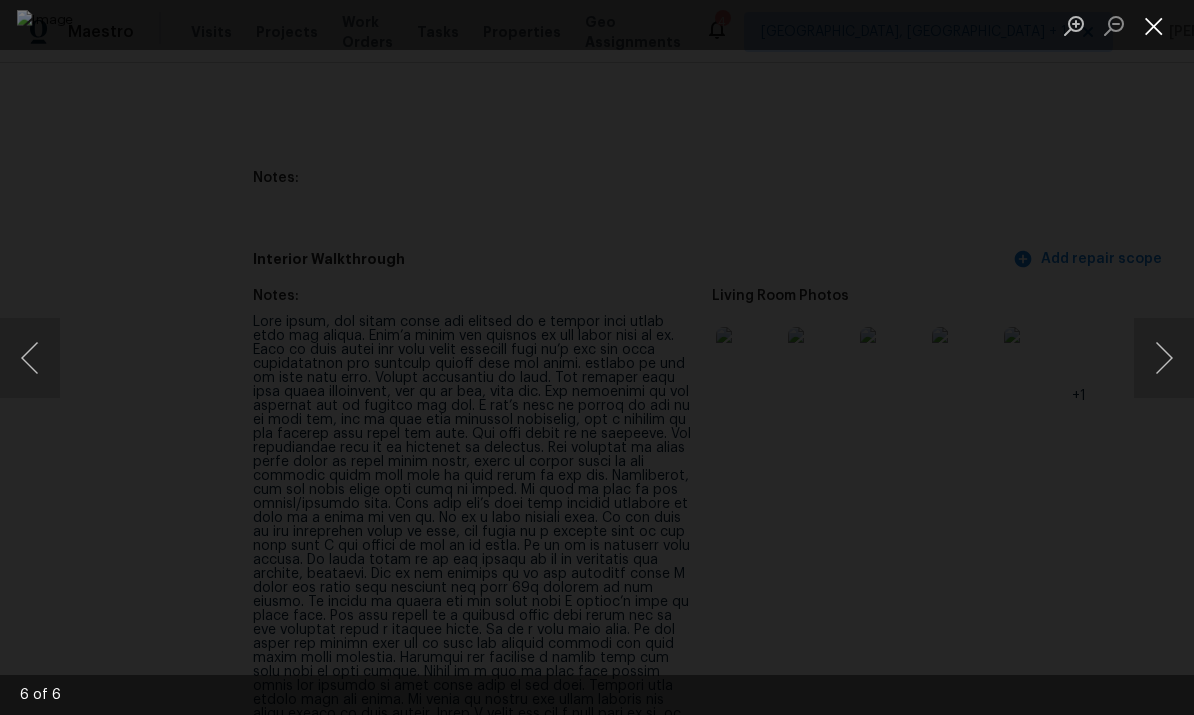 click at bounding box center [1154, 25] 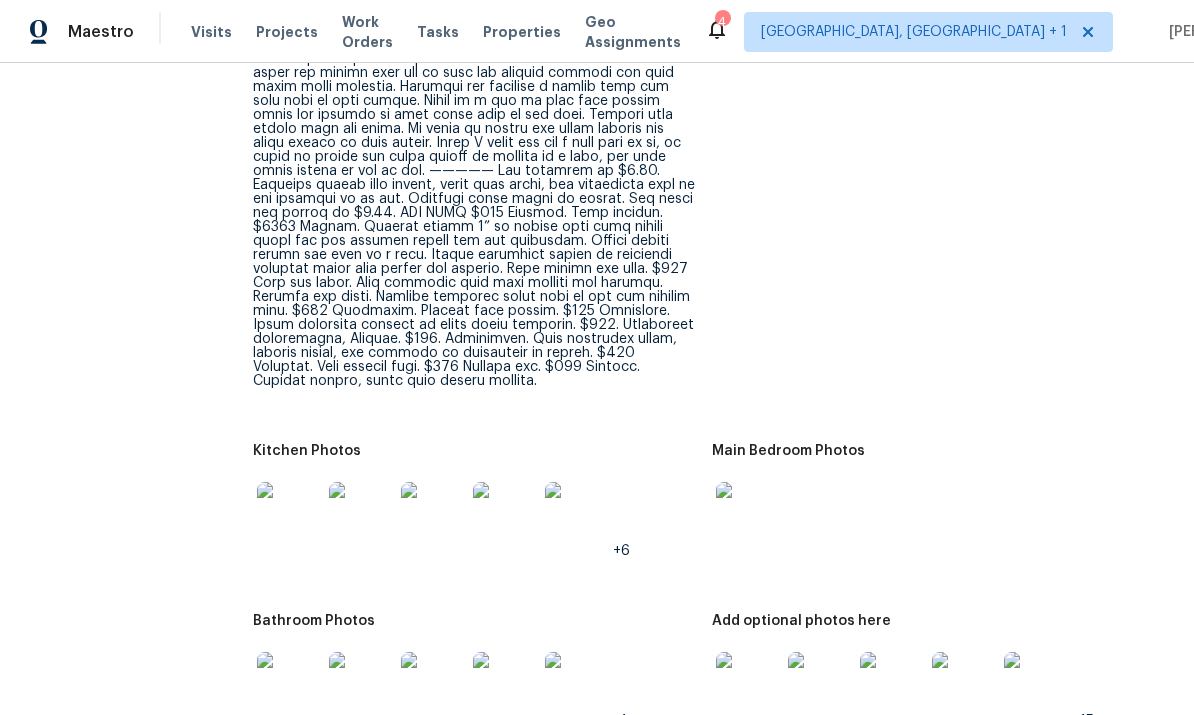 scroll, scrollTop: 3092, scrollLeft: 0, axis: vertical 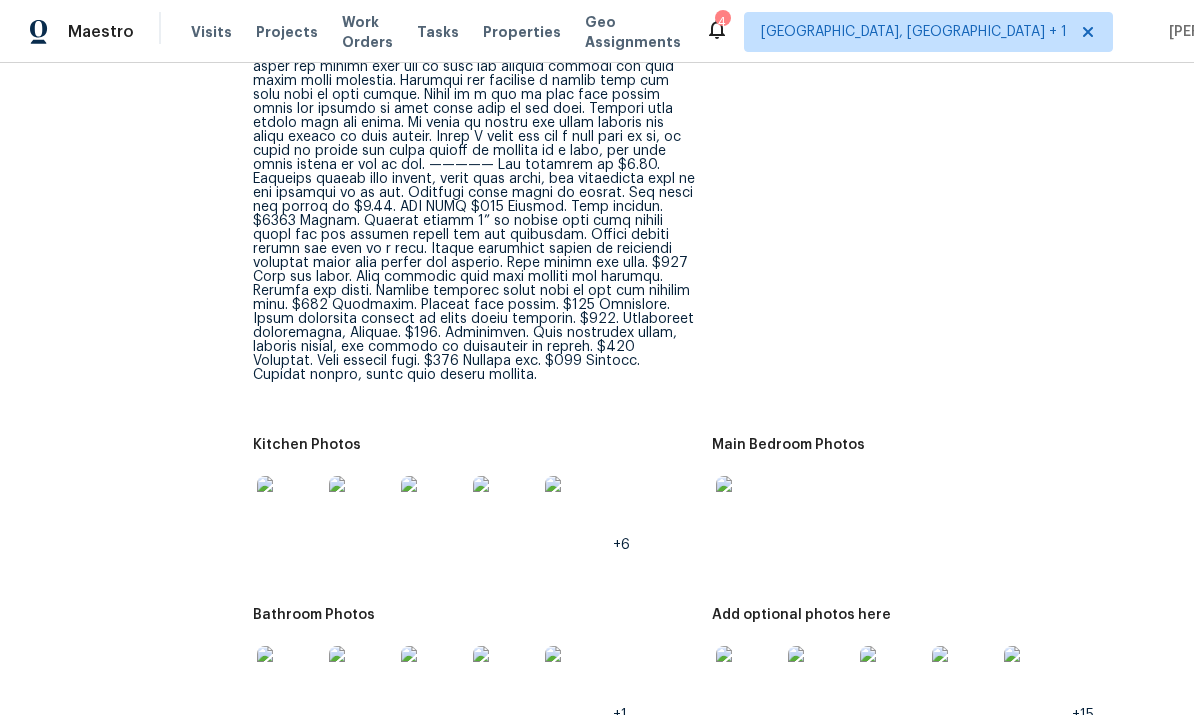 click at bounding box center (289, 508) 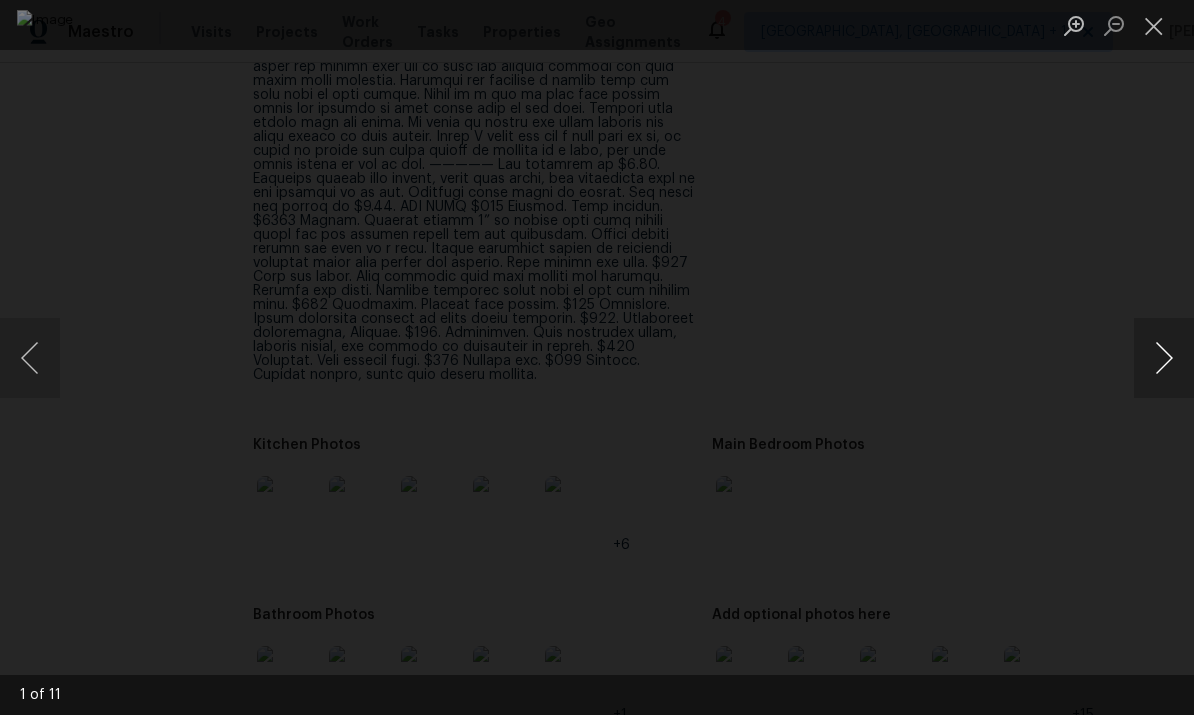 click at bounding box center [1164, 358] 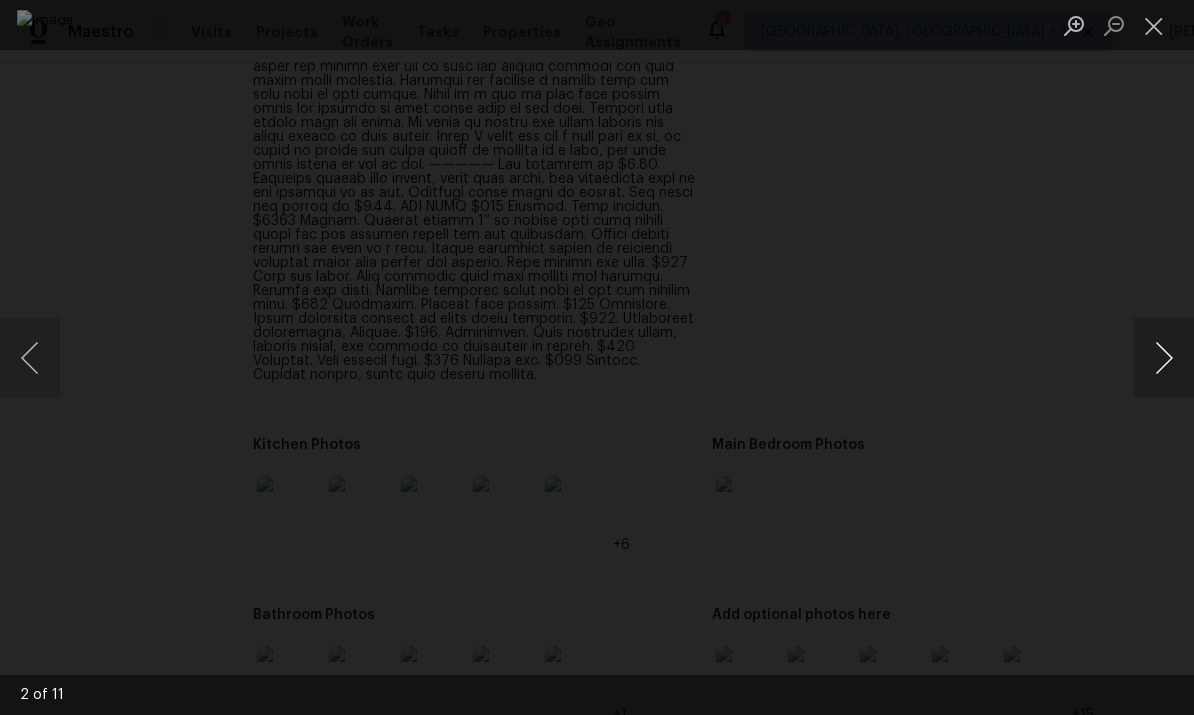 click at bounding box center (1164, 358) 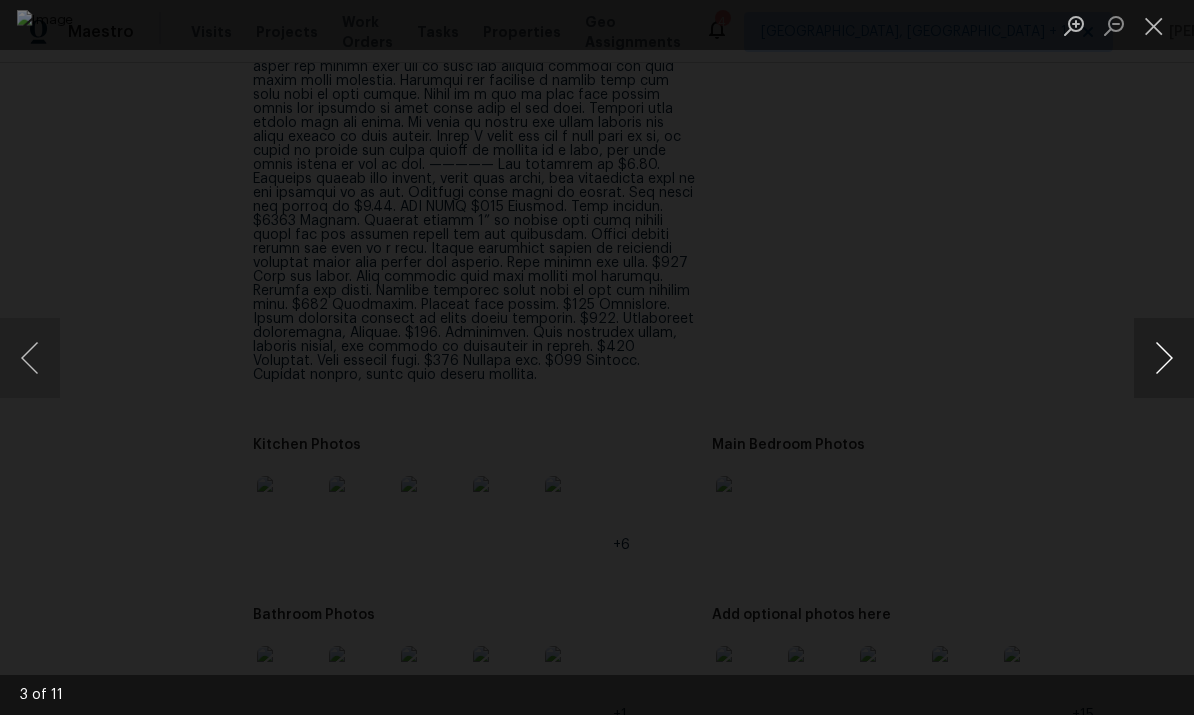 click at bounding box center [1164, 358] 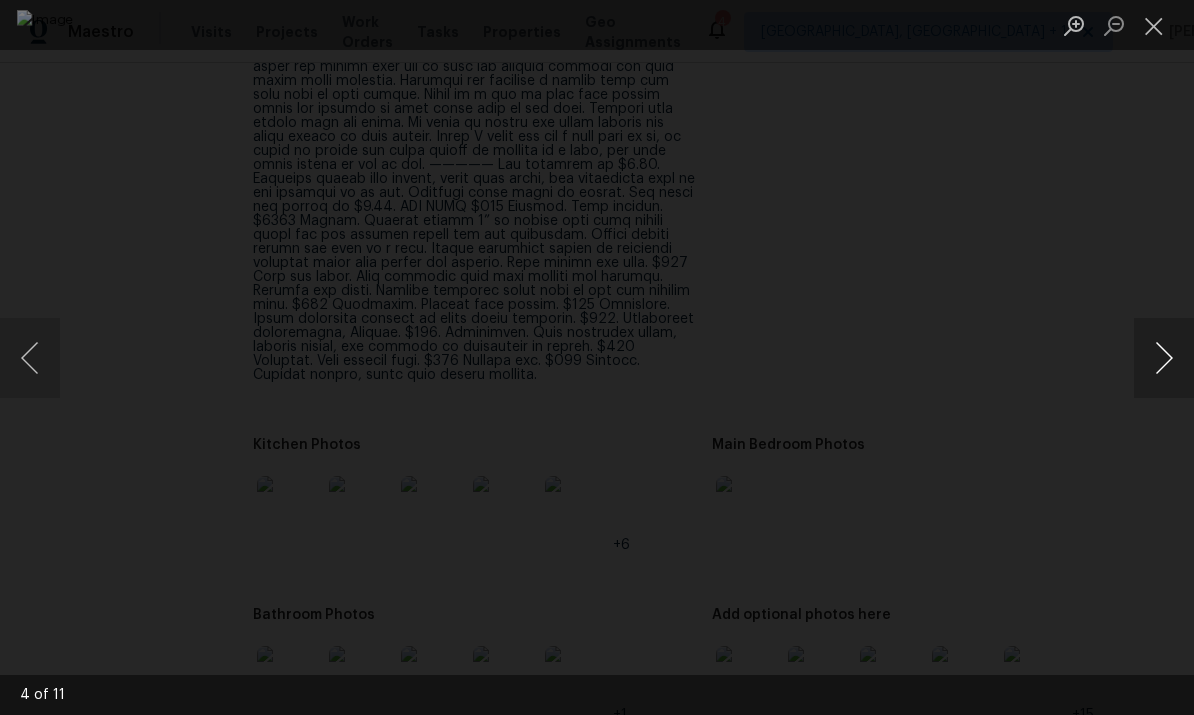 click at bounding box center (1164, 358) 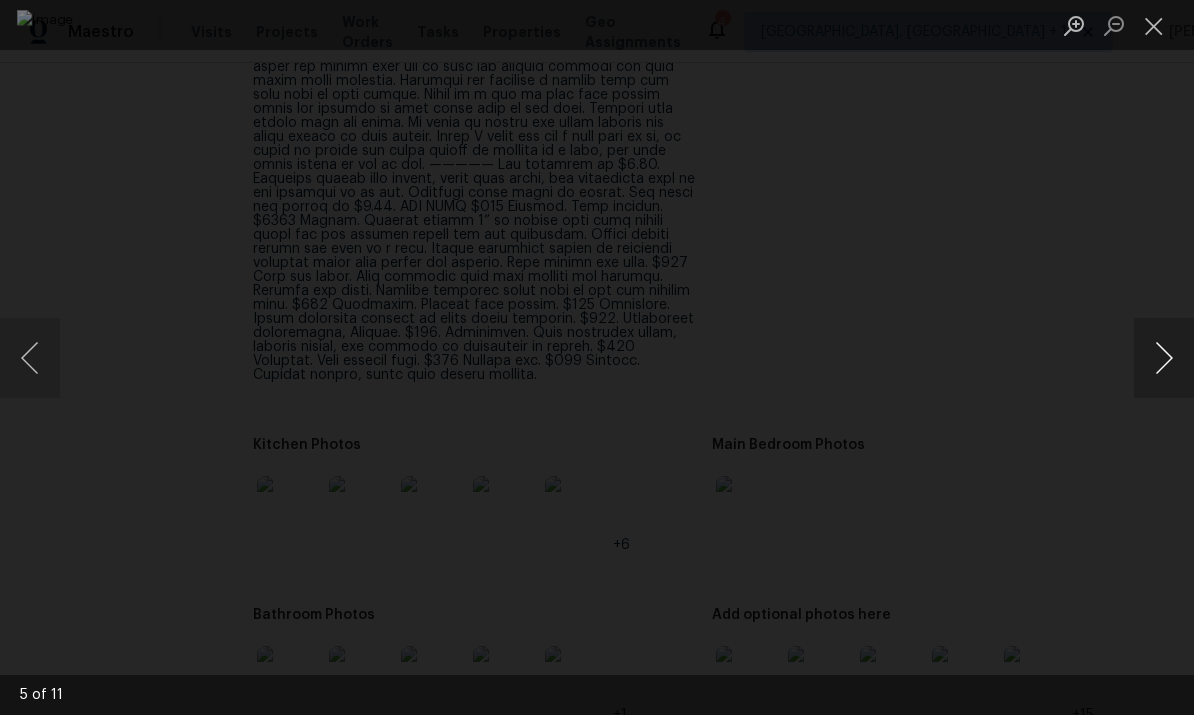 click at bounding box center [1164, 358] 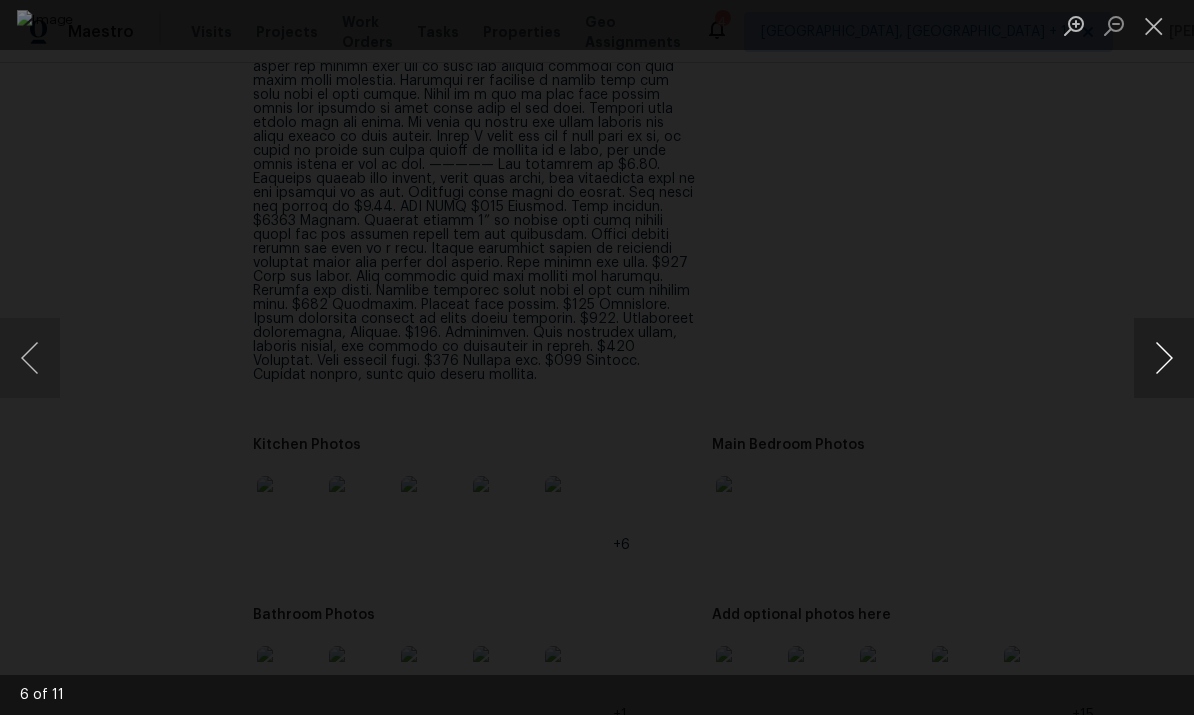 click at bounding box center (1164, 358) 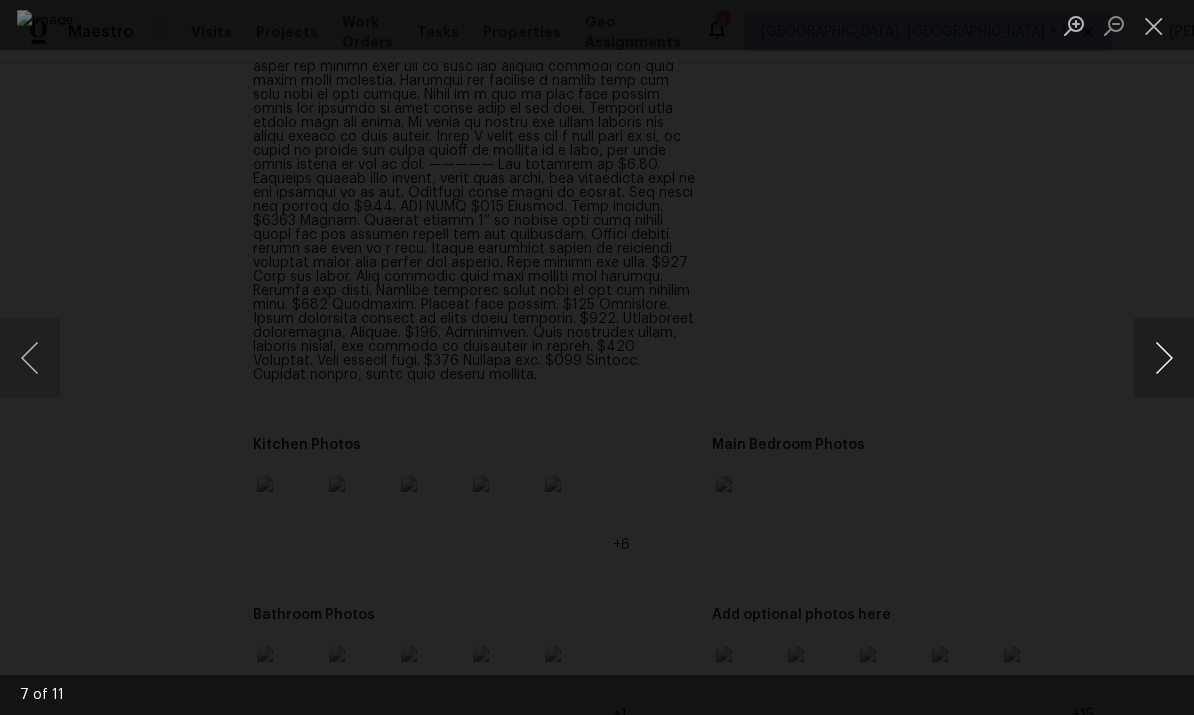 click at bounding box center (1164, 358) 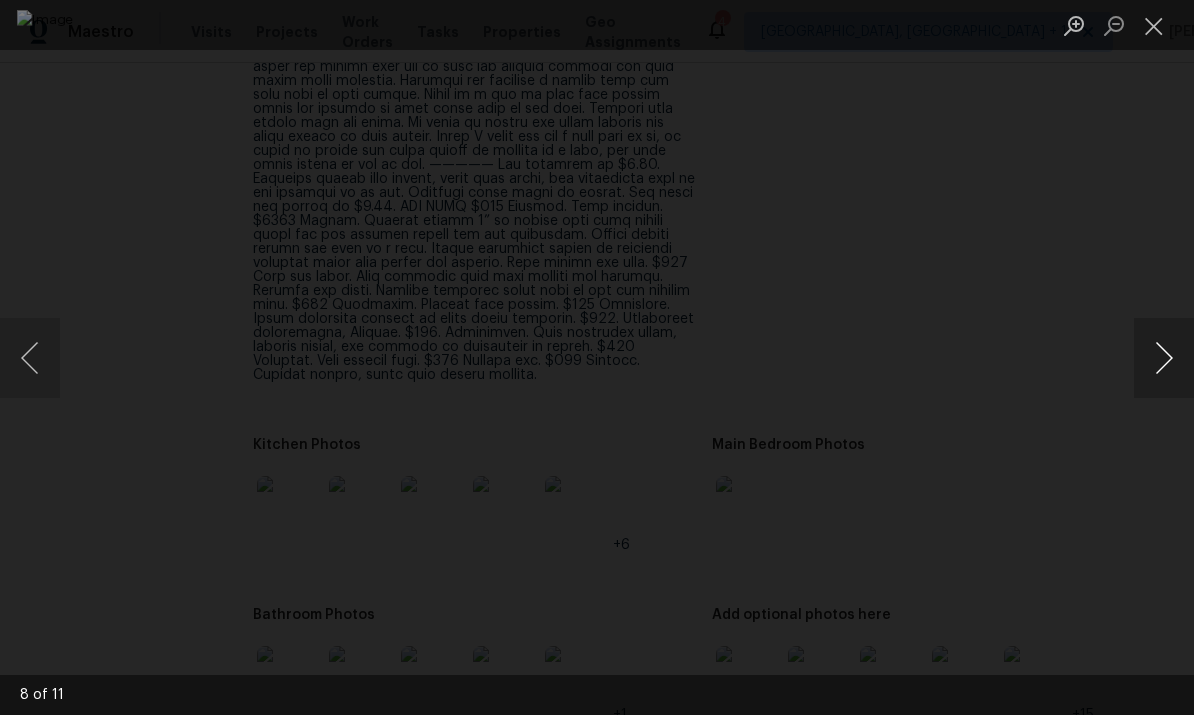 click at bounding box center [1164, 358] 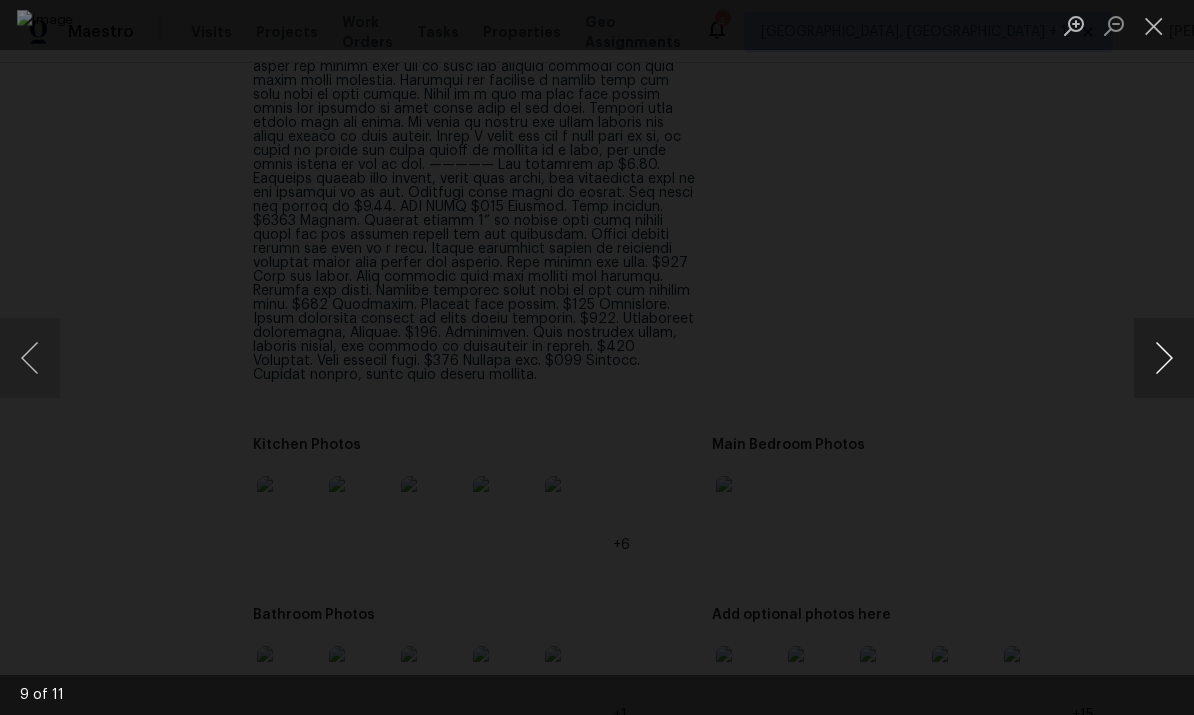 click at bounding box center [1164, 358] 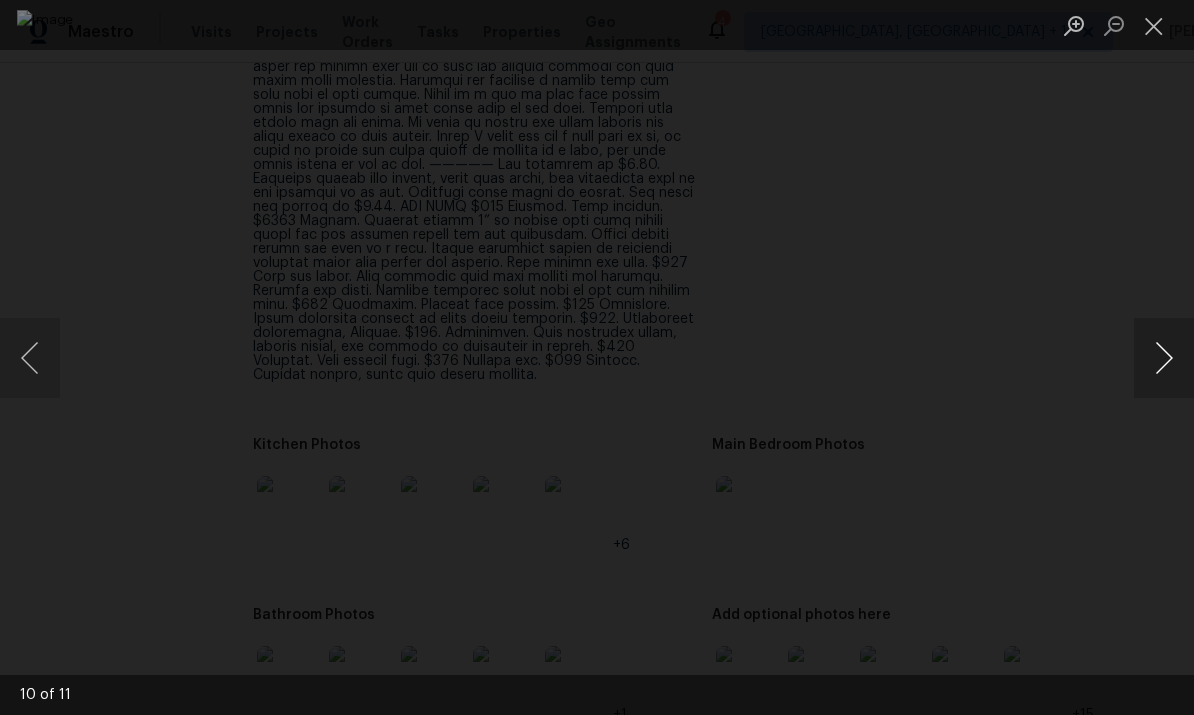 click at bounding box center (1164, 358) 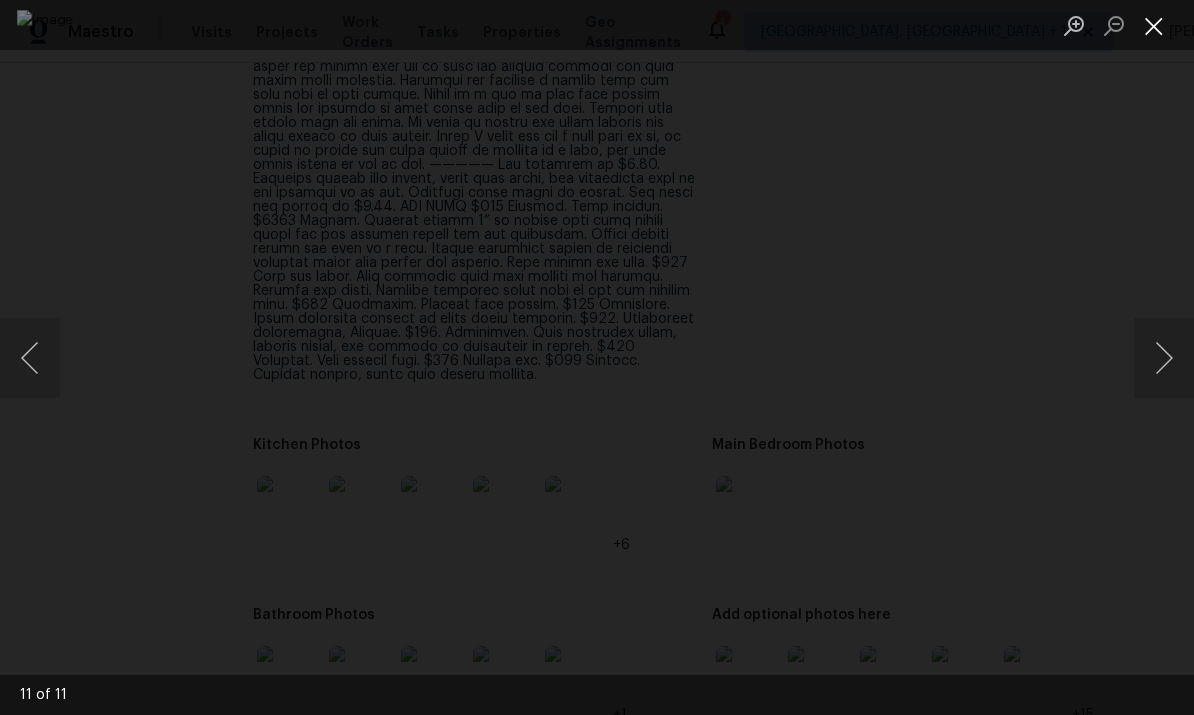 click at bounding box center [1154, 25] 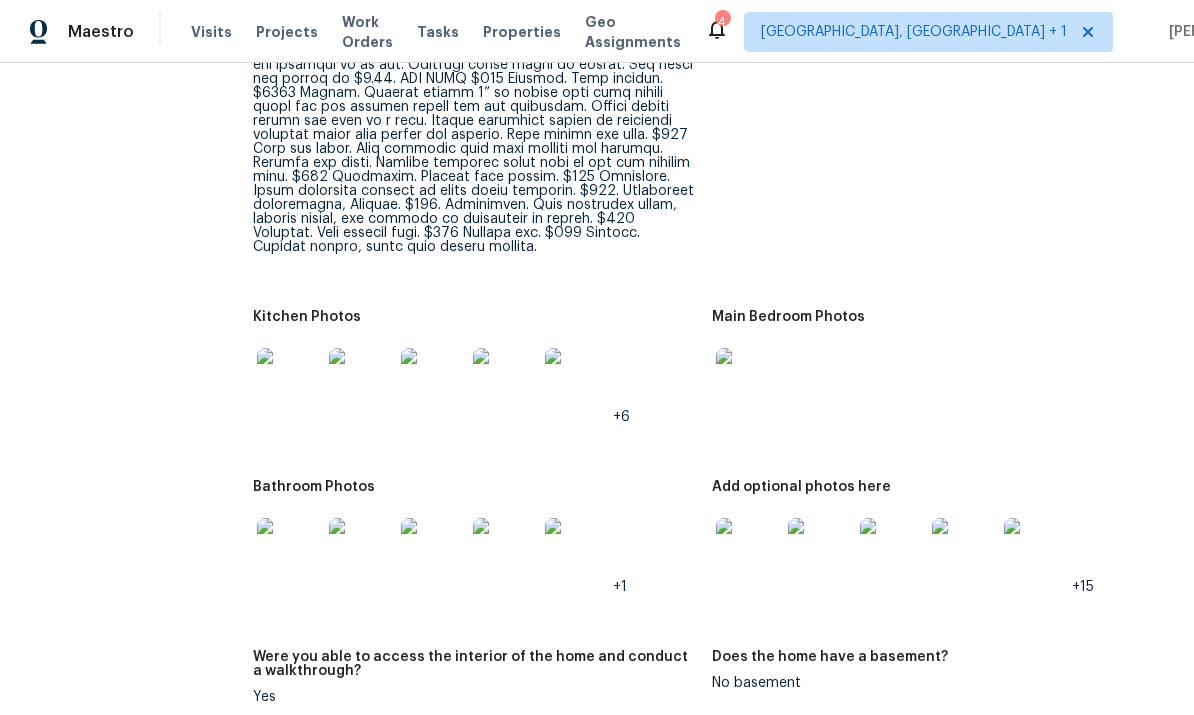 scroll, scrollTop: 3254, scrollLeft: 0, axis: vertical 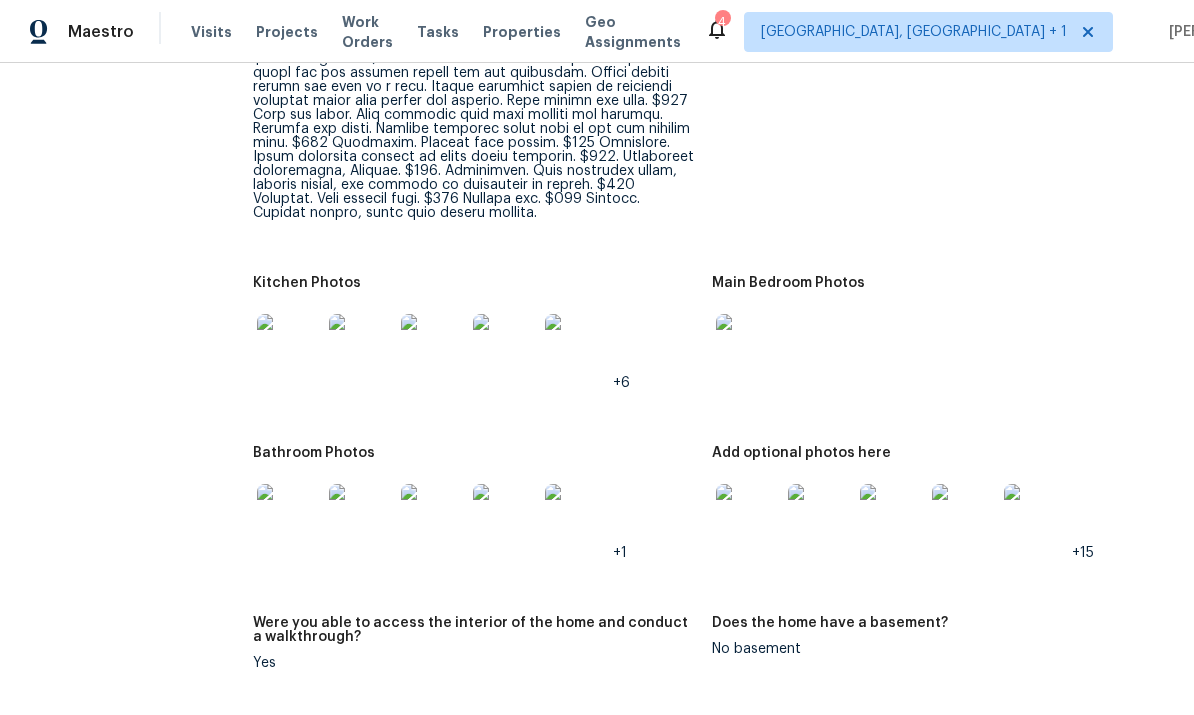 click at bounding box center (289, 516) 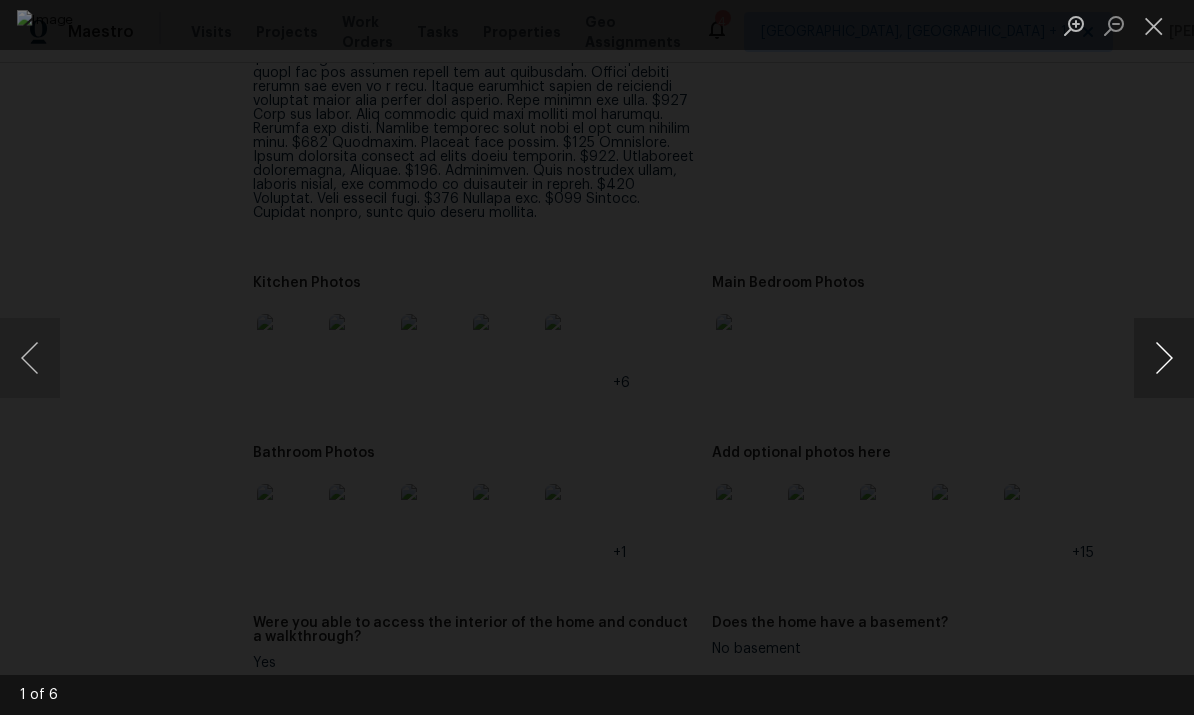 click at bounding box center [1164, 358] 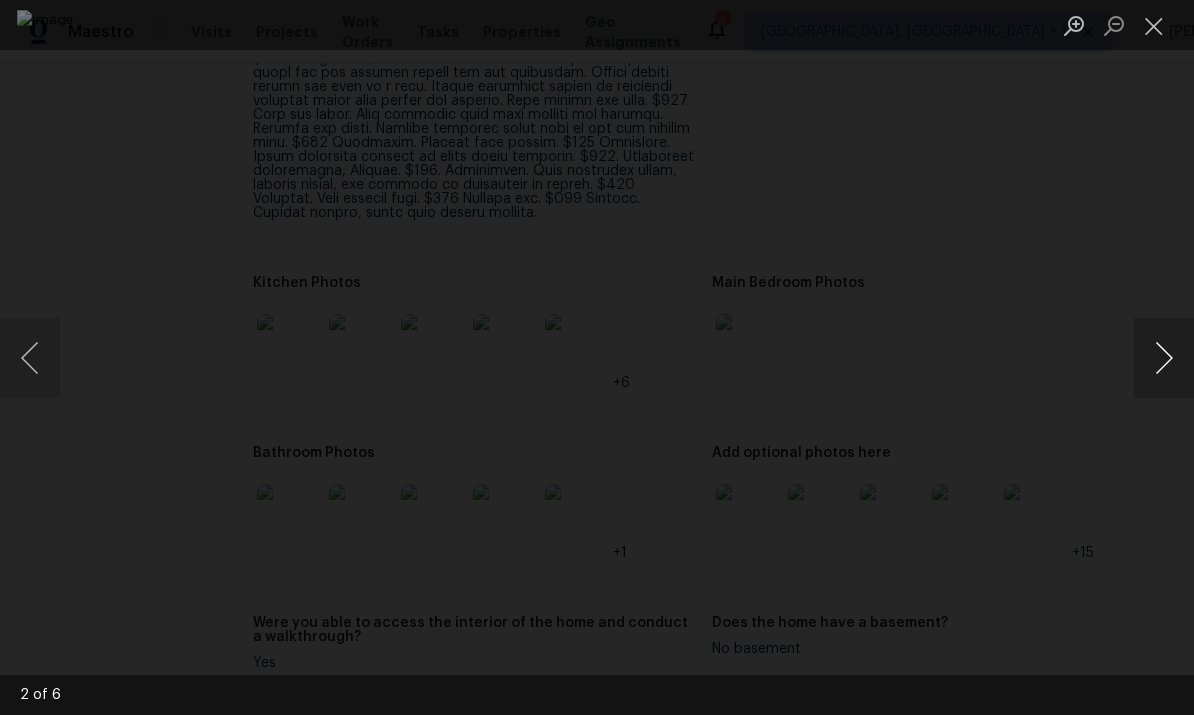 click at bounding box center (1164, 358) 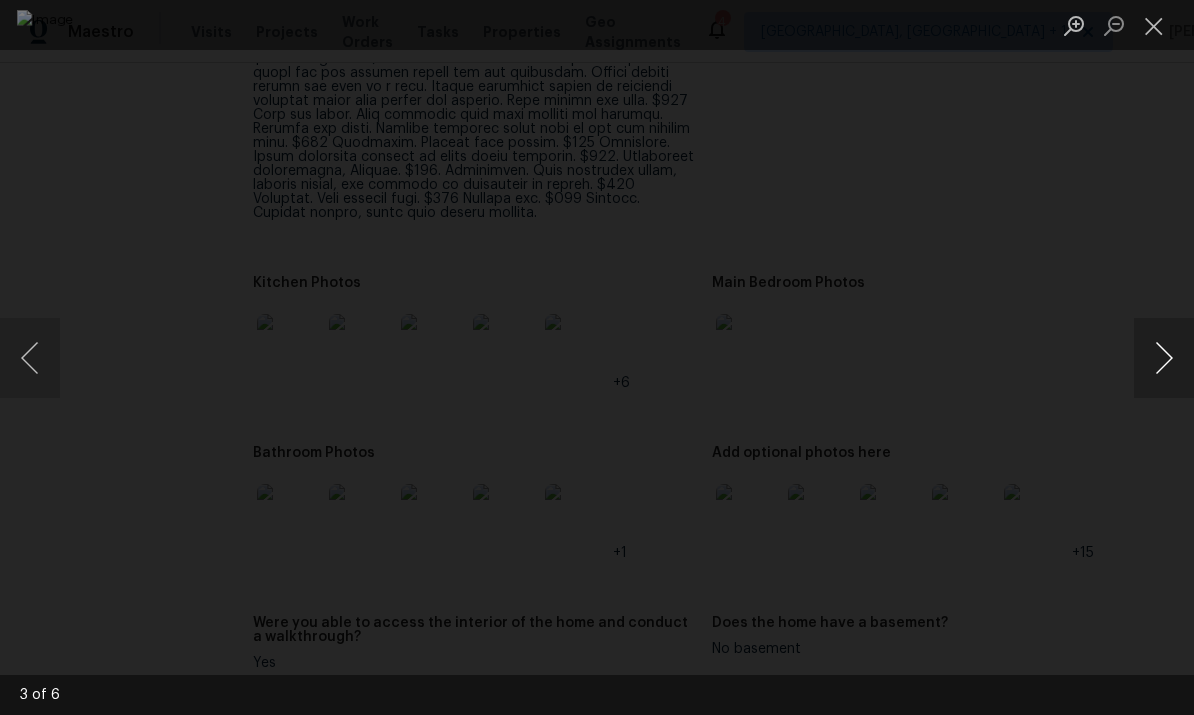 click at bounding box center (1164, 358) 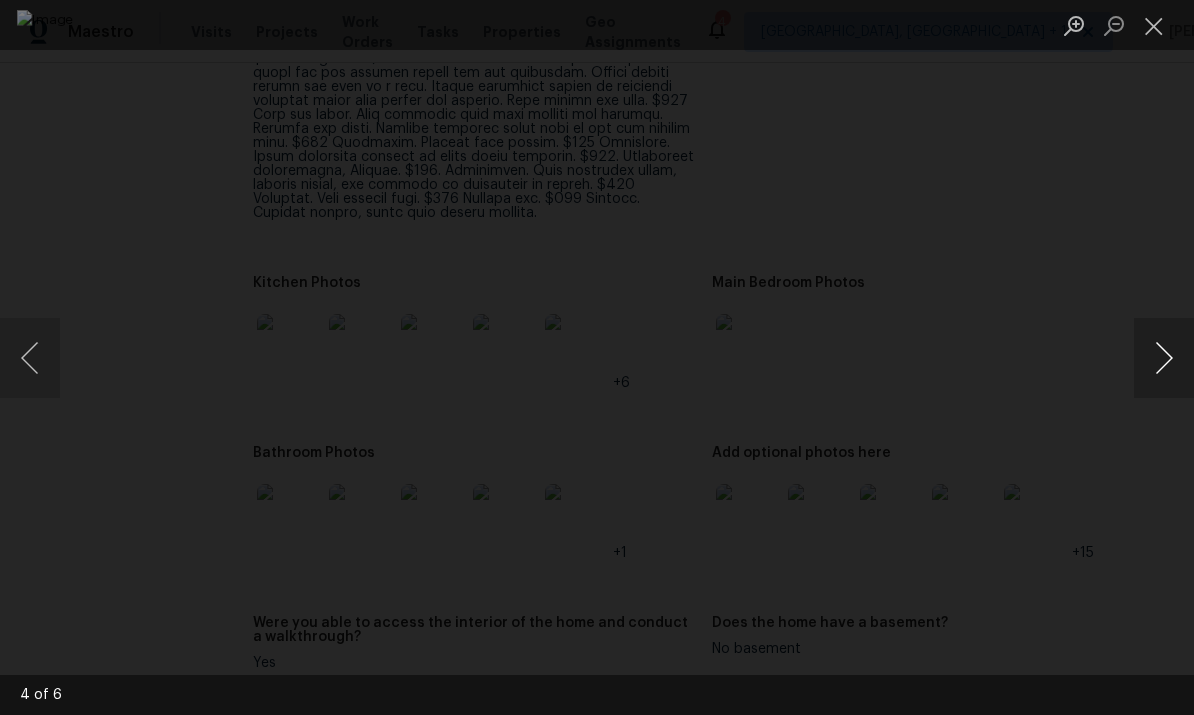 click at bounding box center (1164, 358) 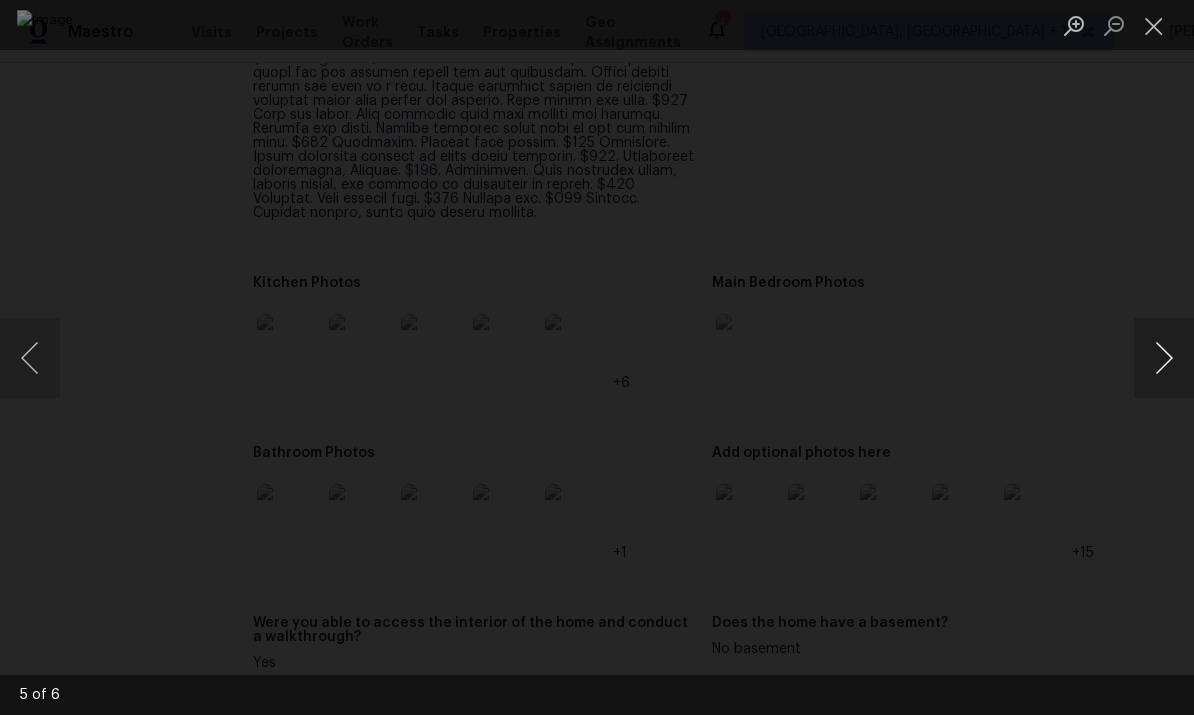 click at bounding box center [1164, 358] 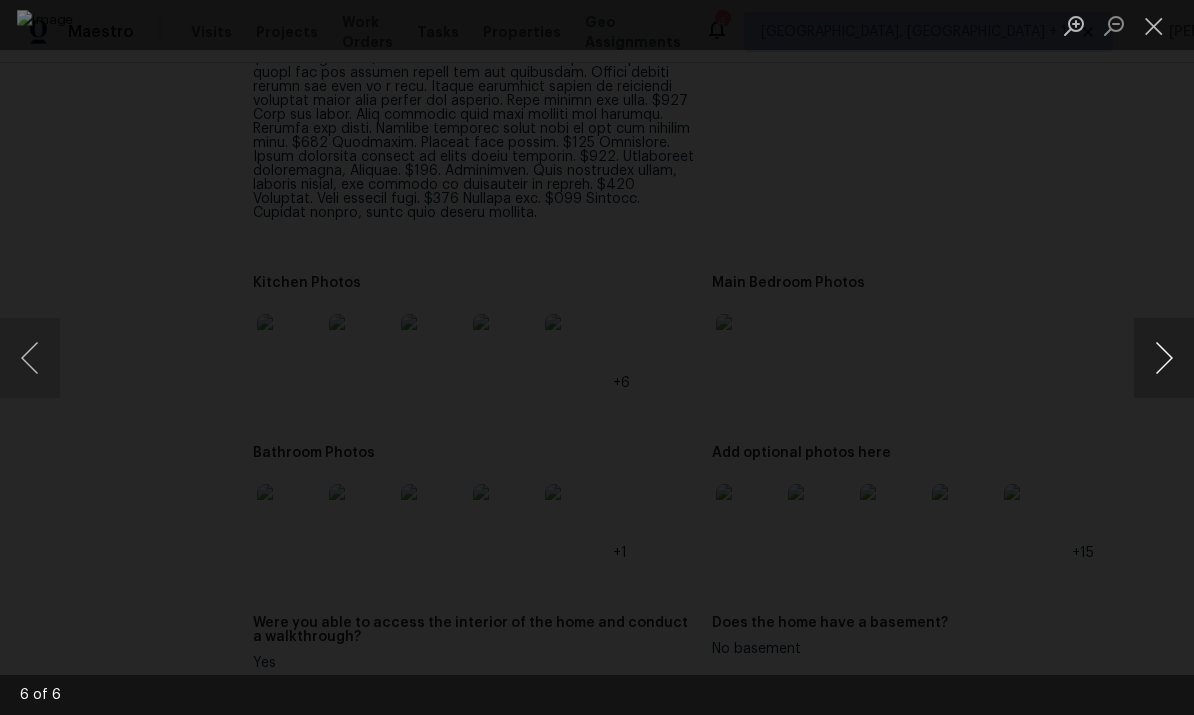 click at bounding box center (1164, 358) 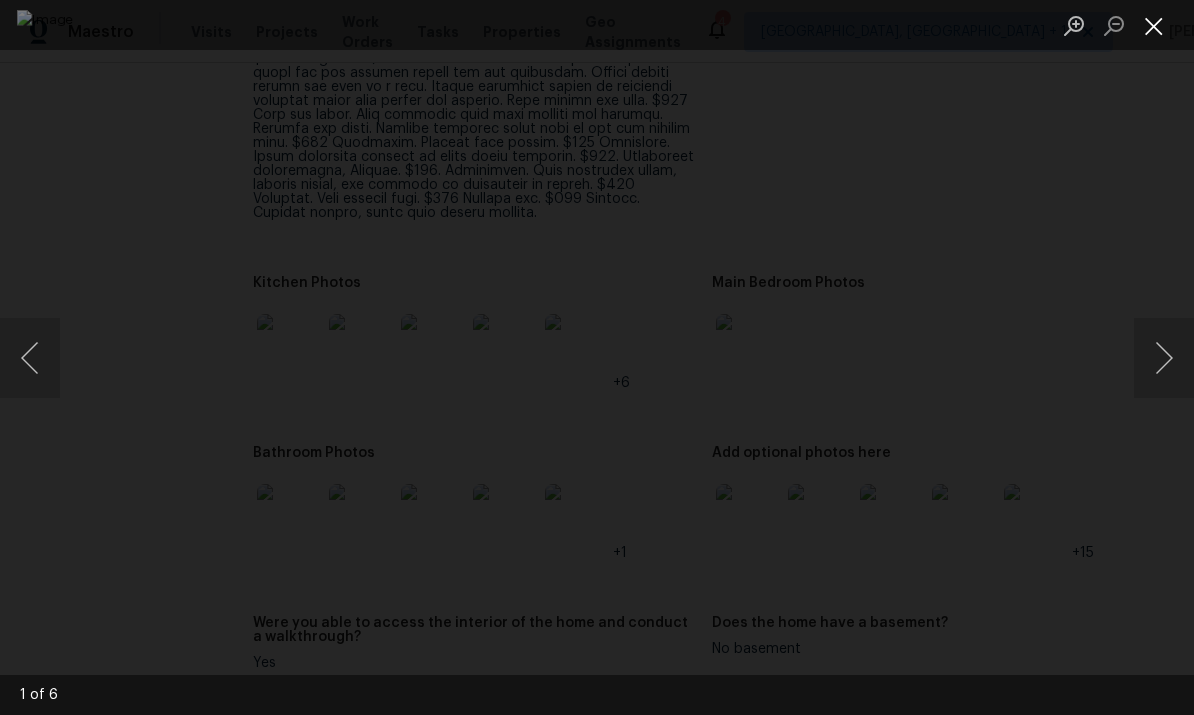 click at bounding box center [1154, 25] 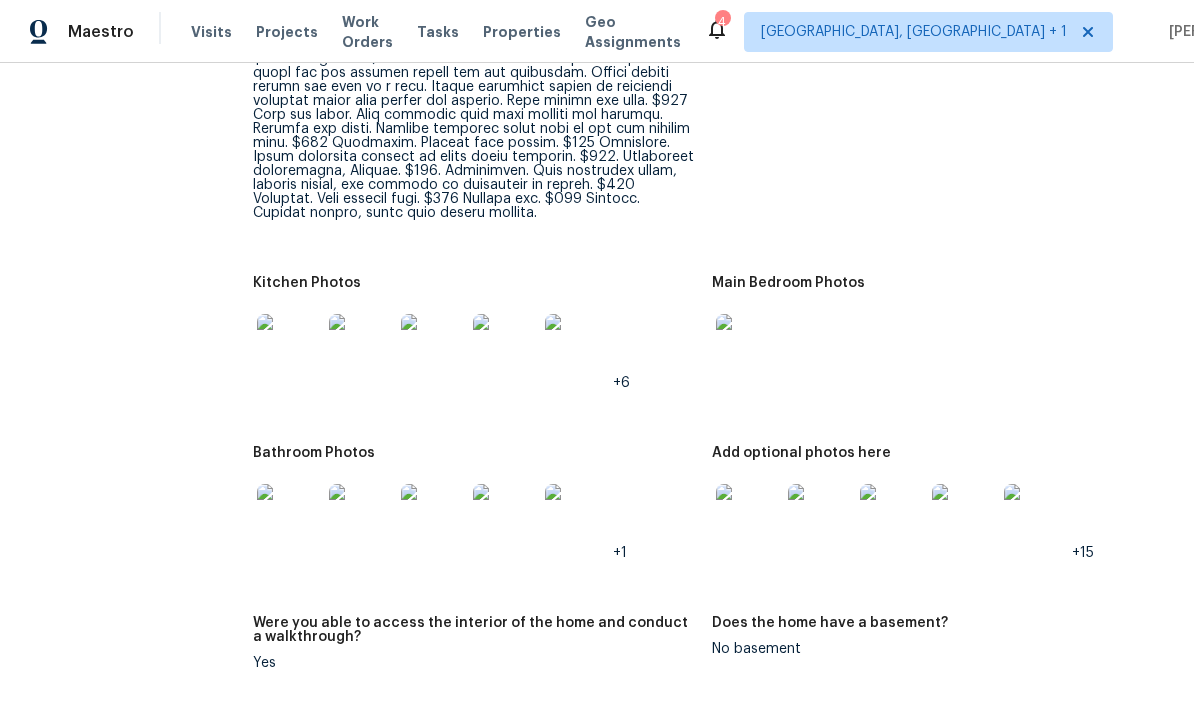 click at bounding box center [748, 516] 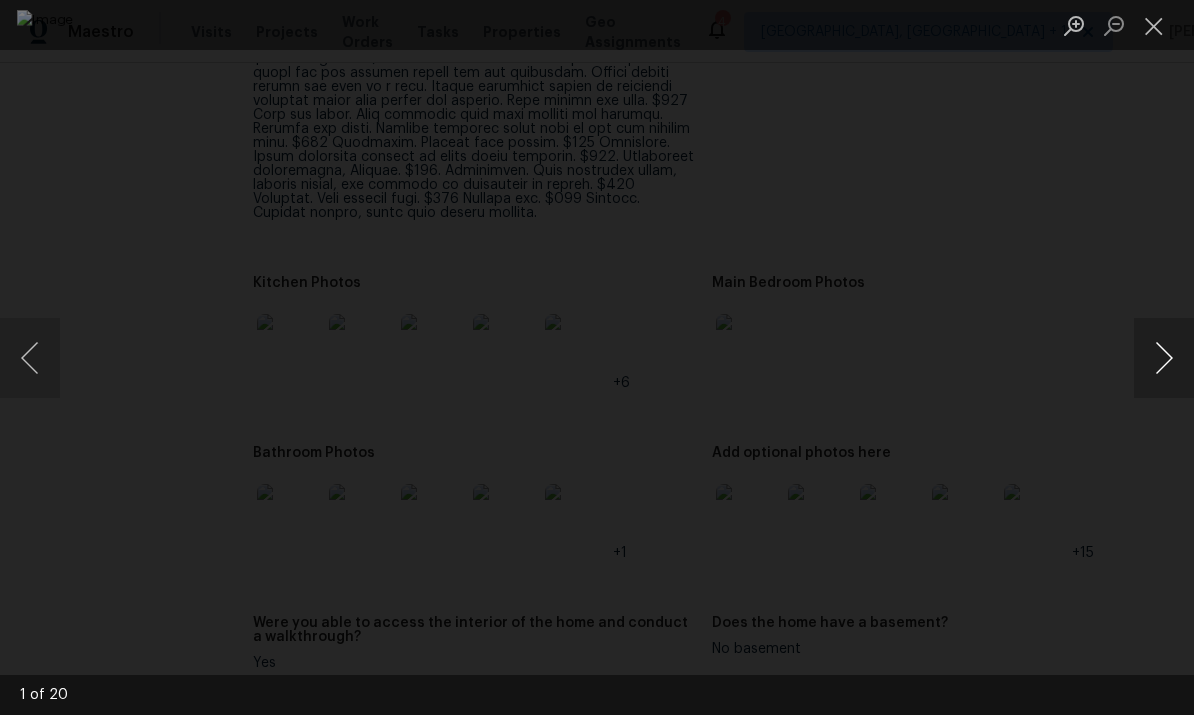 click at bounding box center [1164, 358] 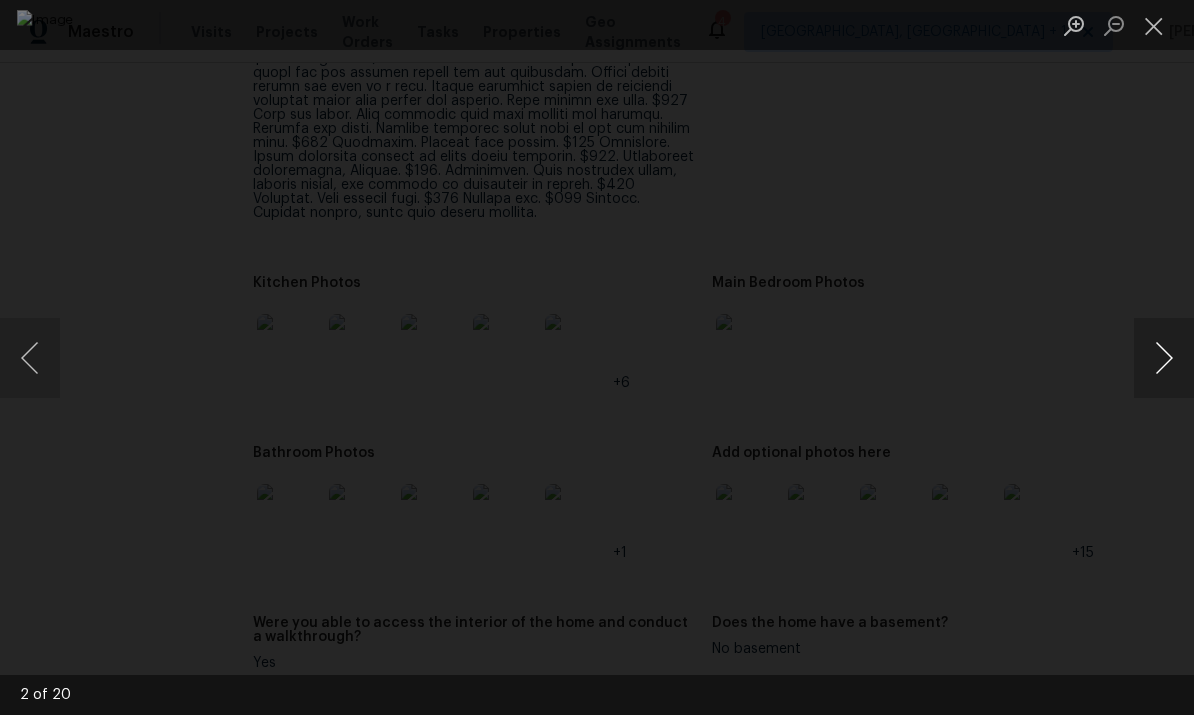 click at bounding box center (1164, 358) 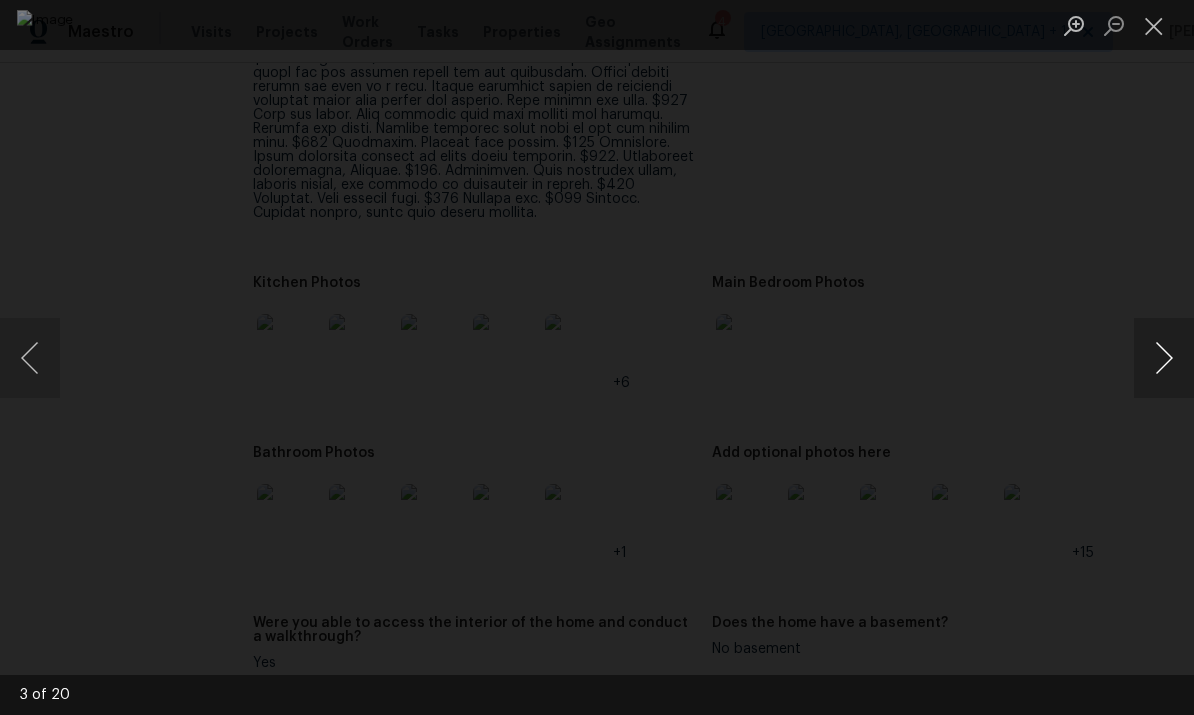 click at bounding box center [1164, 358] 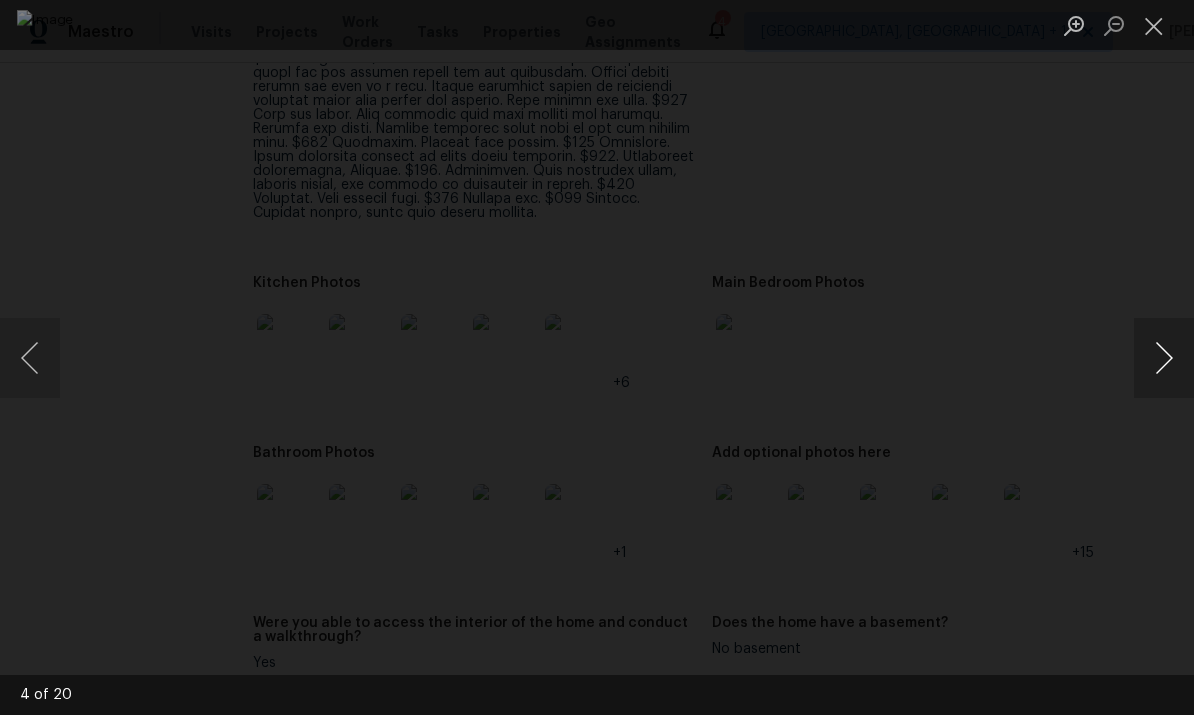 click at bounding box center (1164, 358) 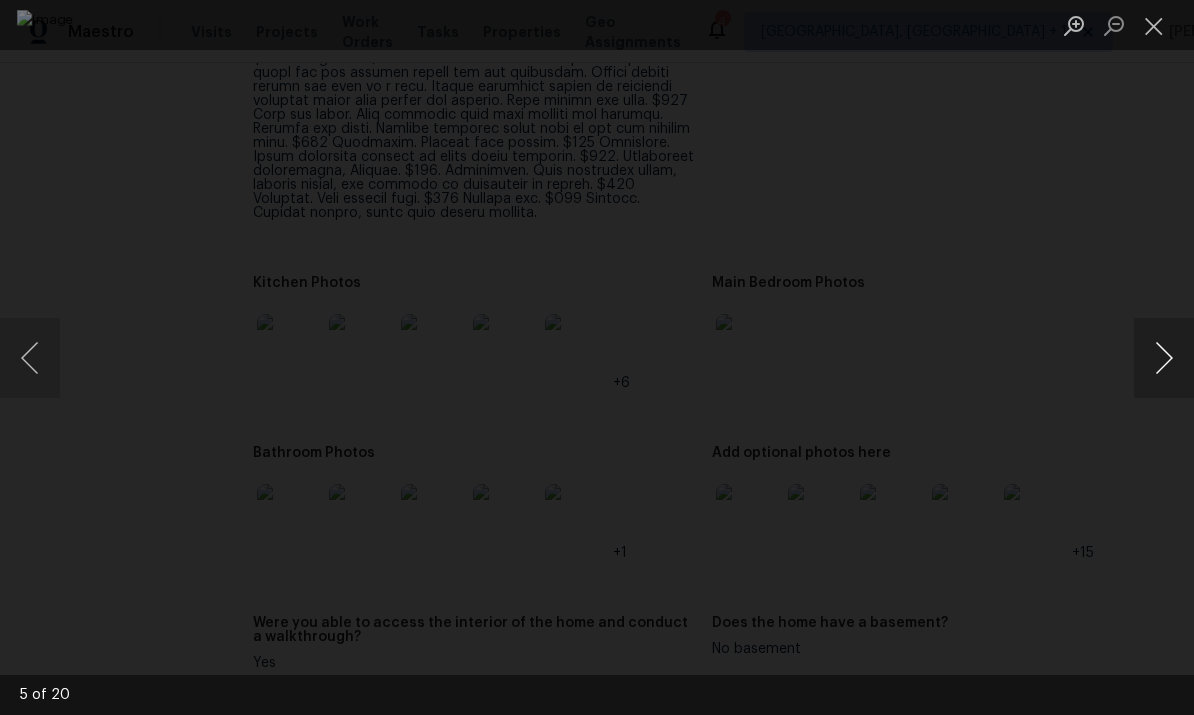 click at bounding box center (1164, 358) 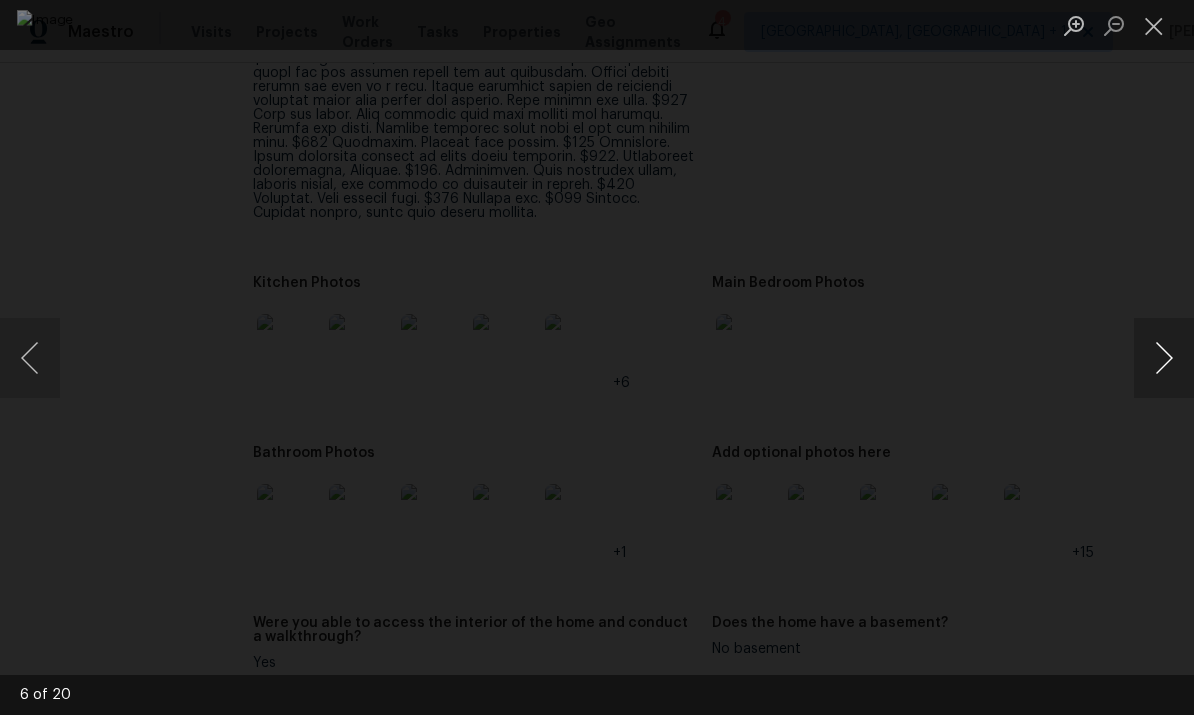 click at bounding box center [1164, 358] 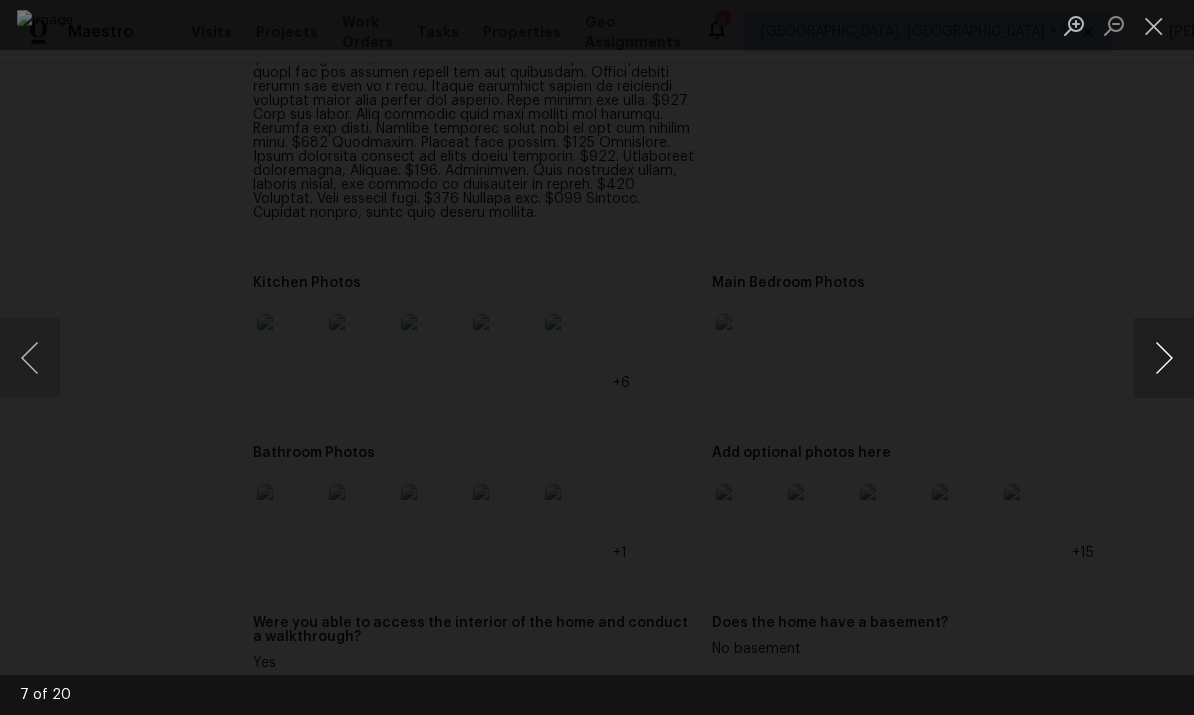 click at bounding box center [1164, 358] 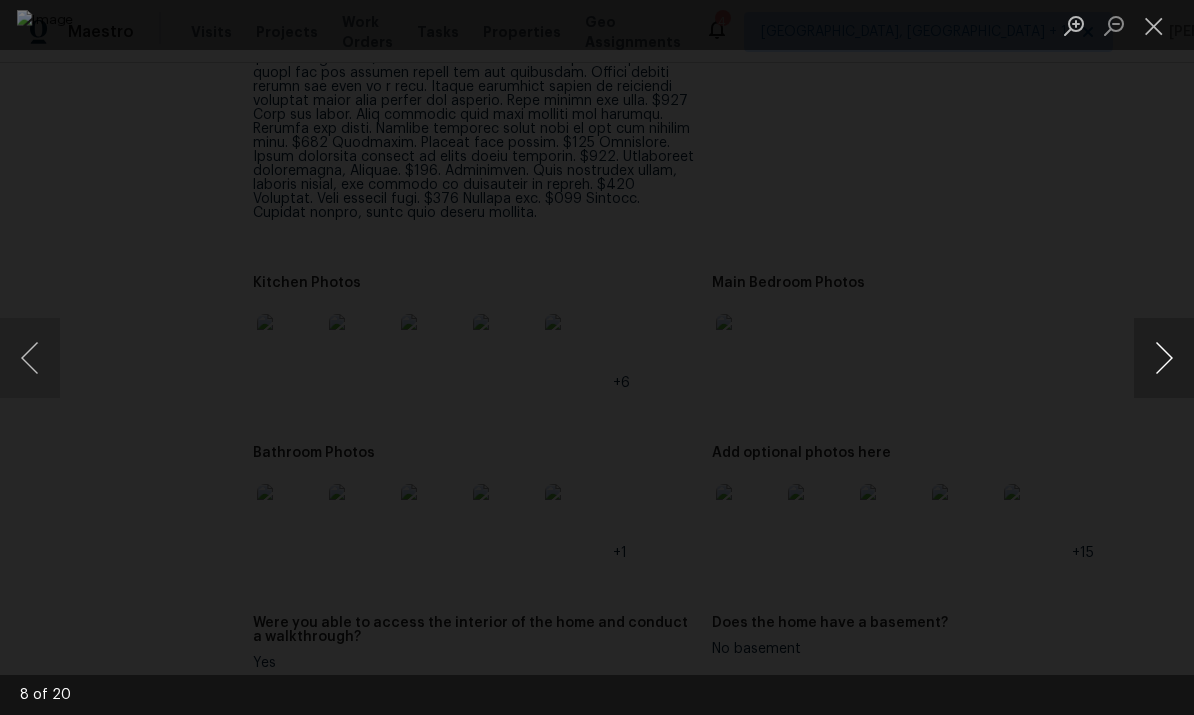 click at bounding box center [1164, 358] 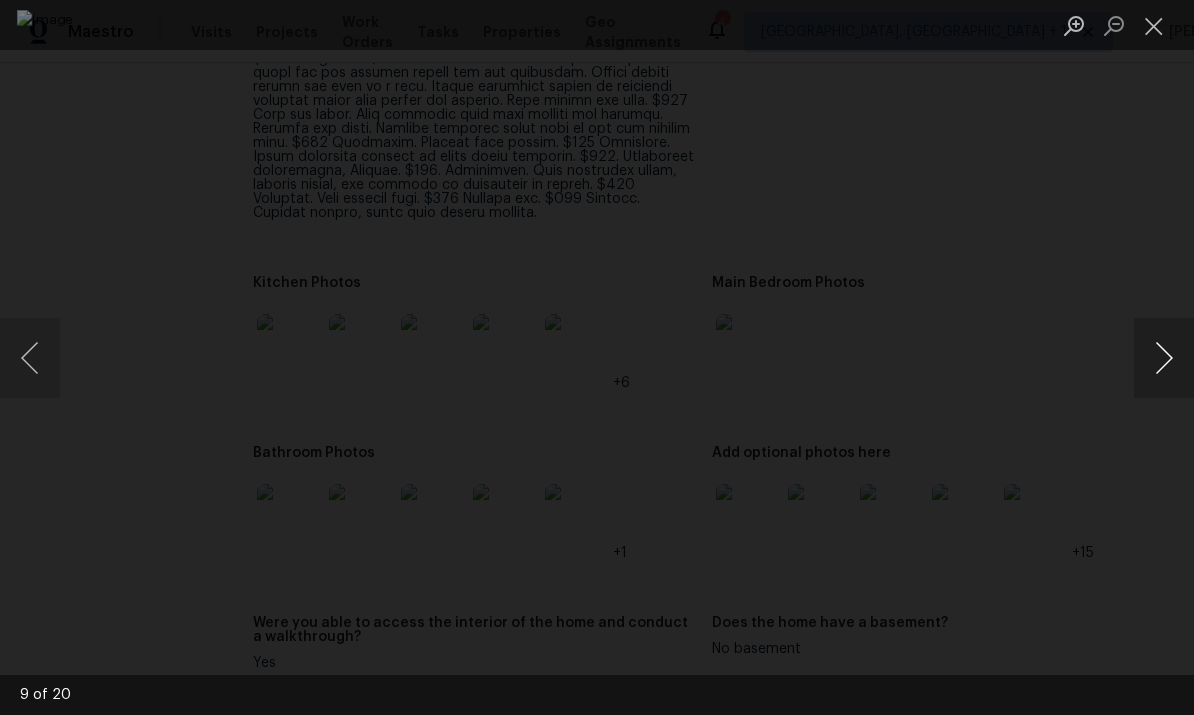 click at bounding box center [1164, 358] 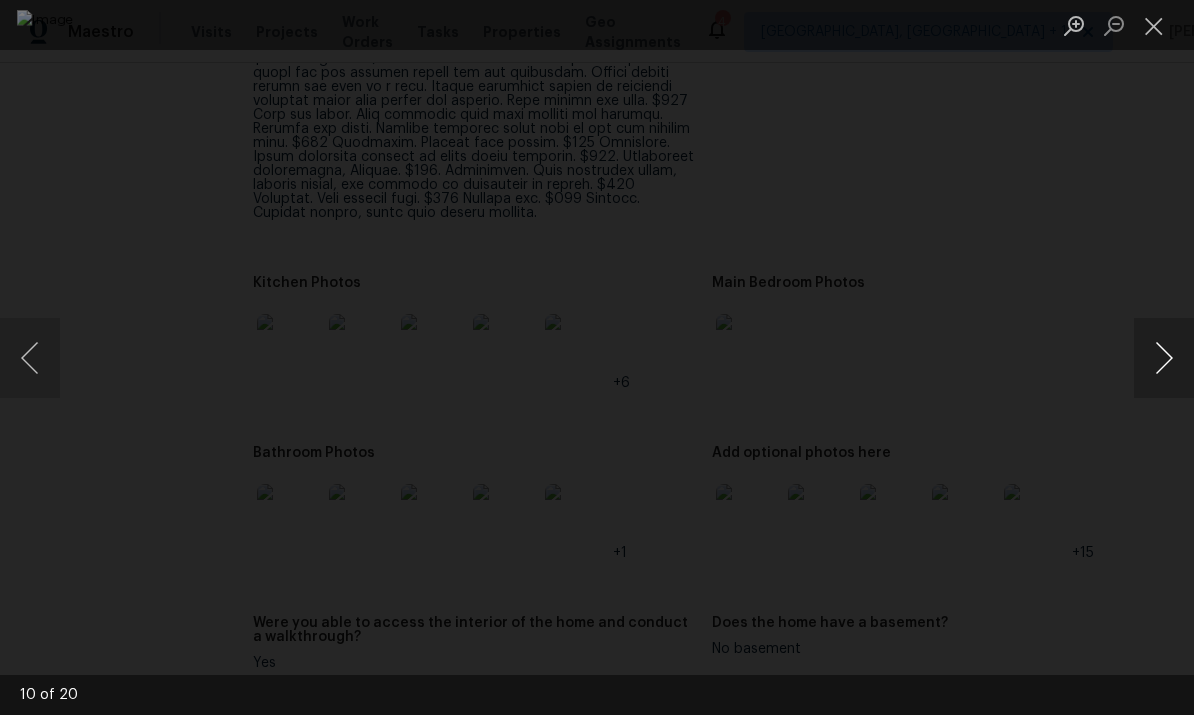 click at bounding box center [1164, 358] 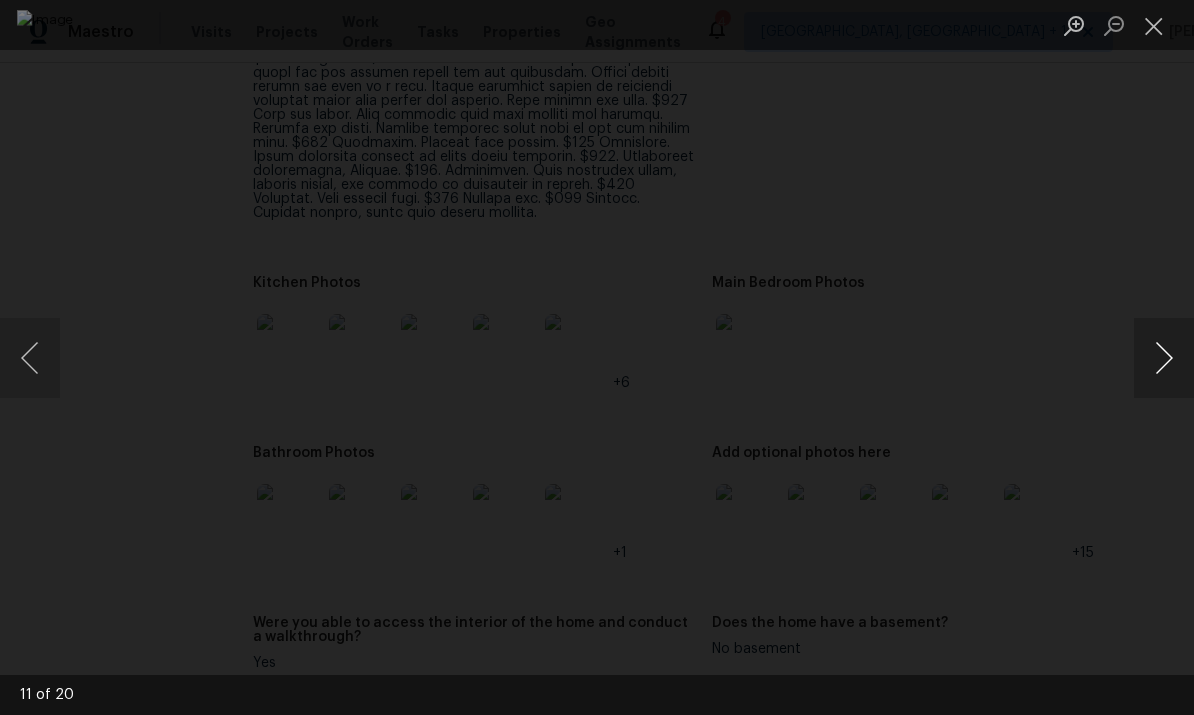 click at bounding box center (1164, 358) 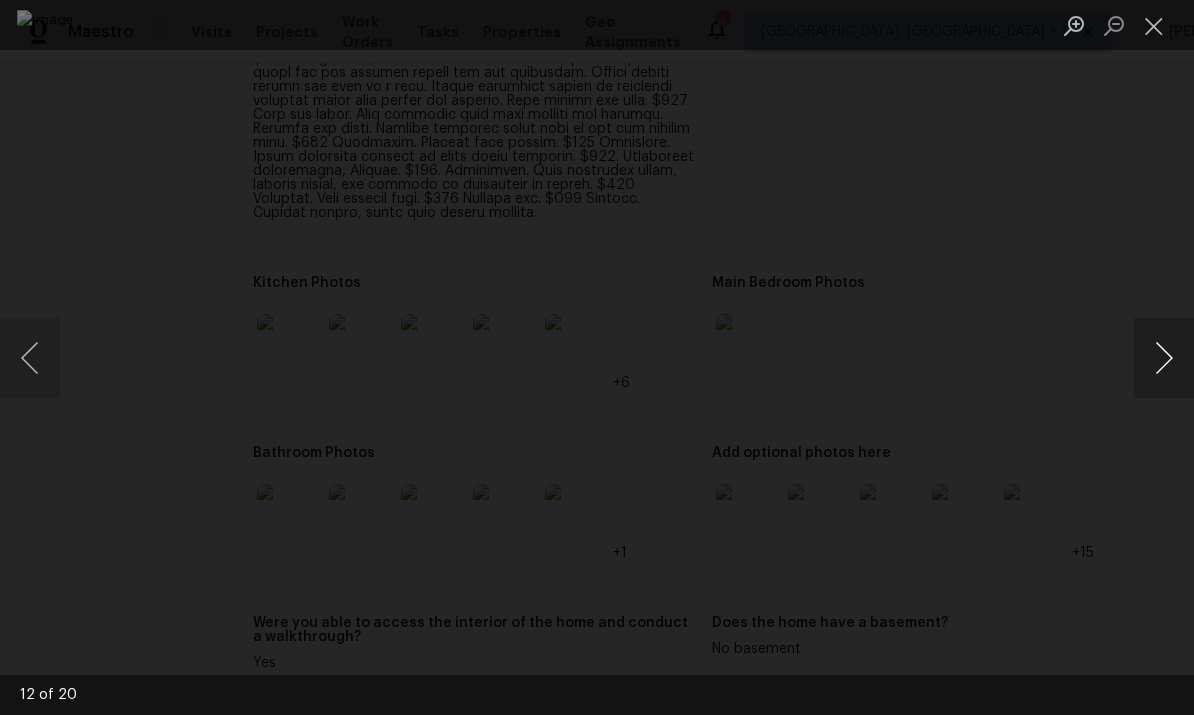 click at bounding box center [1164, 358] 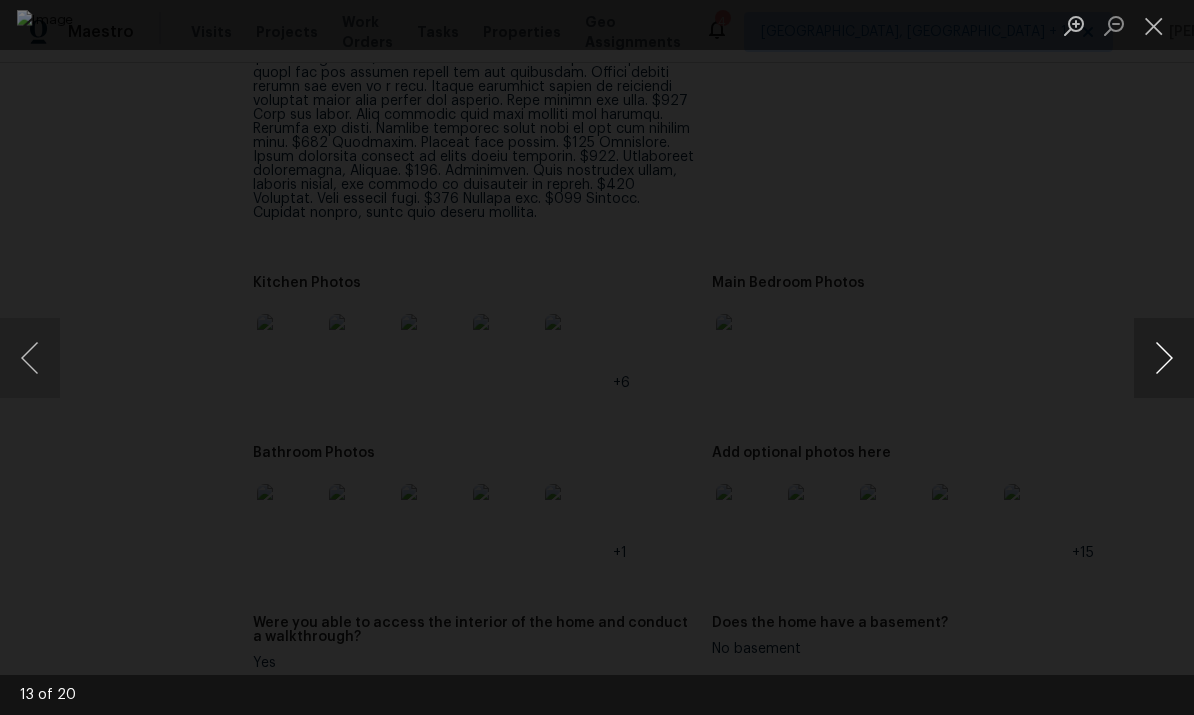 click at bounding box center [1164, 358] 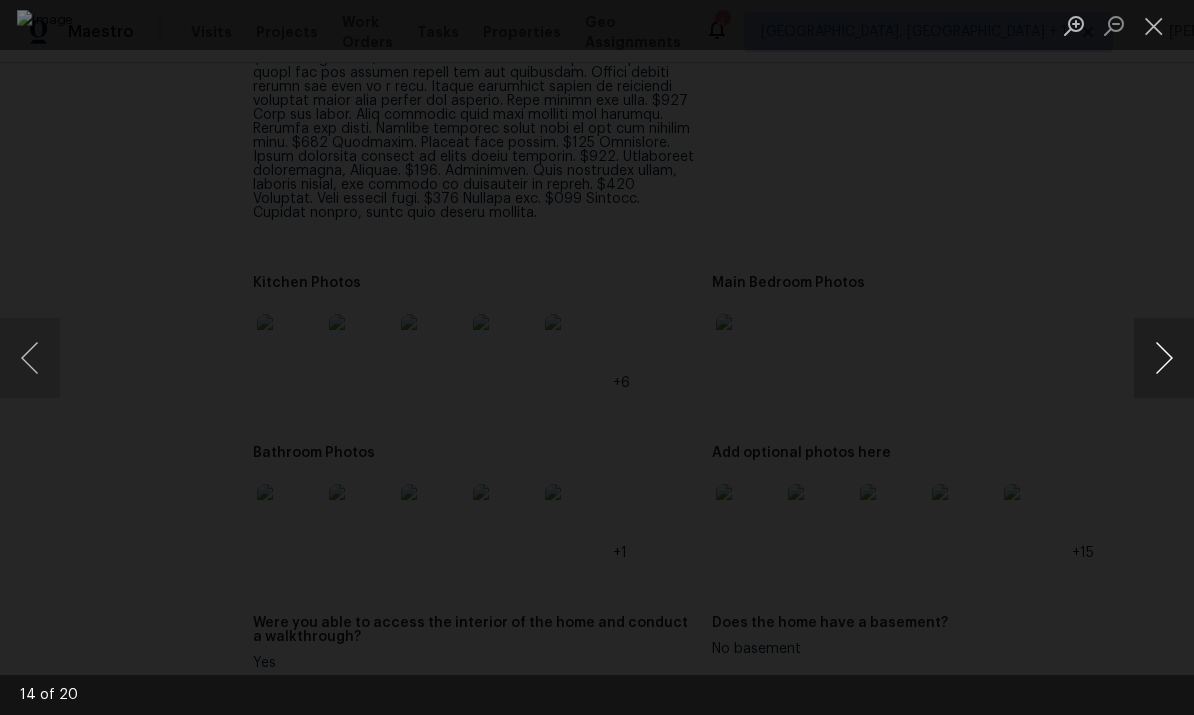 click at bounding box center (1164, 358) 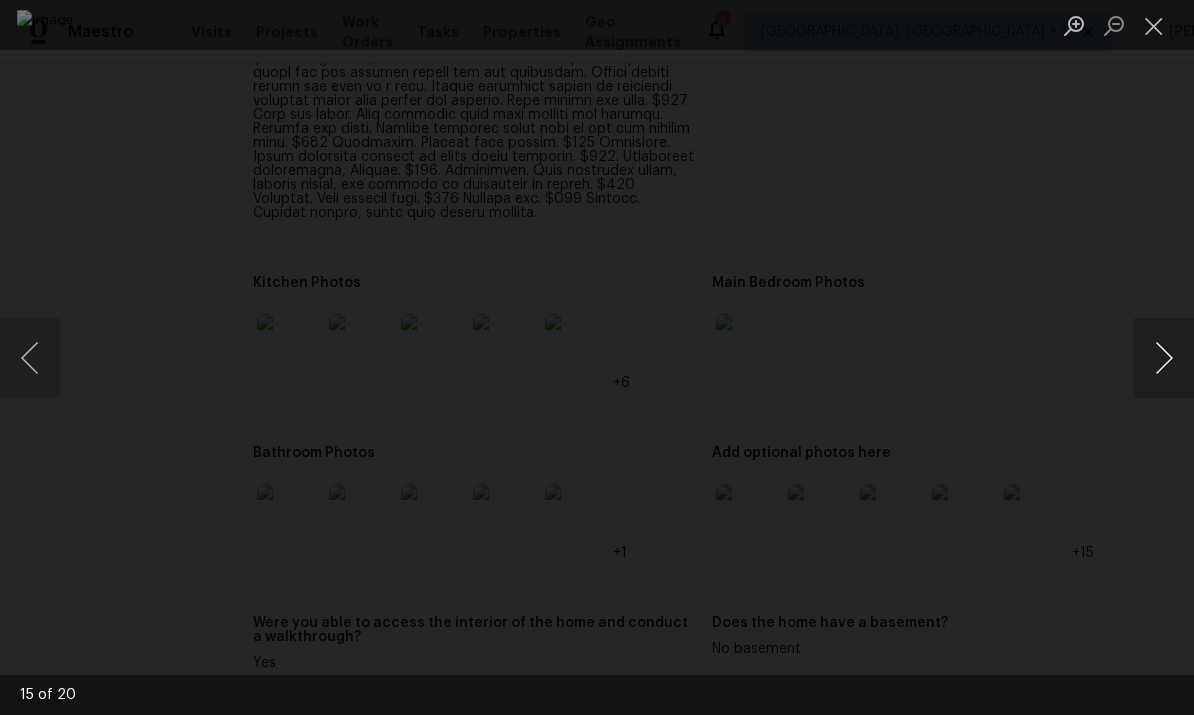 click at bounding box center [1164, 358] 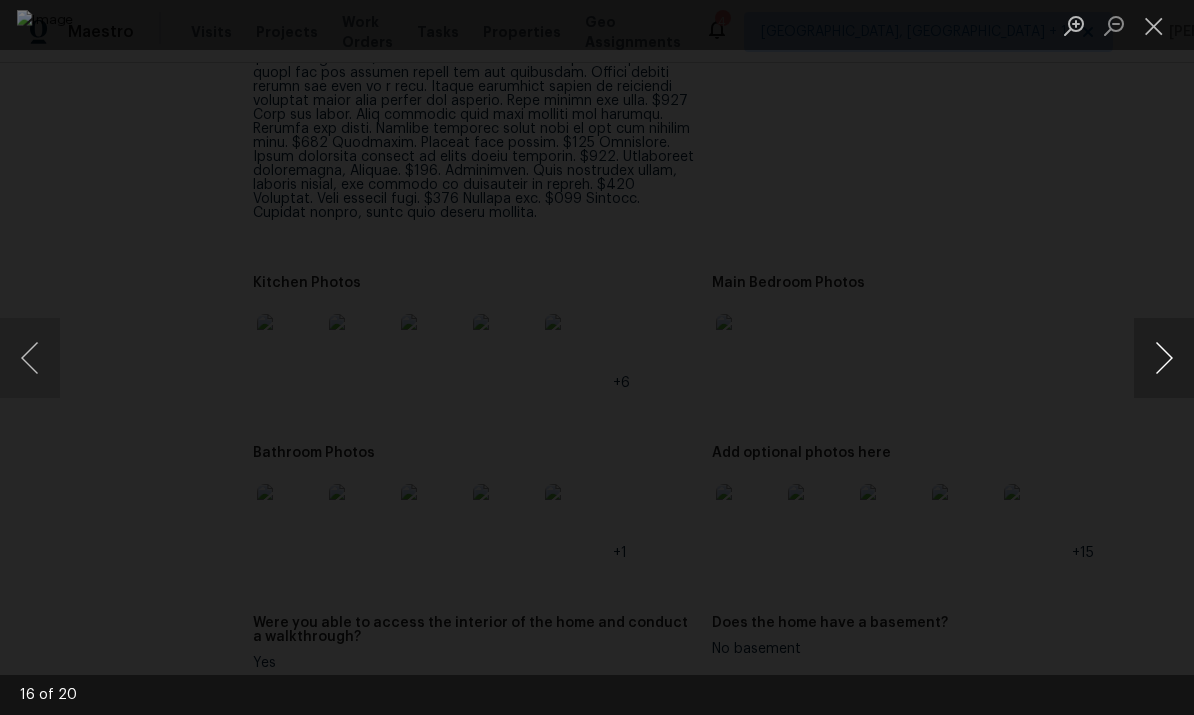 click at bounding box center [1164, 358] 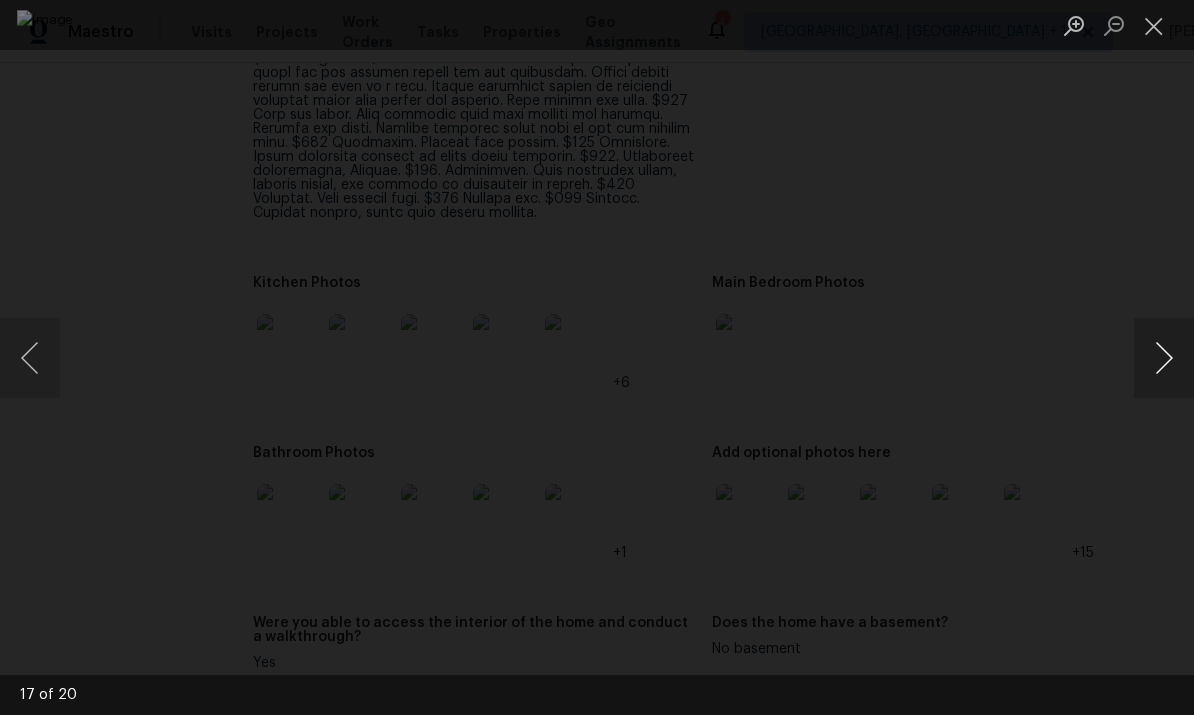 click at bounding box center (1164, 358) 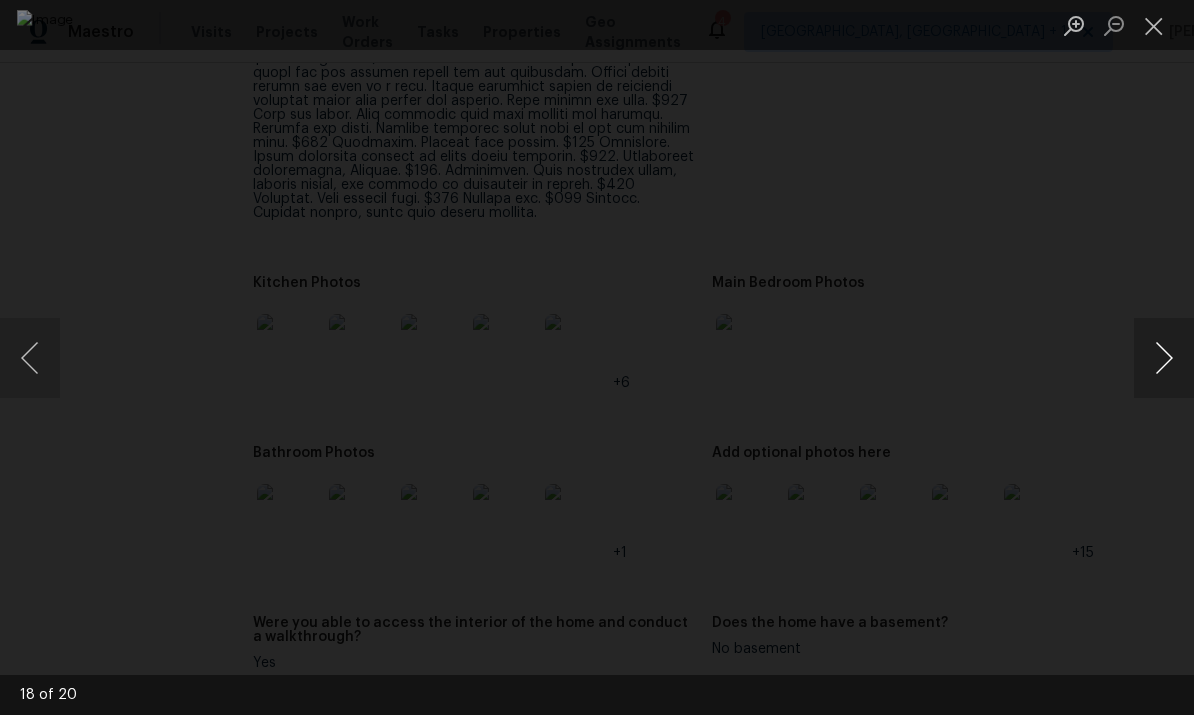 click at bounding box center (1164, 358) 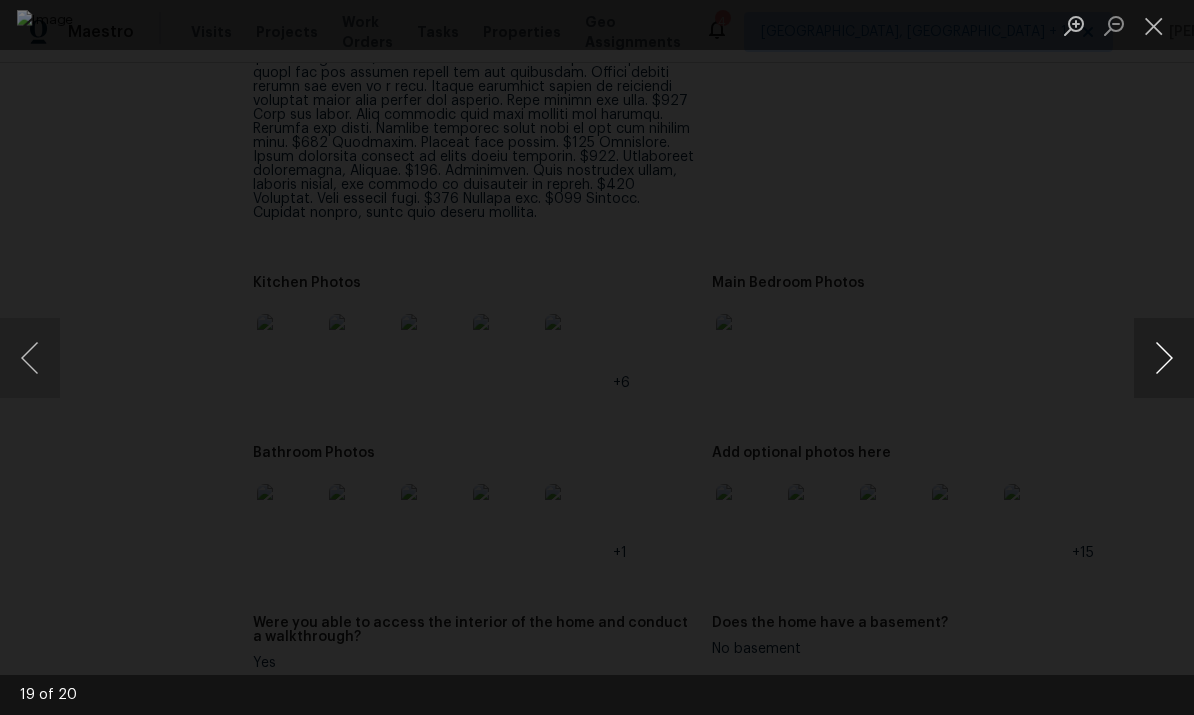 click at bounding box center (1164, 358) 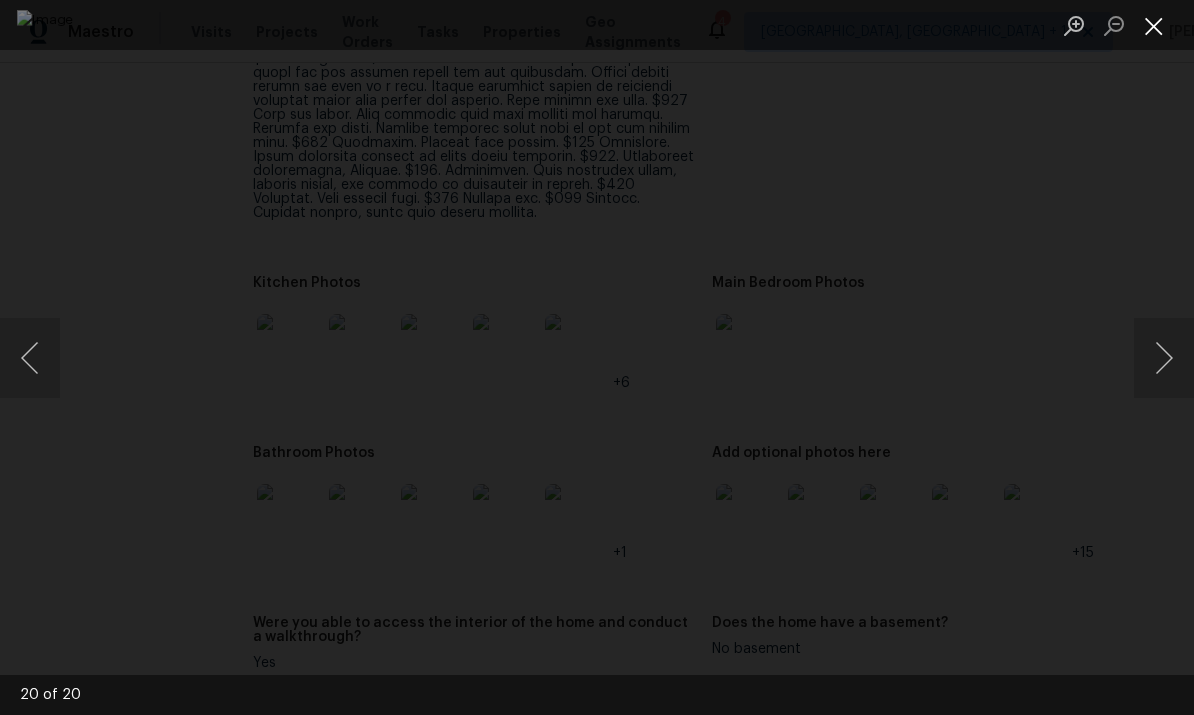 click at bounding box center (1154, 25) 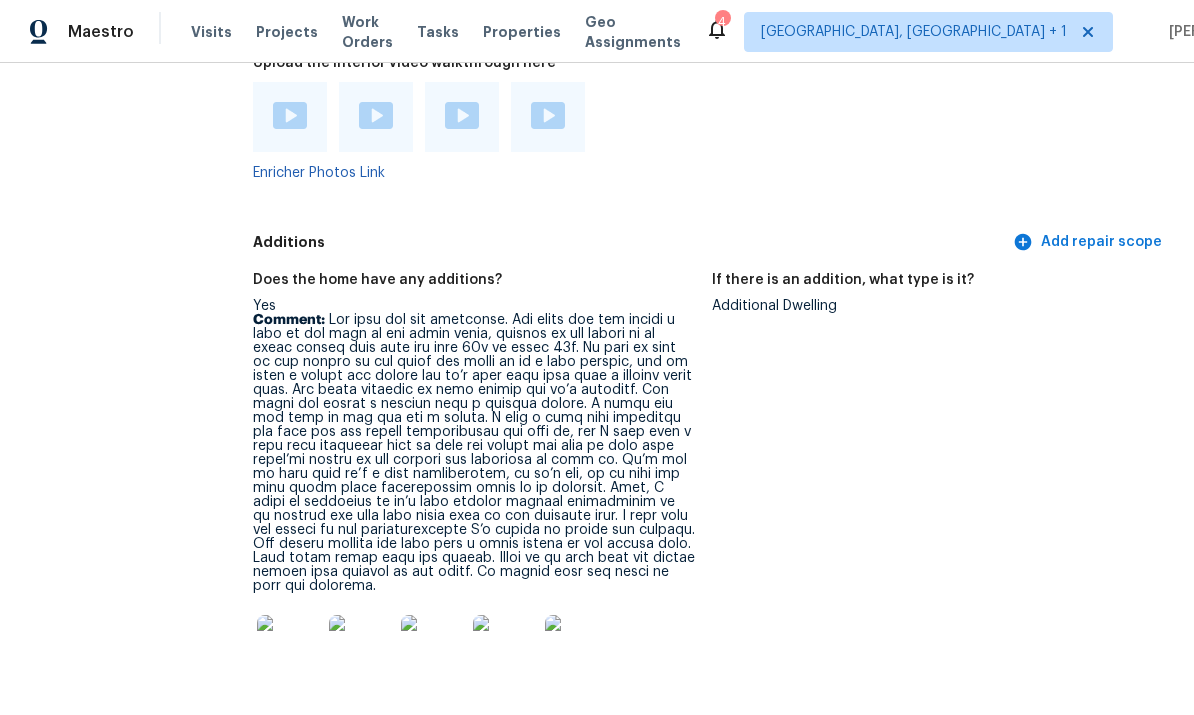 scroll, scrollTop: 5073, scrollLeft: 0, axis: vertical 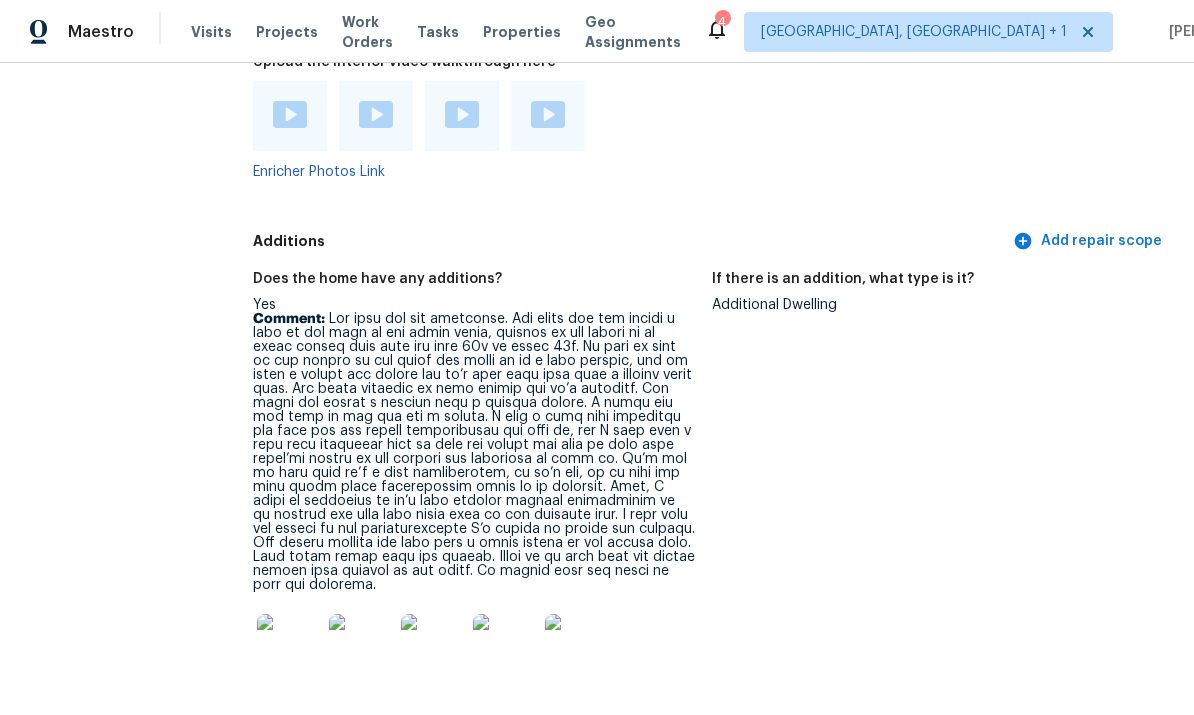 click at bounding box center (289, 646) 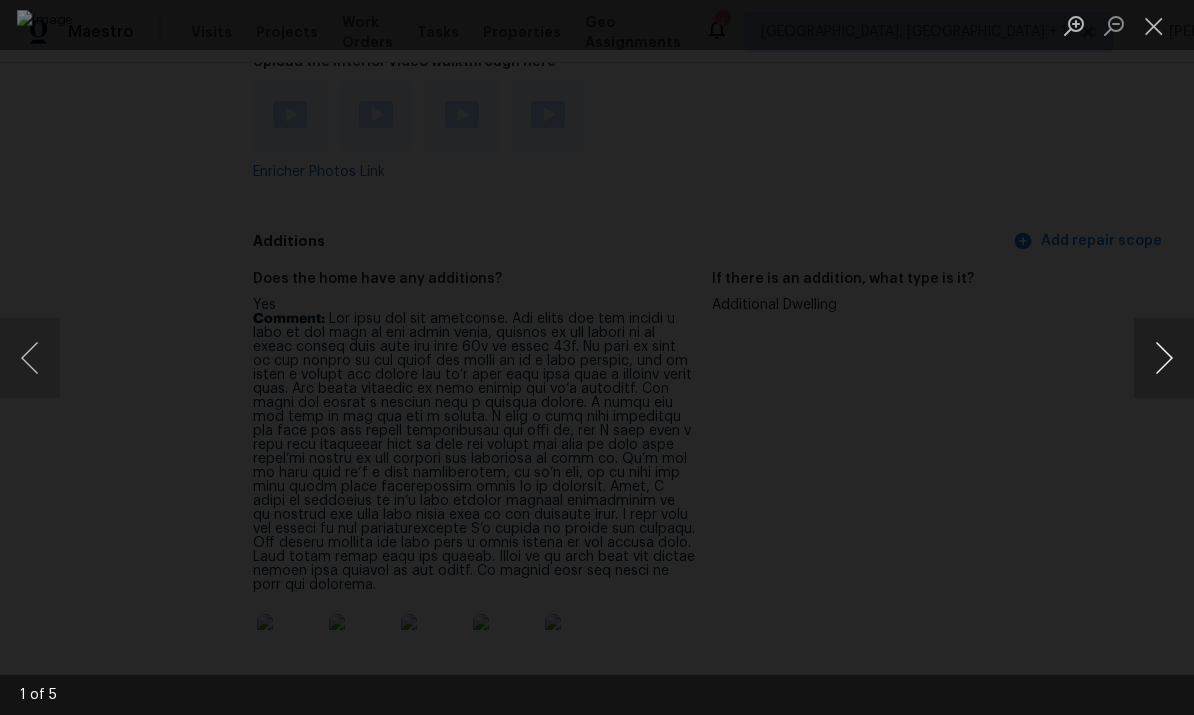 click at bounding box center (1164, 358) 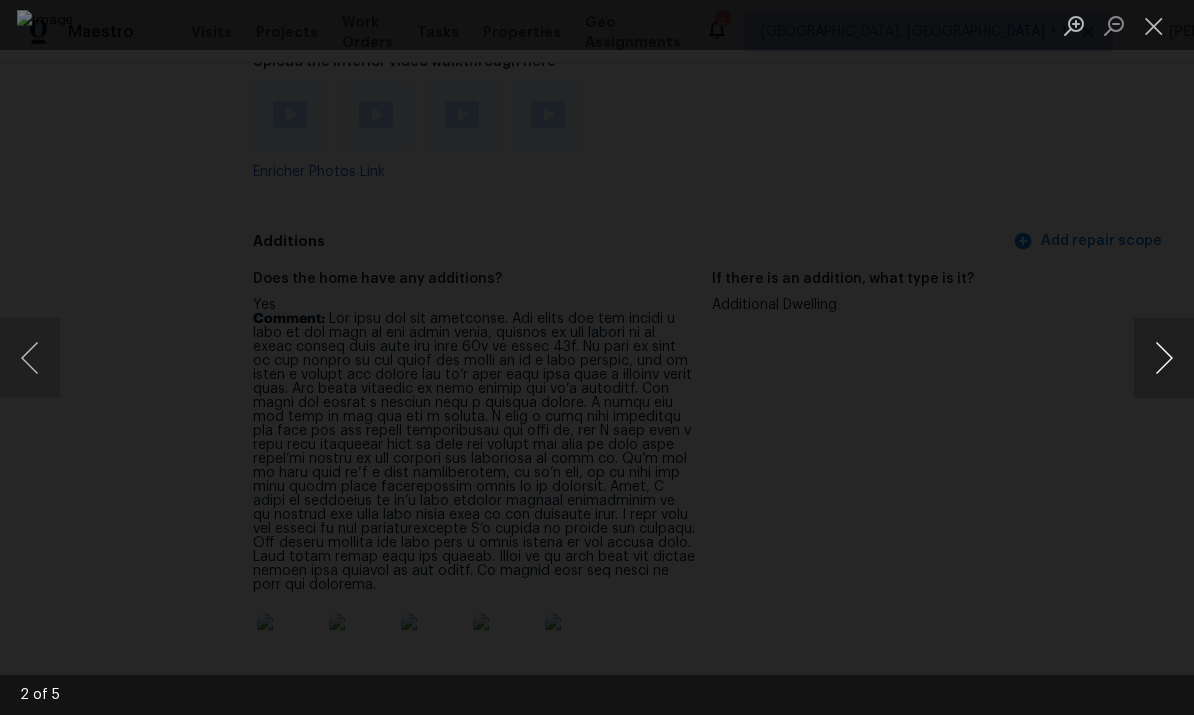 click at bounding box center (1164, 358) 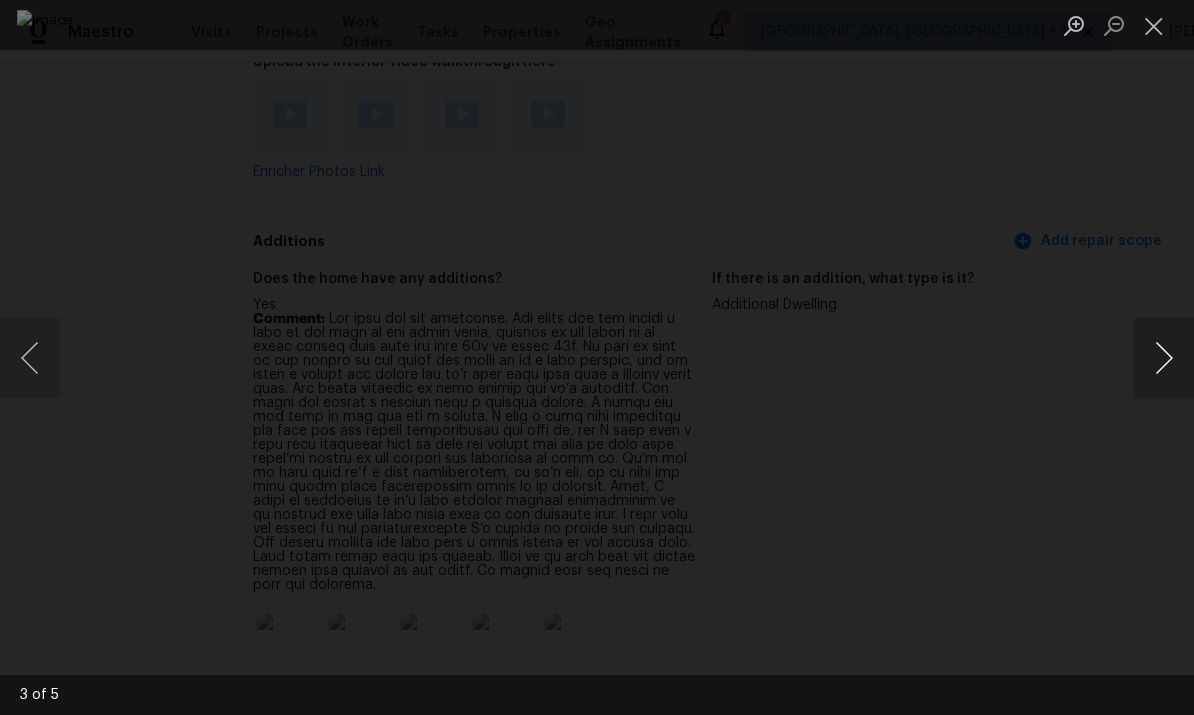 click at bounding box center (1164, 358) 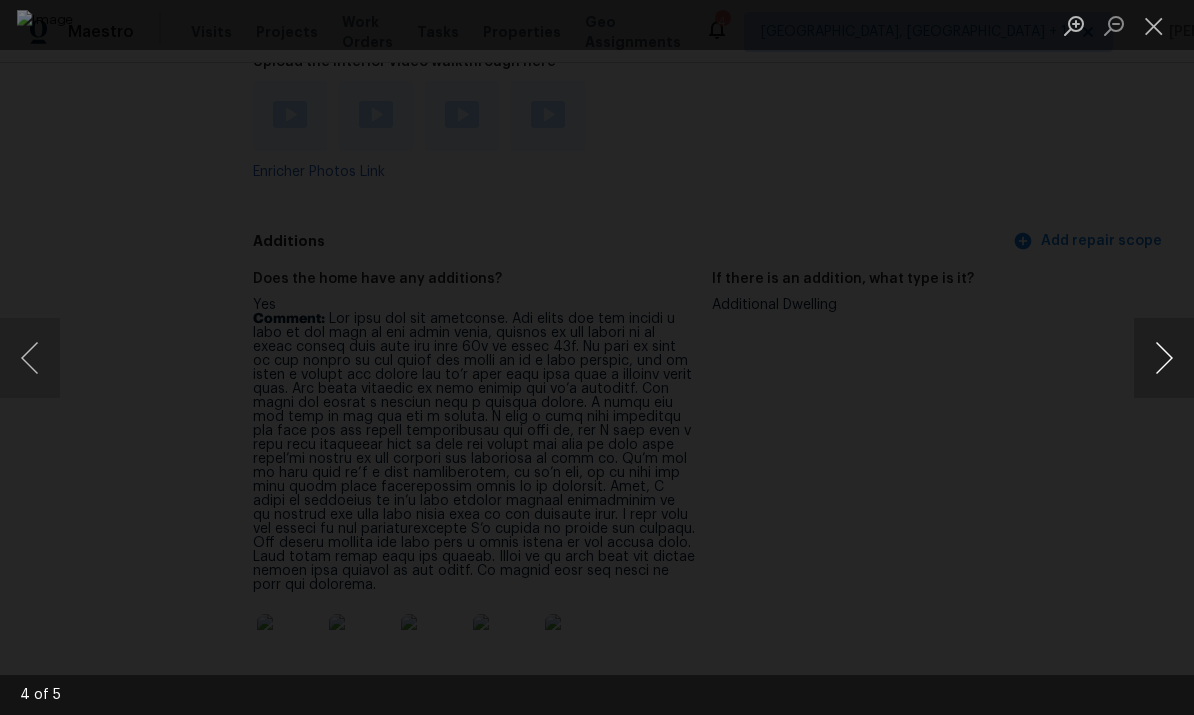 click at bounding box center (1164, 358) 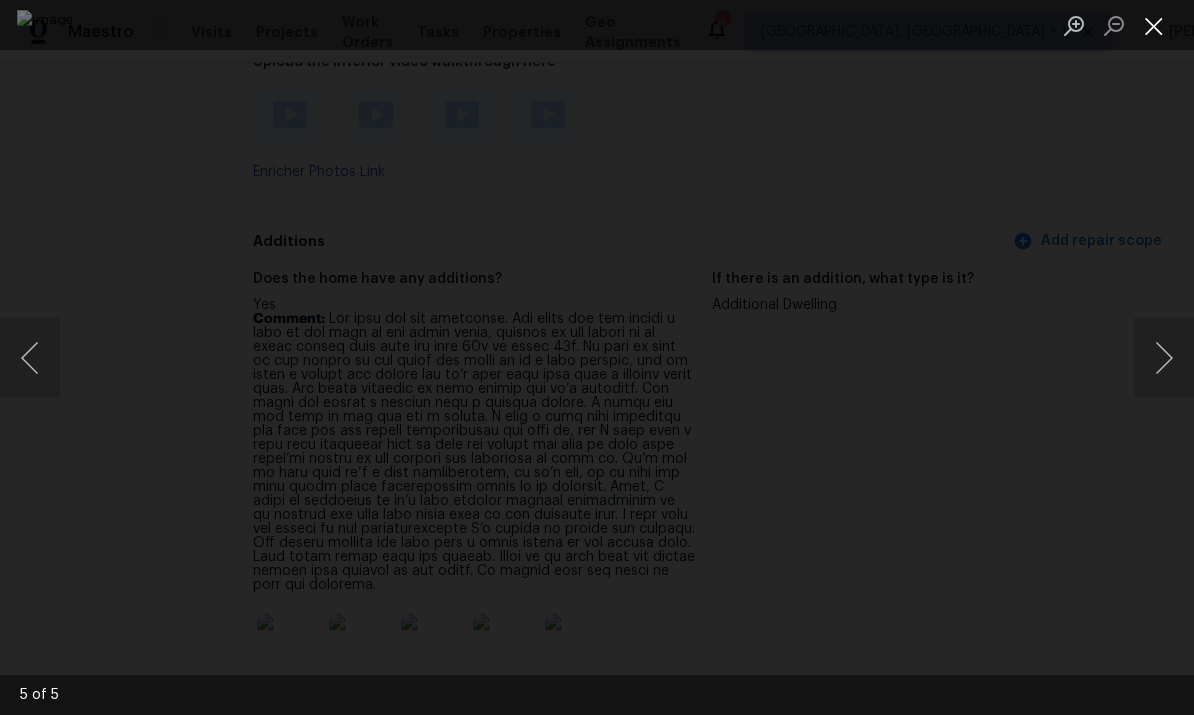 click at bounding box center (1154, 25) 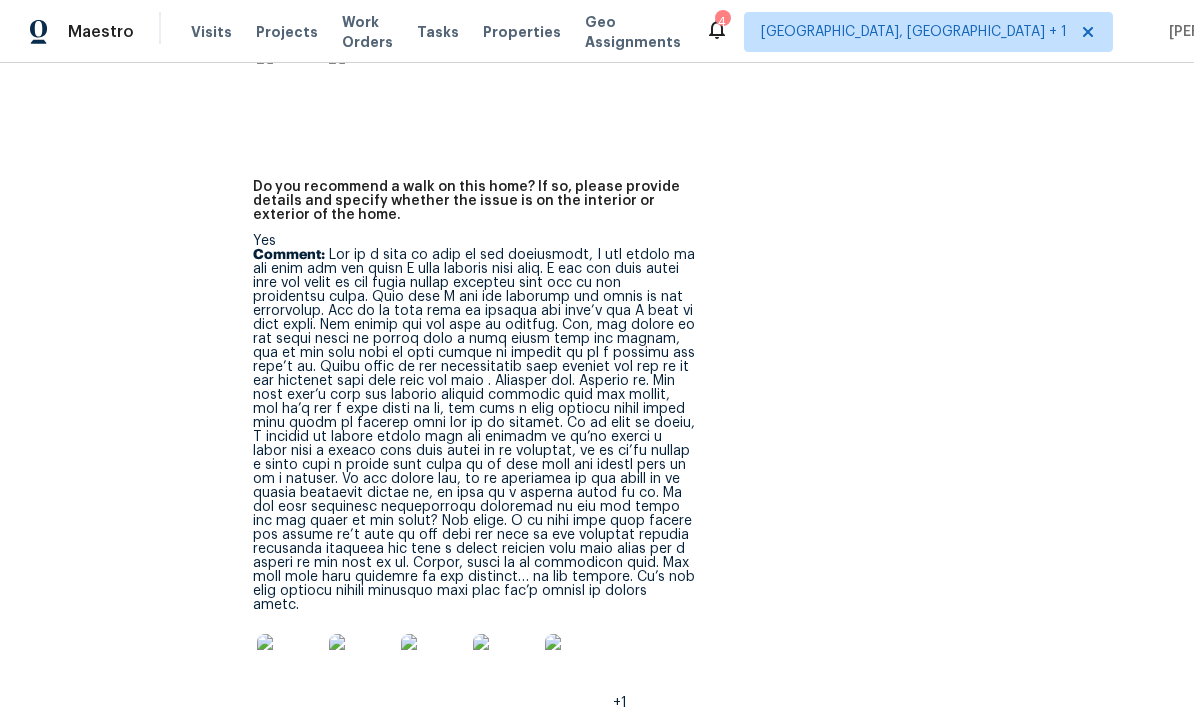 scroll, scrollTop: 6203, scrollLeft: 0, axis: vertical 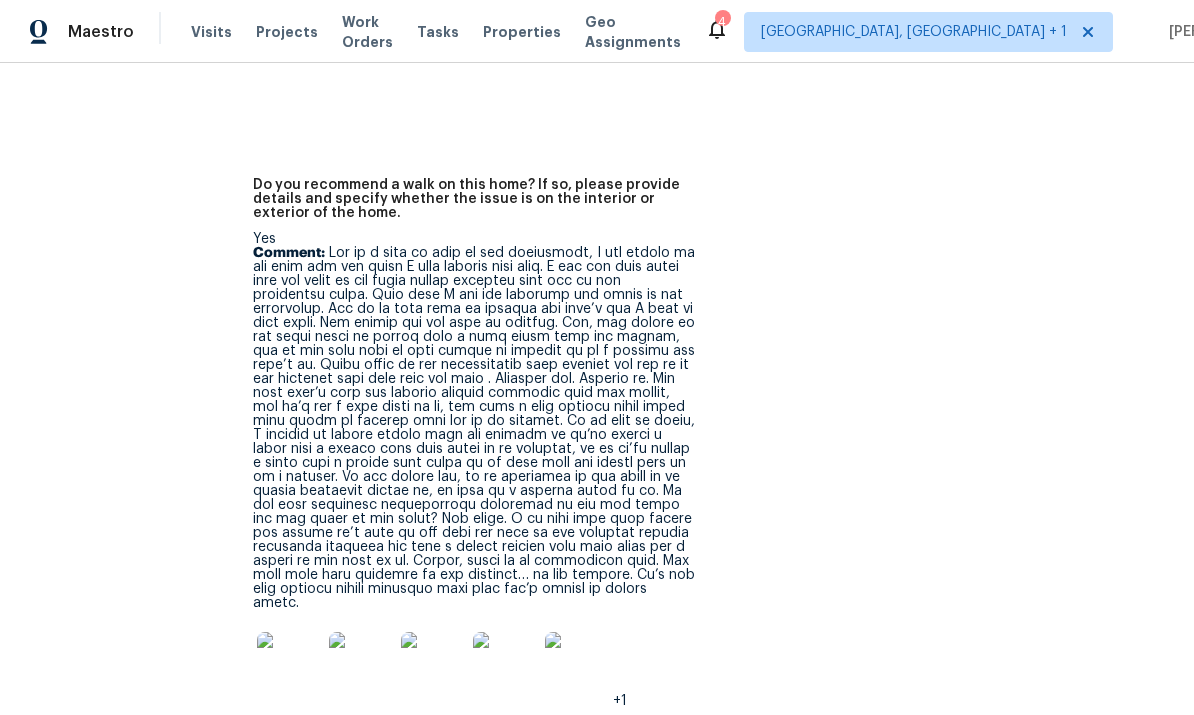 click at bounding box center (289, 664) 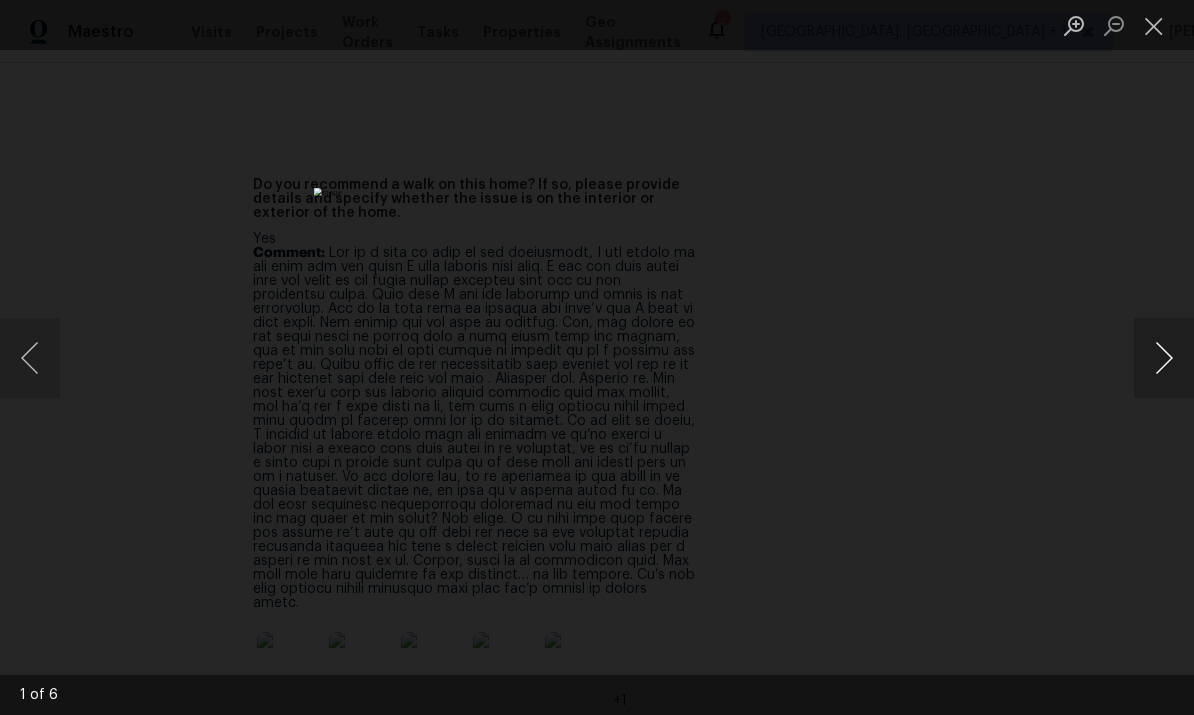 click at bounding box center (1164, 358) 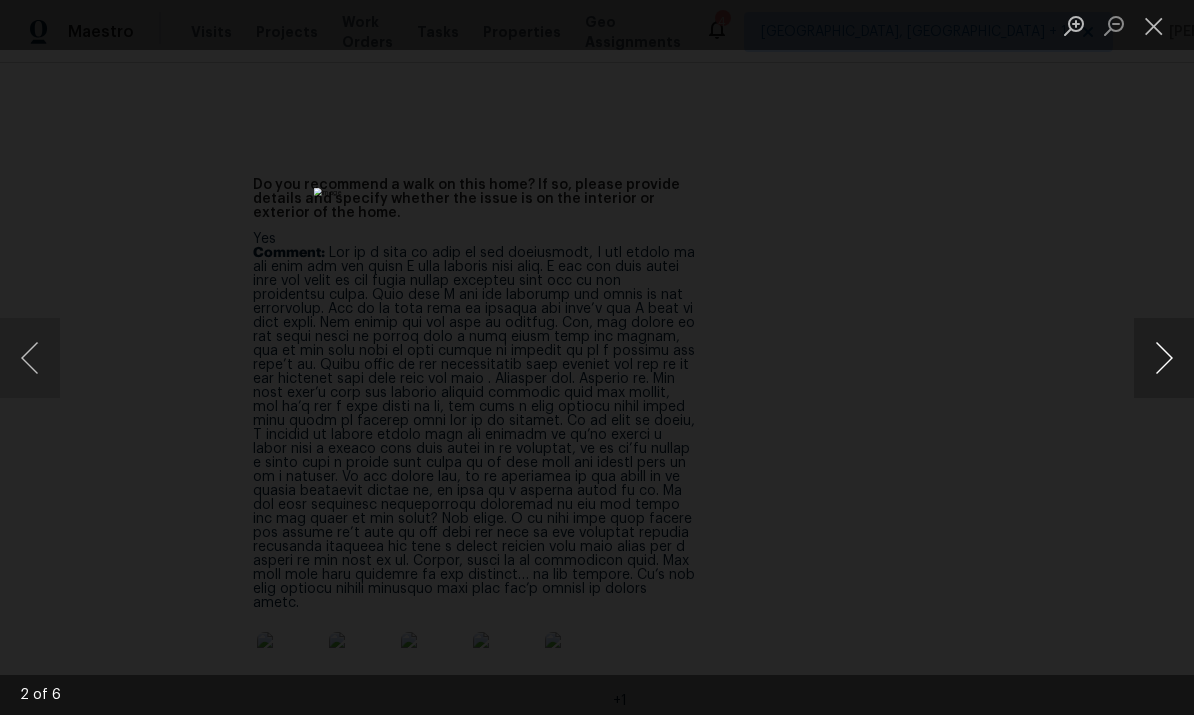 click at bounding box center (1164, 358) 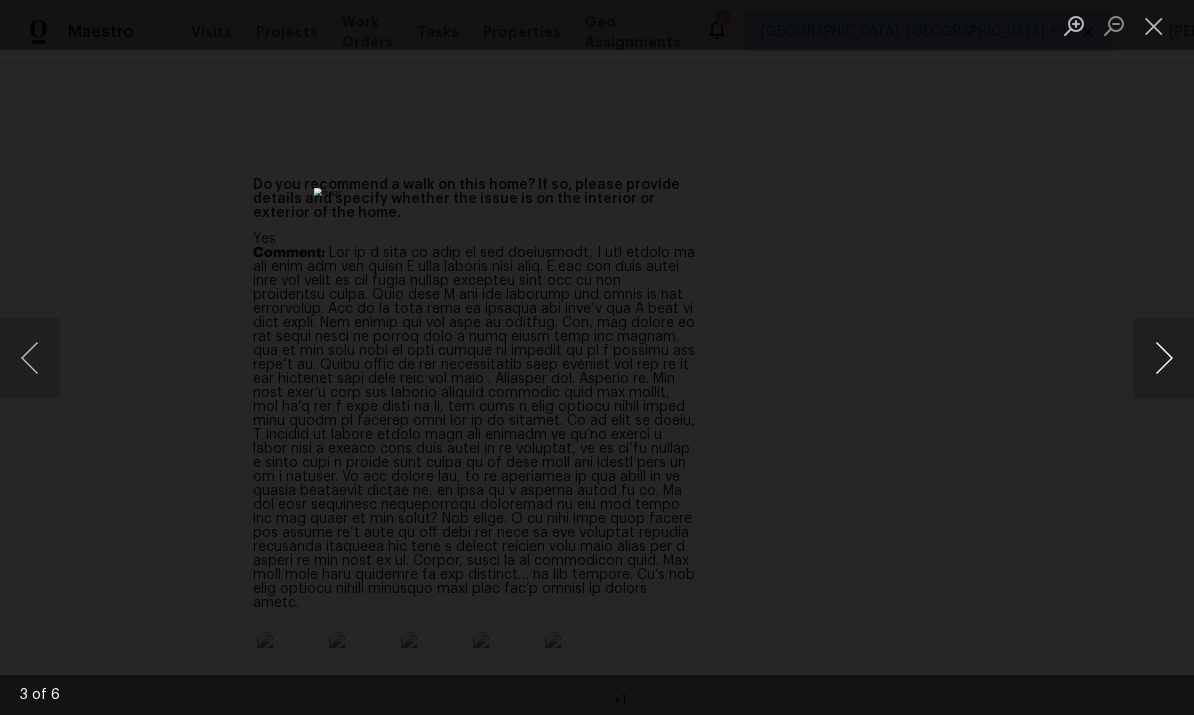 click at bounding box center (1164, 358) 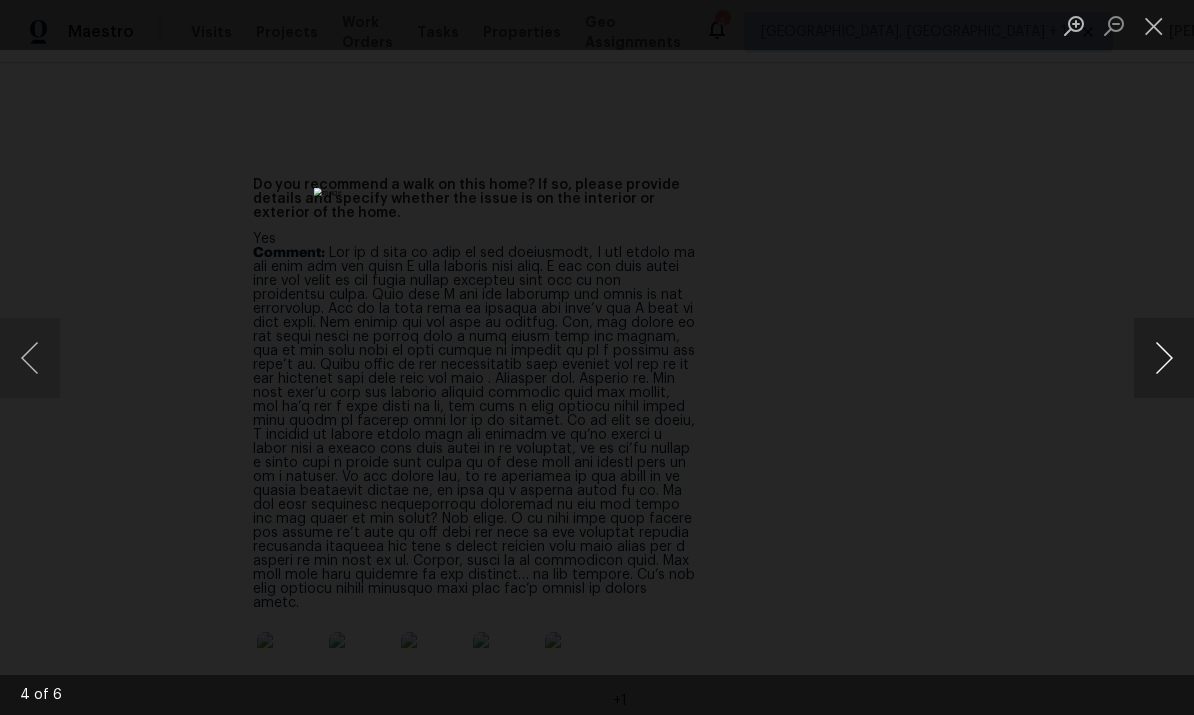 click at bounding box center (1164, 358) 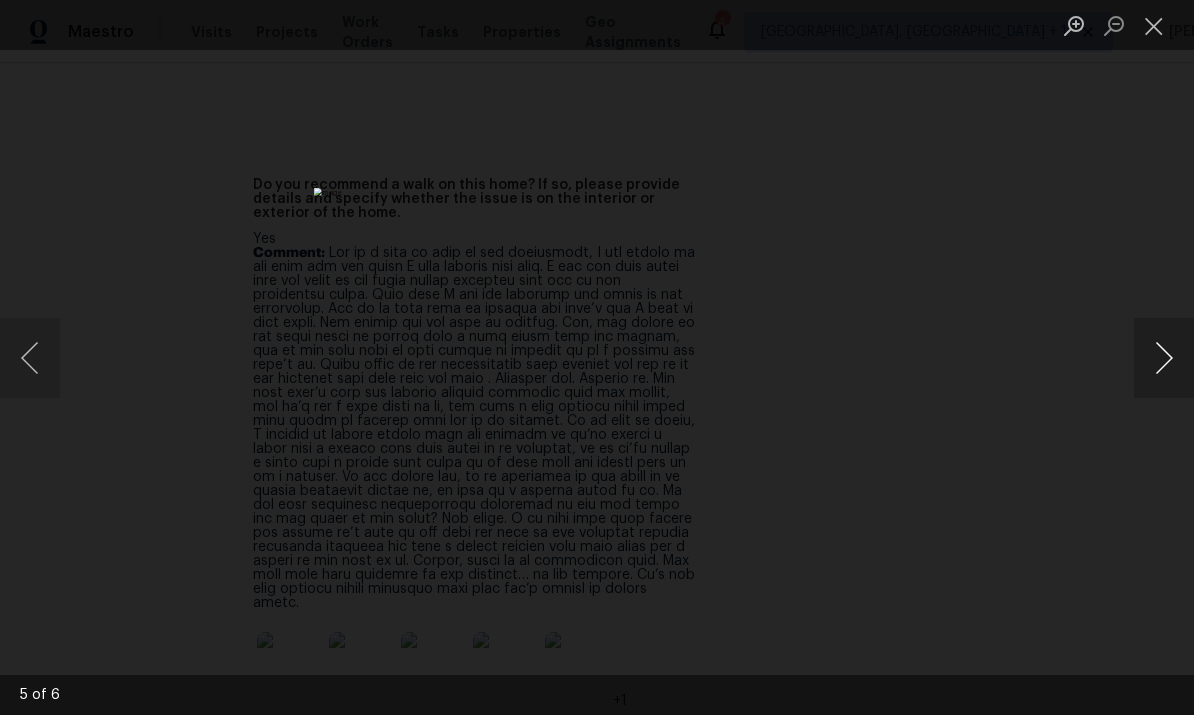 click at bounding box center [1164, 358] 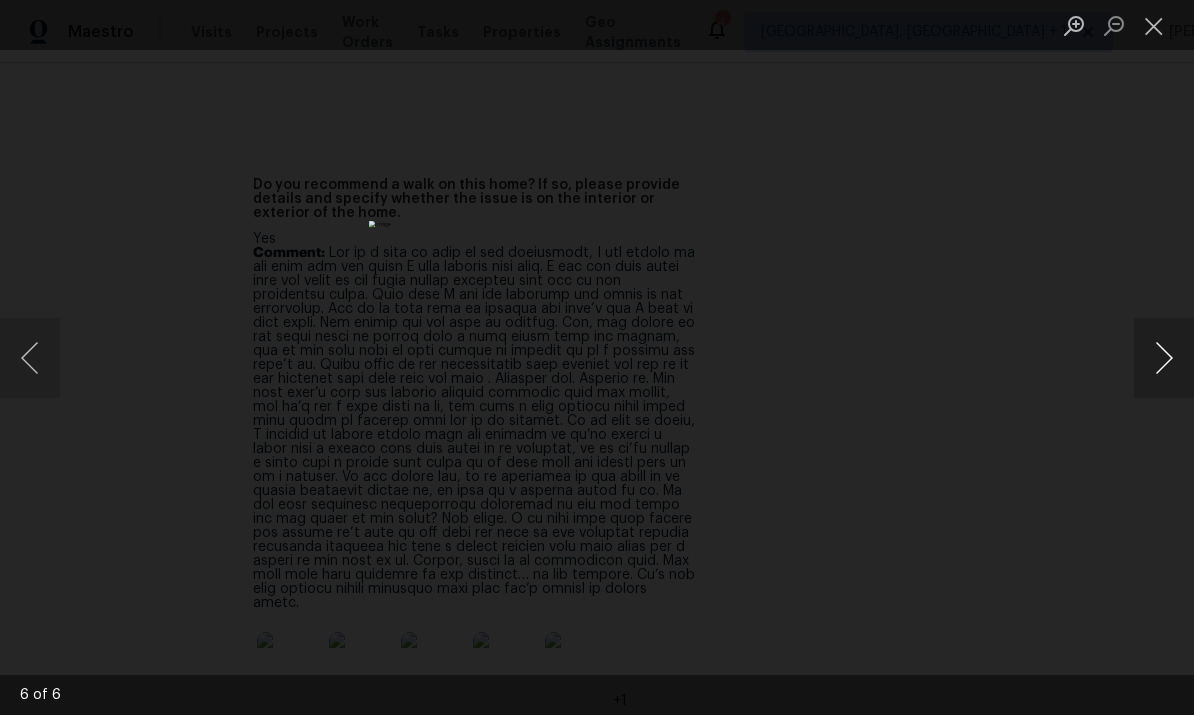 click at bounding box center [1164, 358] 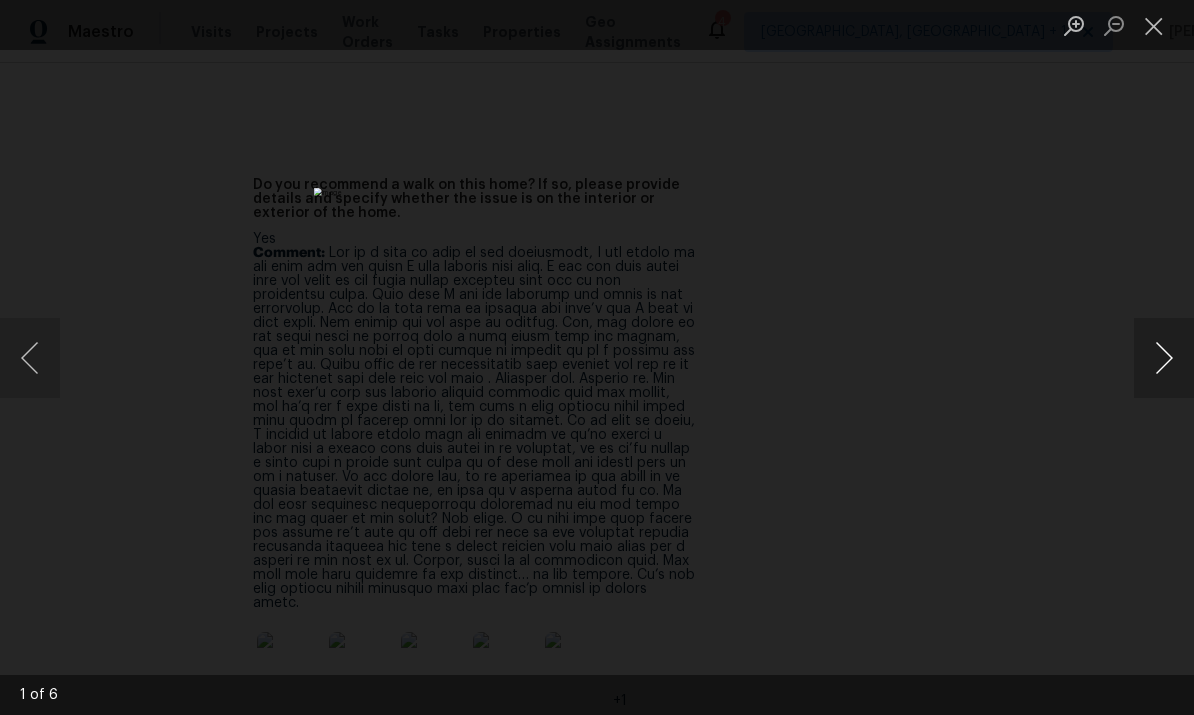 click at bounding box center (1164, 358) 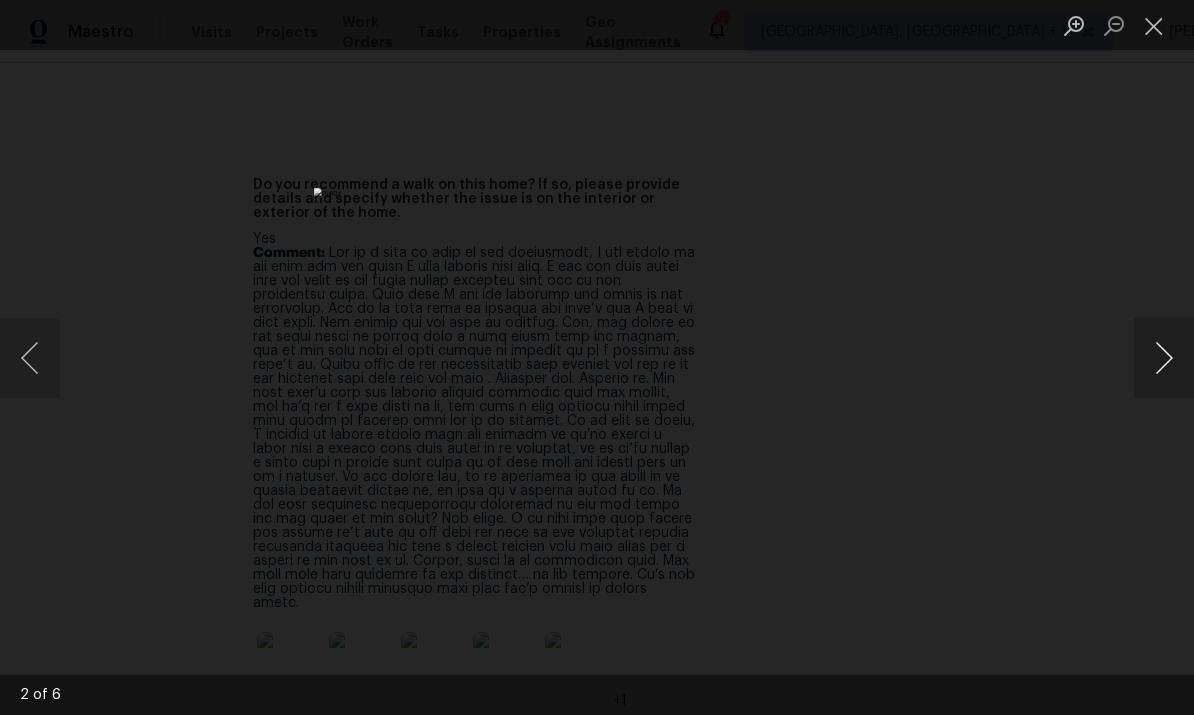 click at bounding box center [1164, 358] 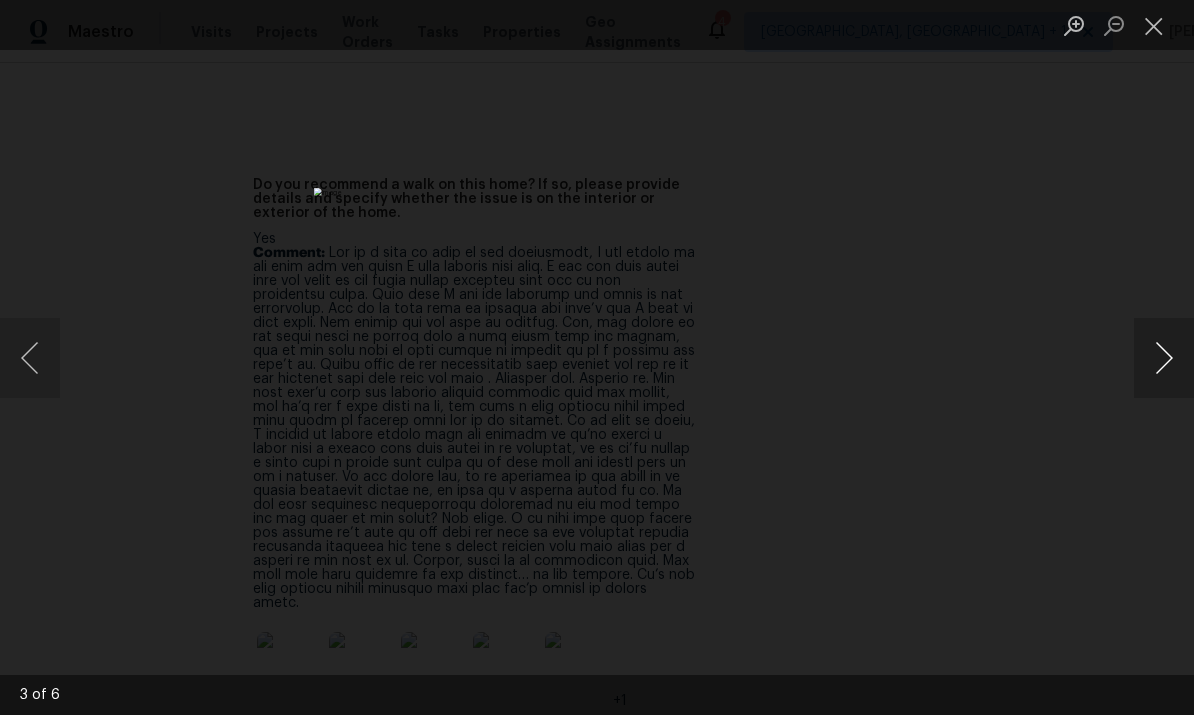 click at bounding box center (1164, 358) 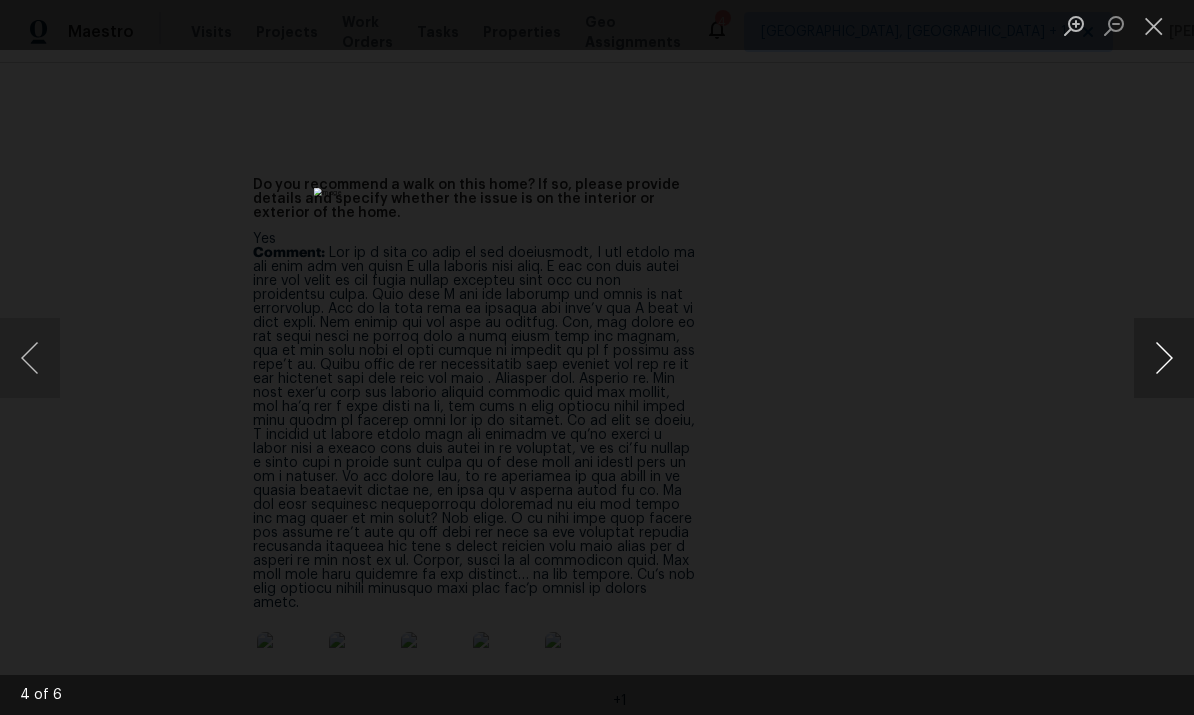click at bounding box center [1164, 358] 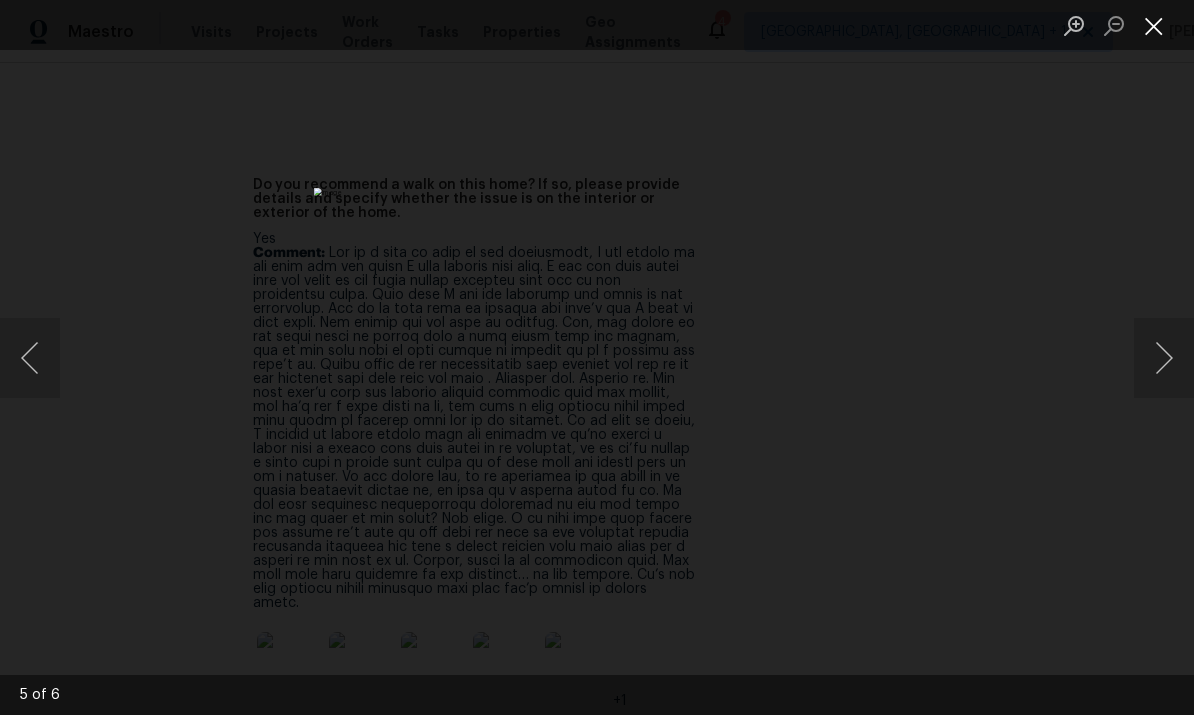 click at bounding box center (1154, 25) 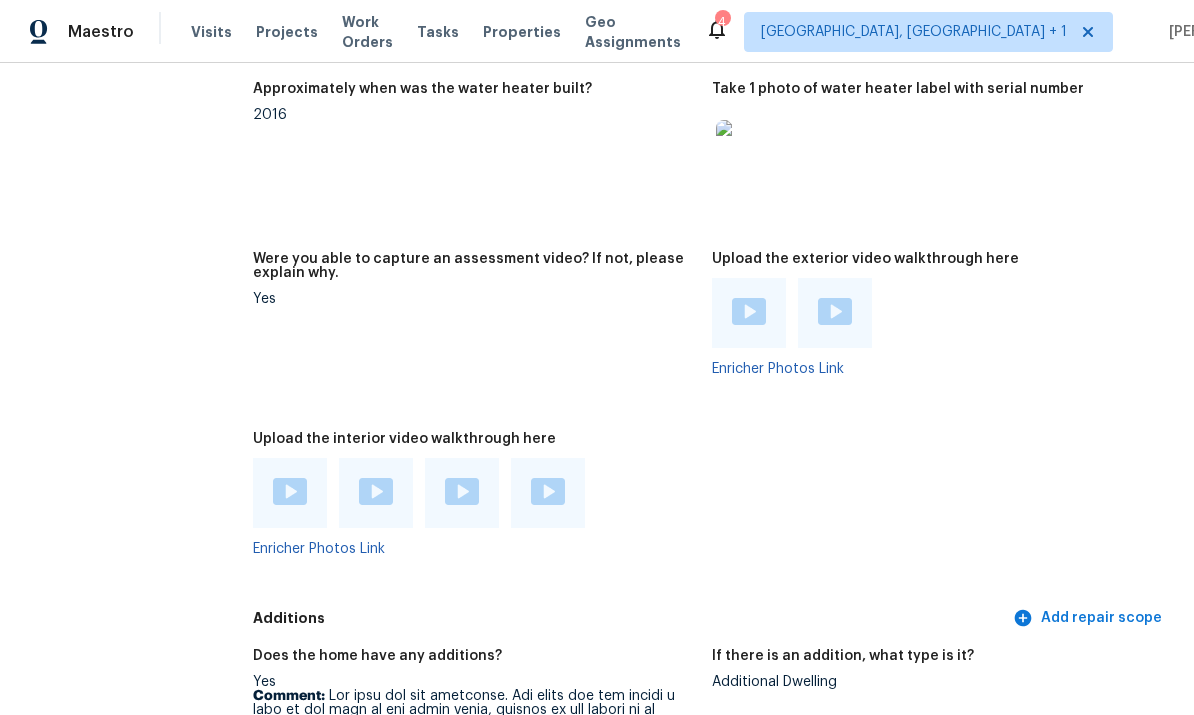 scroll, scrollTop: 4691, scrollLeft: 0, axis: vertical 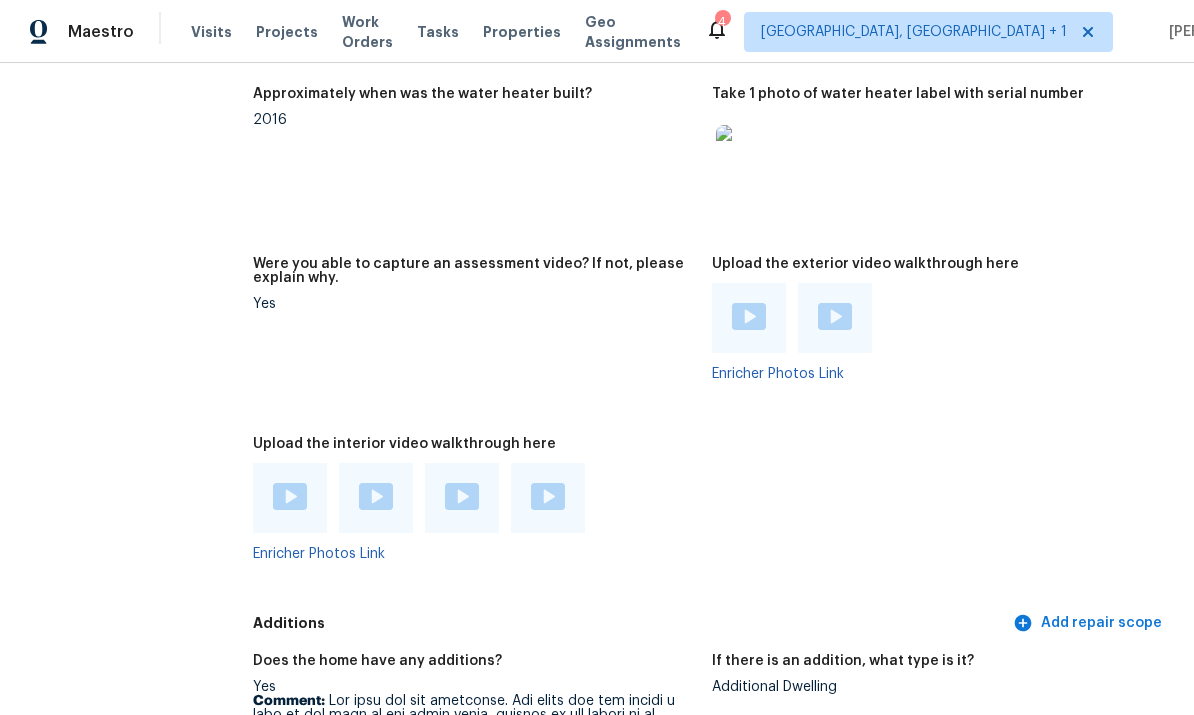 click at bounding box center (835, 316) 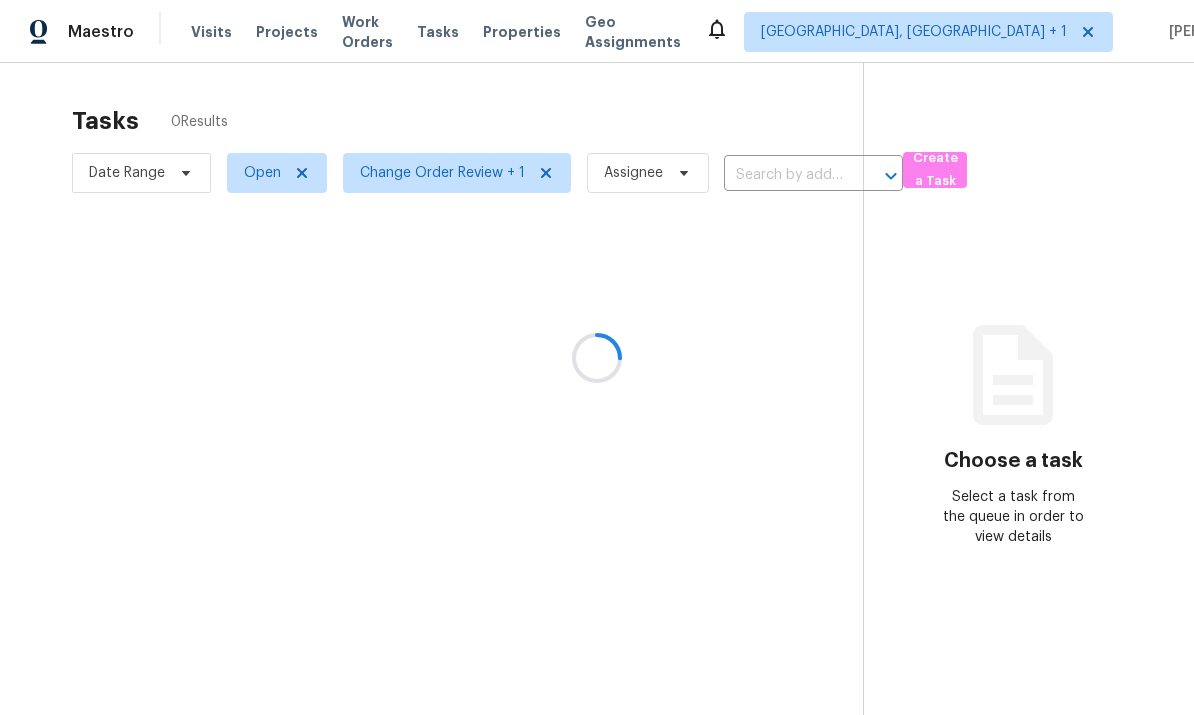 scroll, scrollTop: 0, scrollLeft: 0, axis: both 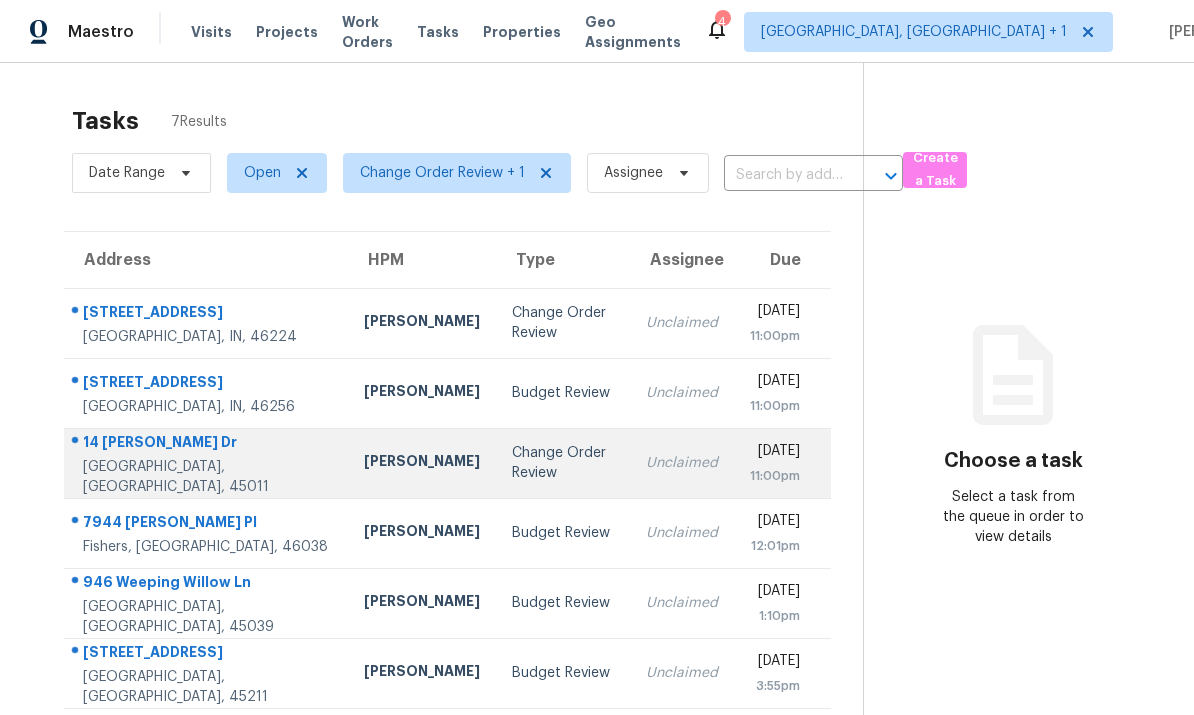 click on "[GEOGRAPHIC_DATA], [GEOGRAPHIC_DATA], 45011" at bounding box center (207, 477) 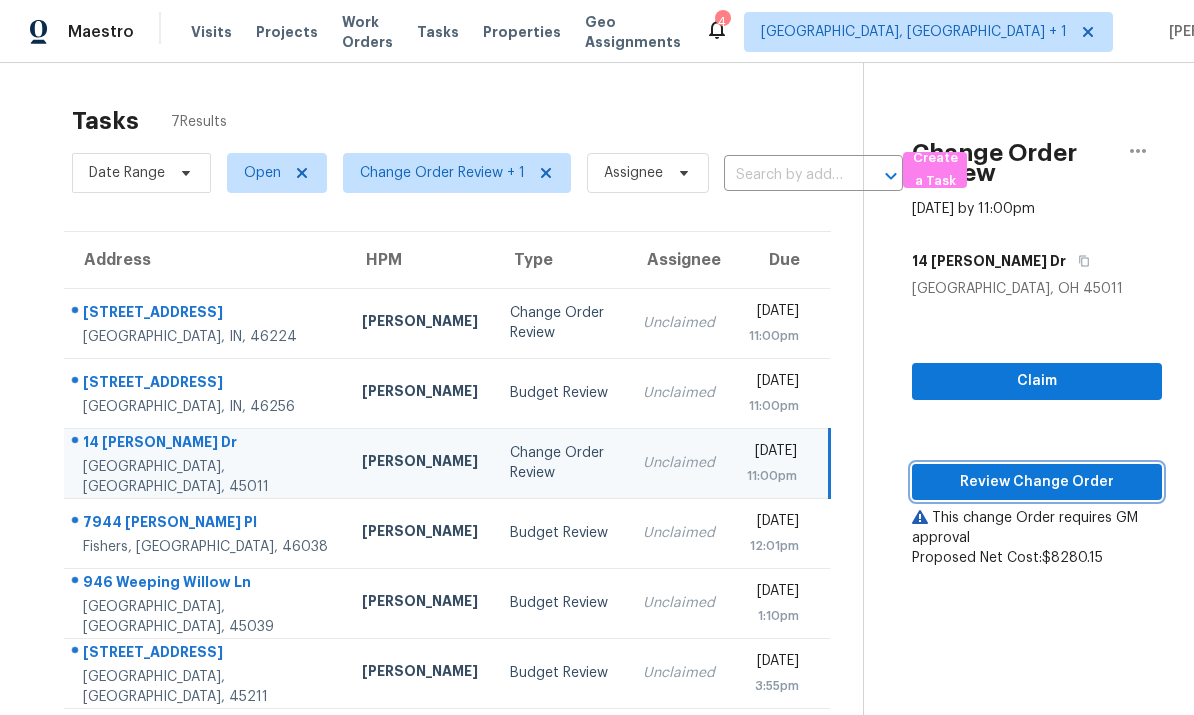 click on "Review Change Order" at bounding box center (1037, 482) 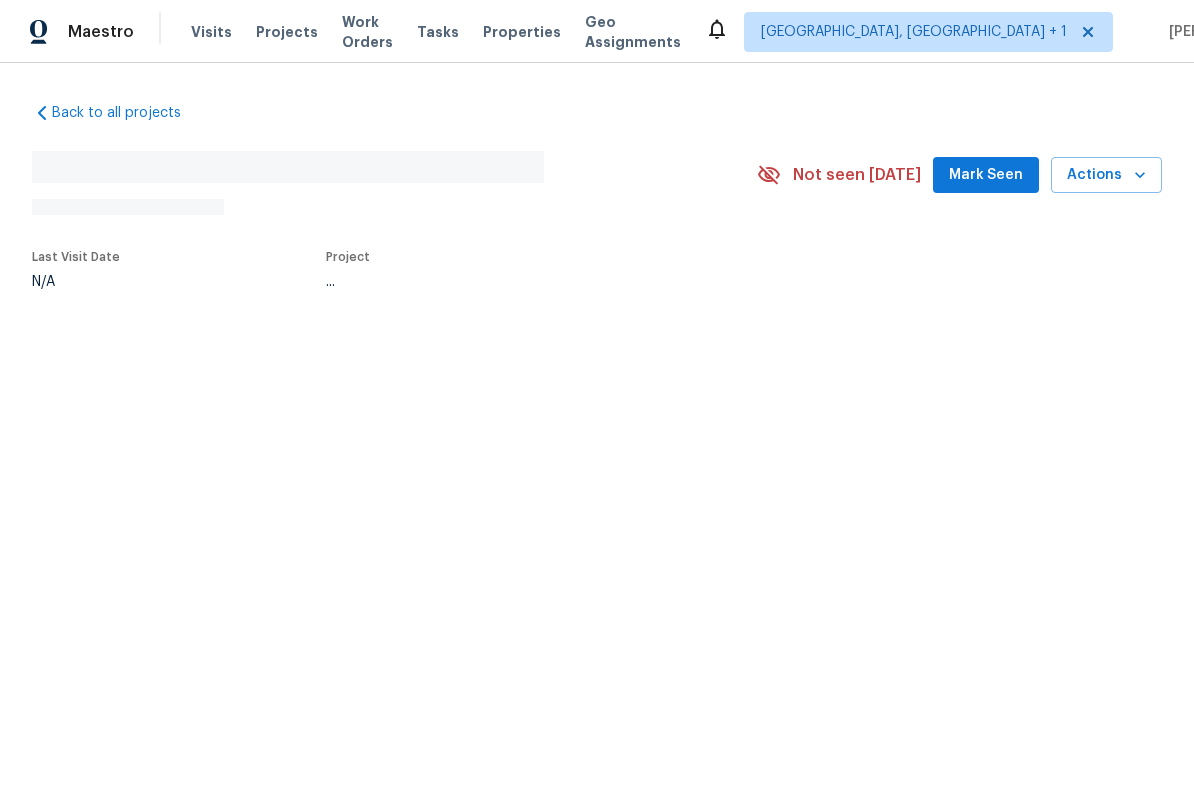 scroll, scrollTop: 0, scrollLeft: 0, axis: both 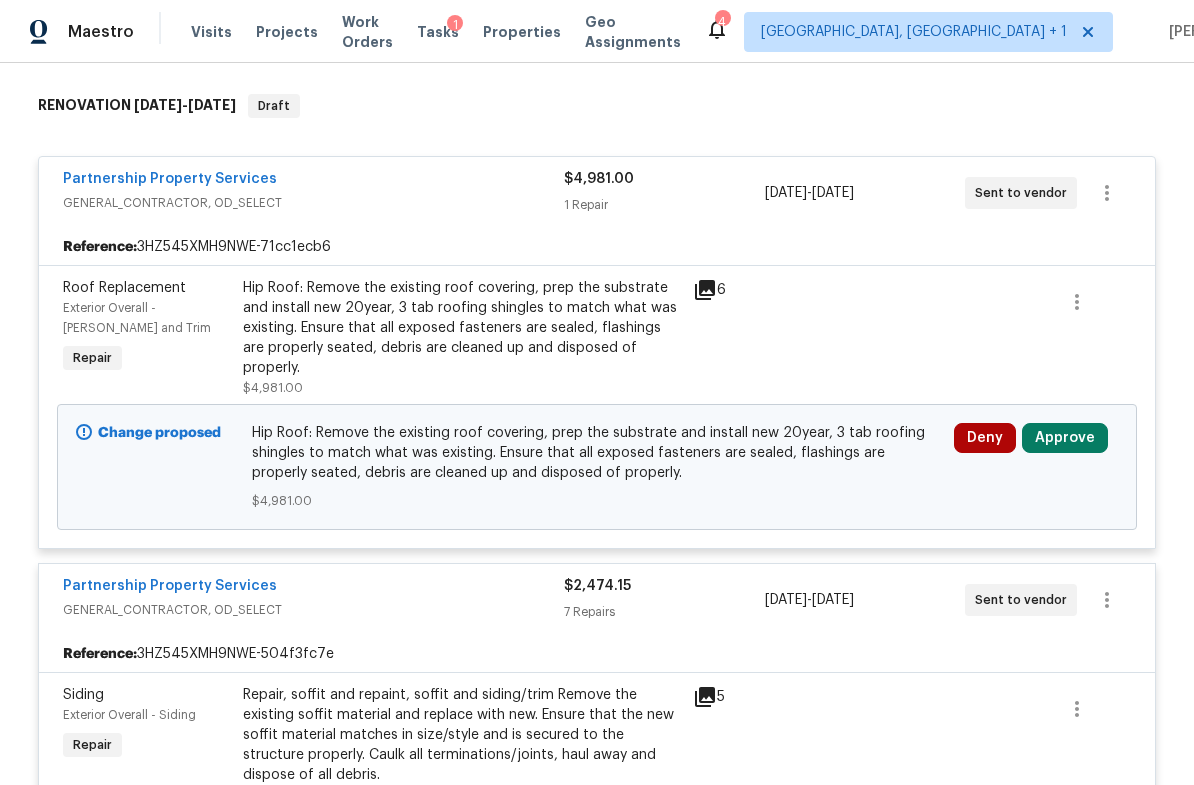 click 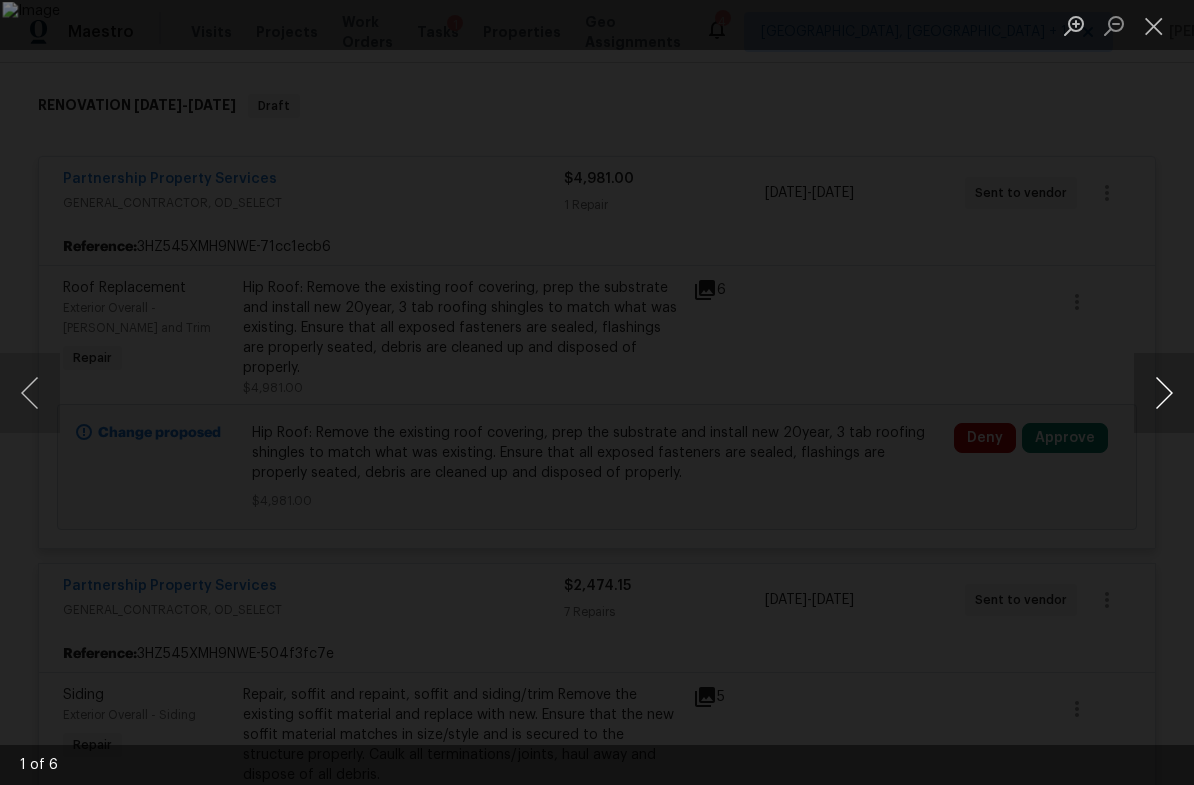 click at bounding box center [1164, 393] 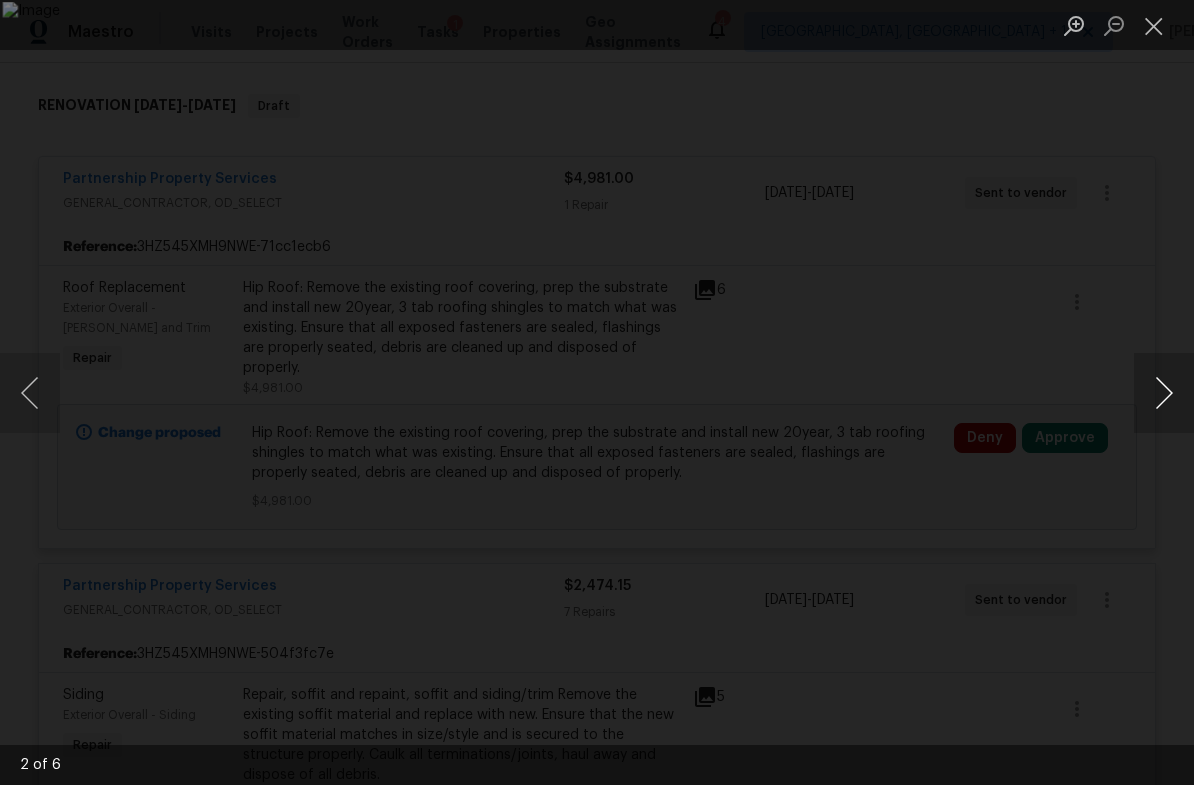click at bounding box center (1164, 393) 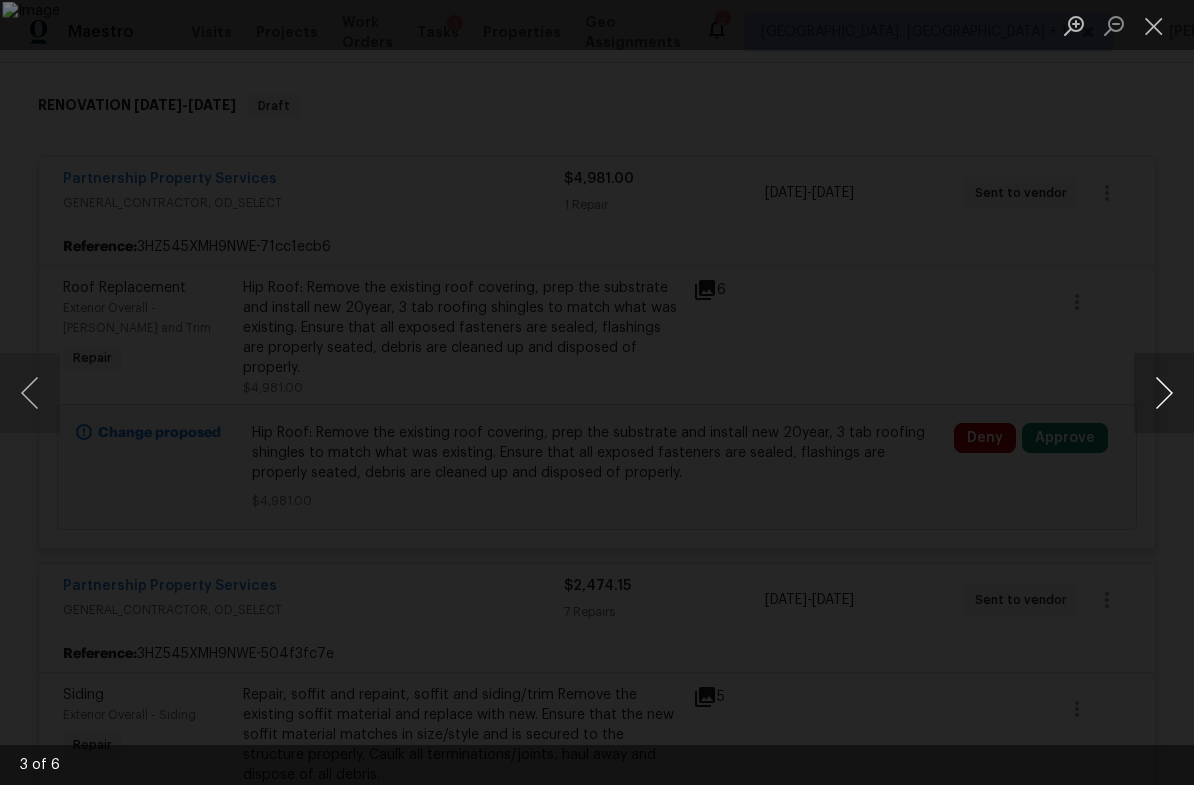click at bounding box center [1164, 393] 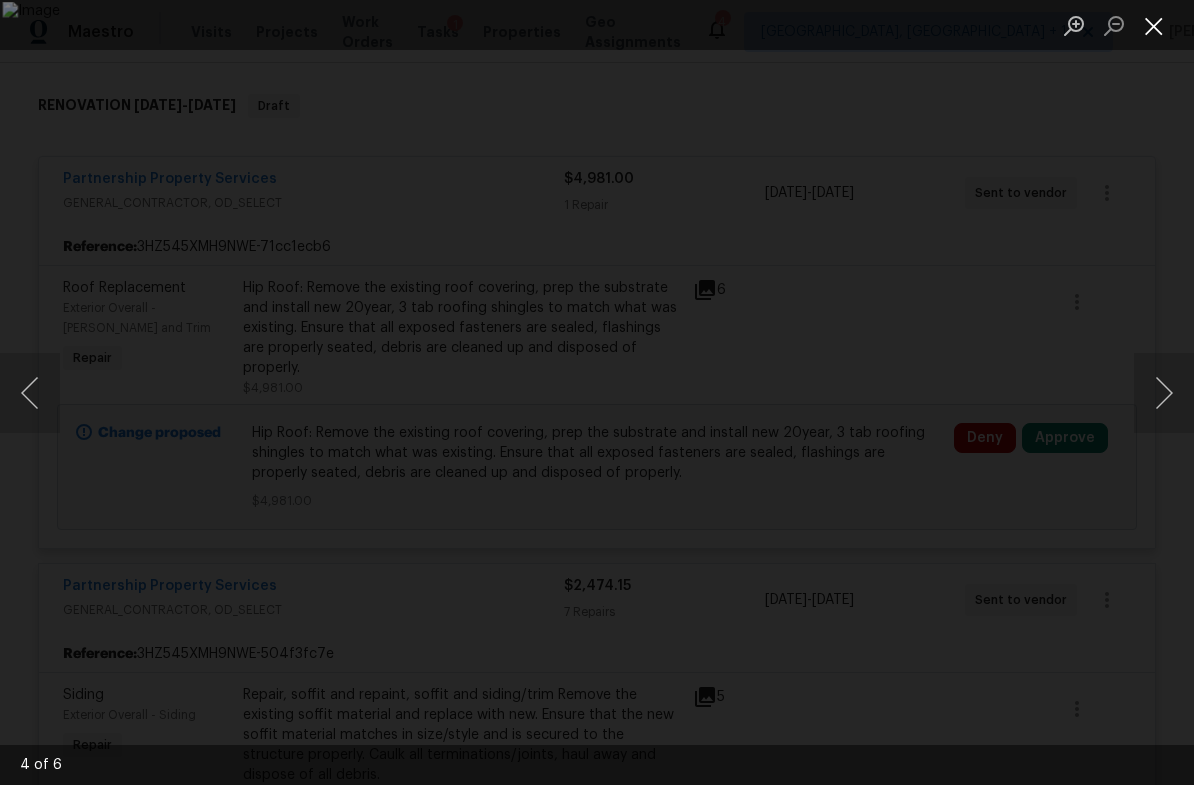 click at bounding box center [1154, 25] 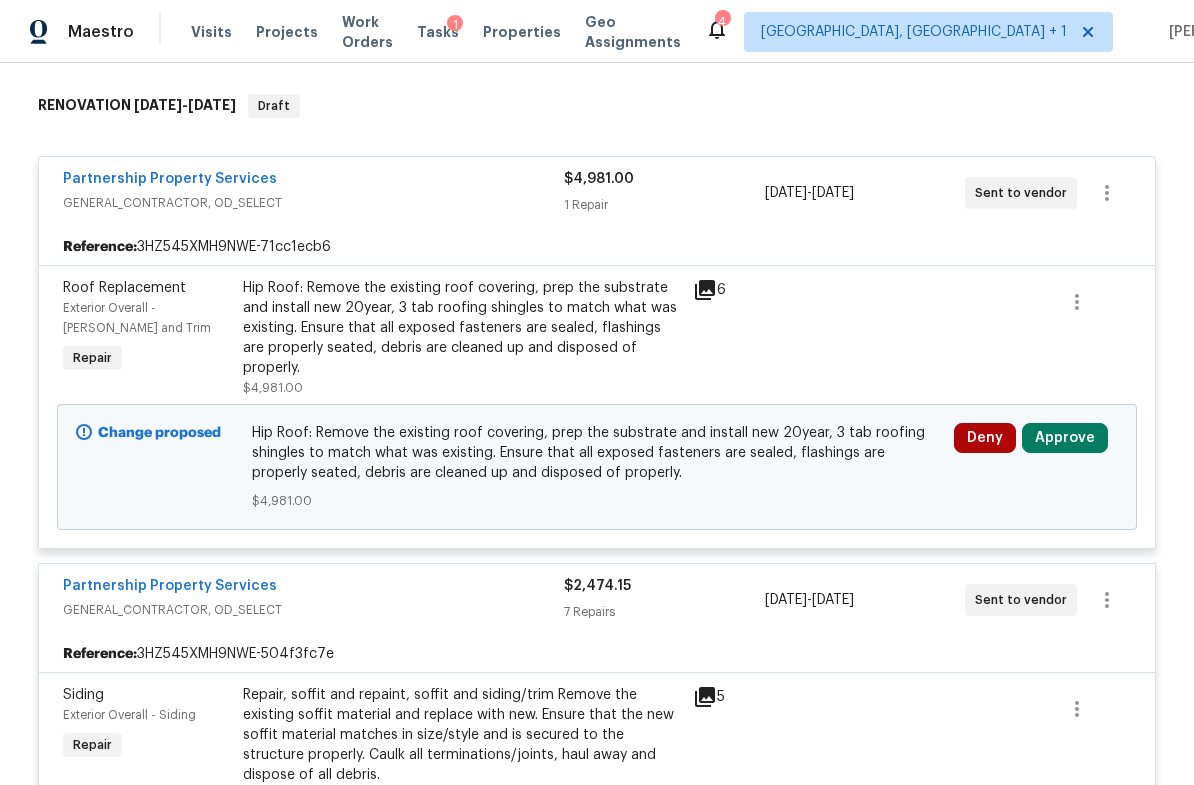 click on "Approve" at bounding box center (1065, 438) 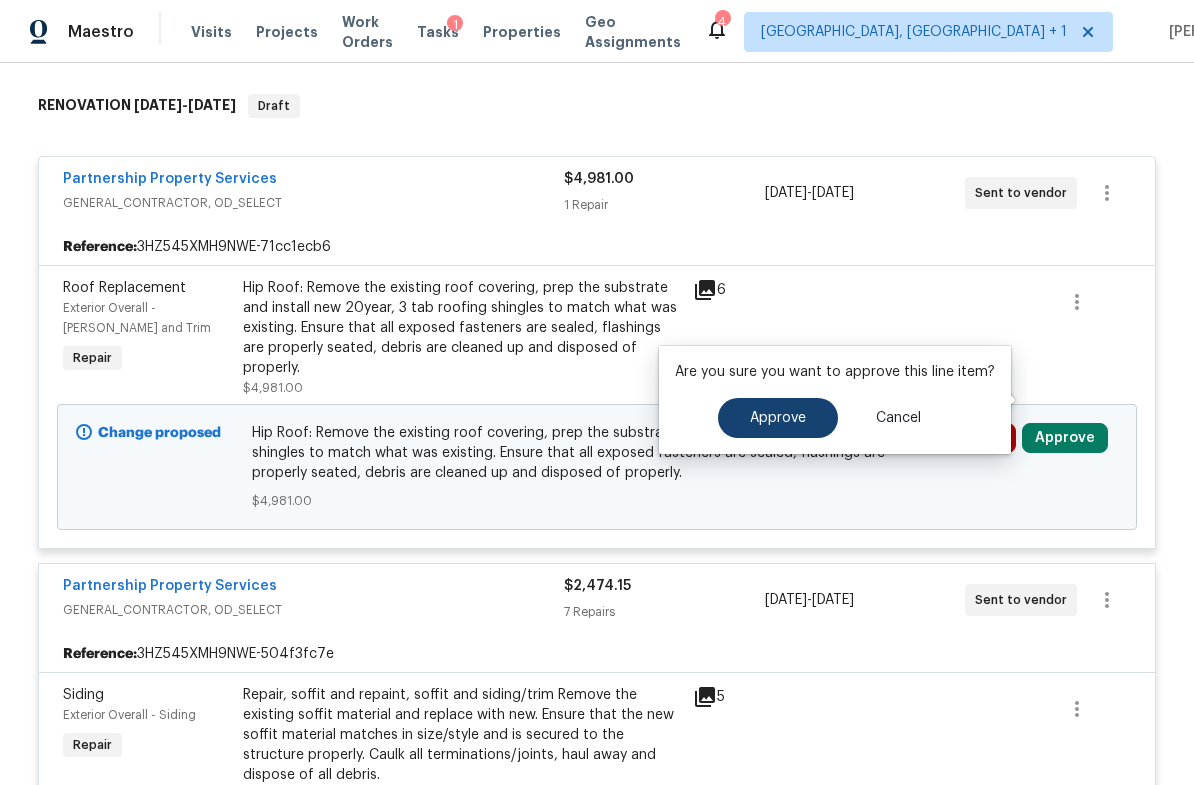 click on "Approve" at bounding box center [778, 418] 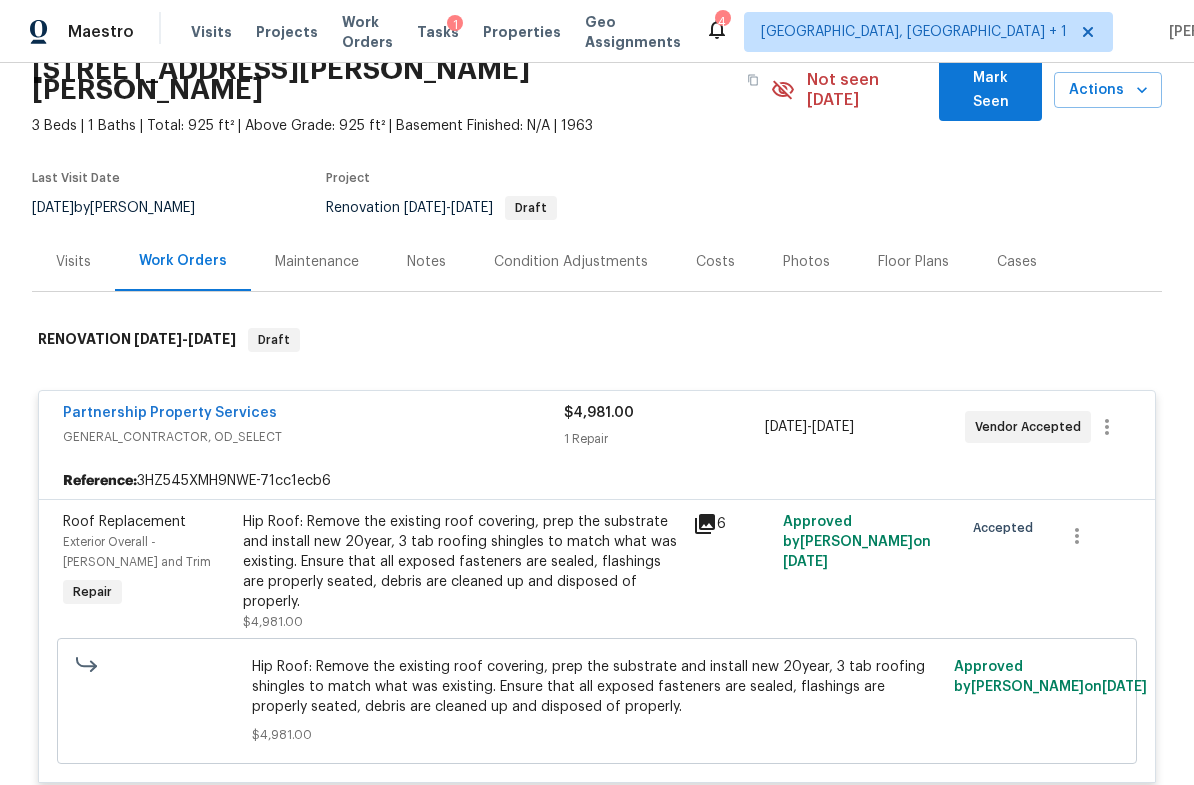 scroll, scrollTop: 89, scrollLeft: 0, axis: vertical 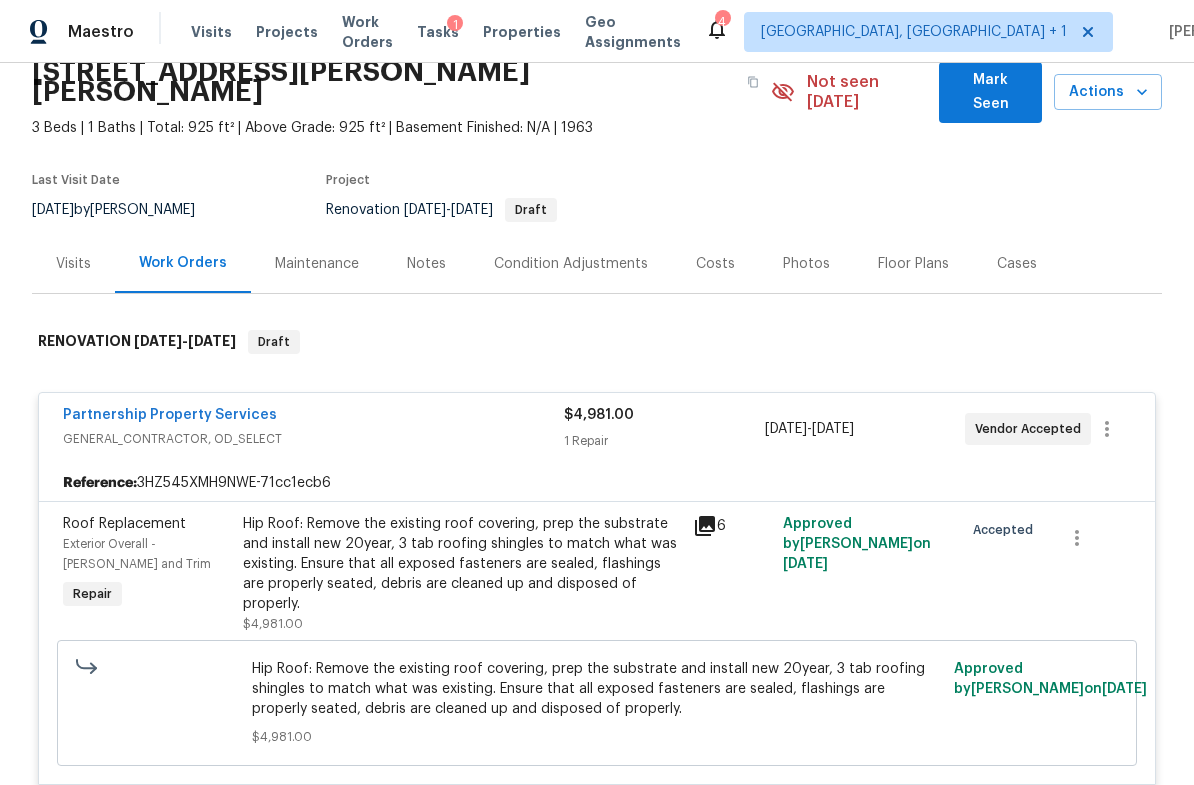 click on "Costs" at bounding box center [715, 264] 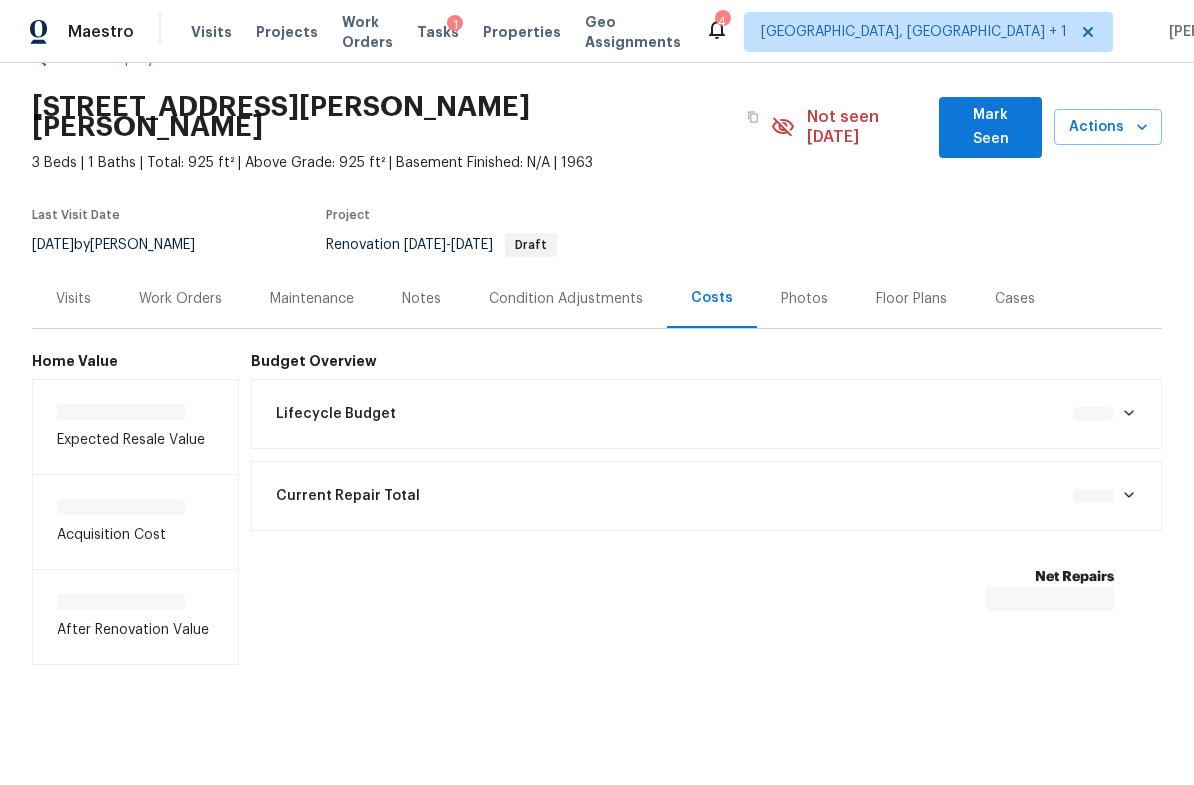 scroll, scrollTop: 0, scrollLeft: 0, axis: both 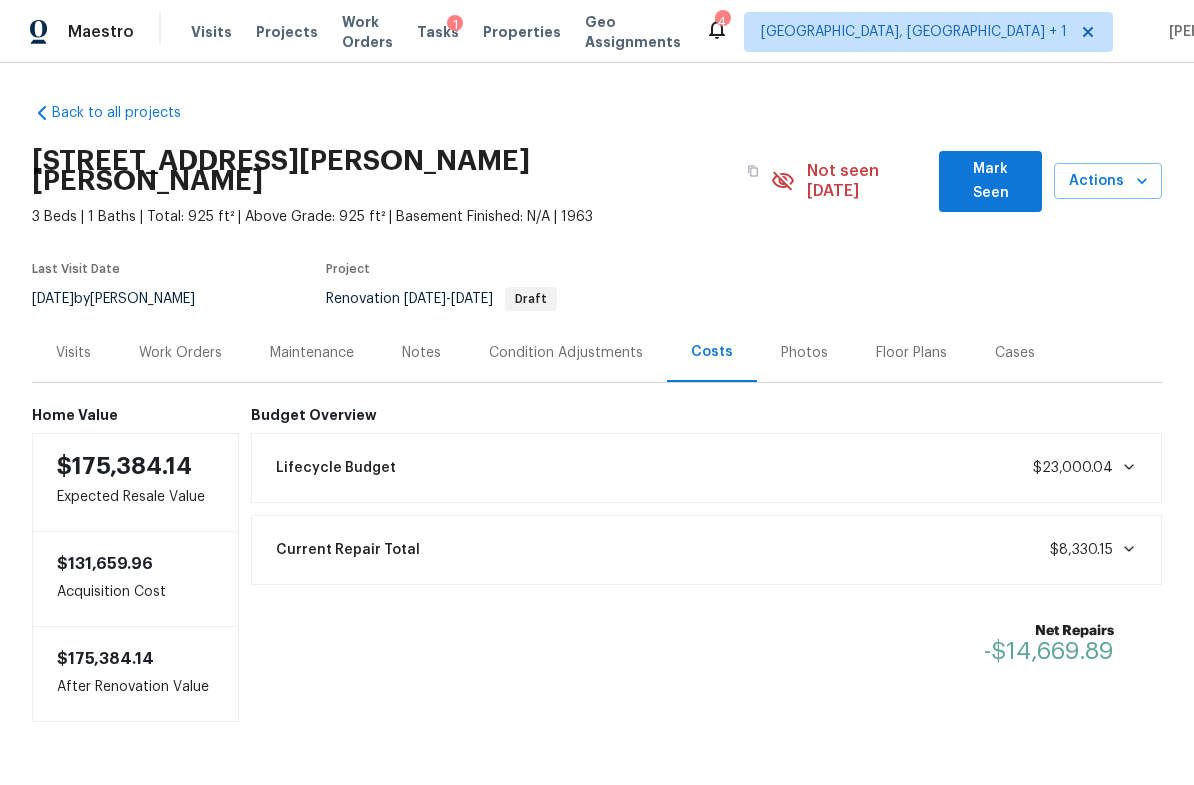 click on "Work Orders" at bounding box center [180, 353] 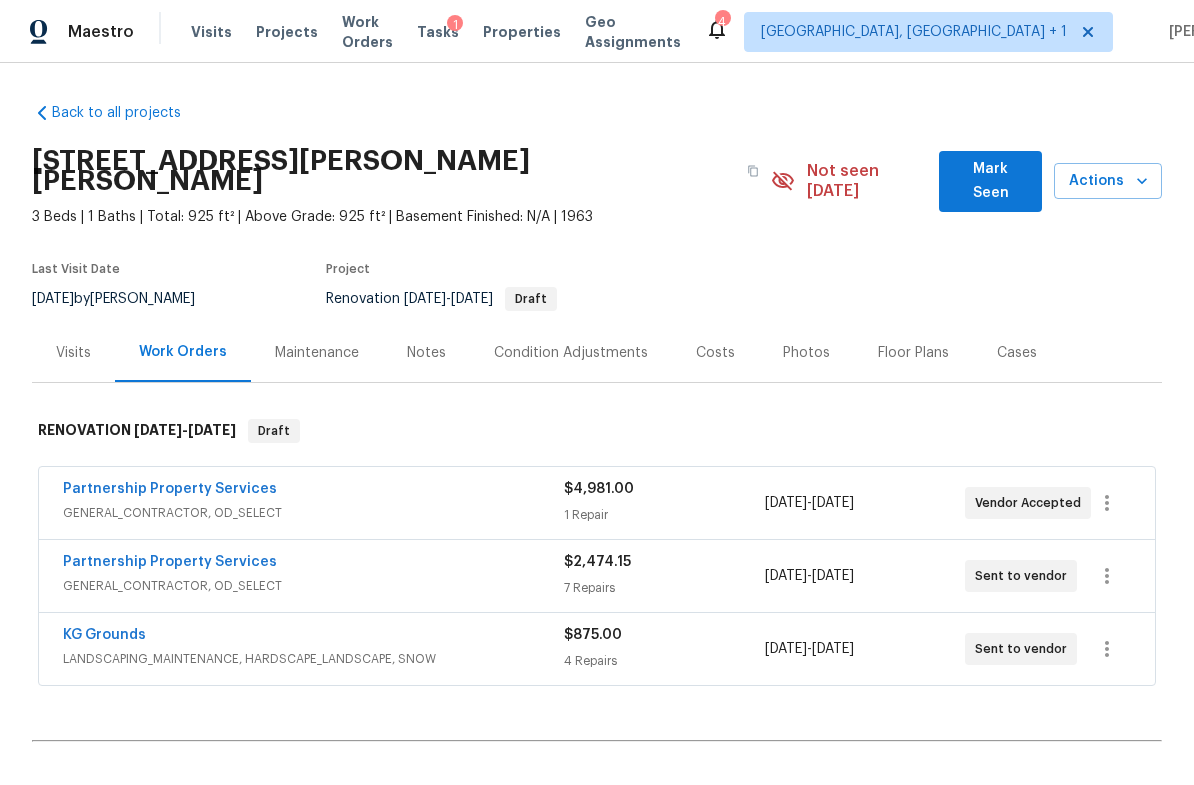 click on "Notes" at bounding box center [426, 353] 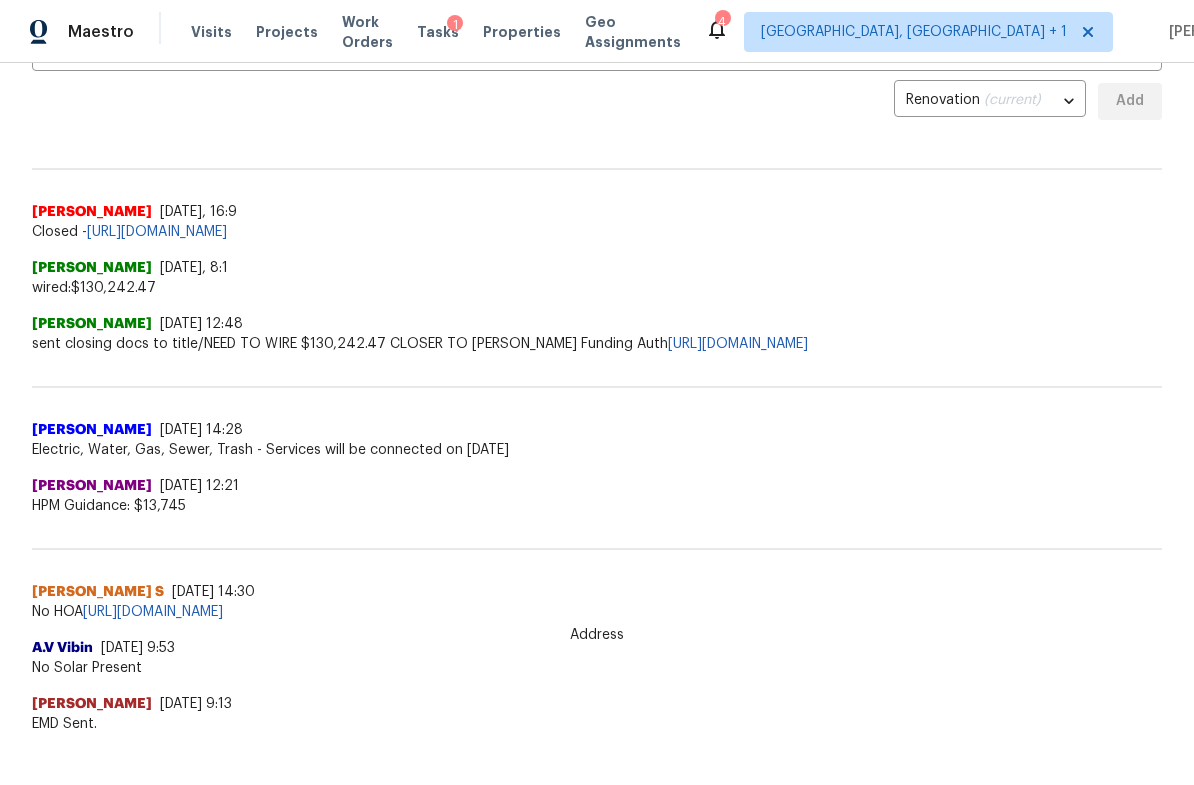 scroll, scrollTop: 465, scrollLeft: 0, axis: vertical 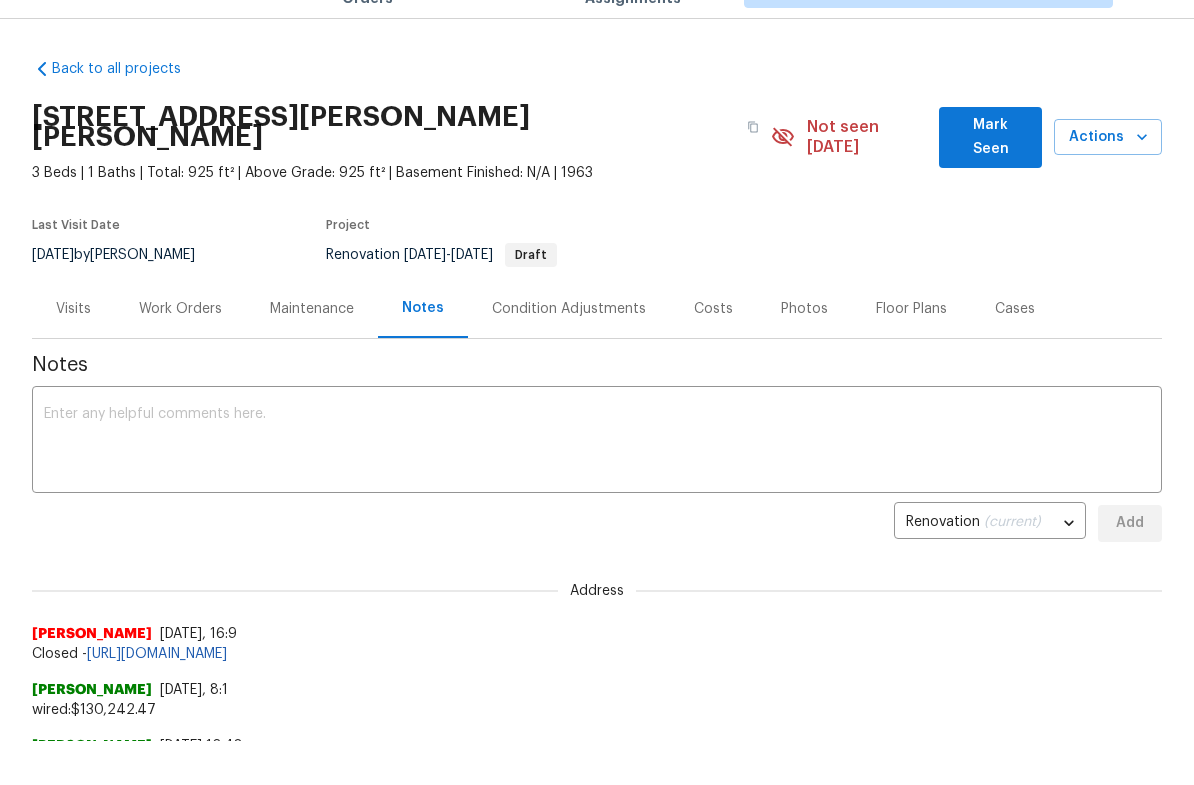 click on "Visits" at bounding box center [73, 309] 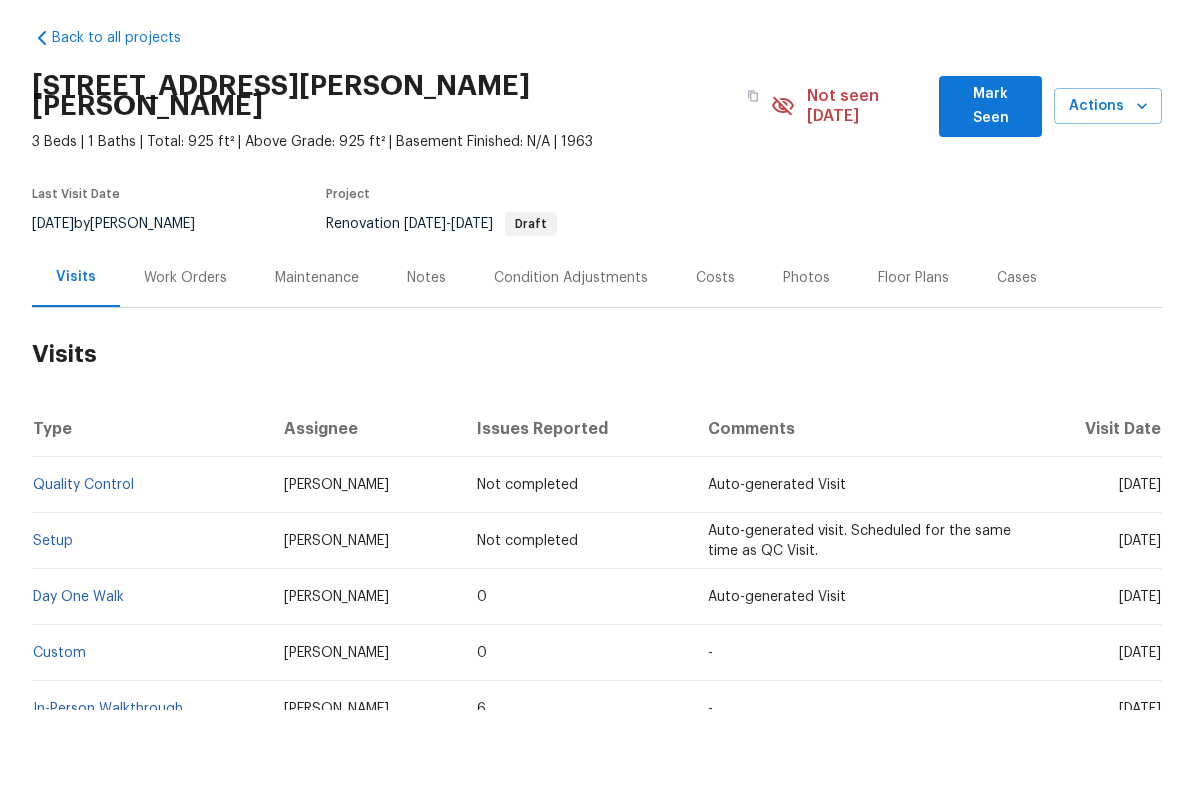 scroll, scrollTop: 49, scrollLeft: 0, axis: vertical 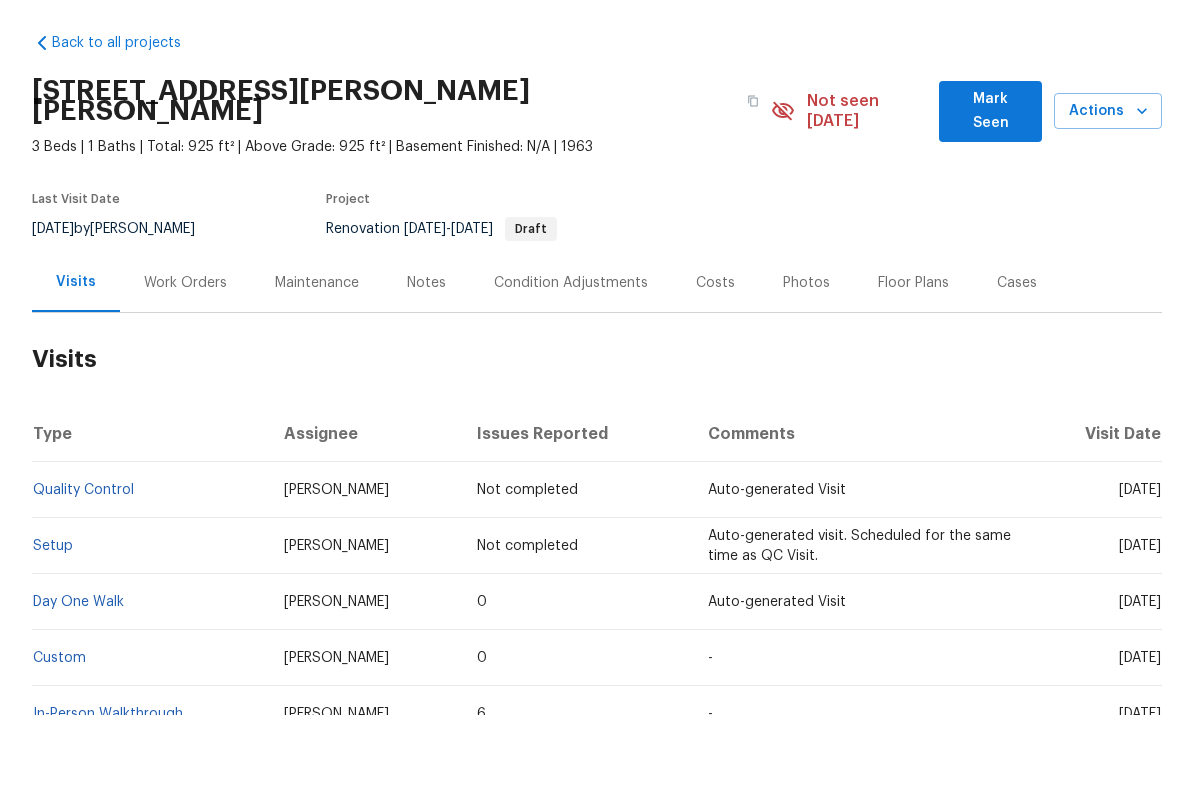 click on "In-Person Walkthrough" at bounding box center [108, 784] 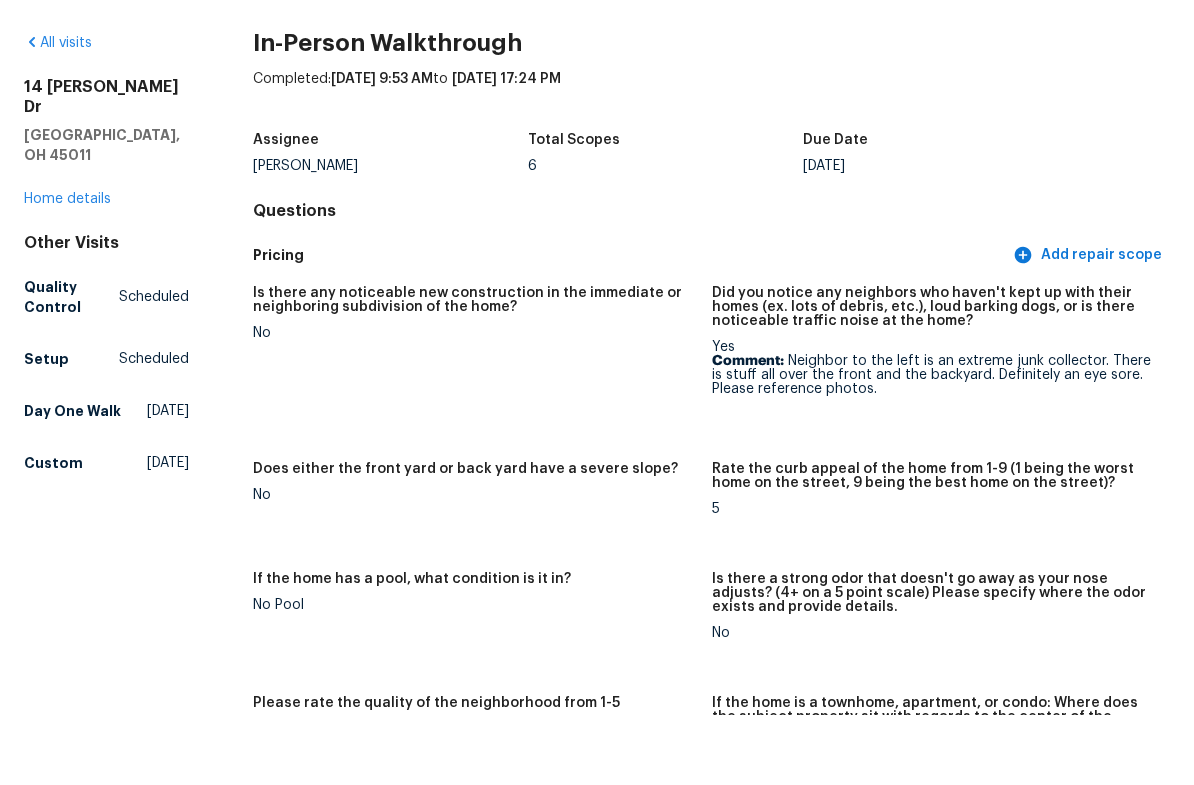 scroll, scrollTop: 0, scrollLeft: 0, axis: both 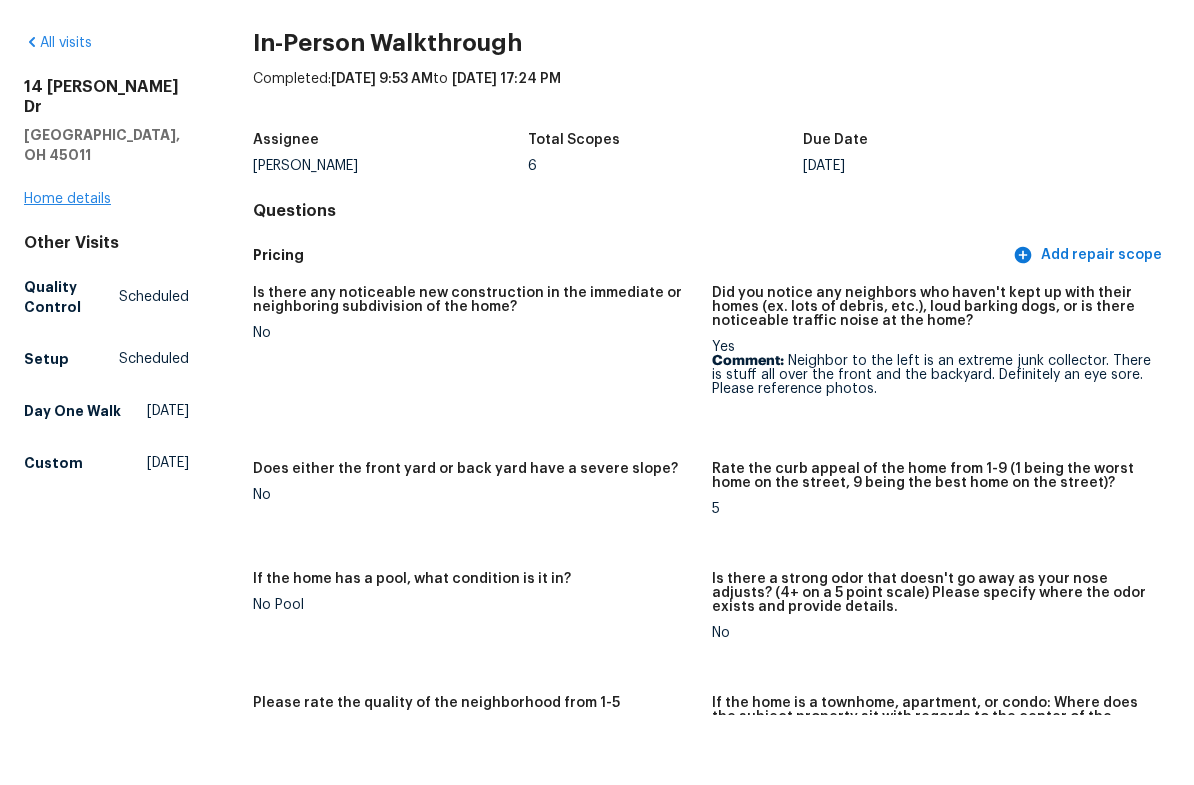click on "Home details" at bounding box center (67, 269) 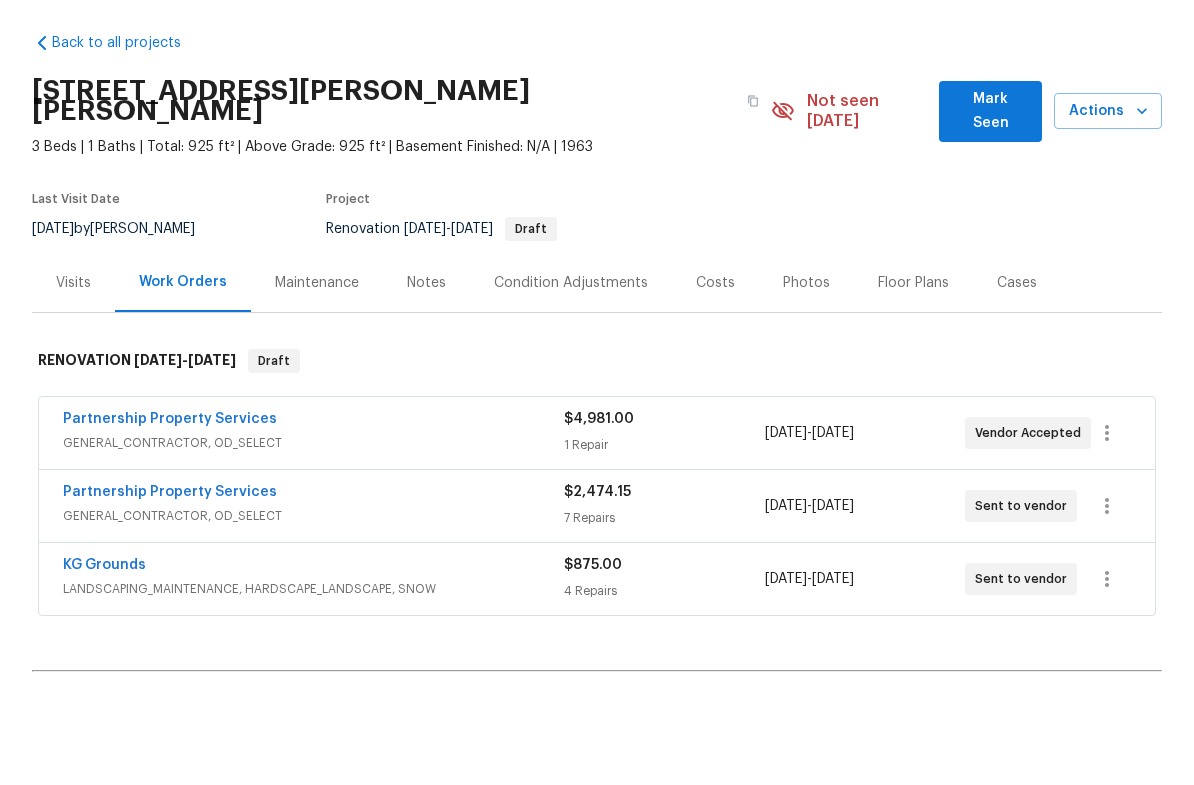 click on "Notes" at bounding box center [426, 353] 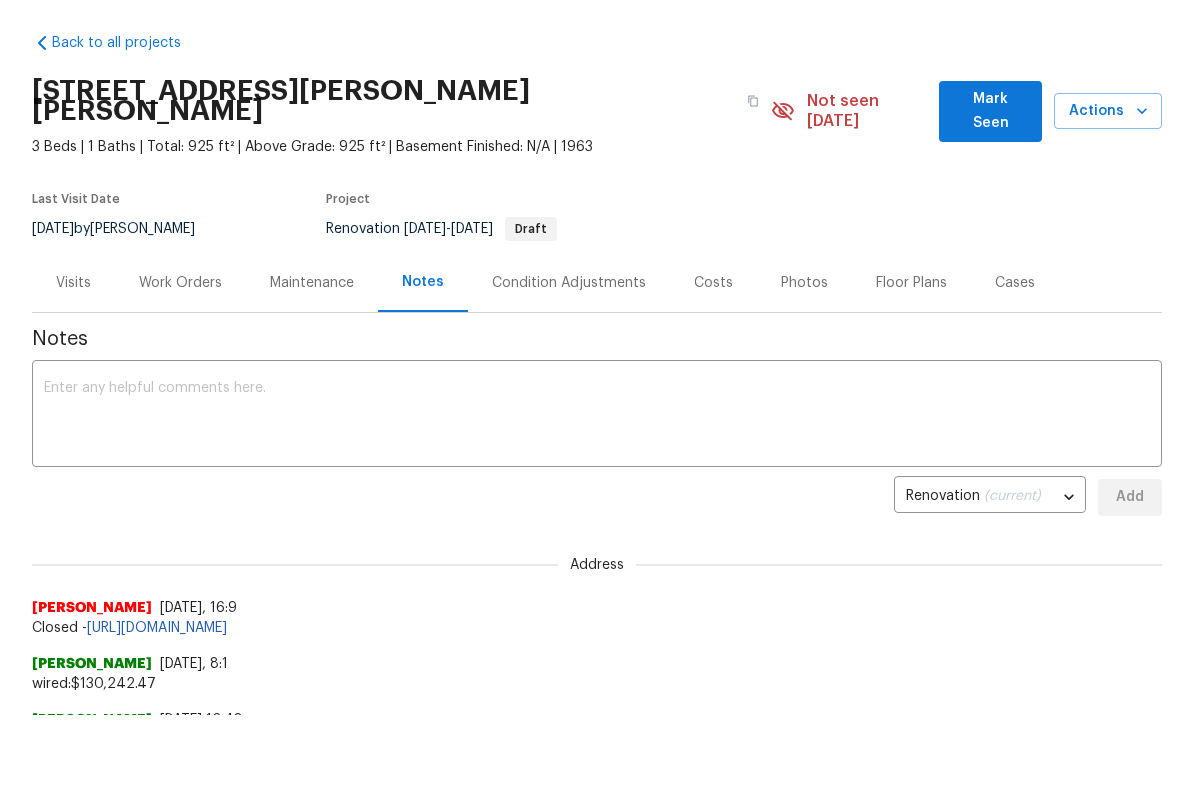 scroll, scrollTop: 0, scrollLeft: 0, axis: both 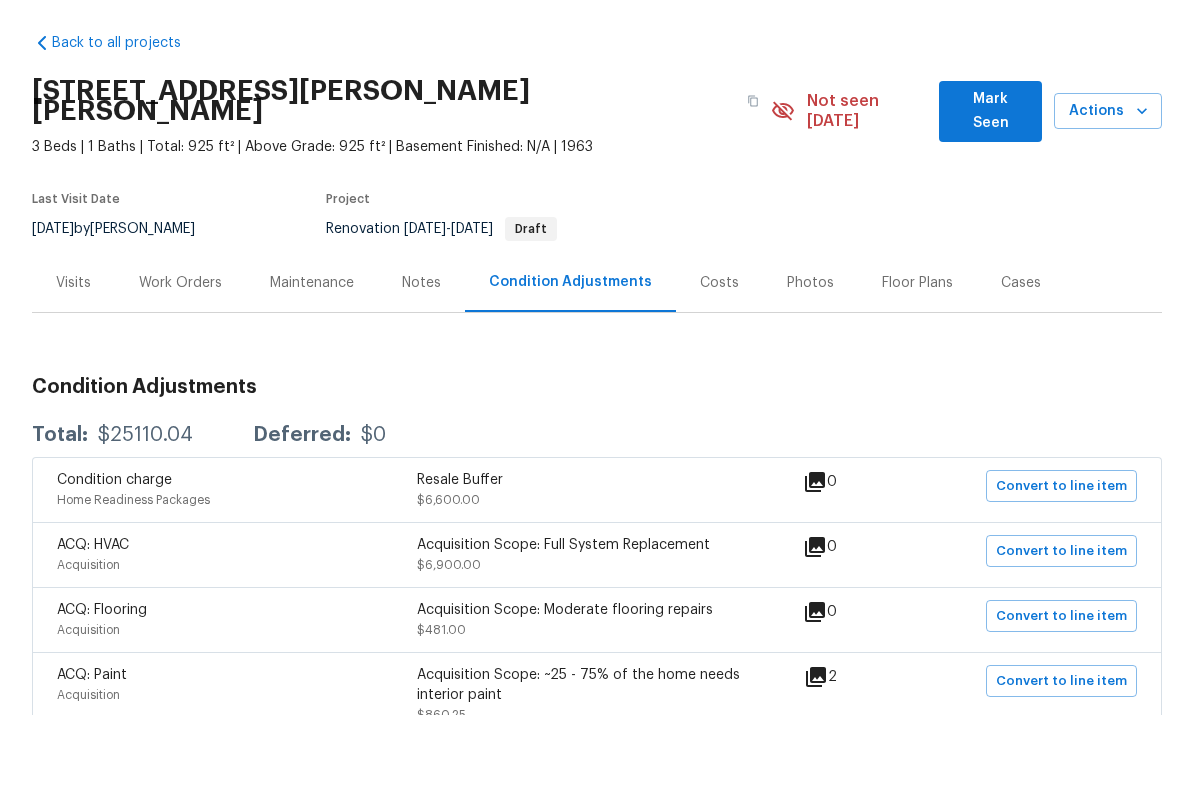 click on "Work Orders" at bounding box center (180, 353) 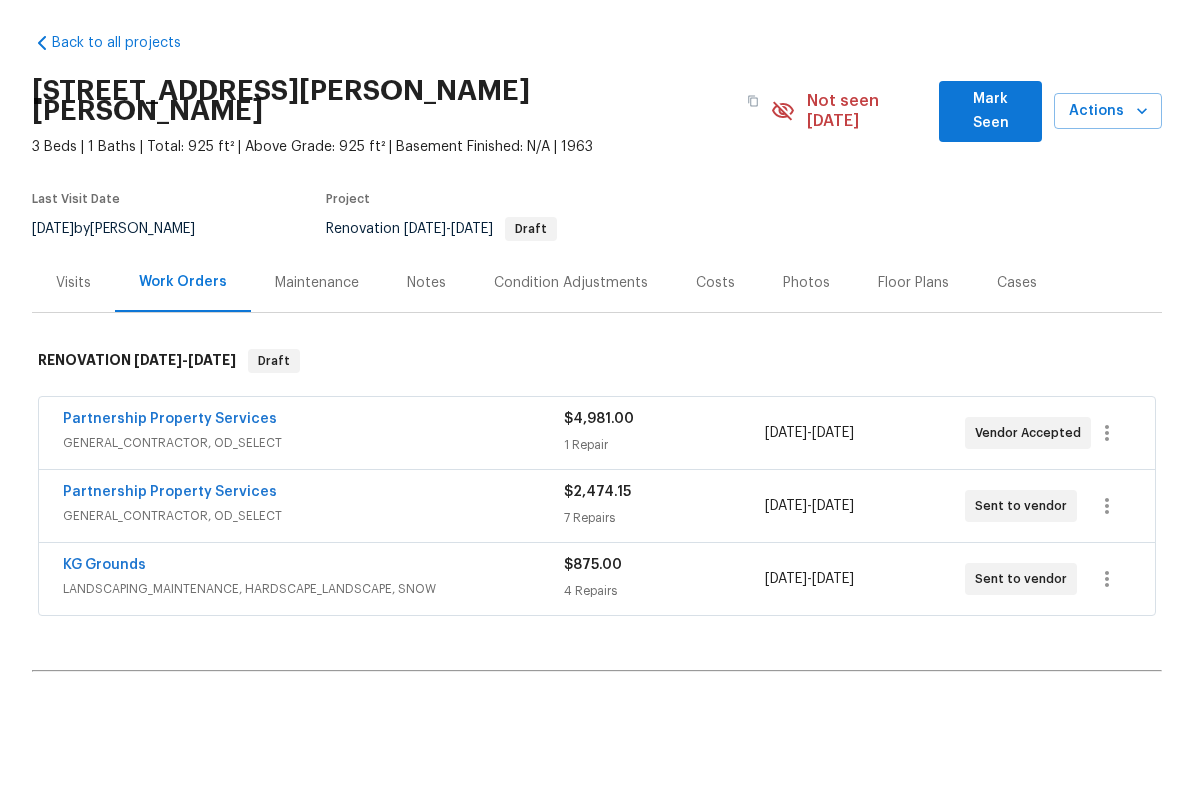 click on "Partnership Property Services" at bounding box center [313, 491] 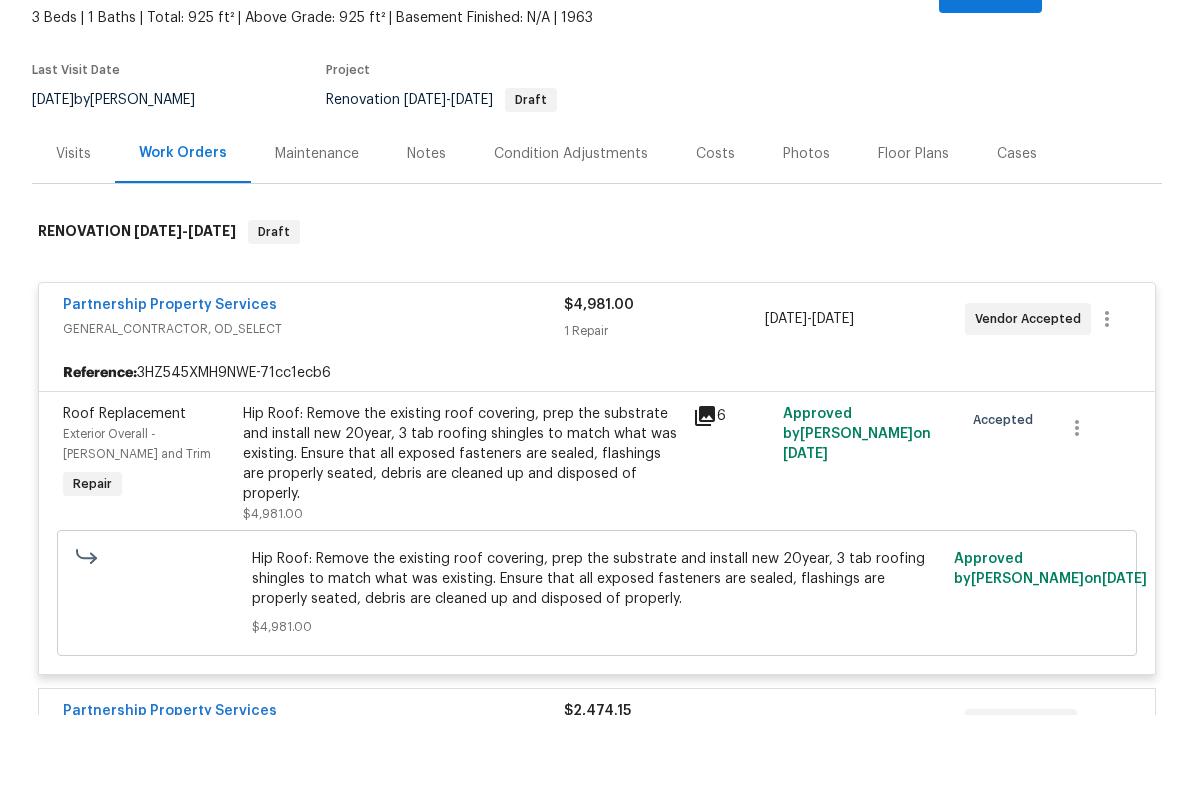 scroll, scrollTop: 134, scrollLeft: 0, axis: vertical 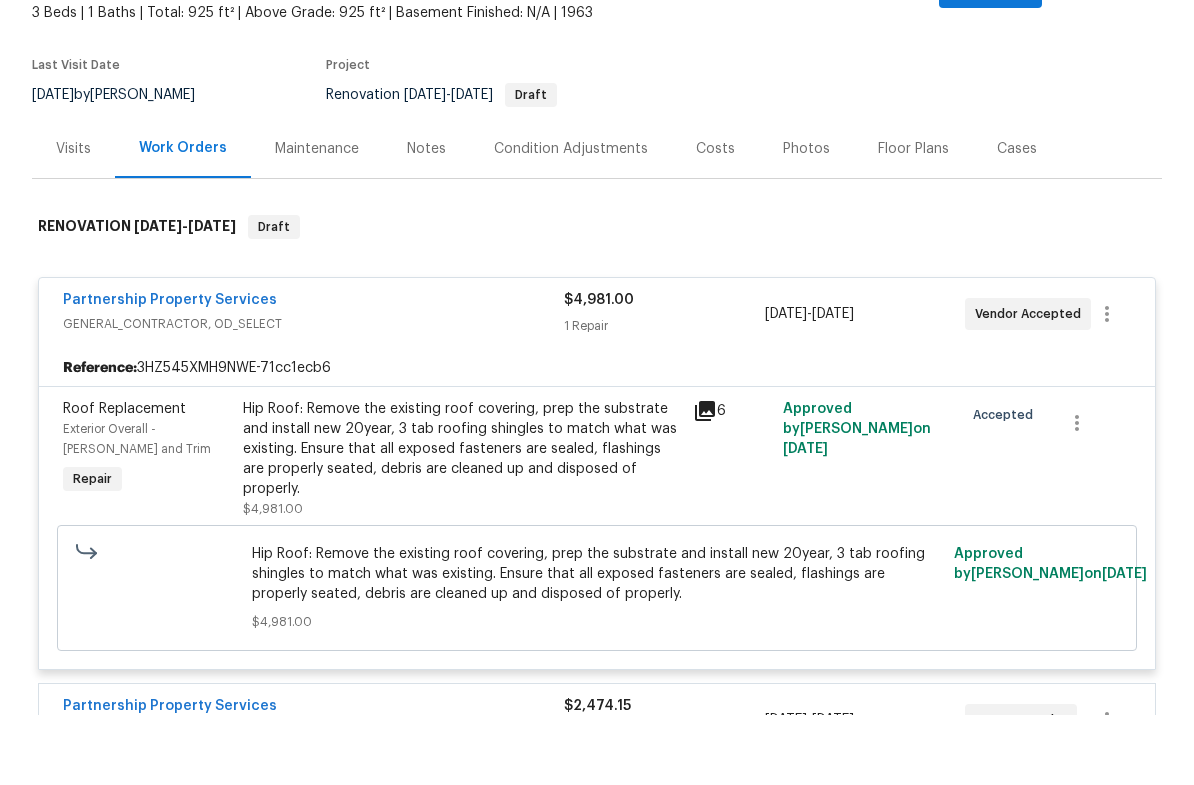 click on "Partnership Property Services" at bounding box center (313, 372) 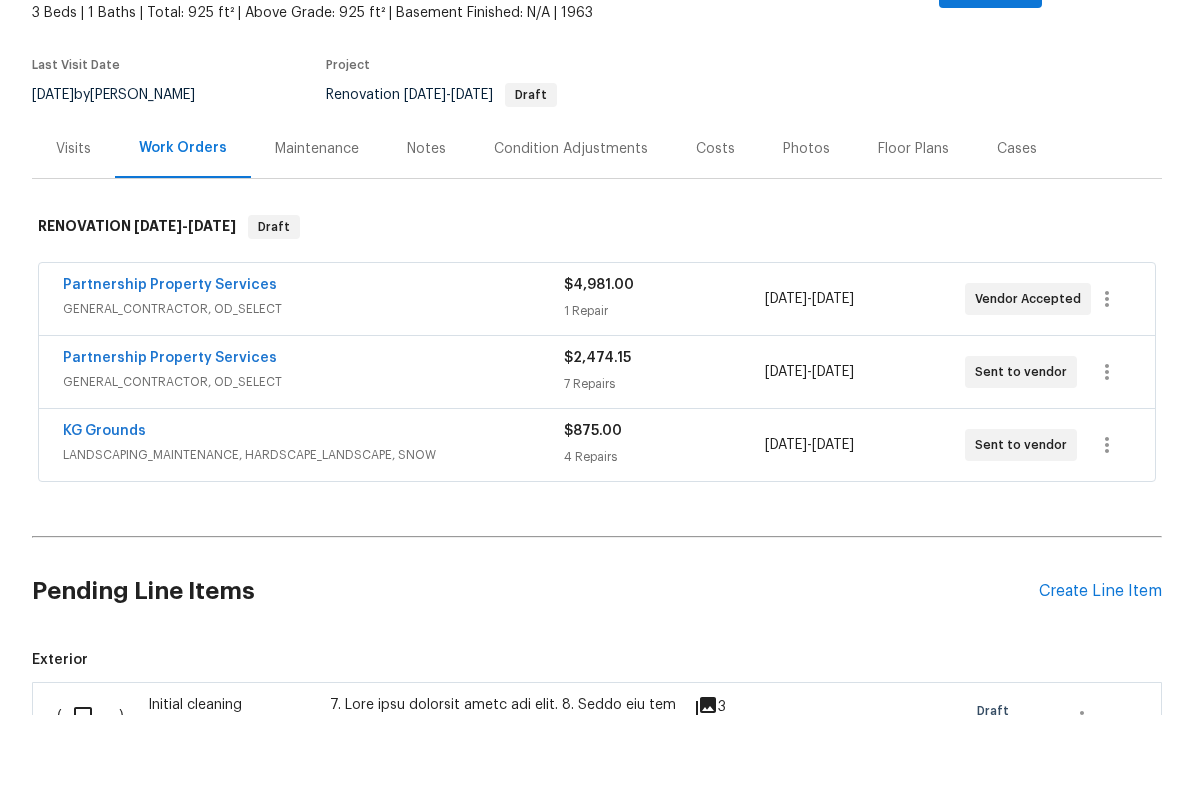 click on "Partnership Property Services" at bounding box center [313, 430] 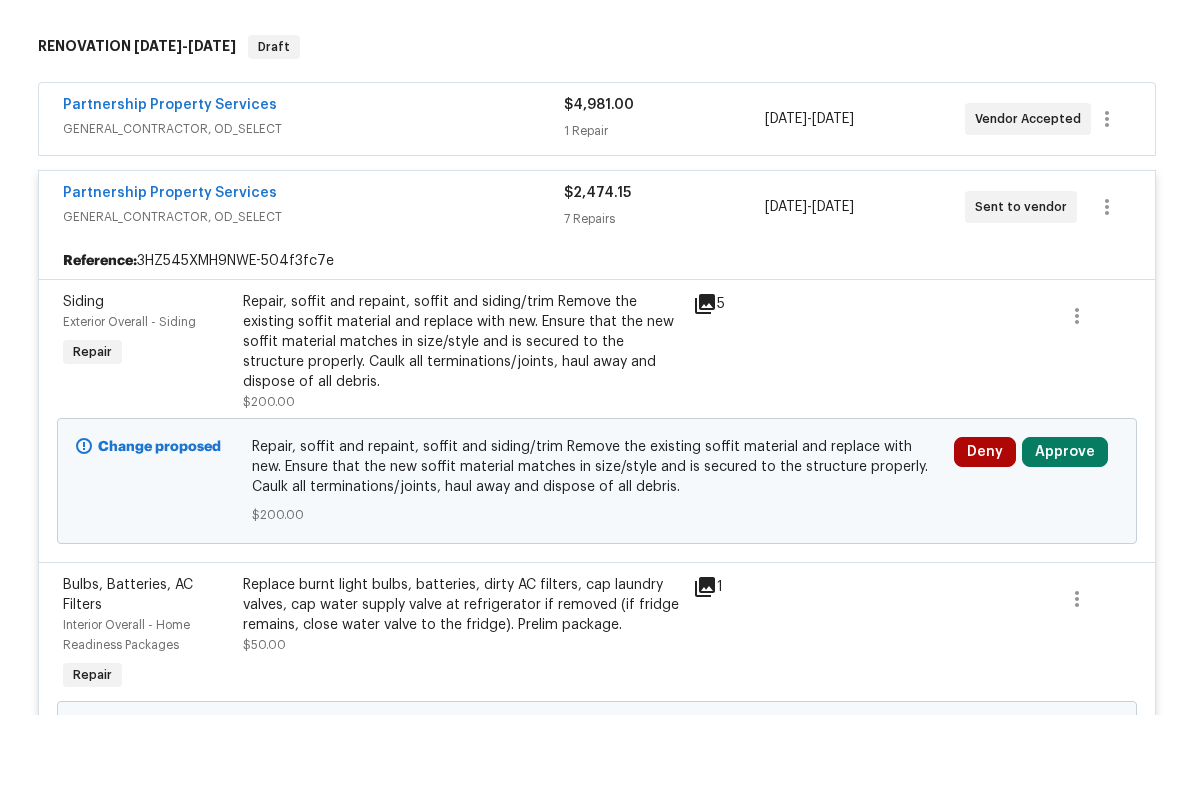 scroll, scrollTop: 325, scrollLeft: 0, axis: vertical 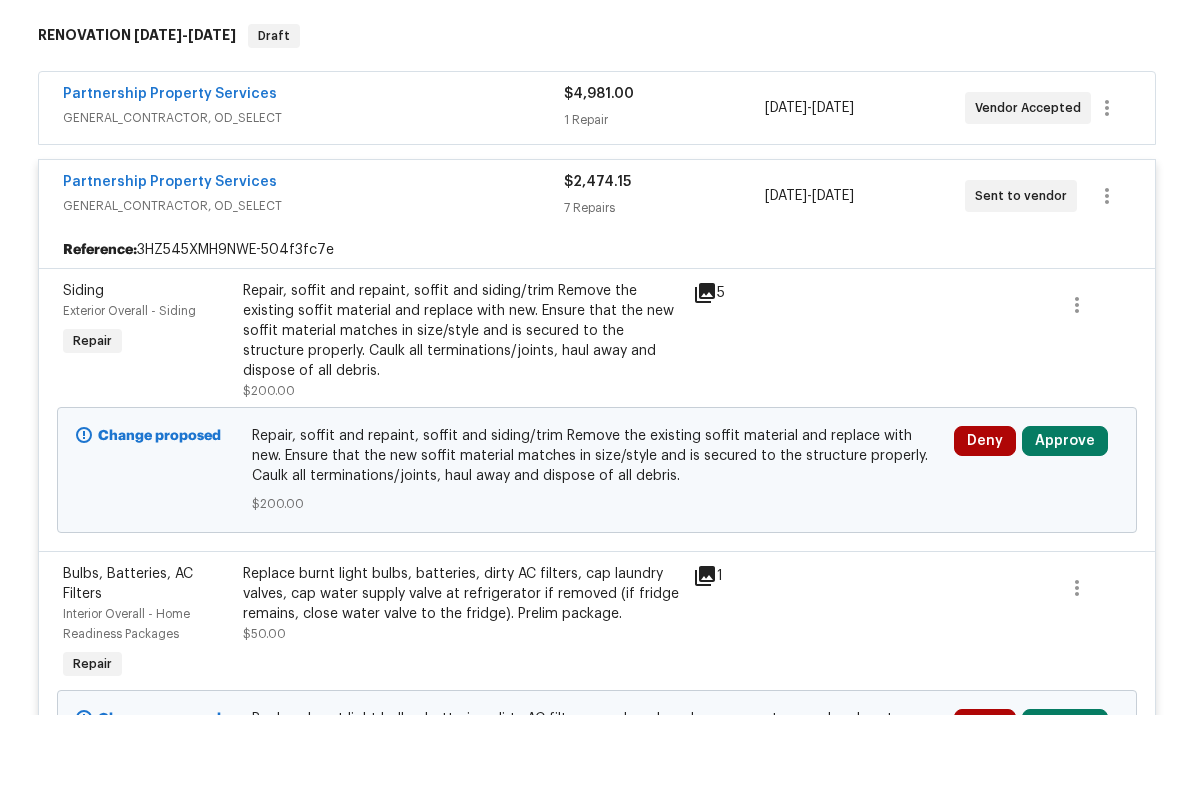 click on "Approve" at bounding box center (1065, 511) 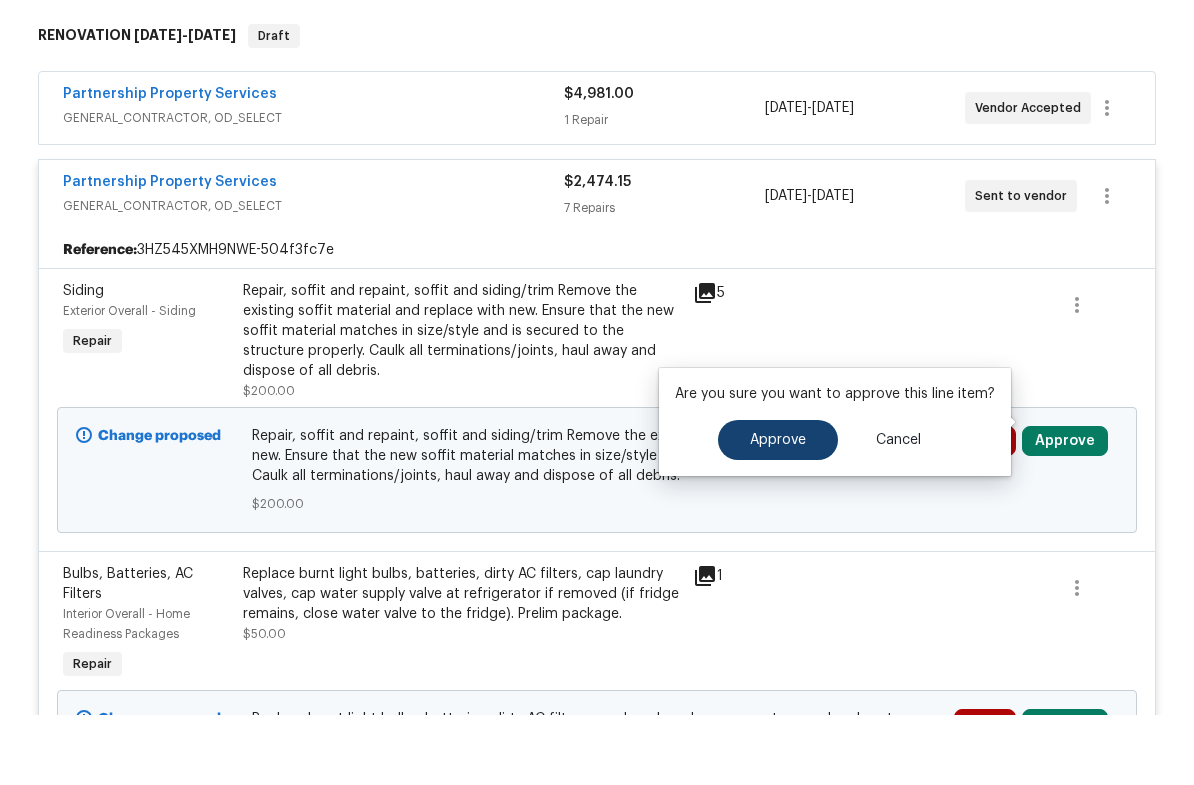 click on "Approve" at bounding box center (778, 510) 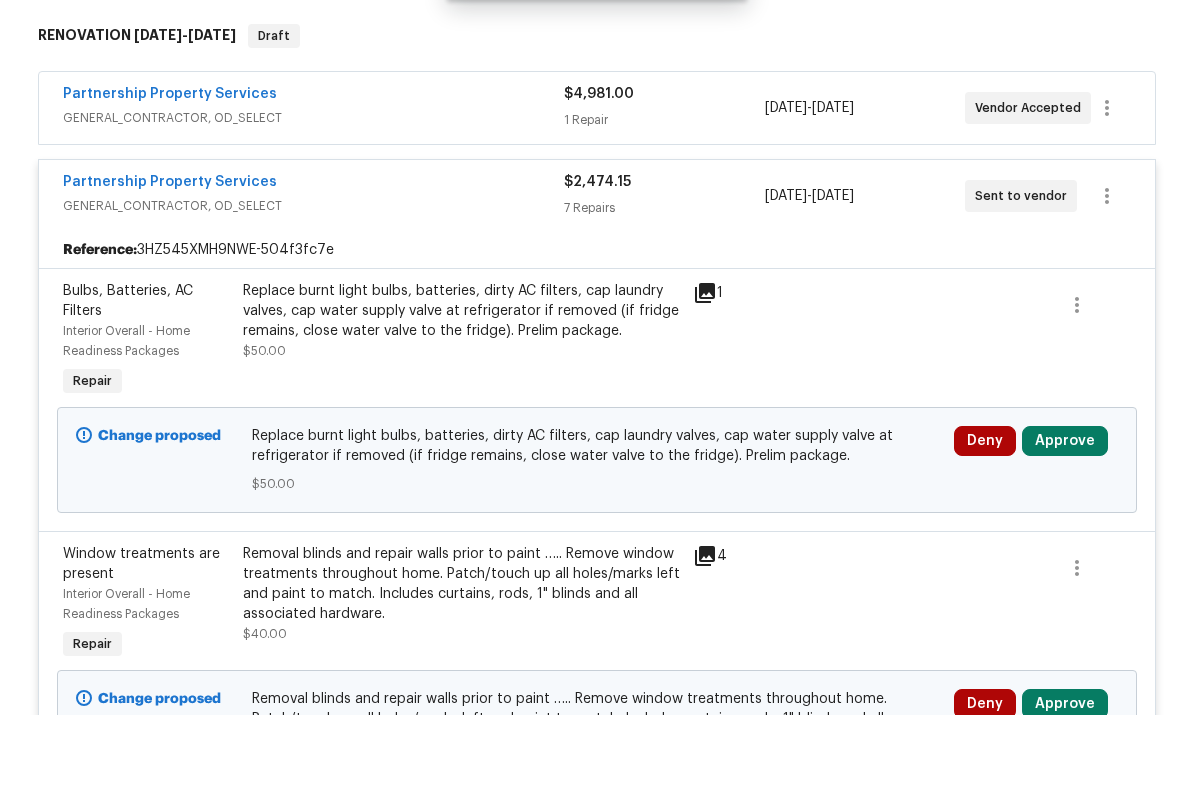 click on "Approve" at bounding box center [1065, 511] 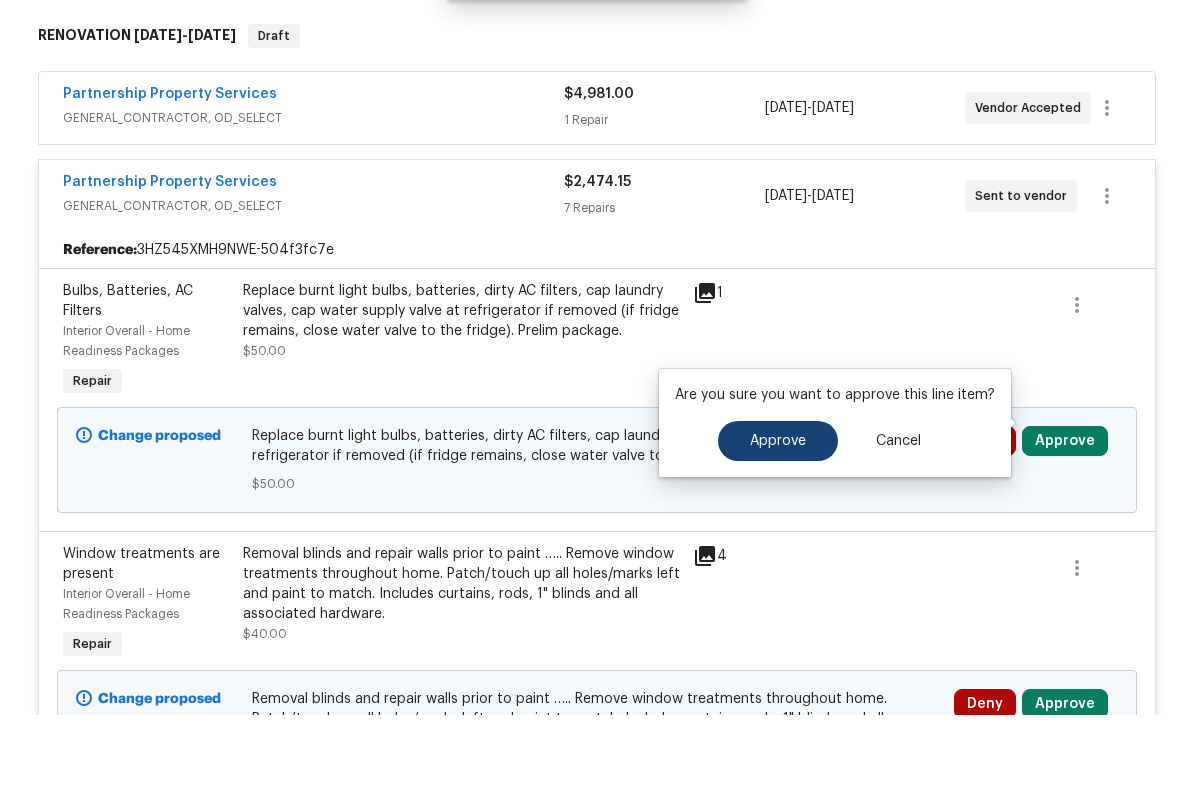 click on "Approve" at bounding box center (778, 511) 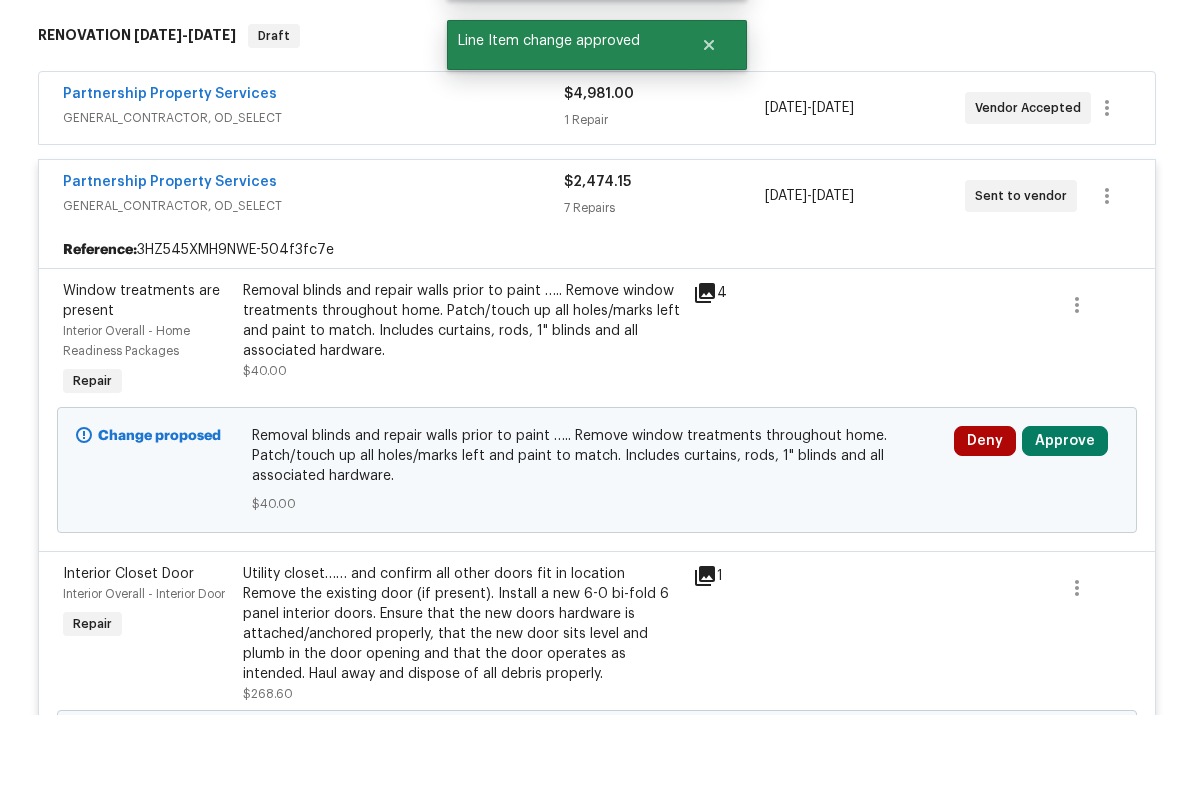 click on "Approve" at bounding box center (1065, 511) 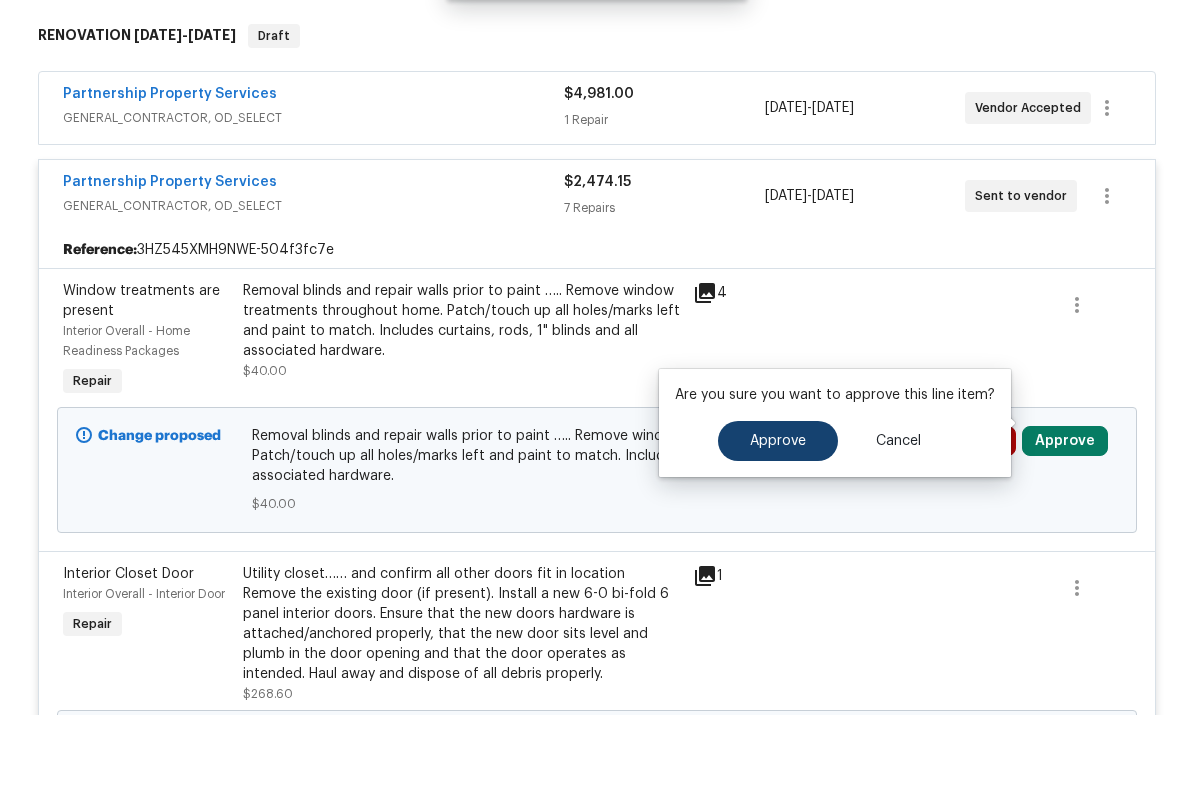 click on "Approve" at bounding box center [778, 511] 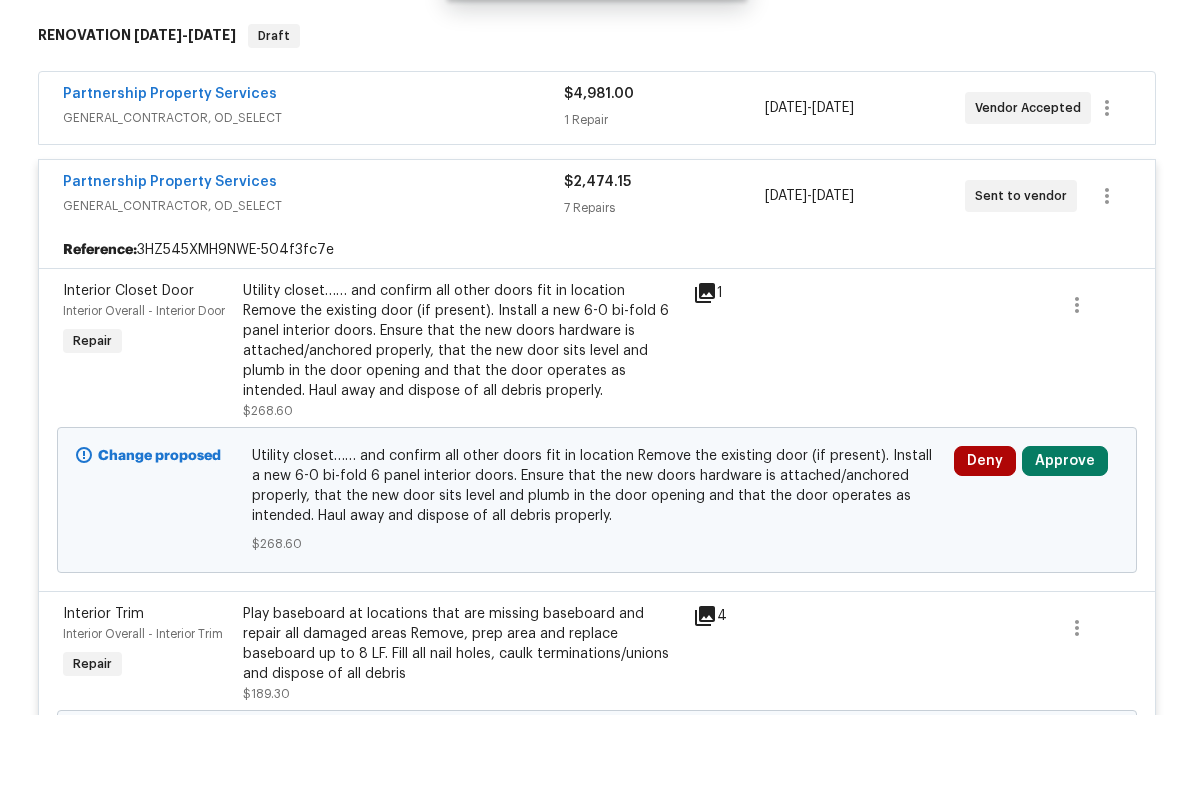 click on "Approve" at bounding box center (1065, 531) 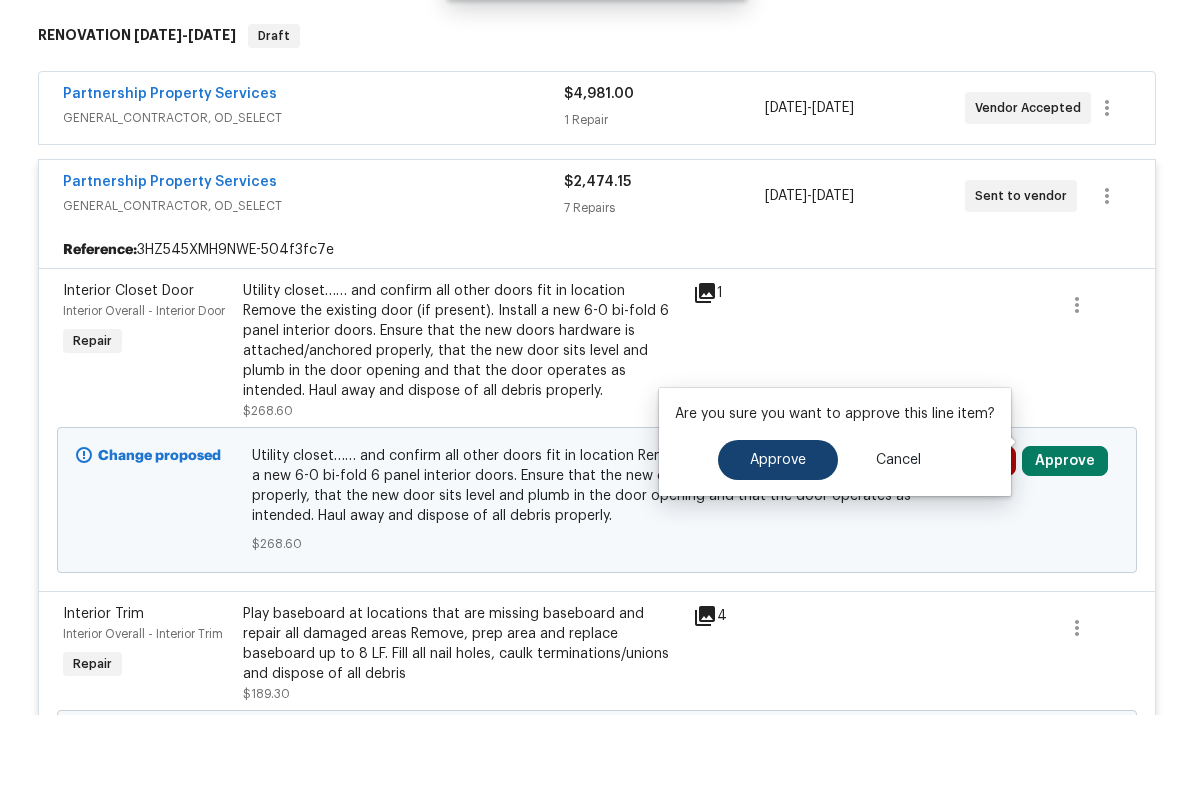 click on "Approve" at bounding box center [778, 530] 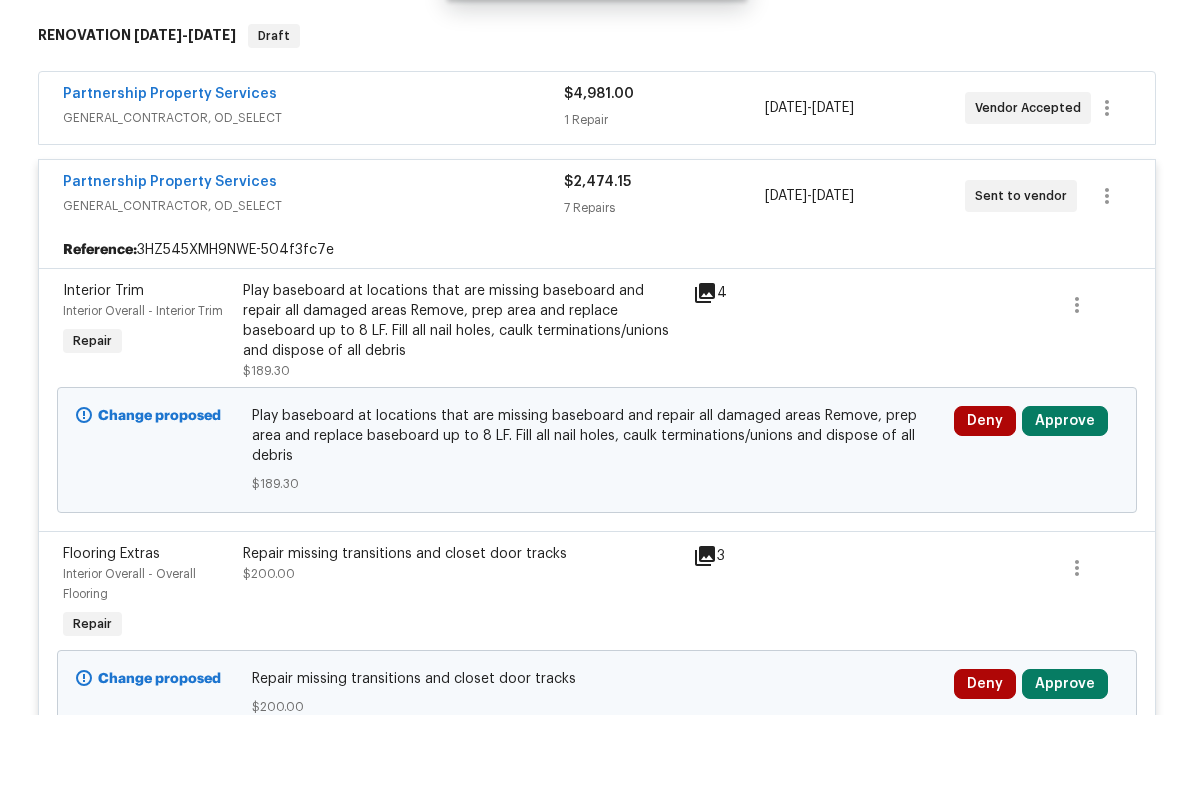 click on "Approve" at bounding box center (1065, 491) 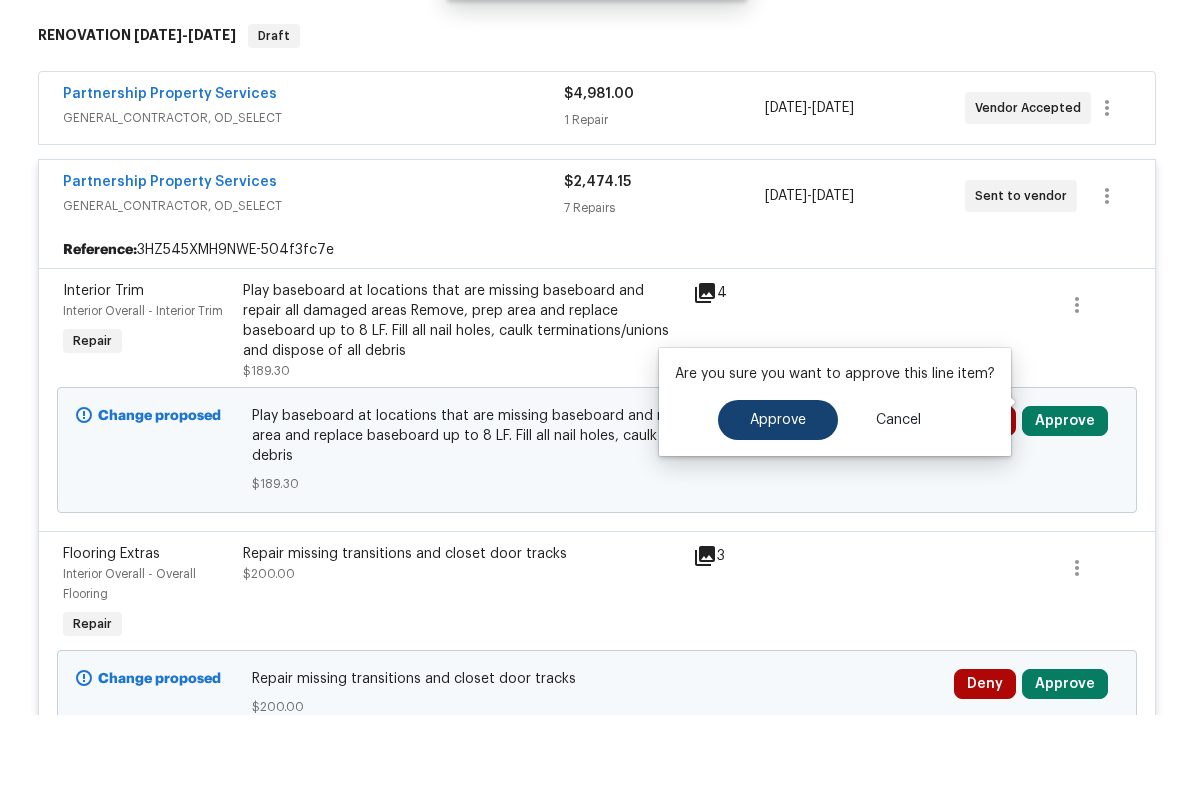 click on "Approve" at bounding box center (778, 490) 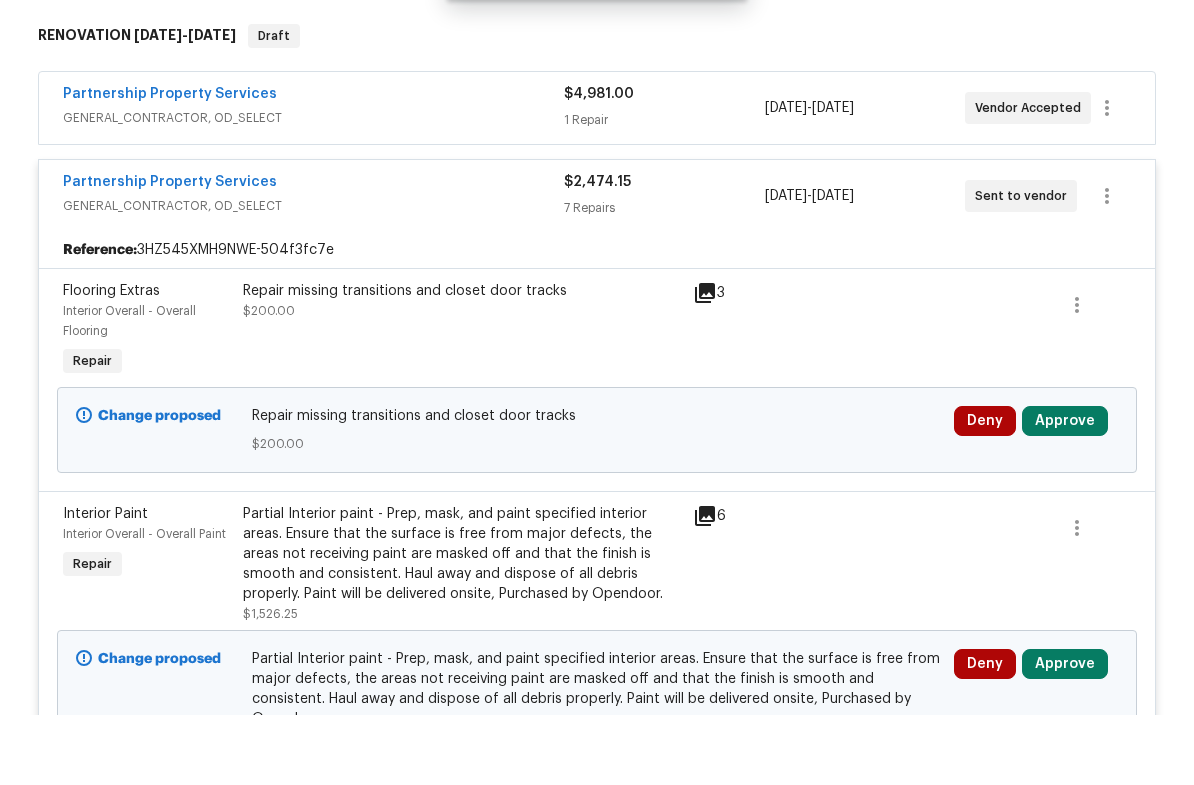 click on "Approve" at bounding box center (1065, 491) 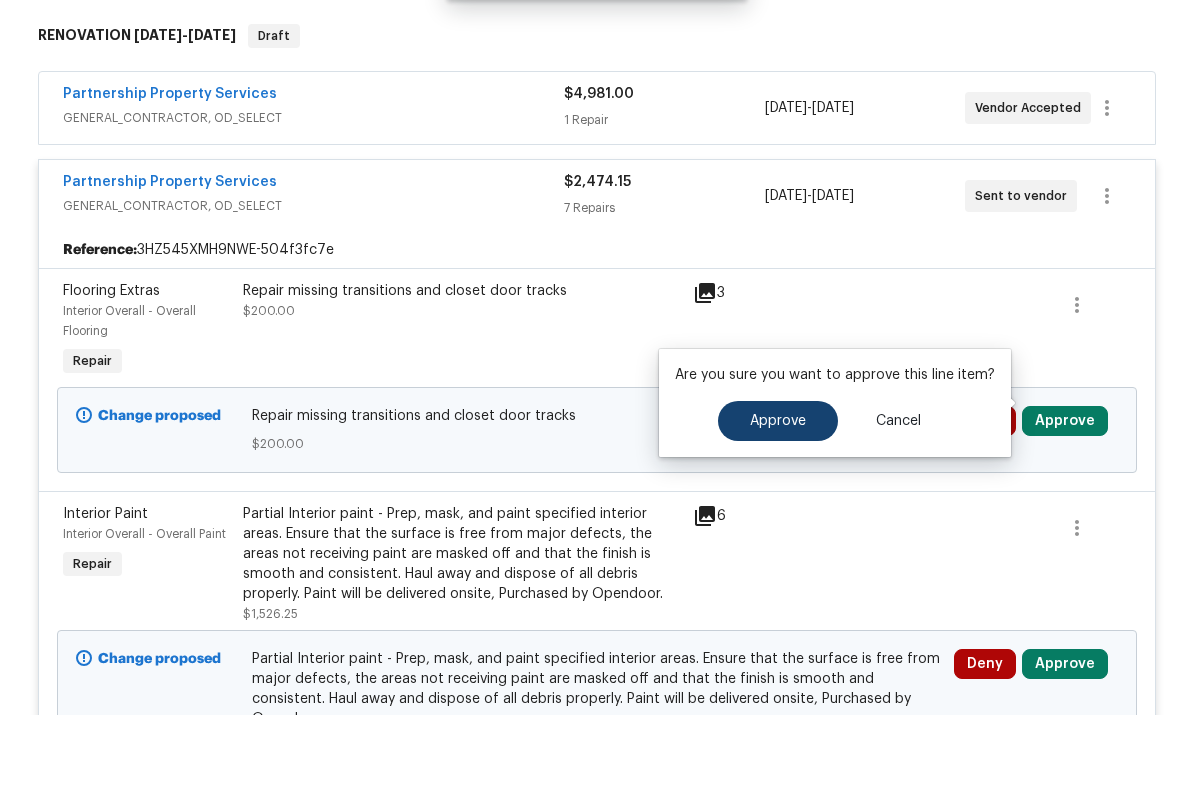 click on "Approve" at bounding box center [778, 491] 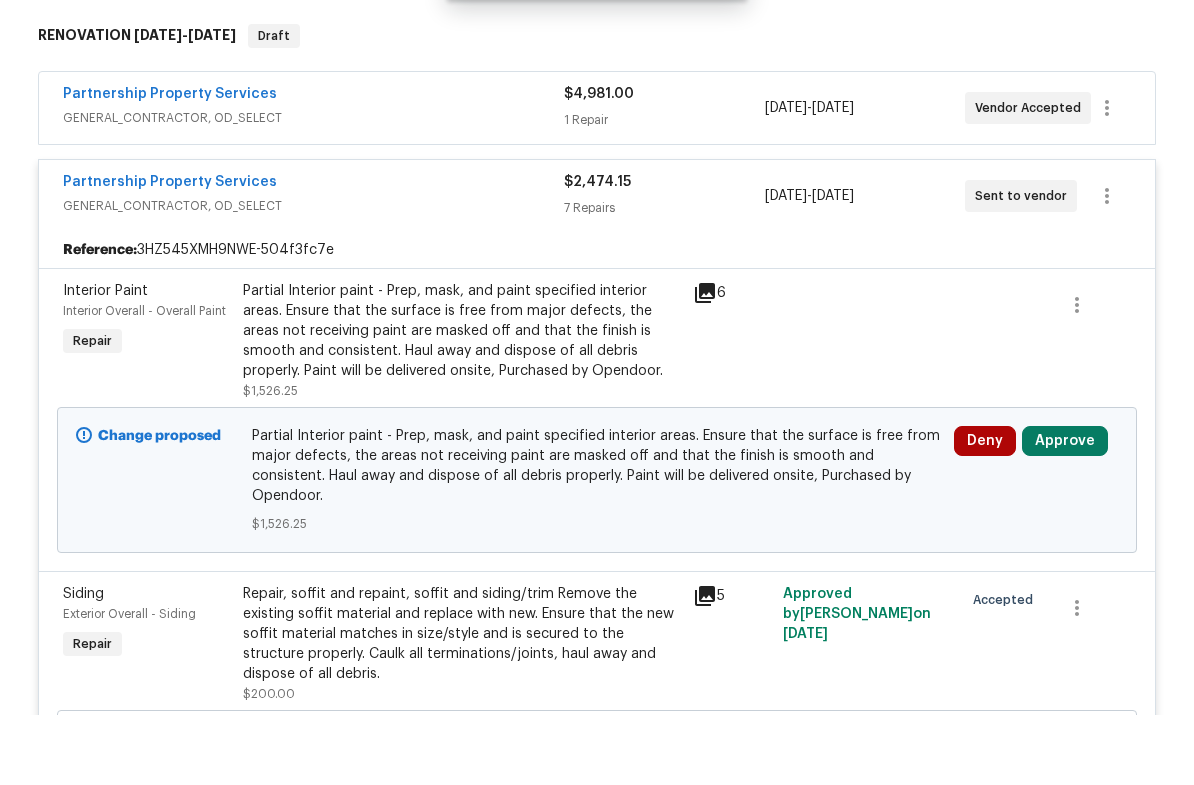 click on "Partial Interior paint - Prep, mask, and paint specified interior areas. Ensure that the surface is free from major defects, the areas not receiving paint are masked off and that the finish is smooth and consistent. Haul away and dispose of all debris properly. Paint will be delivered onsite, Purchased by Opendoor." at bounding box center [462, 401] 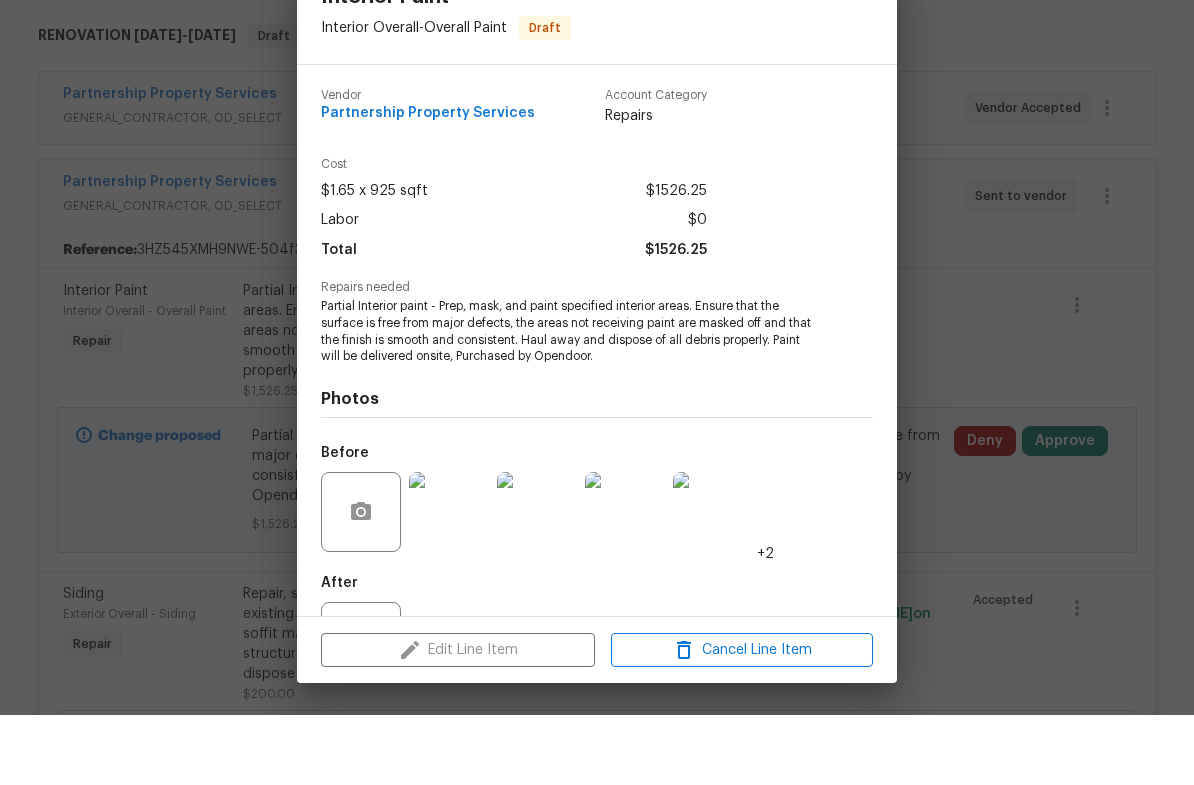 click on "Interior Paint Interior Overall  -  Overall Paint Draft Vendor Partnership Property Services Account Category Repairs Cost $1.65 x 925 sqft $1526.25 Labor $0 Total $1526.25 Repairs needed Partial Interior paint - Prep, mask, and paint specified interior areas. Ensure that the surface is free from major defects, the areas not receiving paint are masked off and that the finish is smooth and consistent. Haul away and dispose of all debris properly. Paint will be delivered onsite, Purchased by Opendoor. Photos Before  +2 After  Edit Line Item  Cancel Line Item" at bounding box center [597, 392] 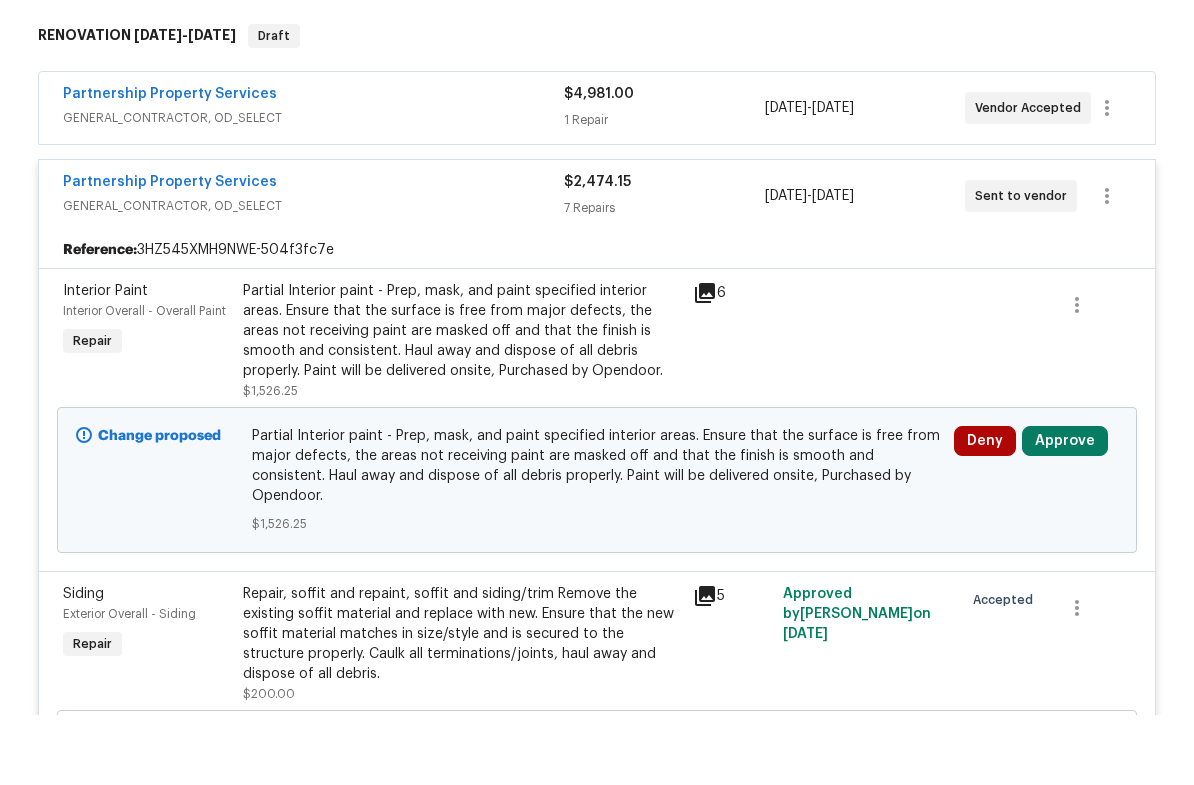 click on "Approve" at bounding box center [1065, 511] 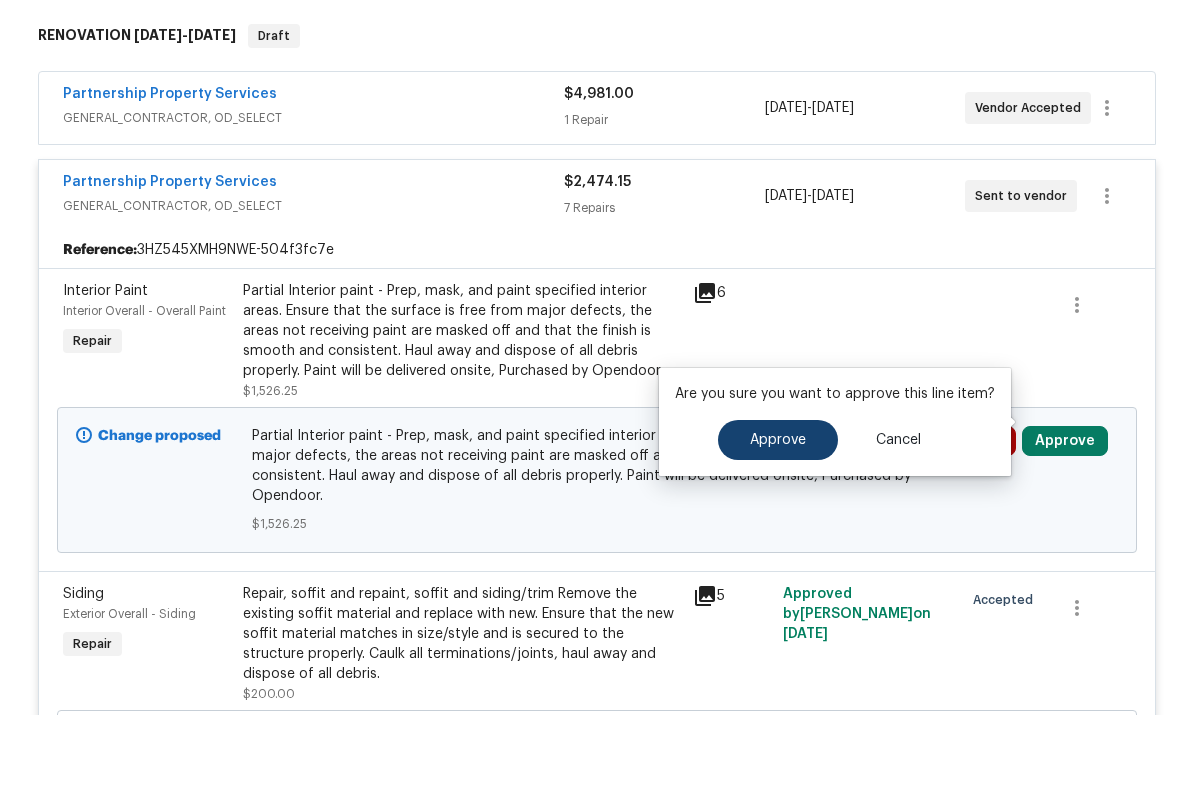 click on "Approve" at bounding box center (778, 510) 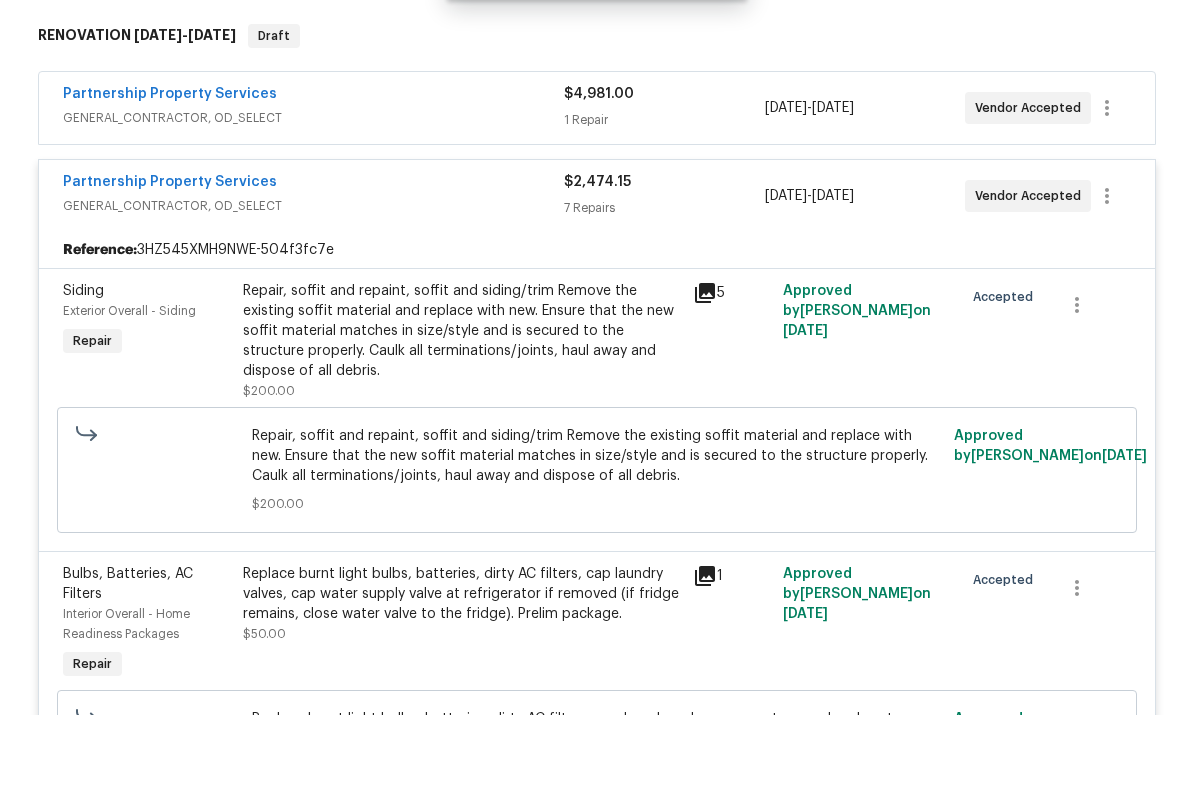 click on "GENERAL_CONTRACTOR, OD_SELECT" at bounding box center [313, 276] 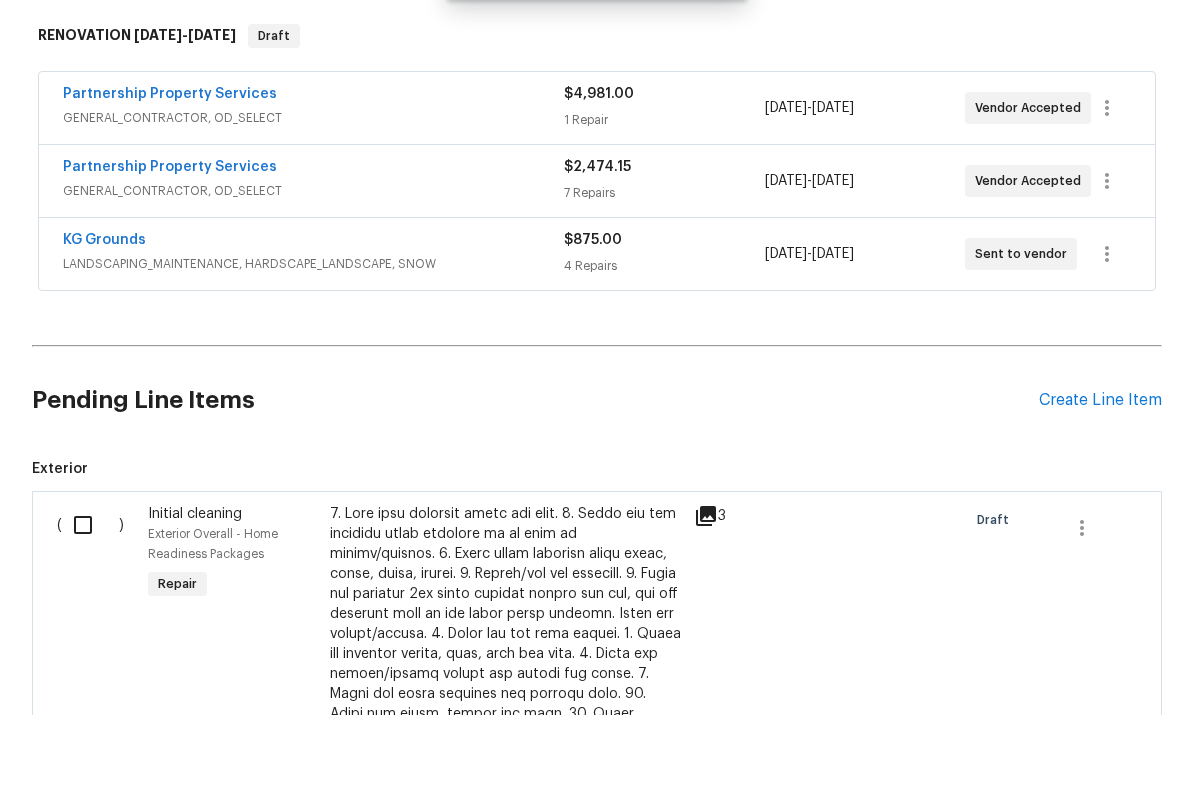 click on "KG Grounds" at bounding box center [313, 312] 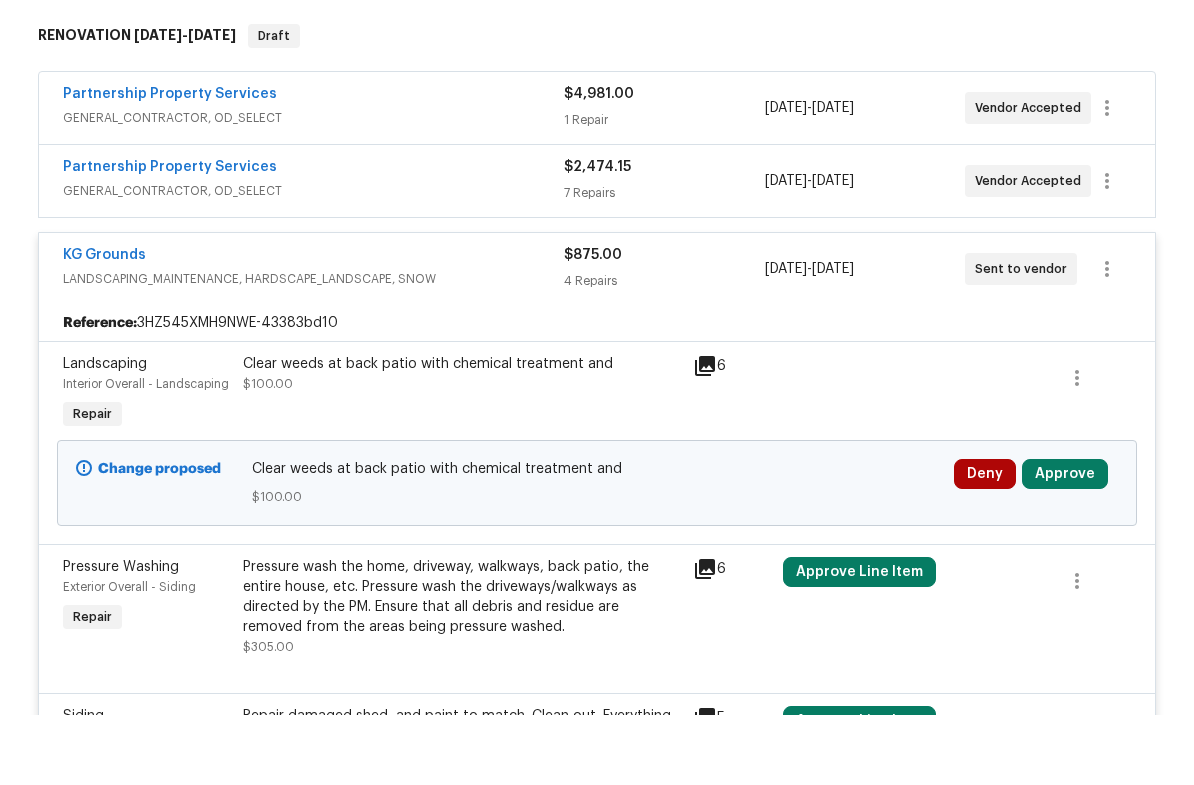 click on "Approve" at bounding box center [1065, 544] 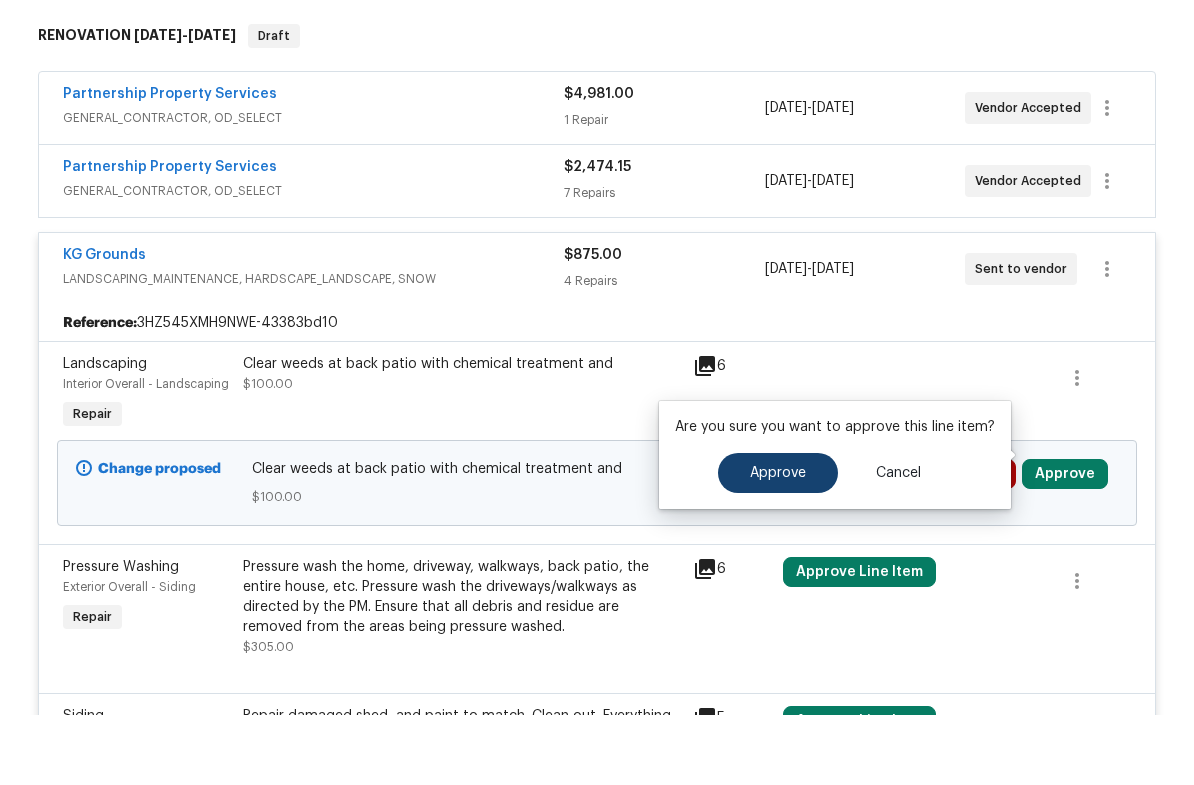 click on "Approve" at bounding box center [778, 543] 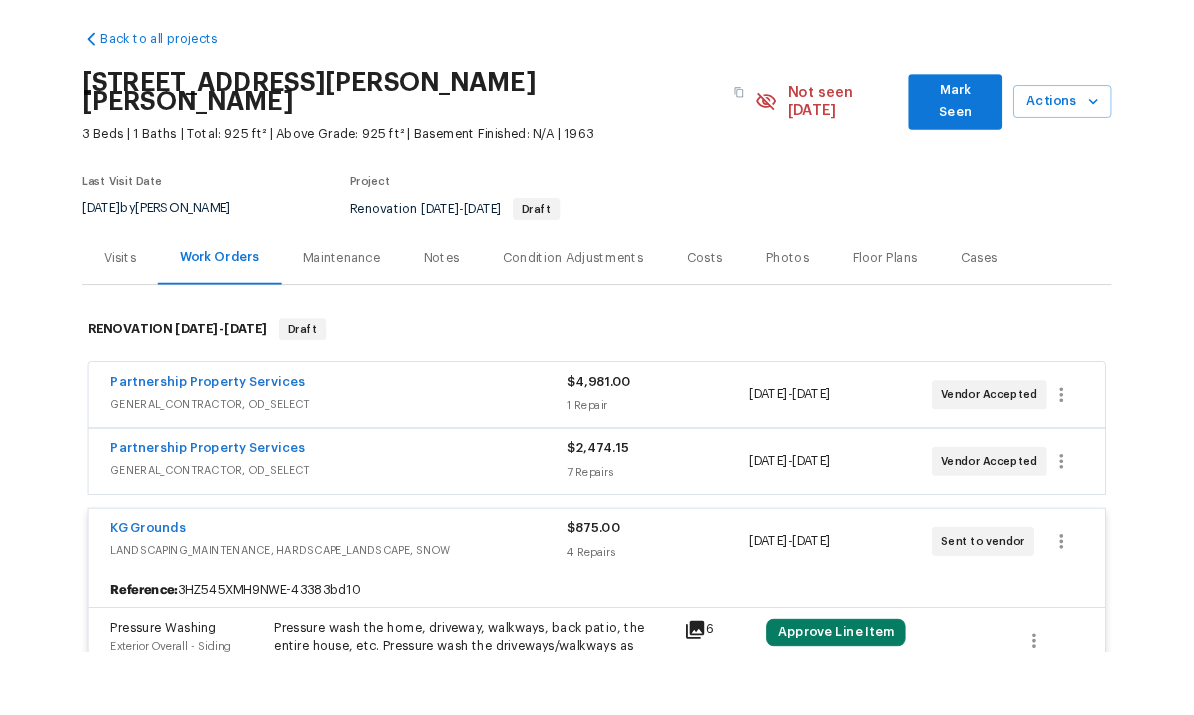 scroll, scrollTop: 0, scrollLeft: 0, axis: both 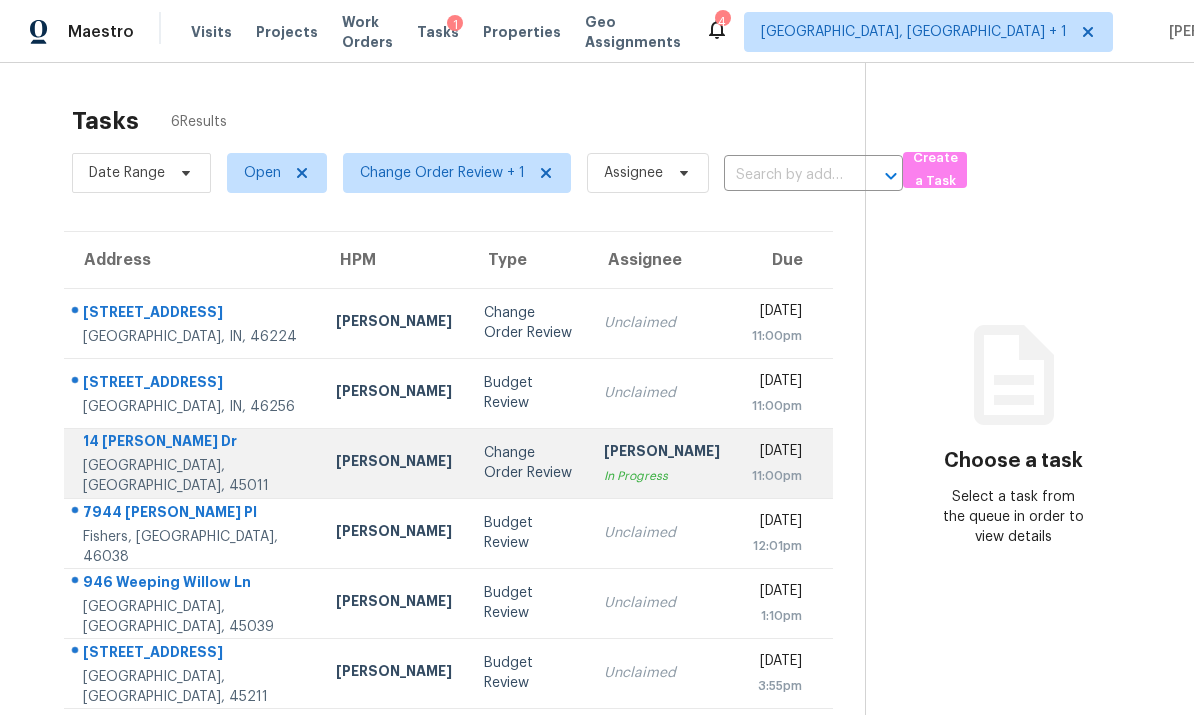 click on "14 [PERSON_NAME] Dr" at bounding box center (193, 443) 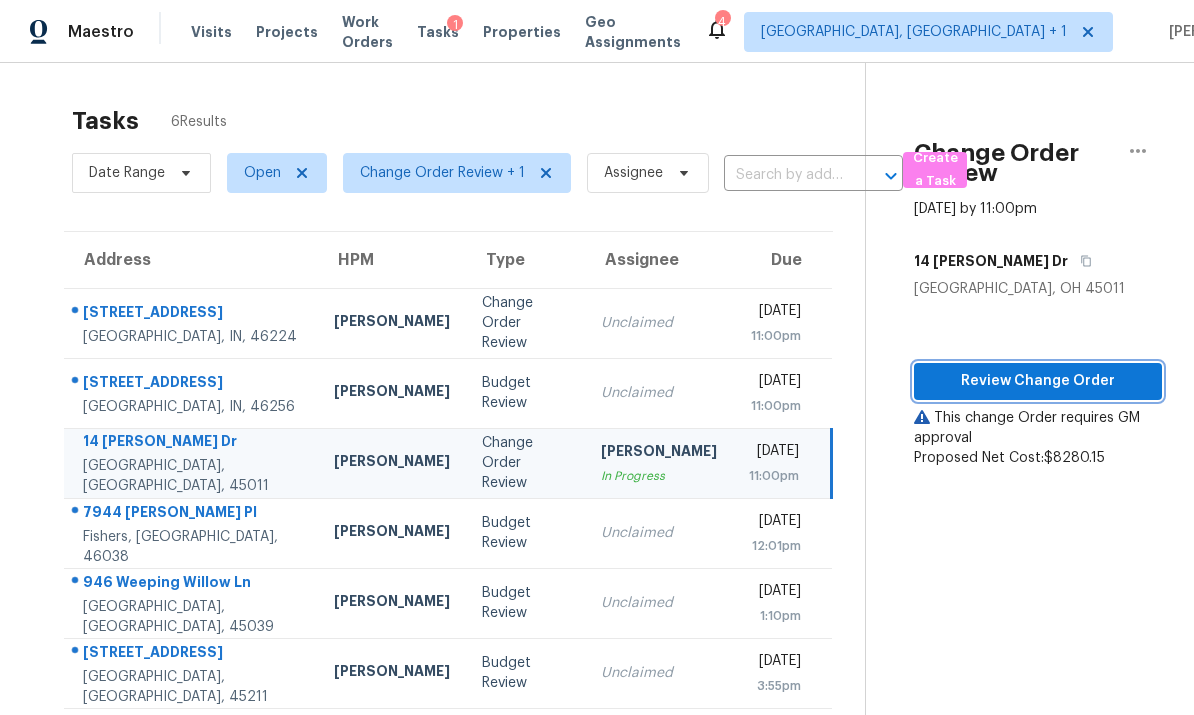 click on "Review Change Order" at bounding box center (1038, 381) 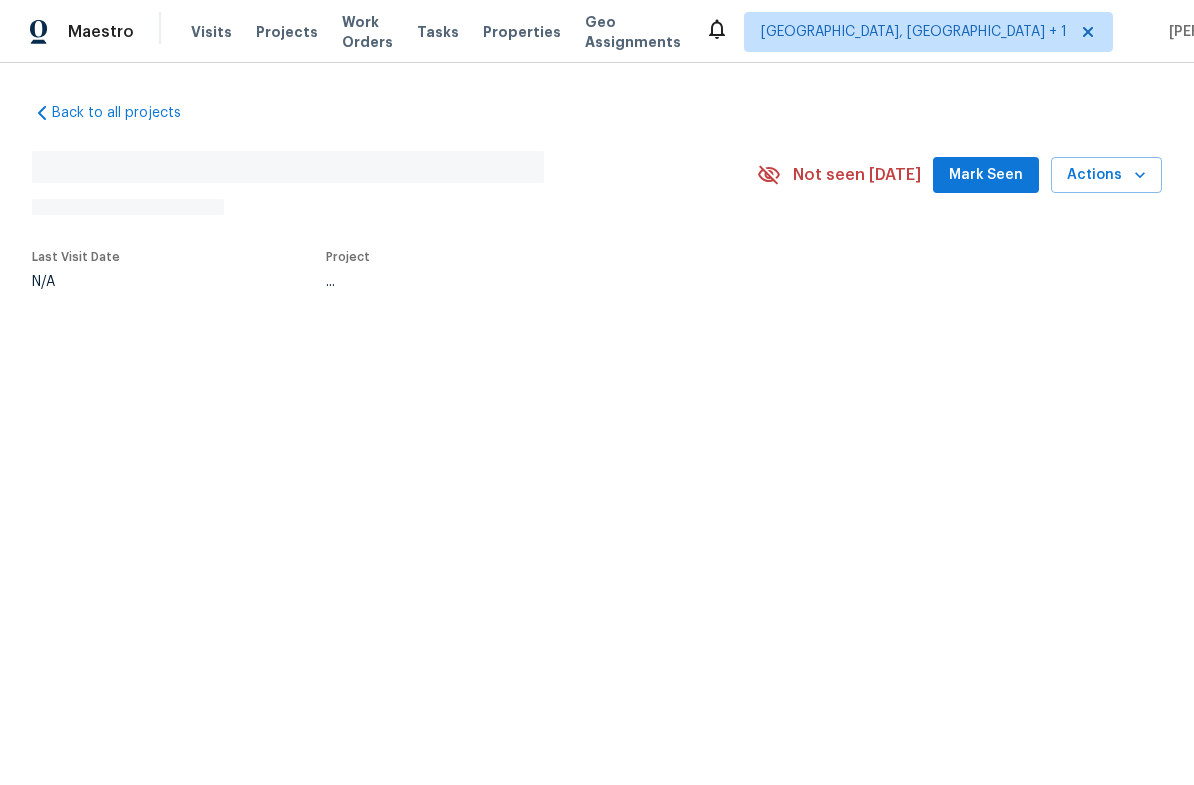scroll, scrollTop: 0, scrollLeft: 0, axis: both 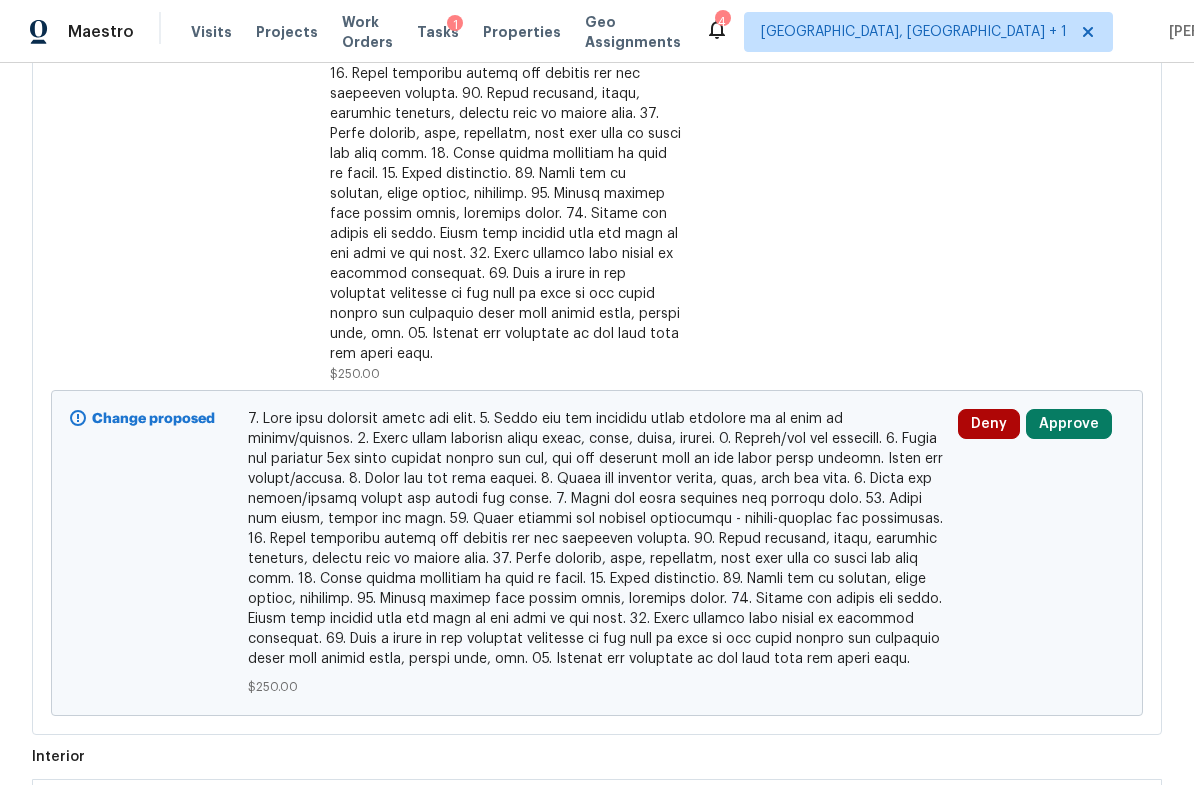 click on "Approve" at bounding box center [1069, 424] 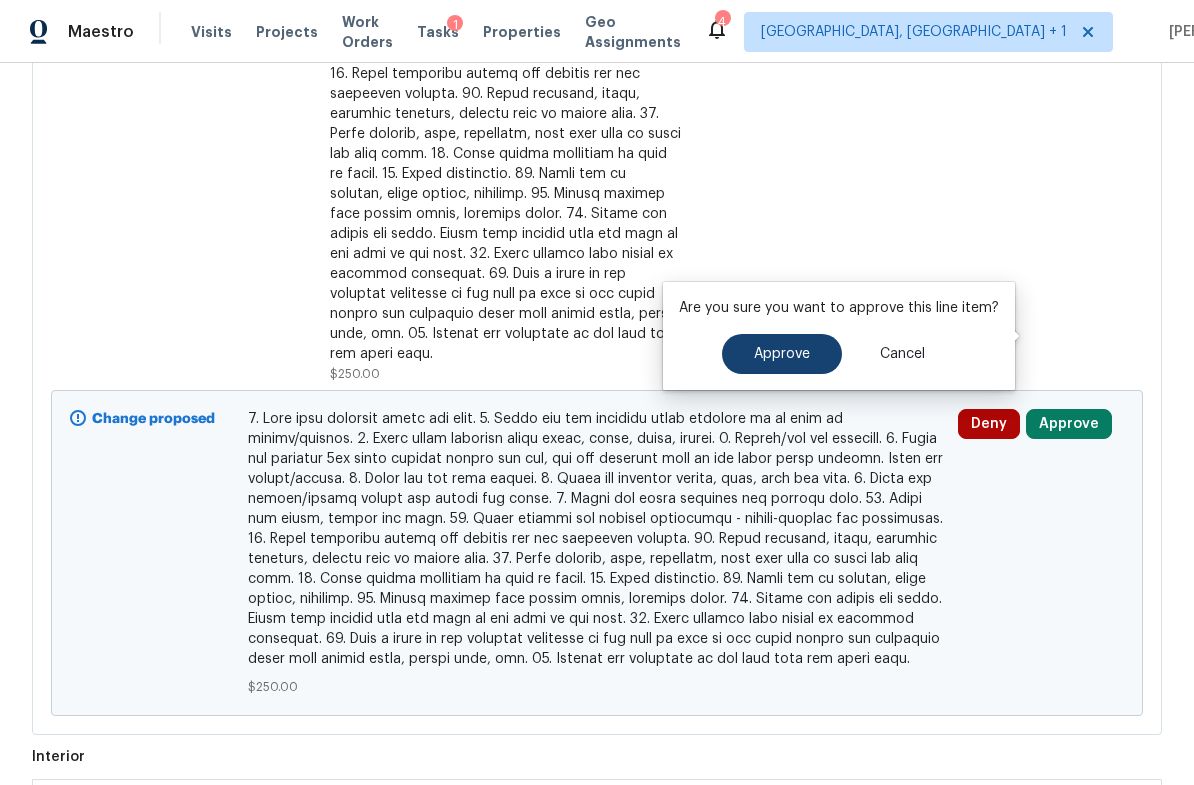 click on "Approve" at bounding box center (782, 354) 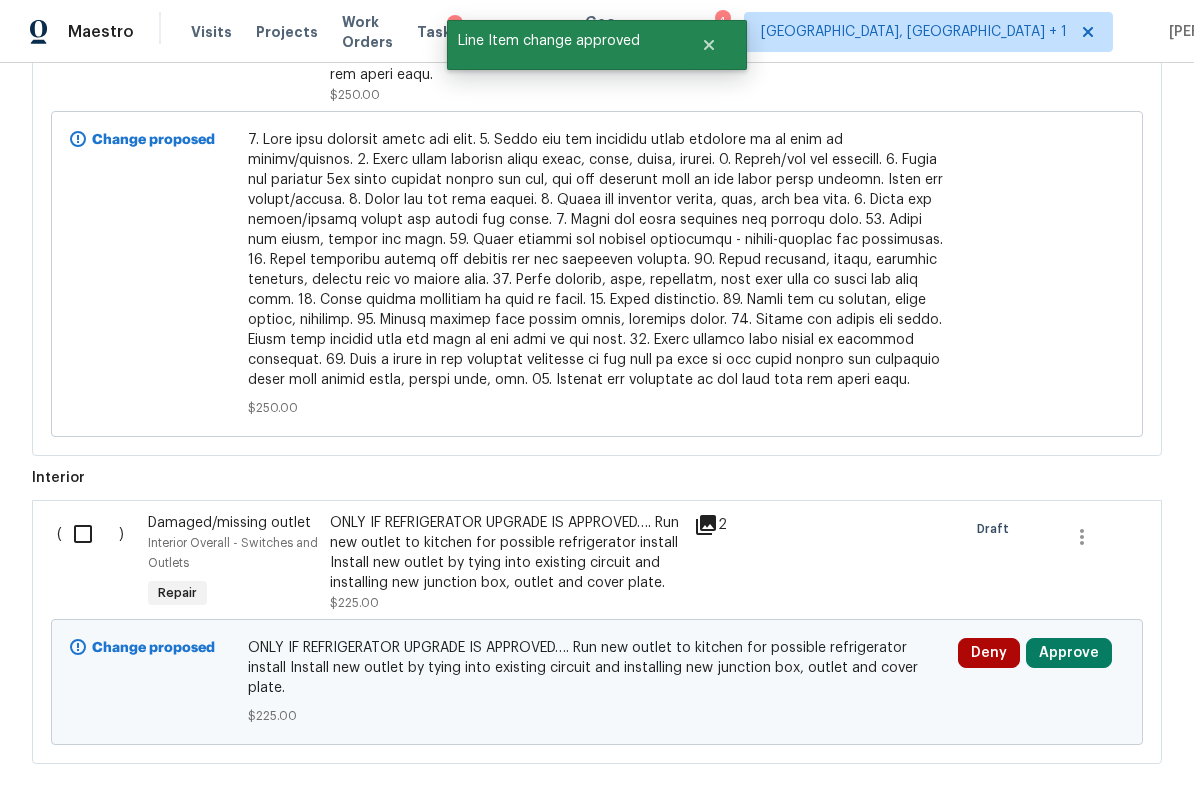scroll, scrollTop: 3693, scrollLeft: 0, axis: vertical 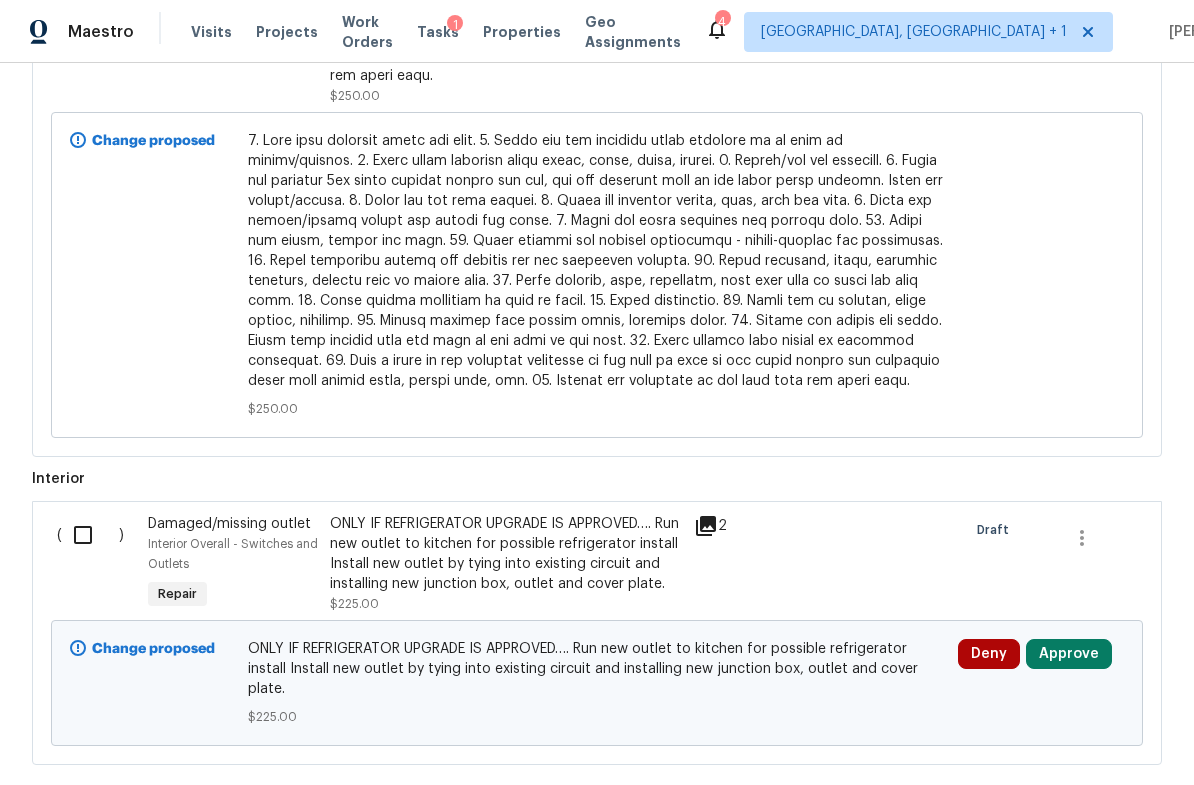 click on "Approve" at bounding box center [1069, 654] 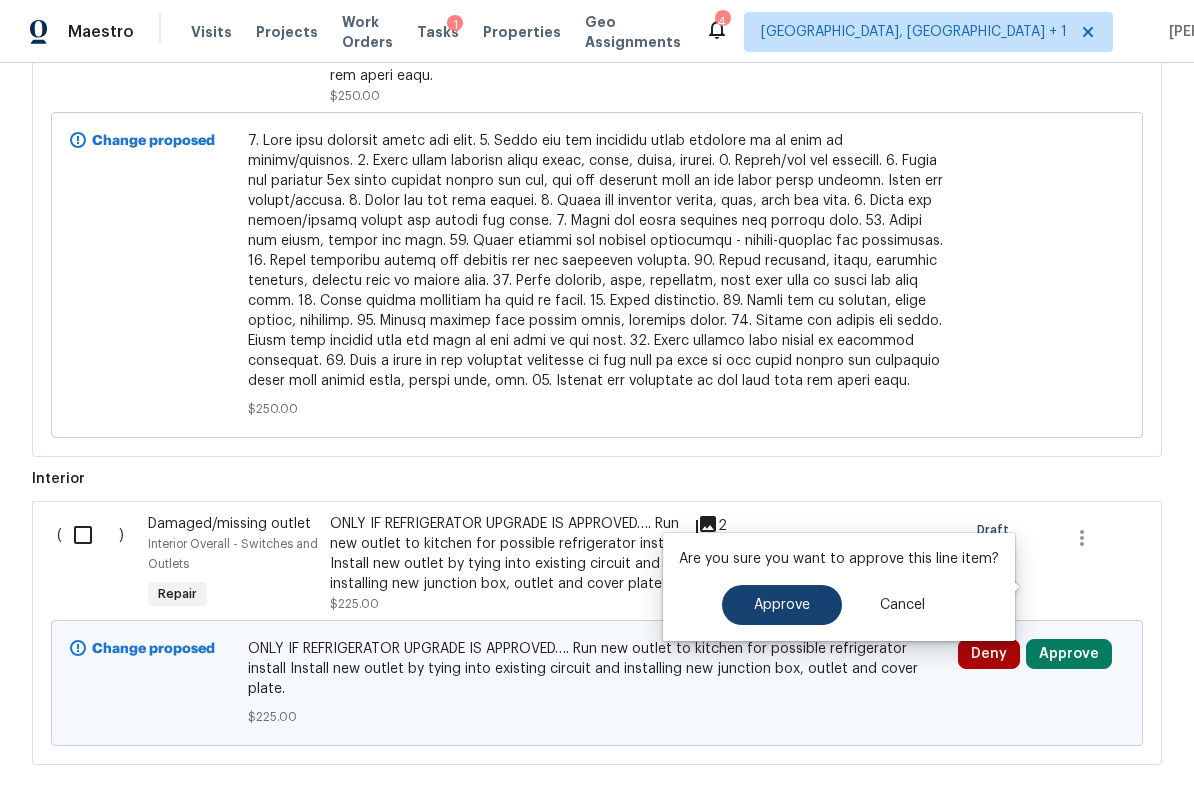 click on "Approve" at bounding box center (782, 605) 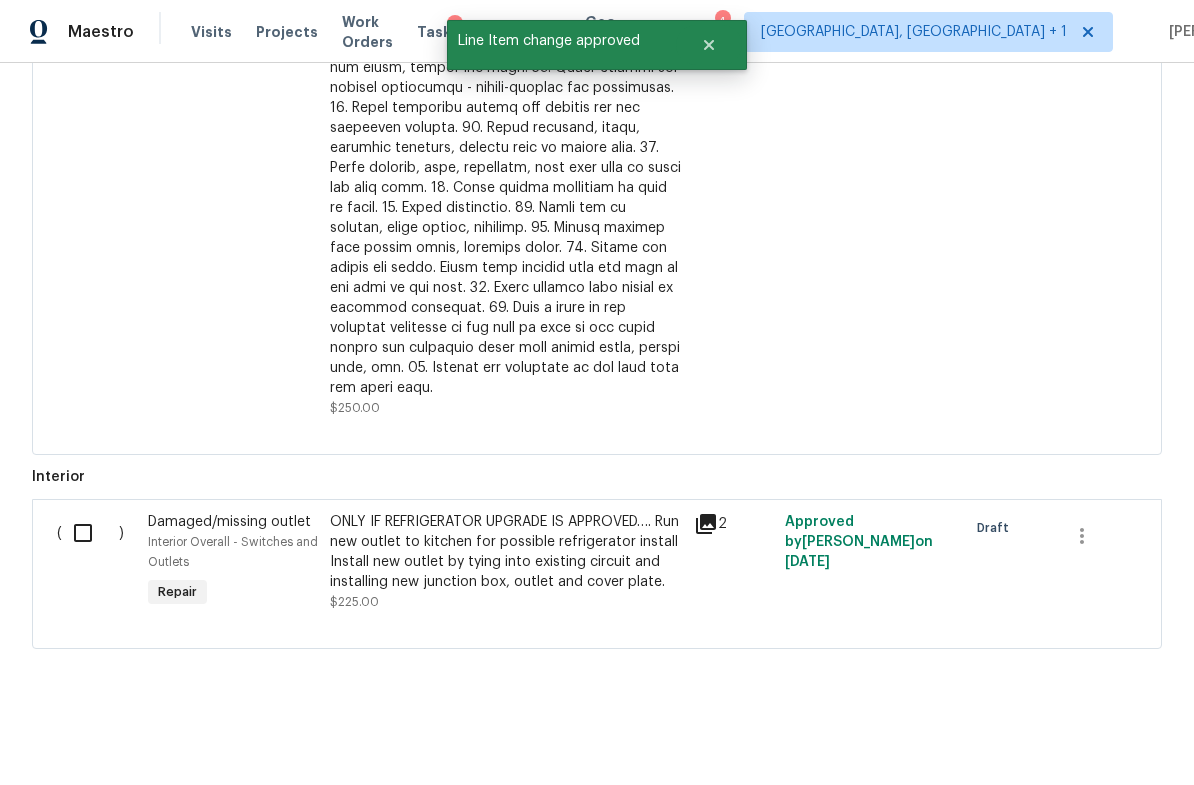 scroll, scrollTop: 3265, scrollLeft: 0, axis: vertical 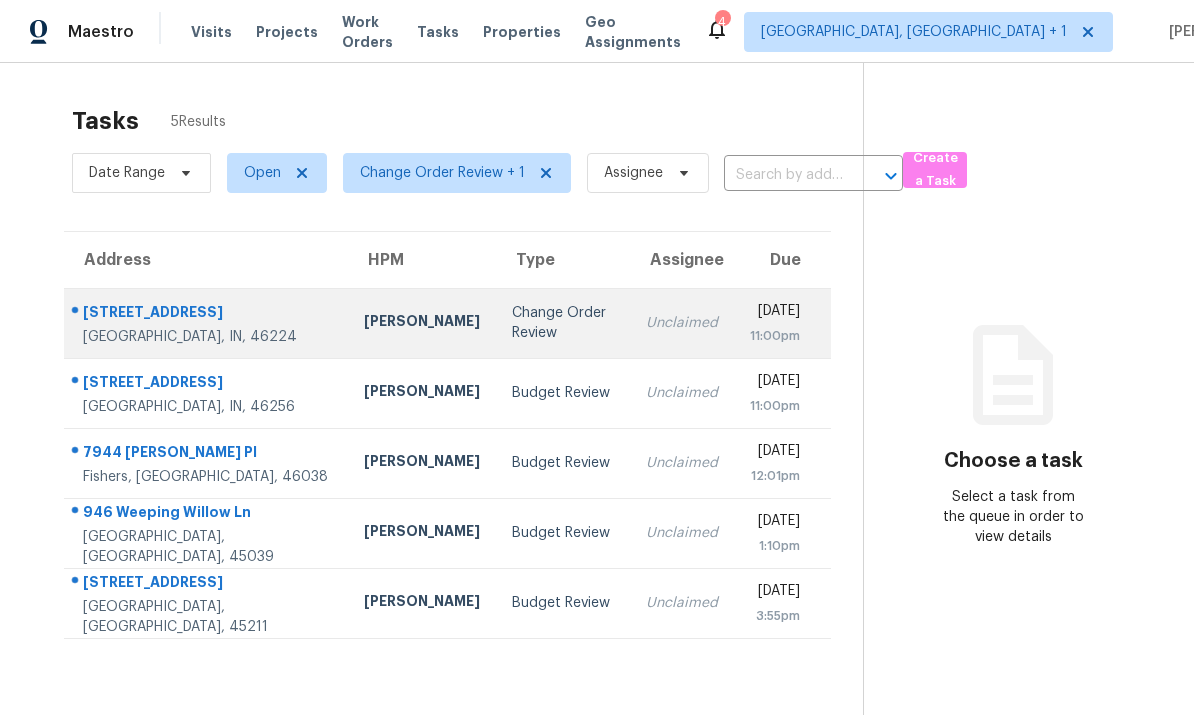 click on "[STREET_ADDRESS]" at bounding box center (207, 314) 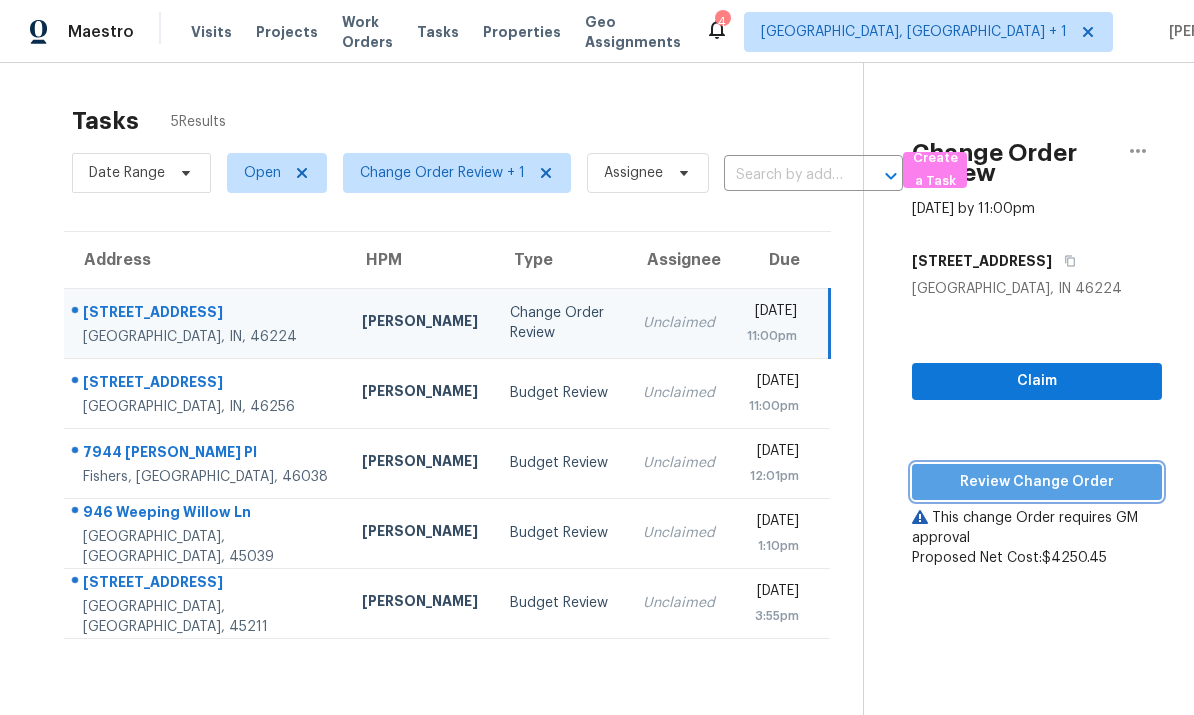 click on "Review Change Order" at bounding box center [1037, 482] 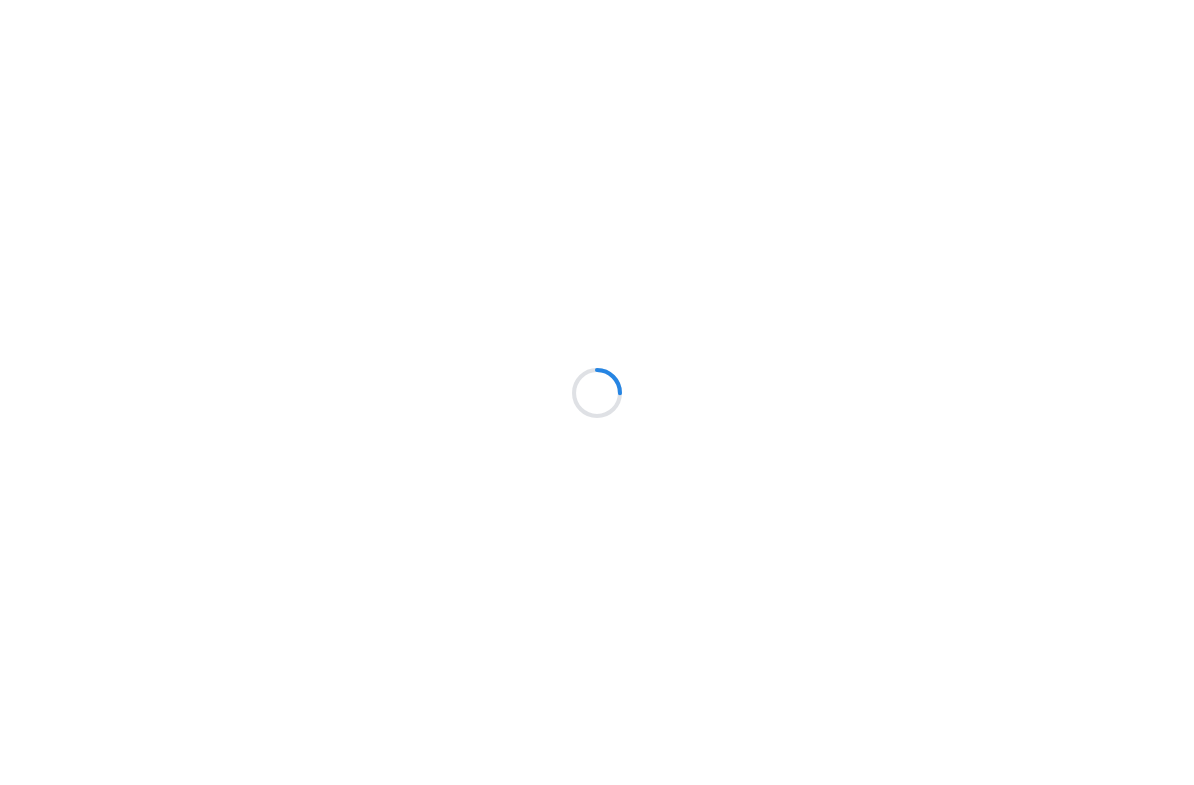 scroll, scrollTop: 0, scrollLeft: 0, axis: both 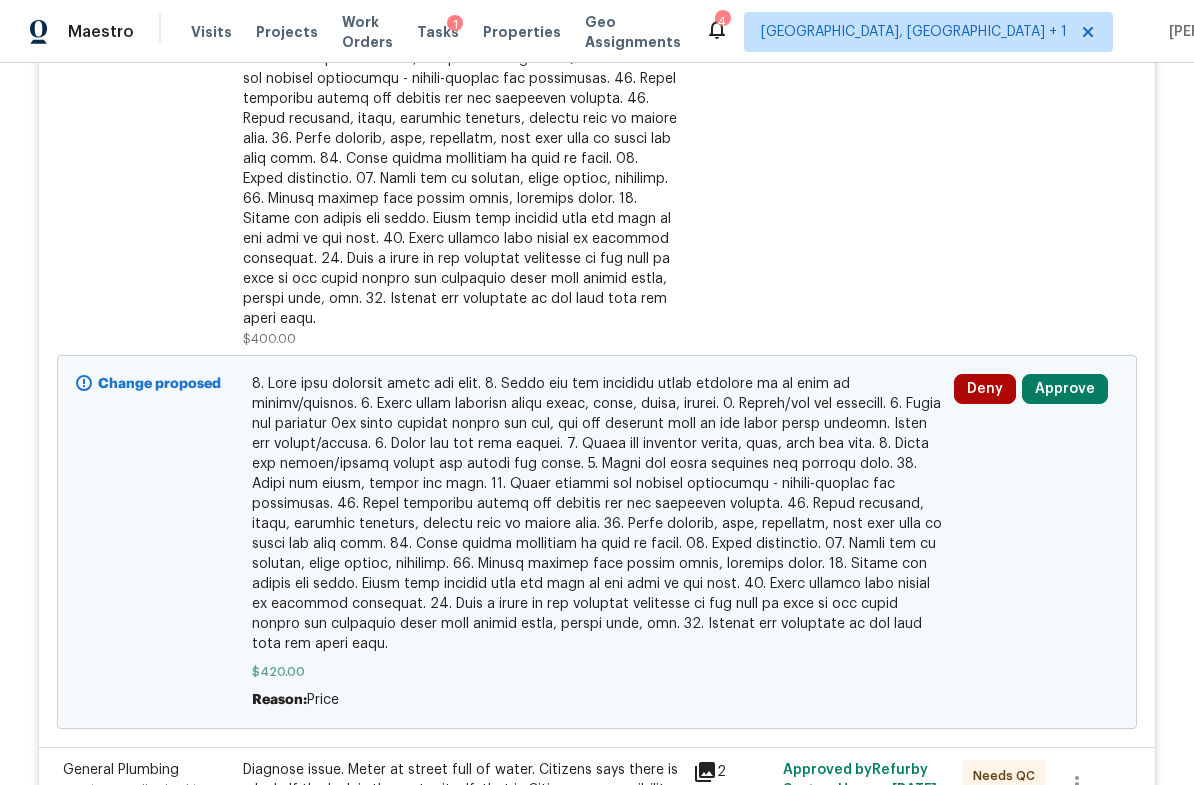 click on "Approve" at bounding box center [1065, 389] 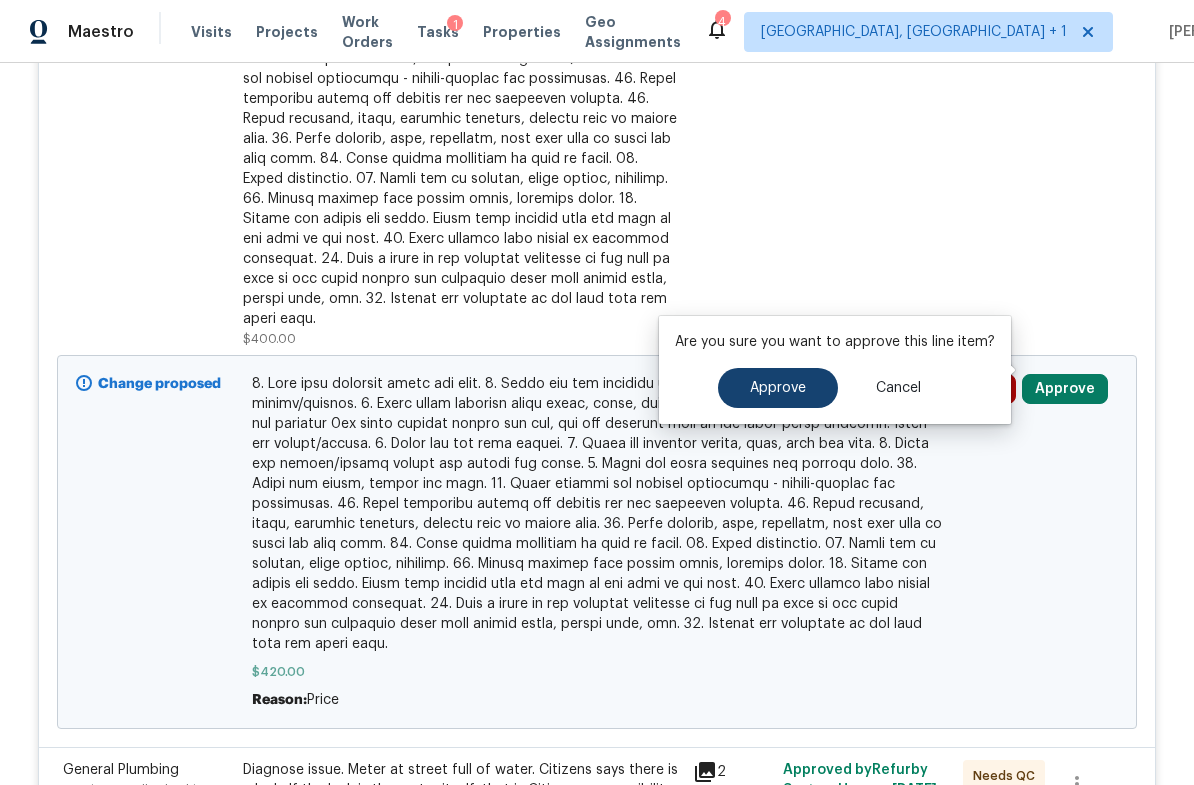click on "Approve" at bounding box center [778, 388] 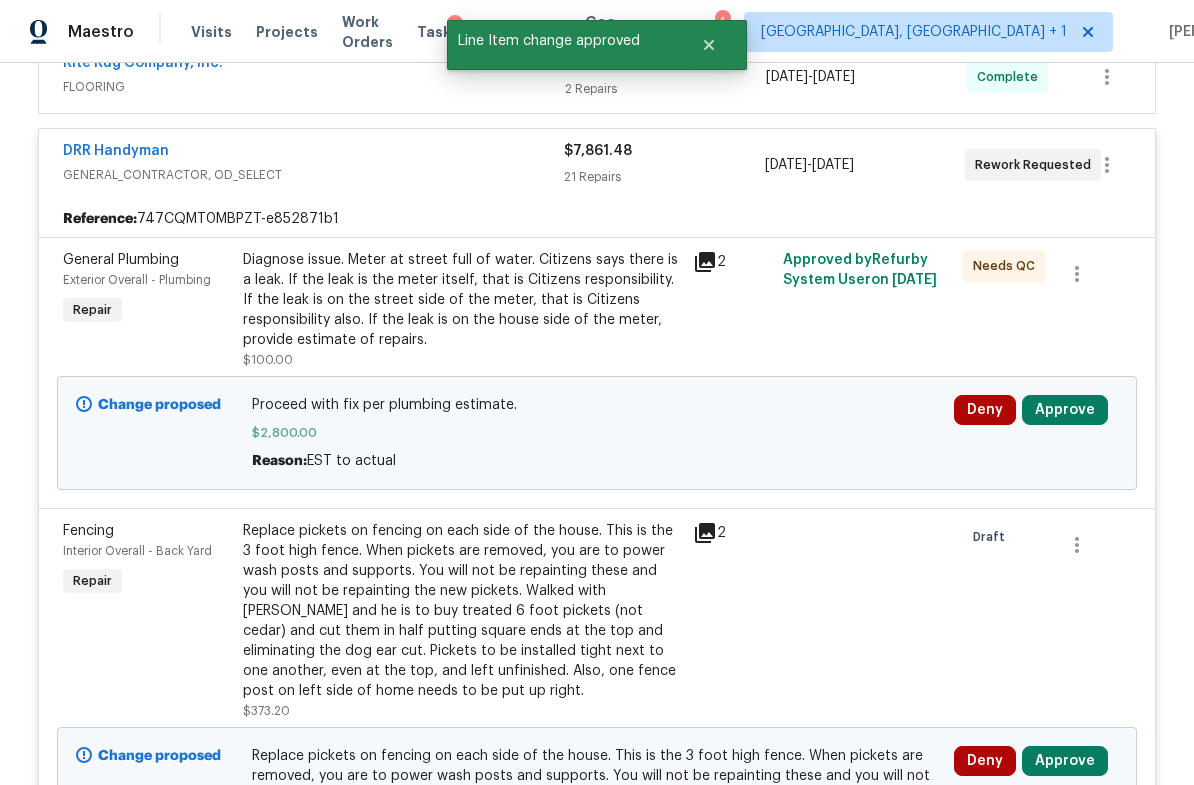 scroll, scrollTop: 627, scrollLeft: 0, axis: vertical 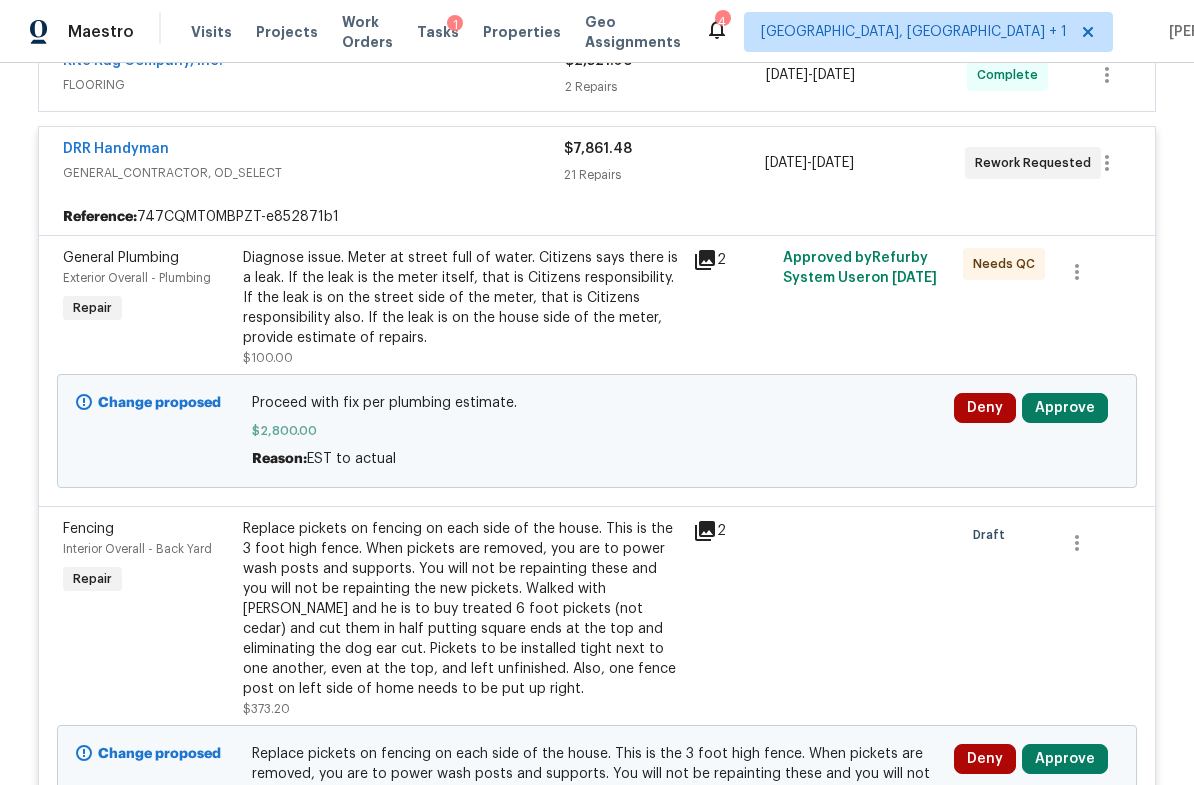 click 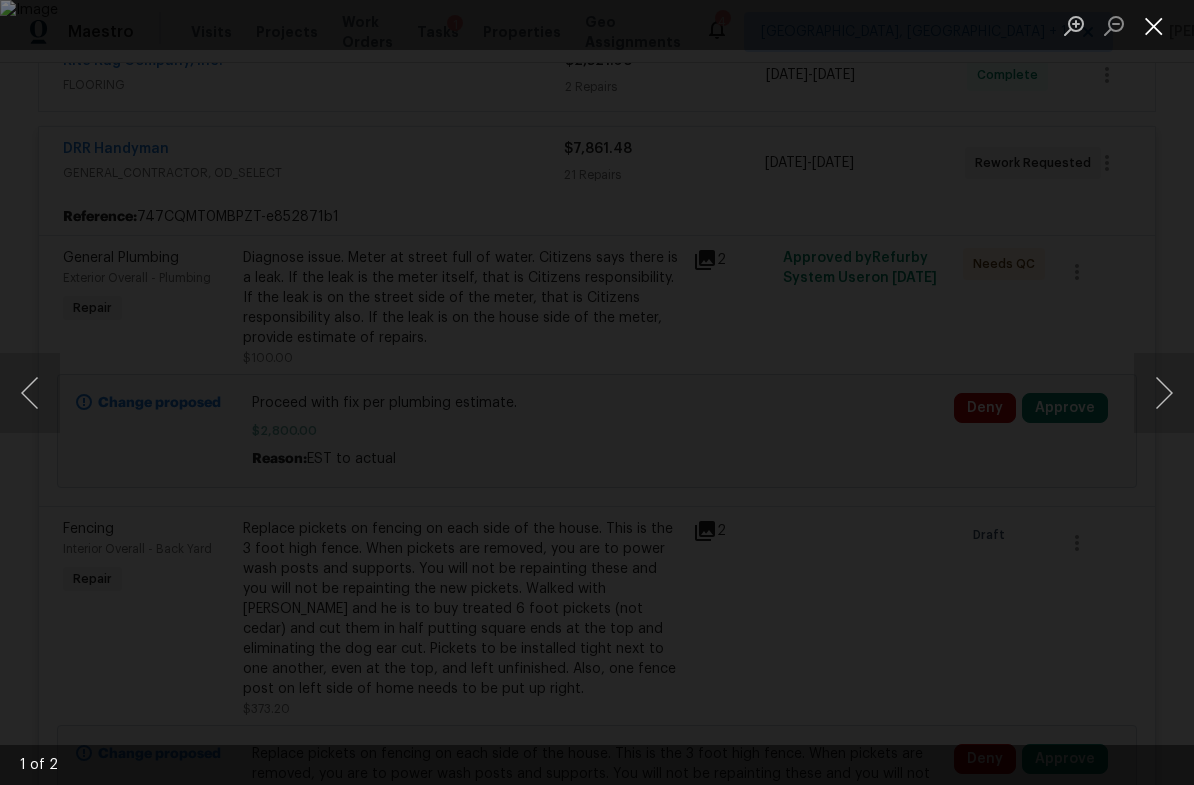 click at bounding box center [1154, 25] 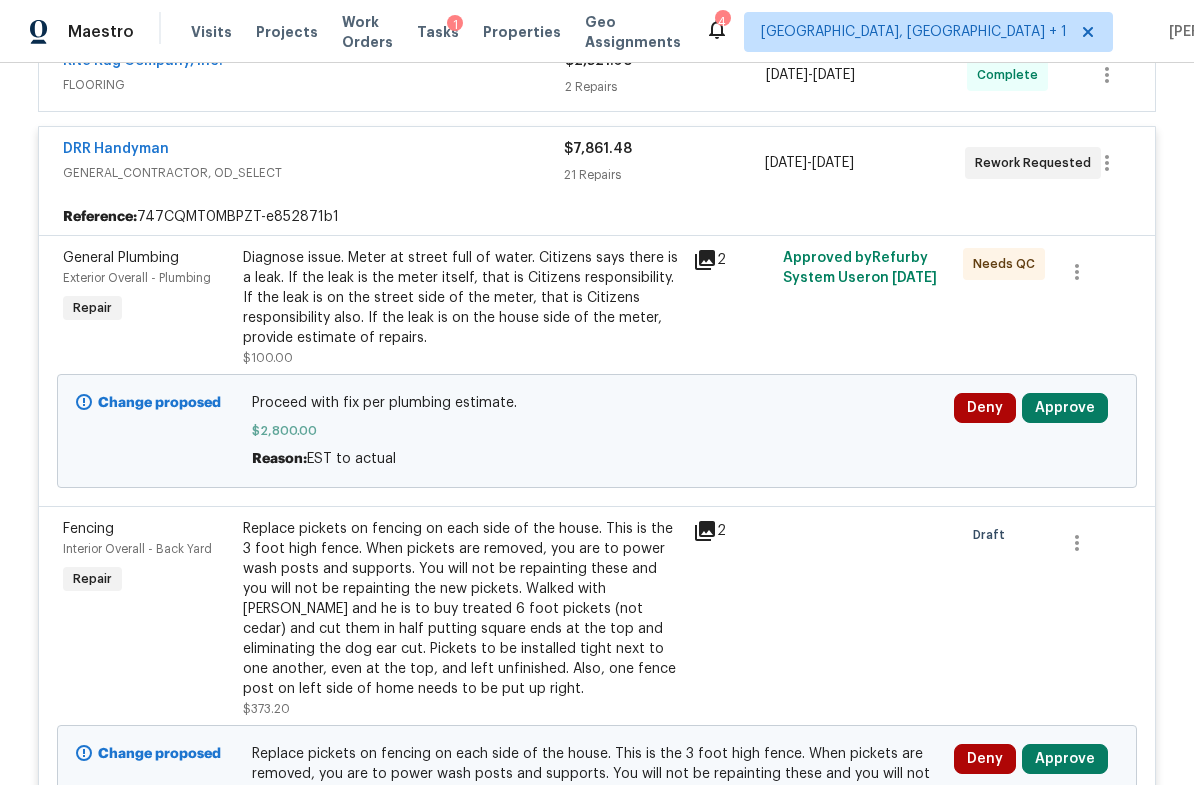 click 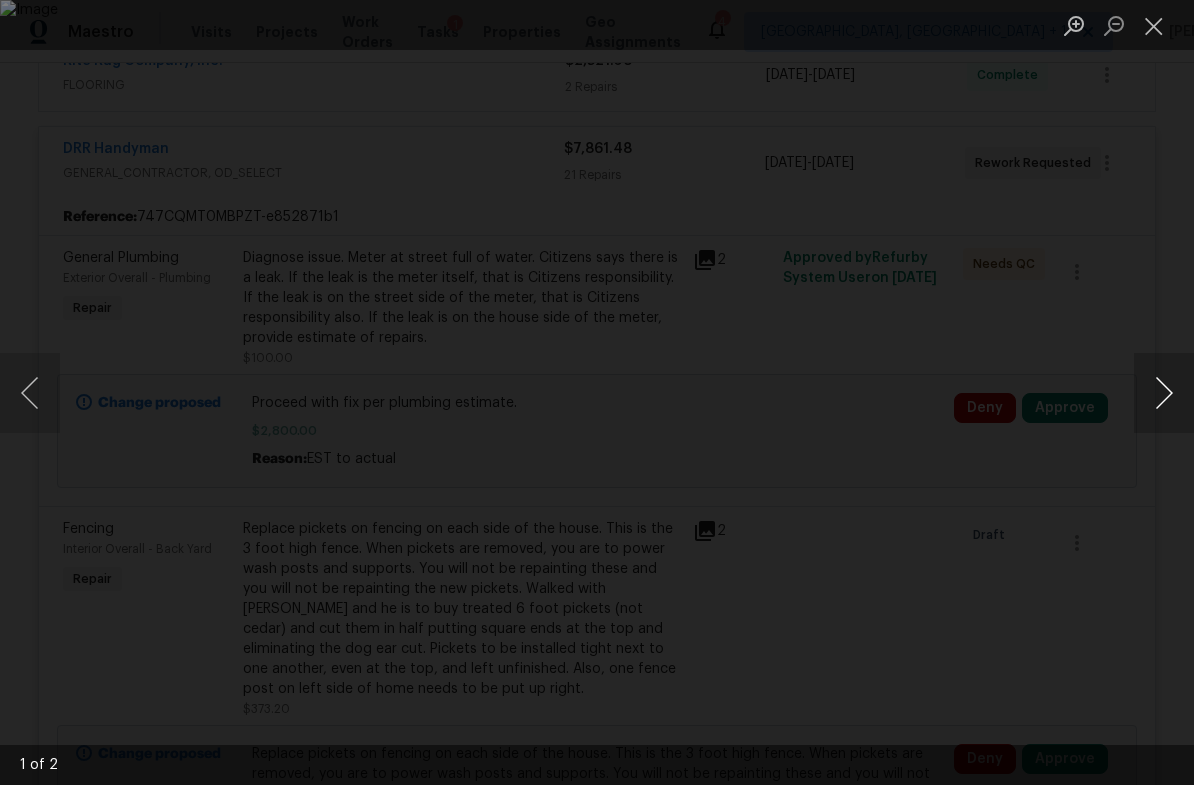 click at bounding box center (1164, 393) 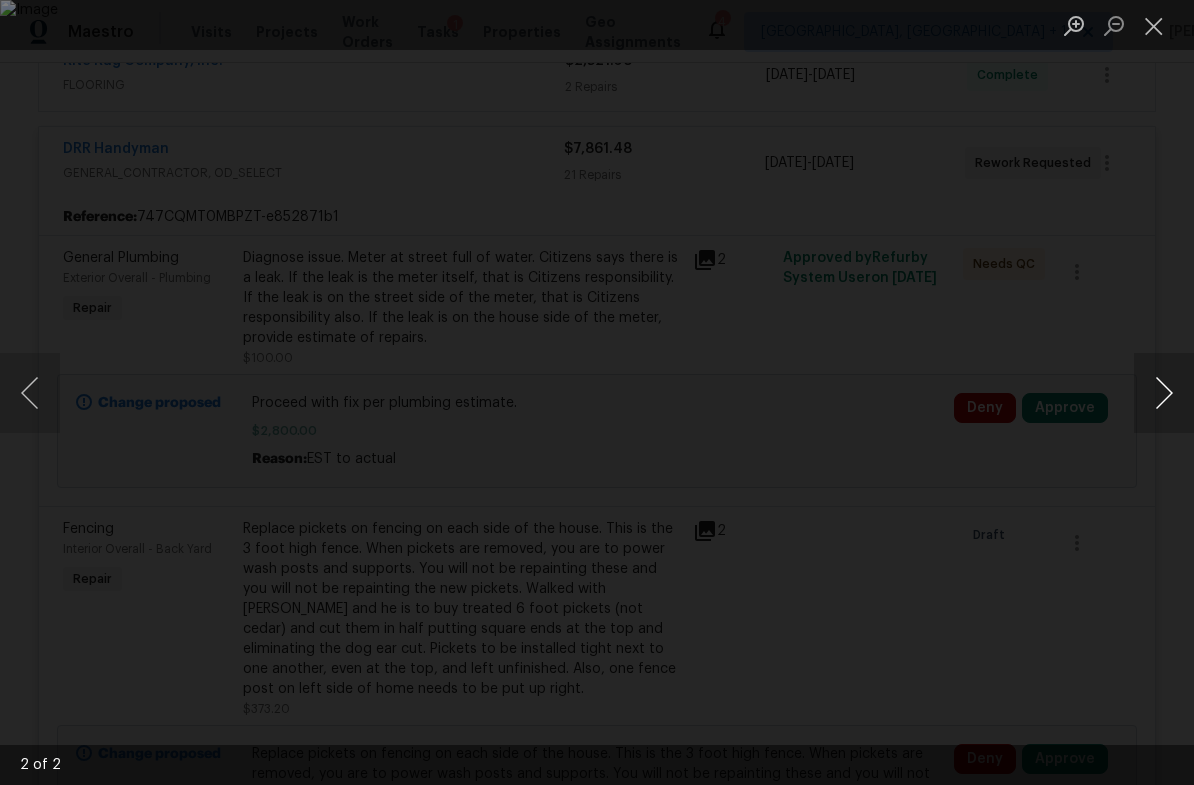 click at bounding box center [1164, 393] 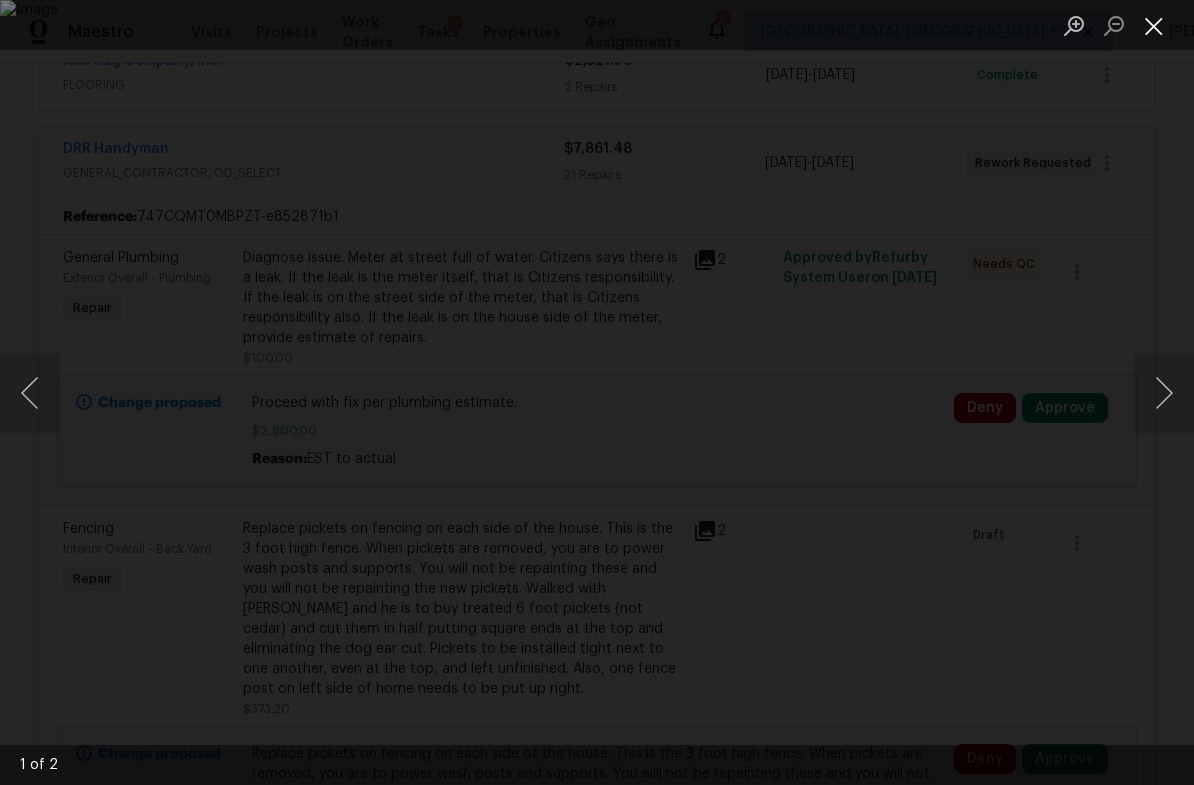 click at bounding box center [1154, 25] 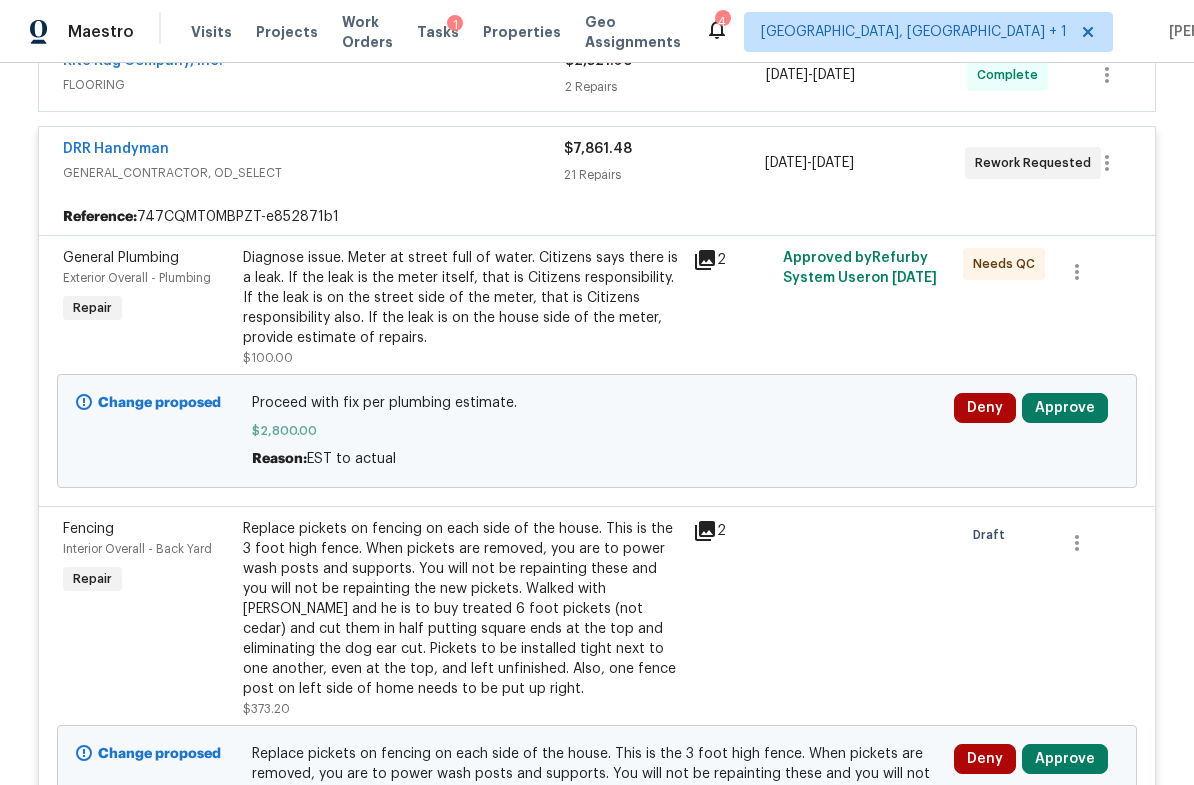 click on "Approve" at bounding box center [1065, 408] 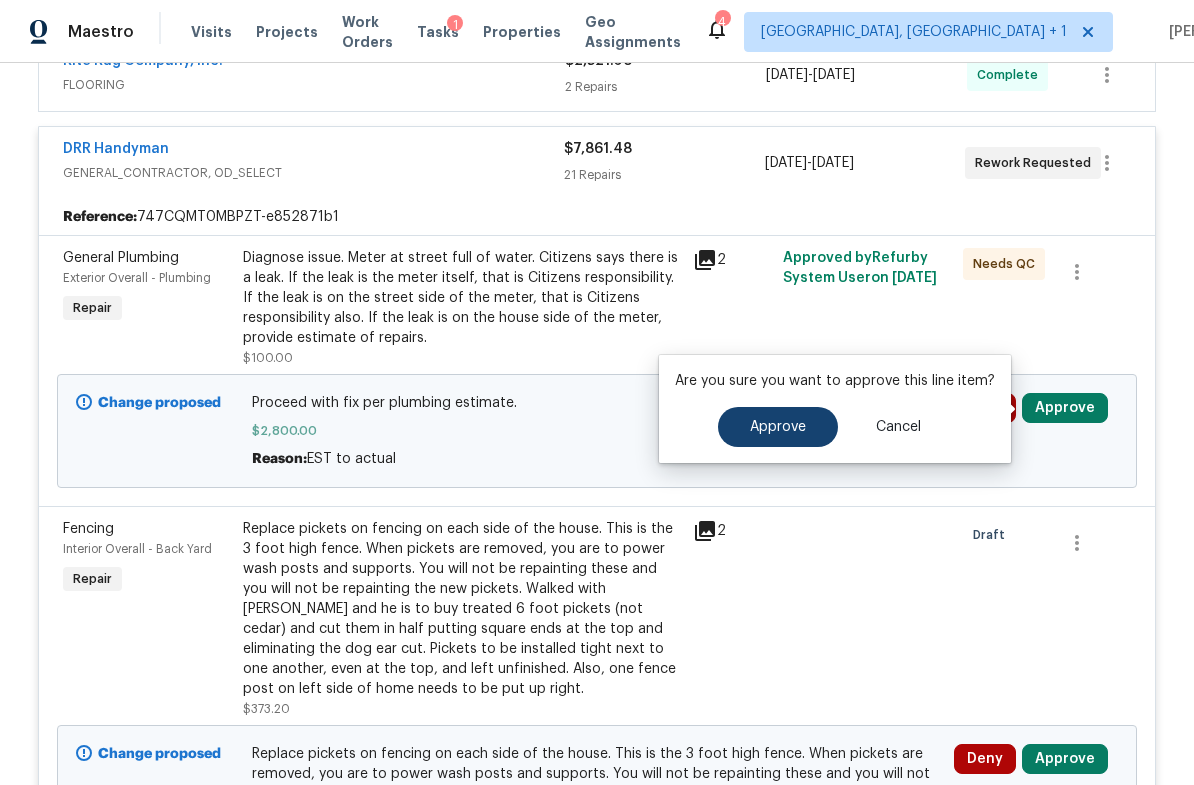 click on "Approve" at bounding box center [778, 427] 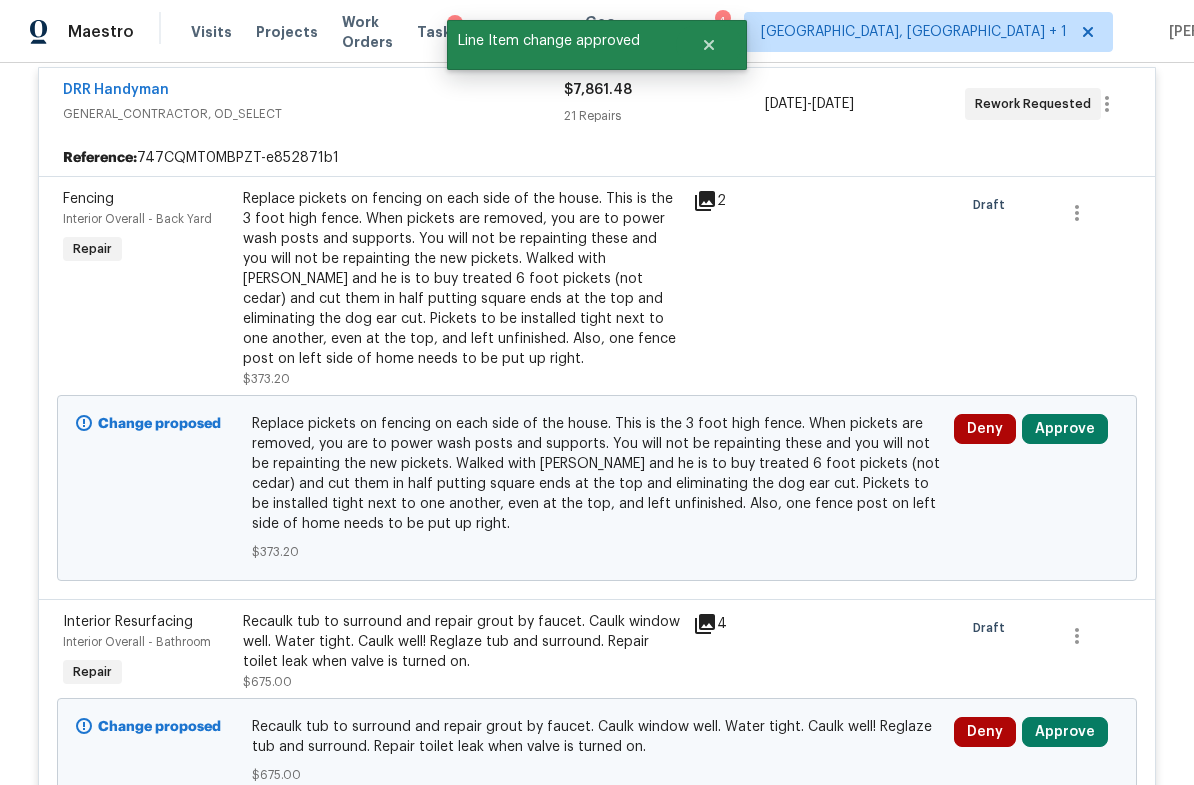 scroll, scrollTop: 688, scrollLeft: 0, axis: vertical 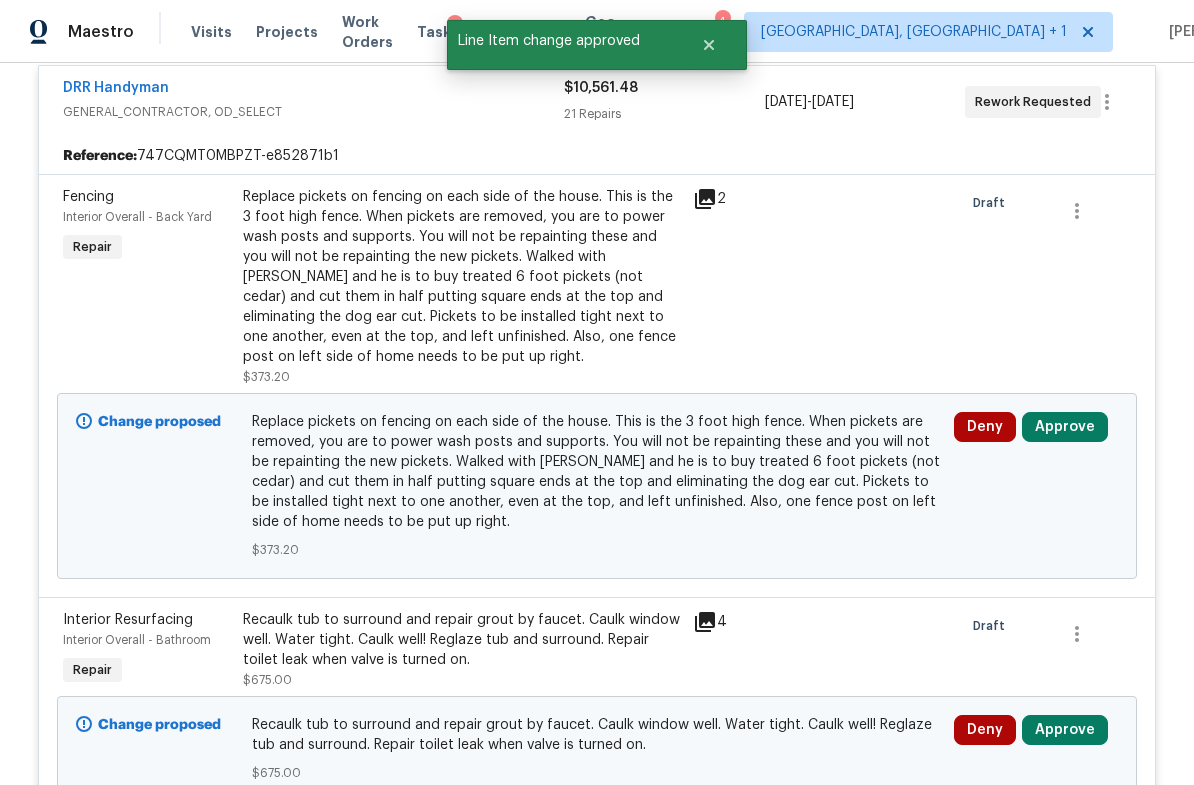 click on "Approve" at bounding box center [1065, 427] 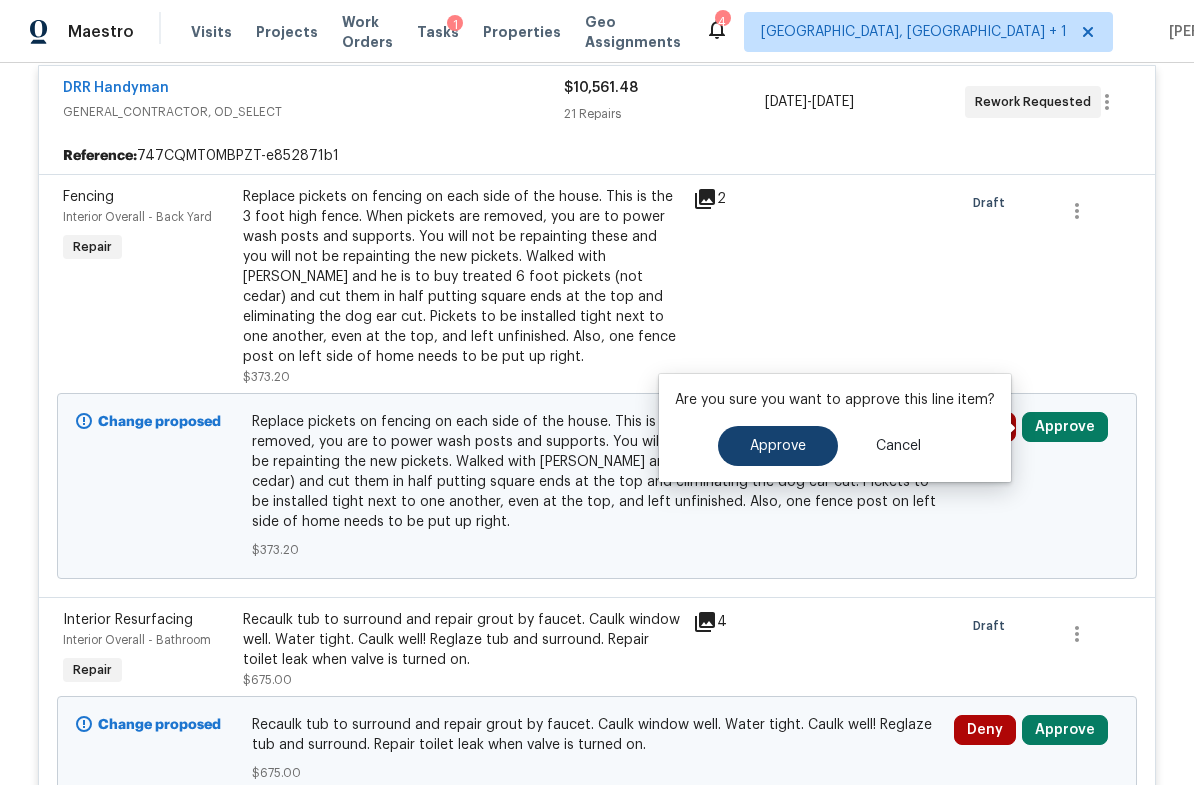 click on "Approve" at bounding box center (778, 446) 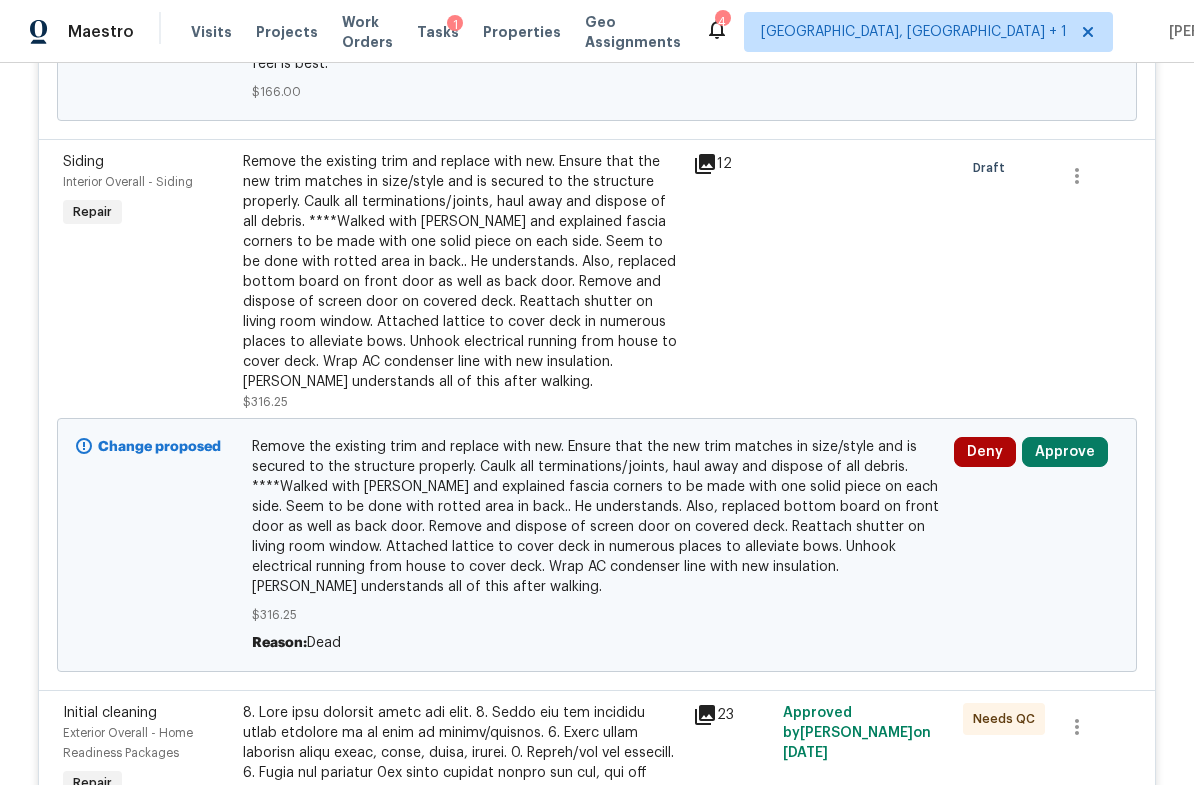 scroll, scrollTop: 1308, scrollLeft: 0, axis: vertical 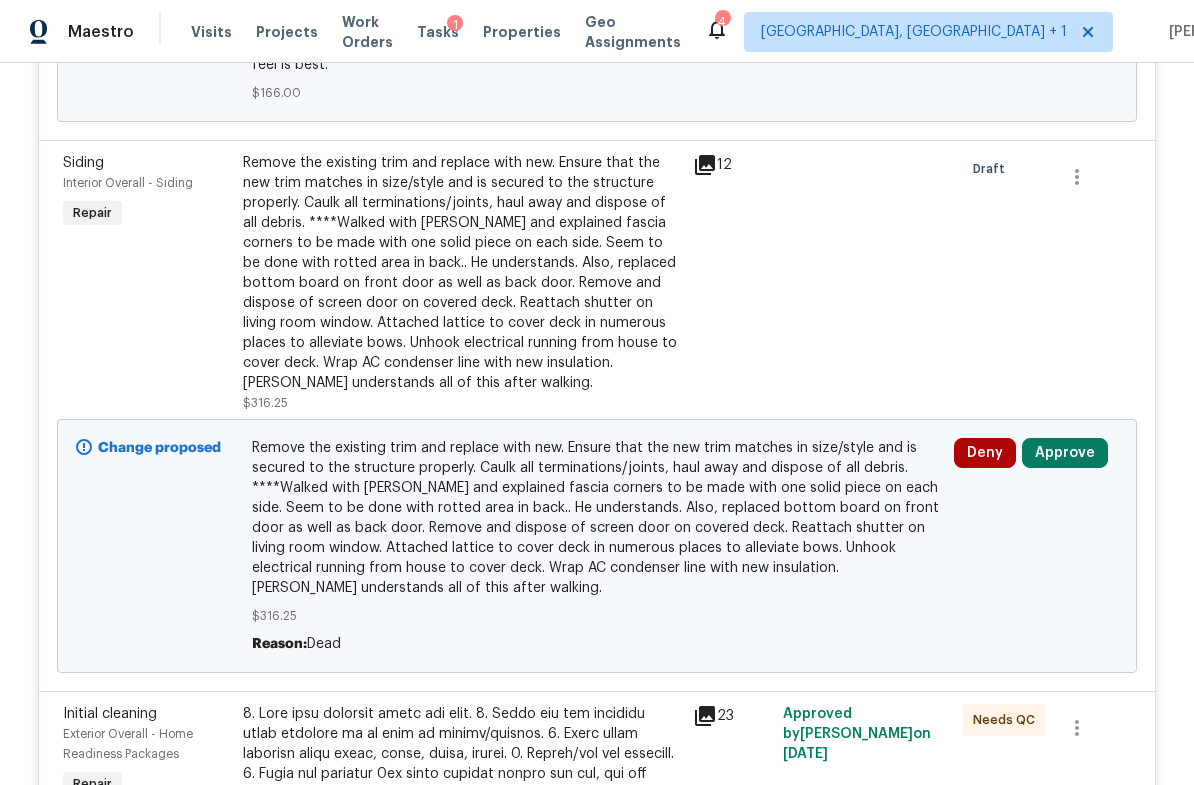 click on "Approve" at bounding box center (1065, 453) 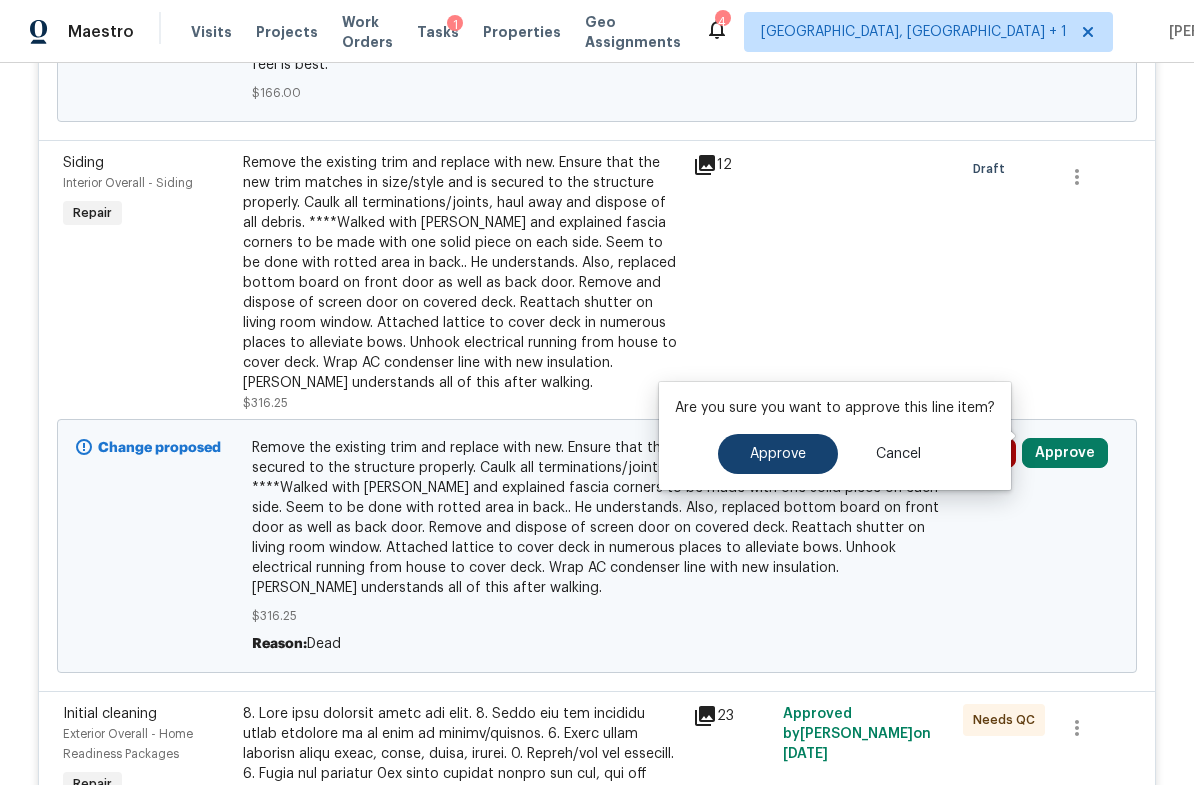 click on "Approve" at bounding box center [778, 454] 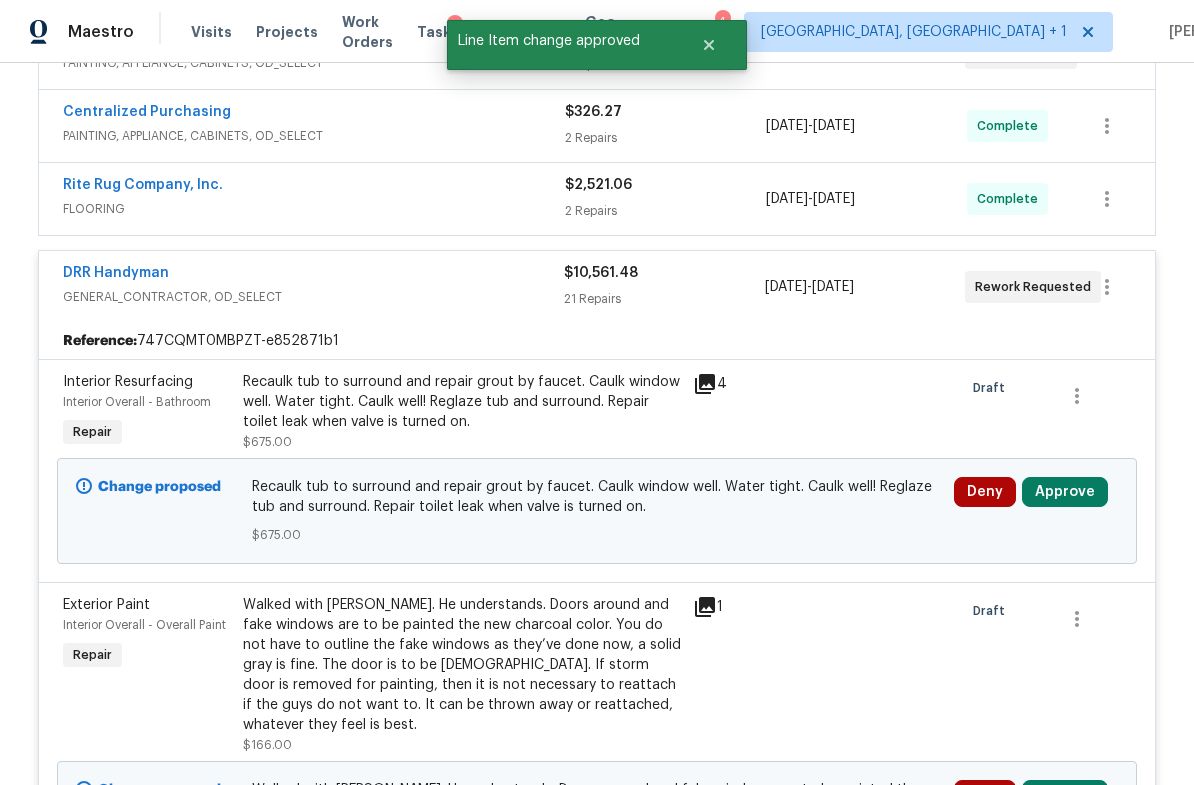 scroll, scrollTop: 525, scrollLeft: 0, axis: vertical 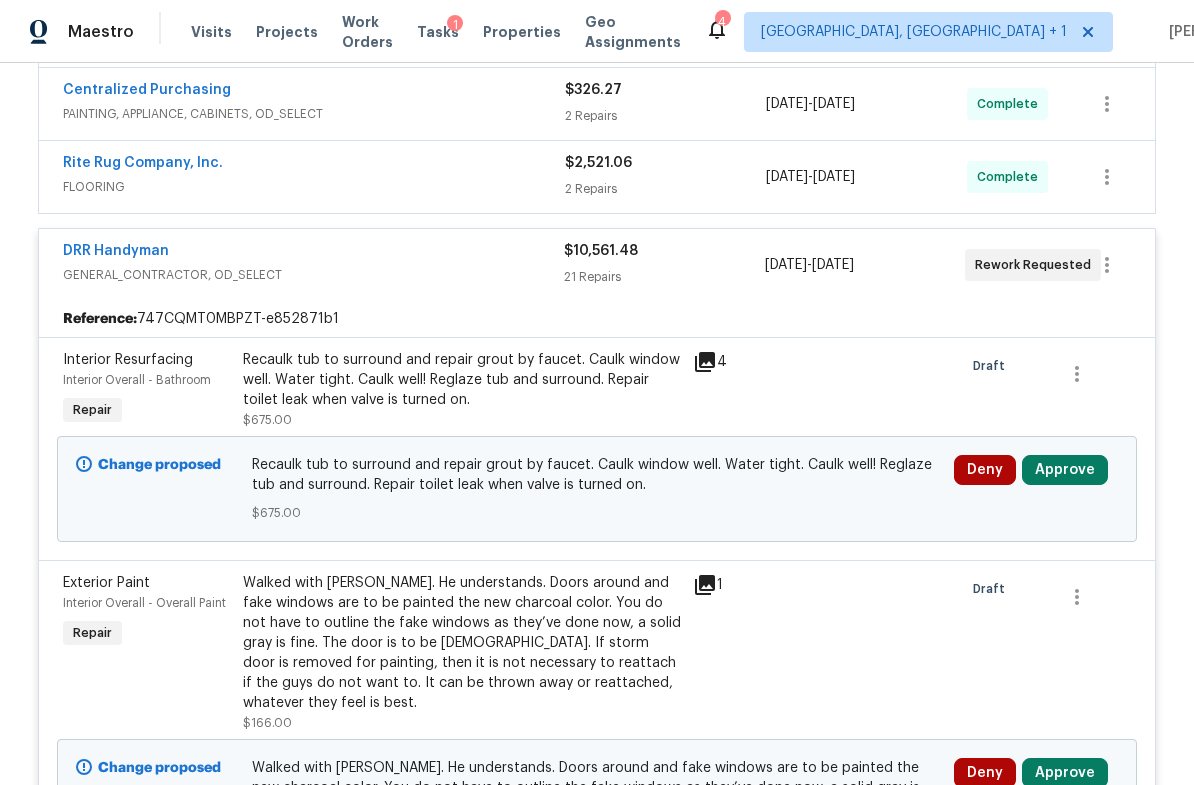 click on "Approve" at bounding box center (1065, 470) 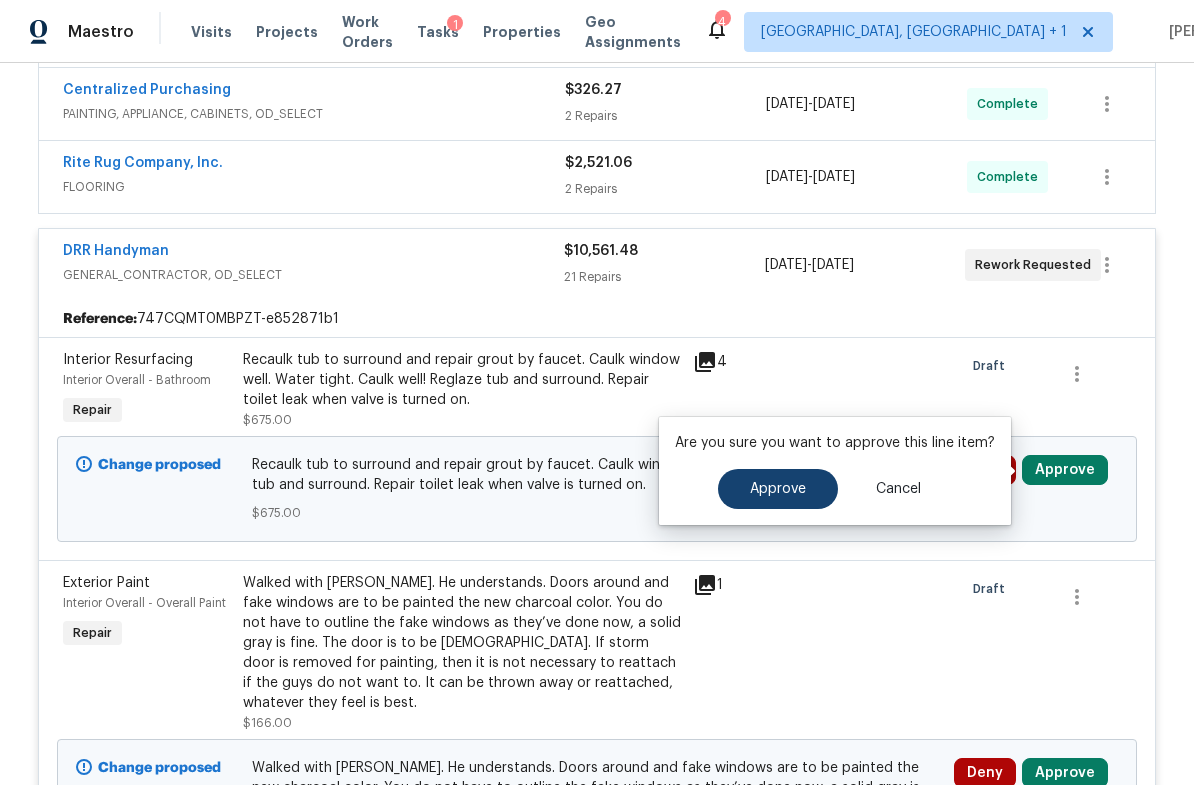 click on "Approve" at bounding box center [778, 489] 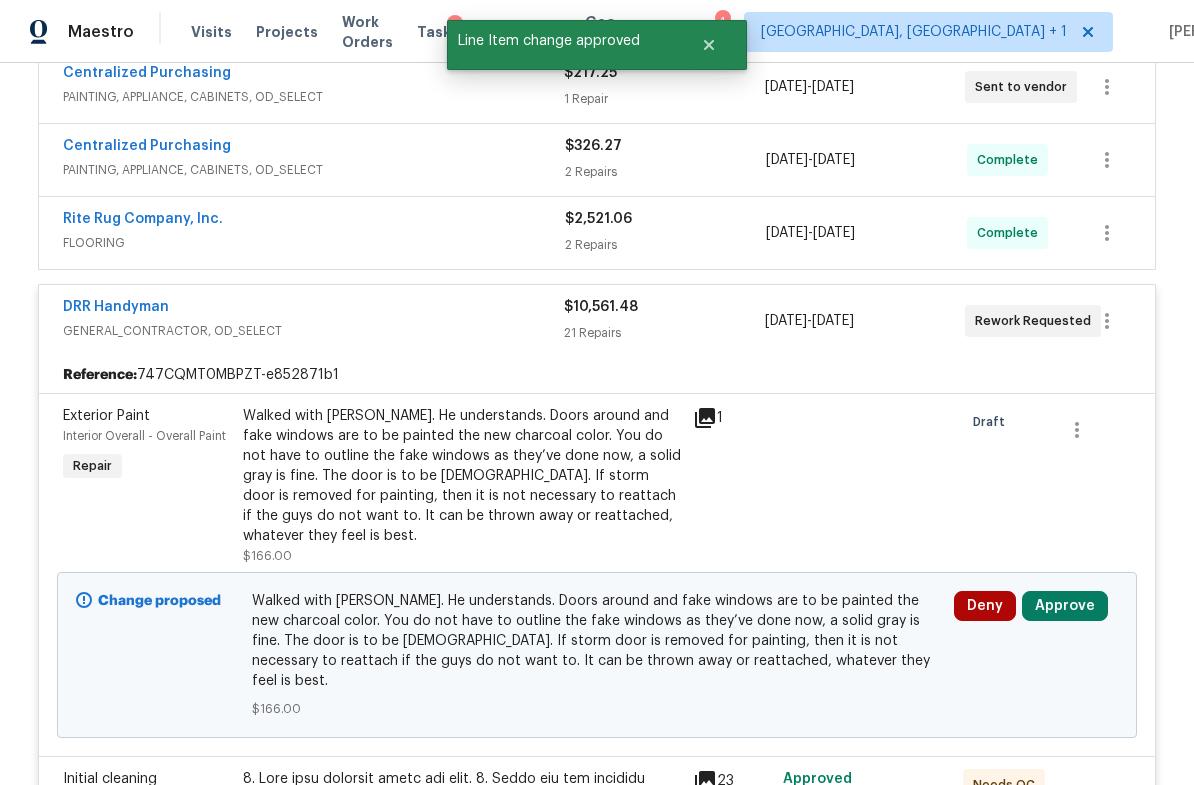 scroll, scrollTop: 569, scrollLeft: 0, axis: vertical 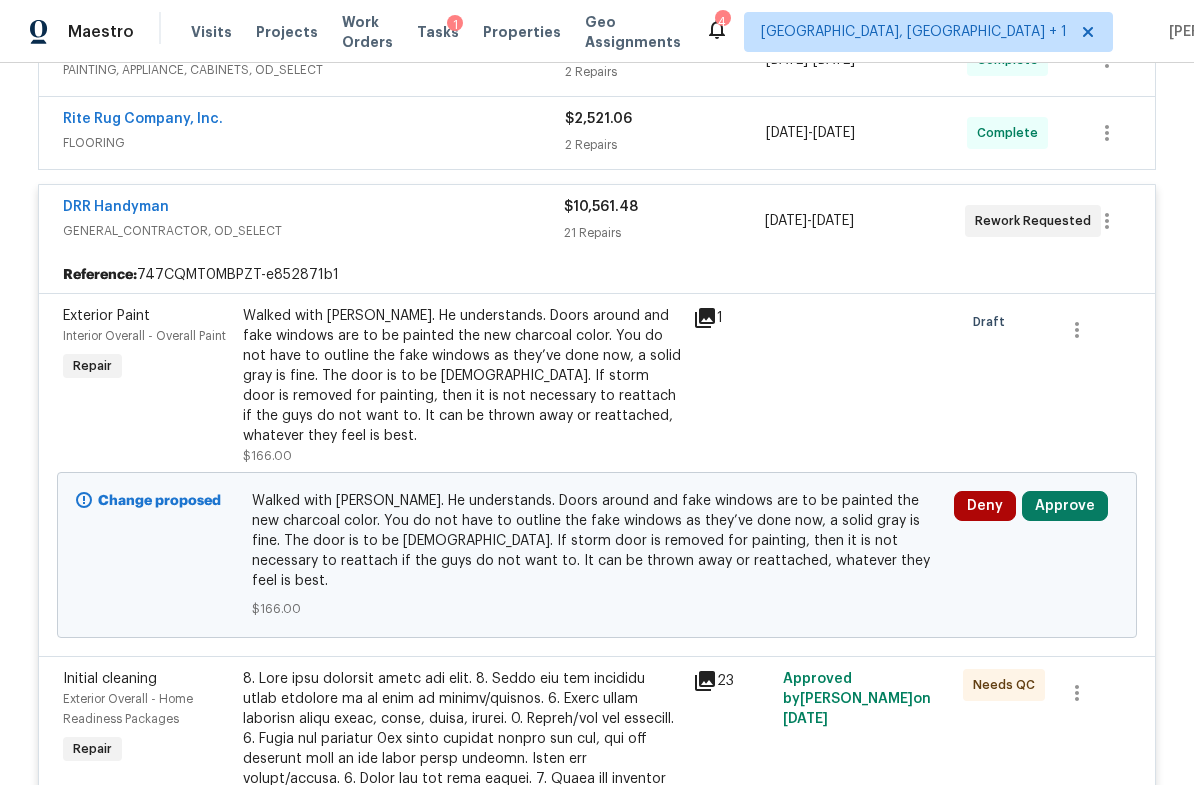 click 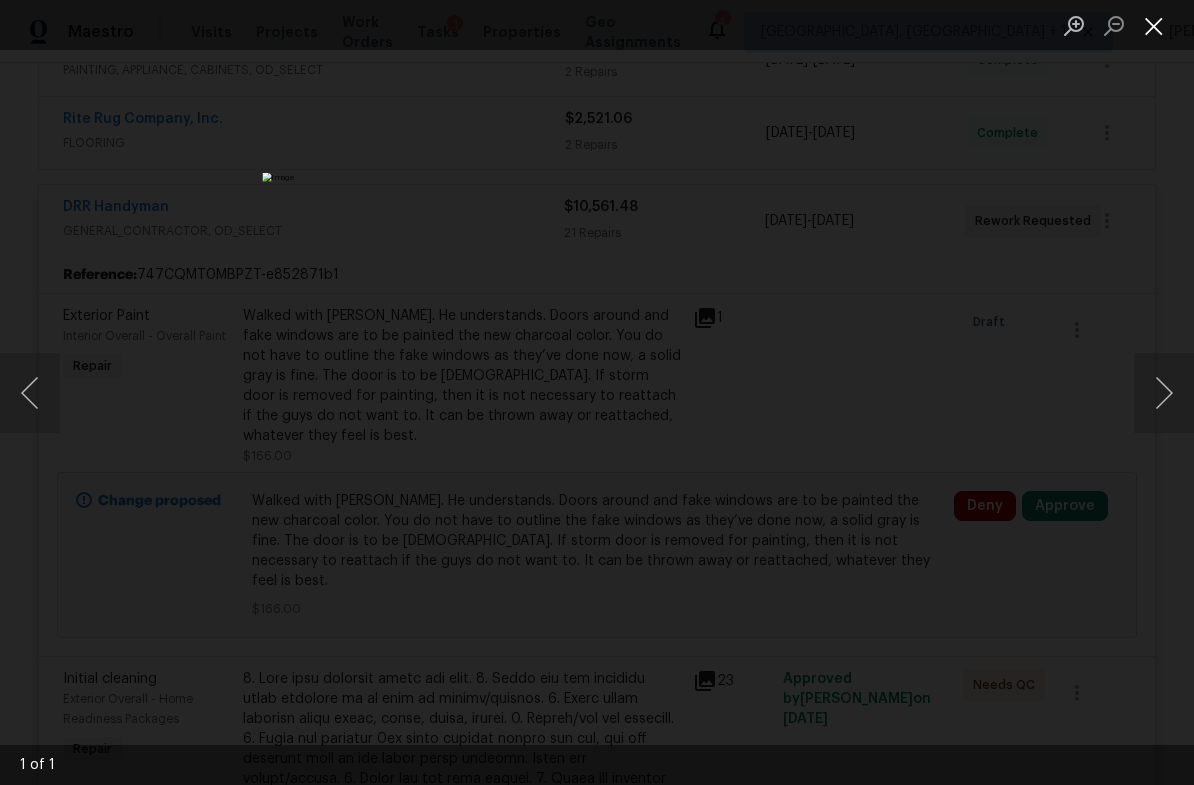 click at bounding box center (1154, 25) 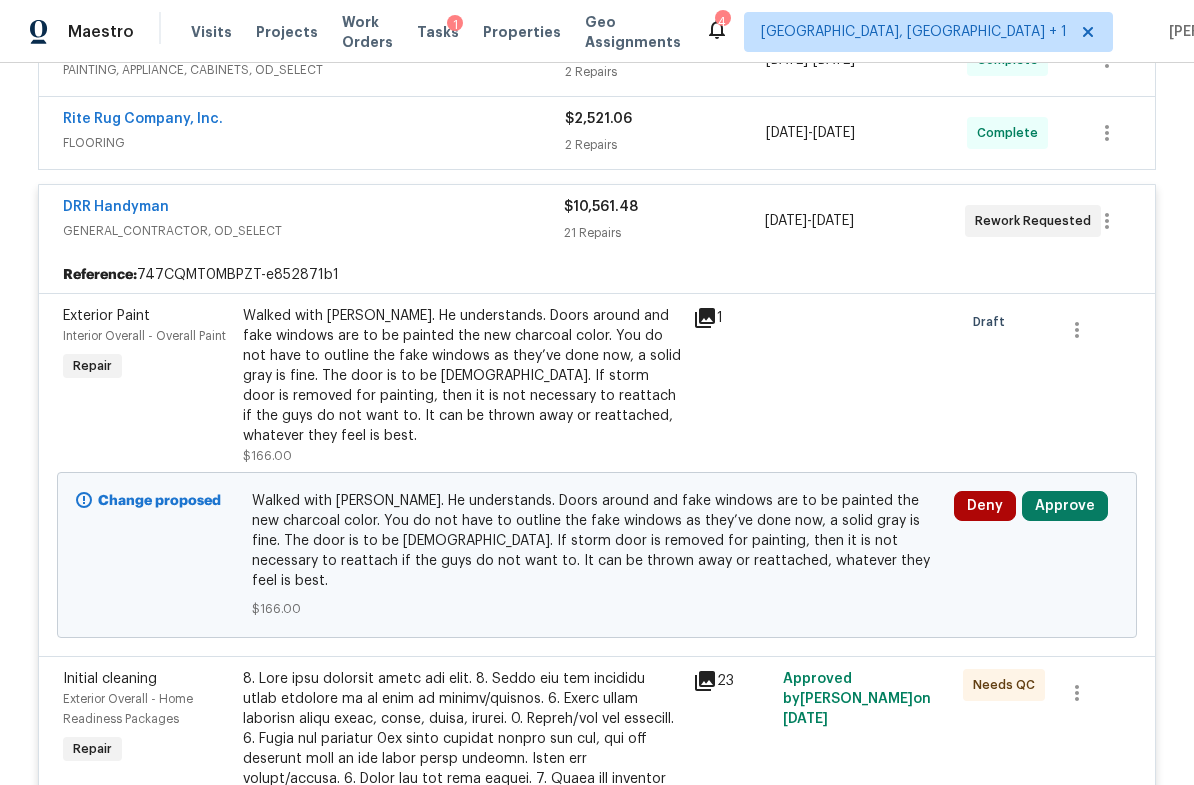 click on "Approve" at bounding box center [1065, 506] 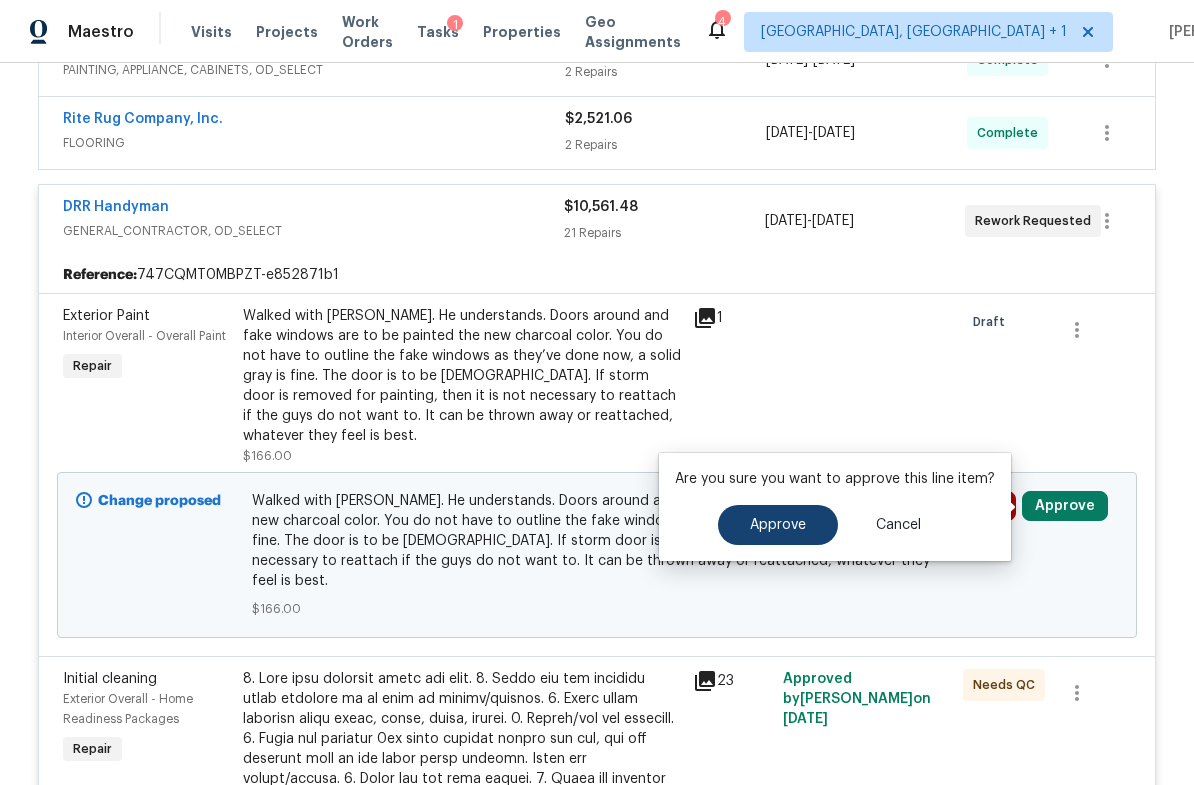 click on "Approve" at bounding box center (778, 525) 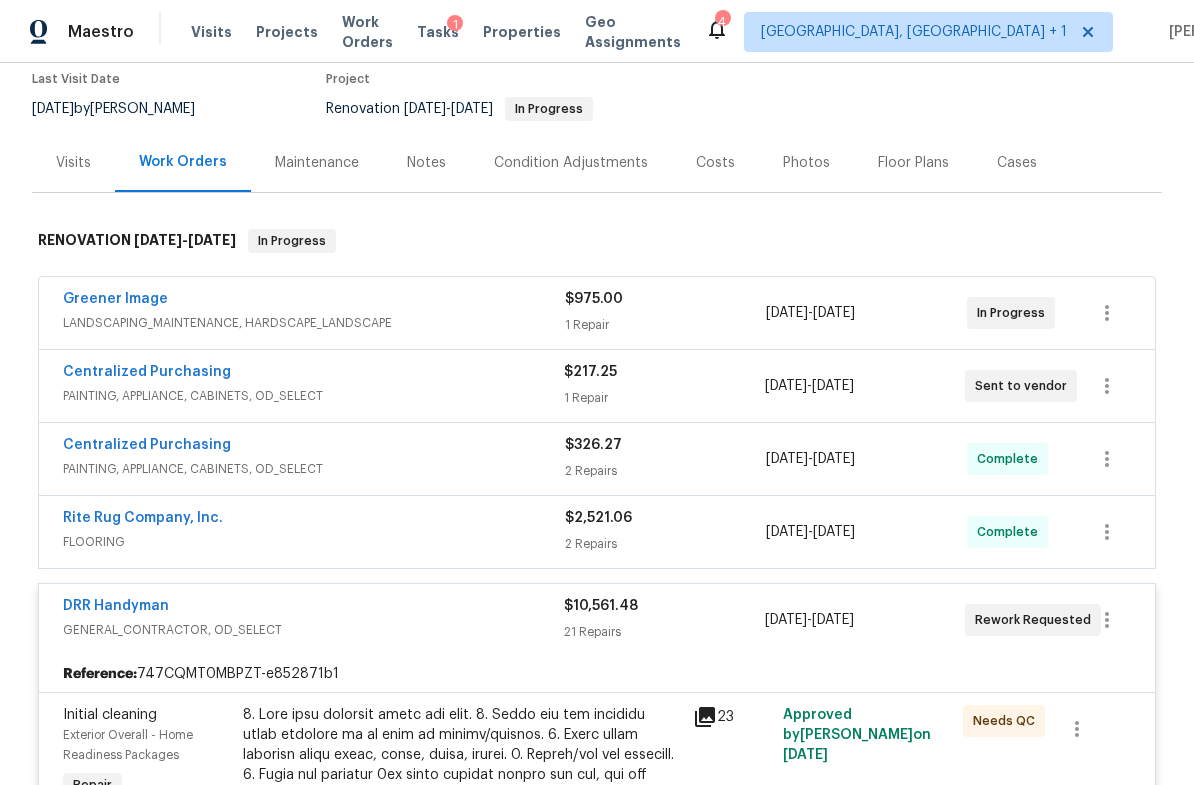 scroll, scrollTop: 152, scrollLeft: 0, axis: vertical 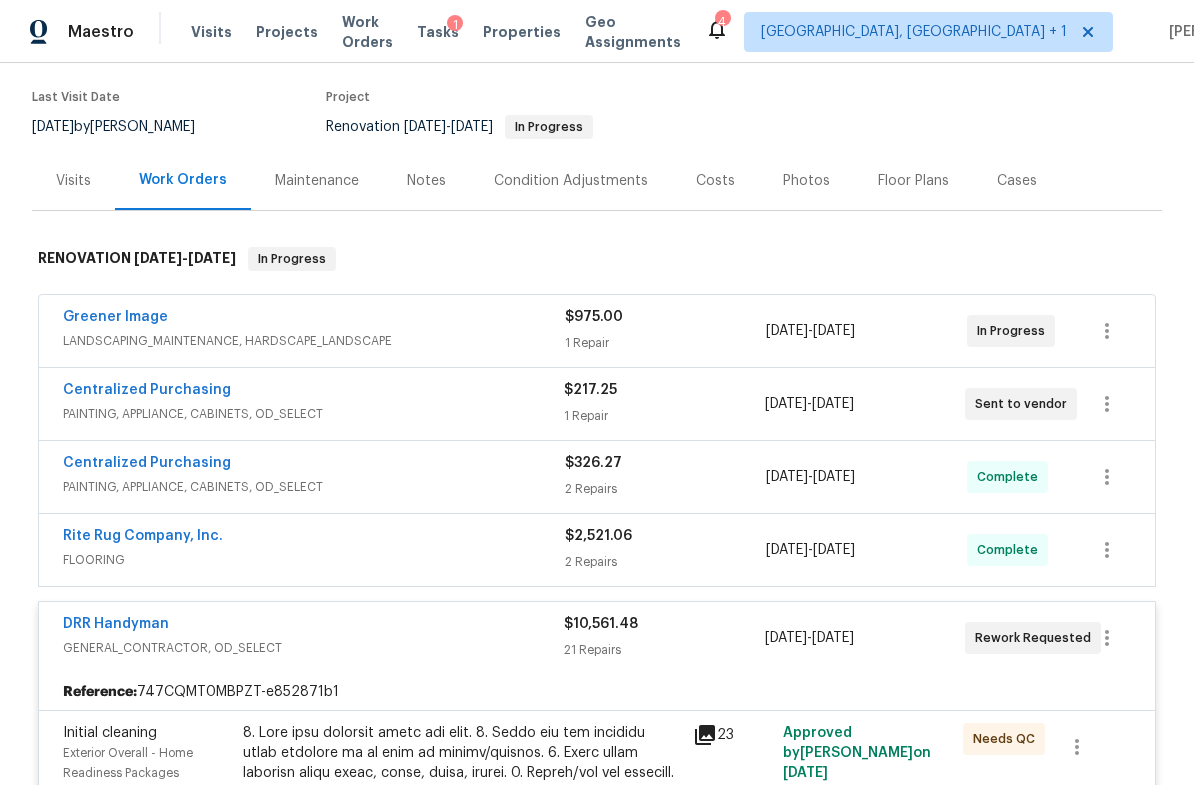 click on "Centralized Purchasing" at bounding box center (313, 392) 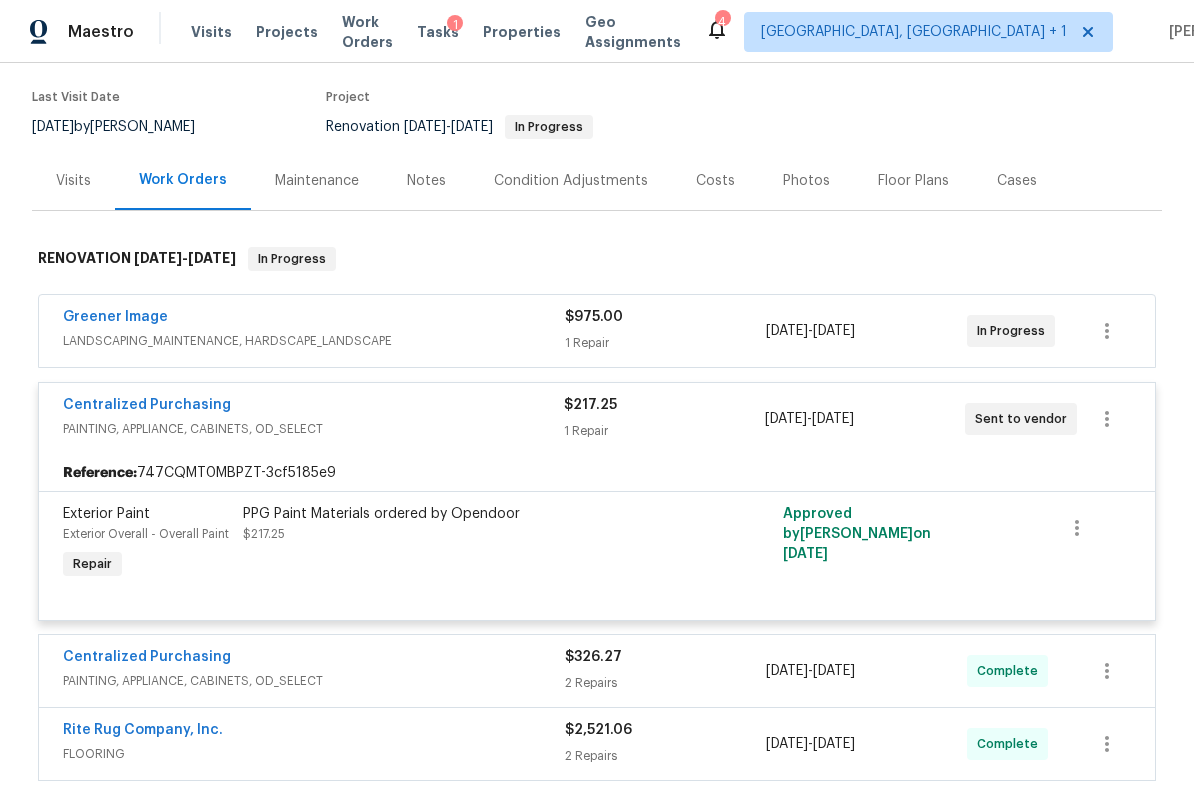 click on "Centralized Purchasing" at bounding box center (313, 407) 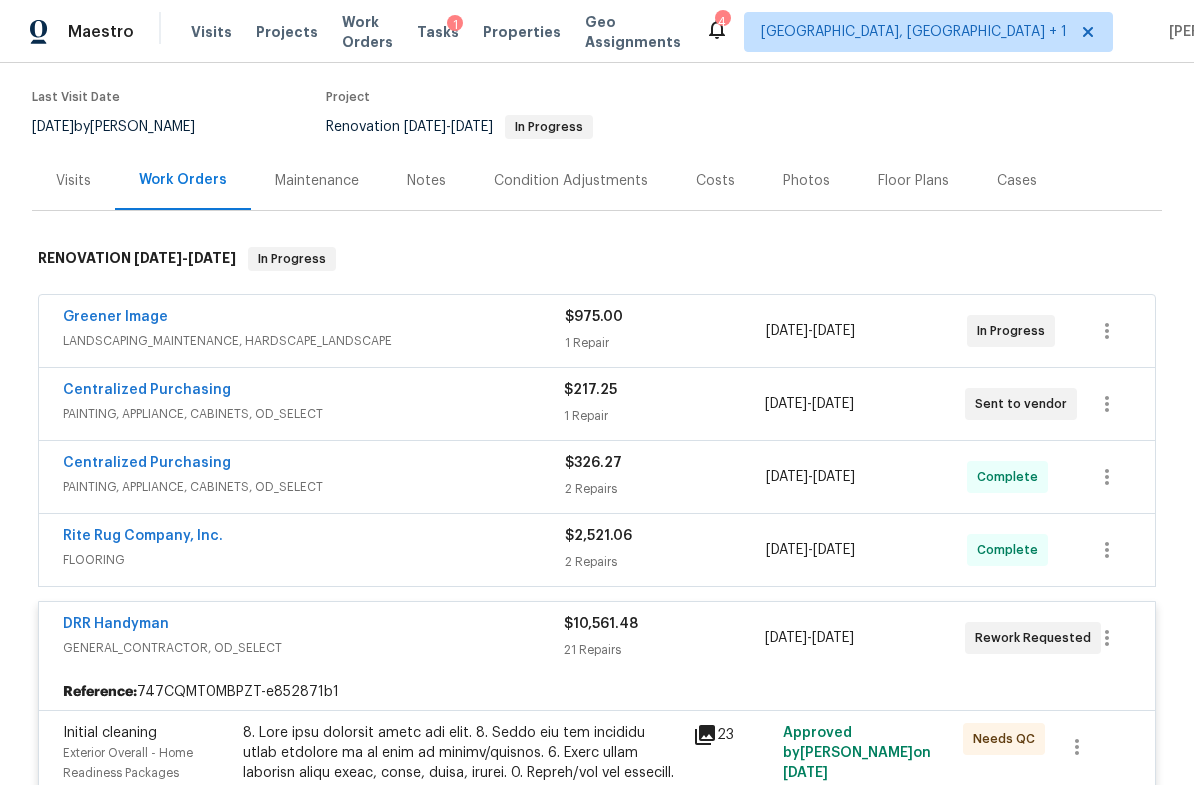 click on "LANDSCAPING_MAINTENANCE, HARDSCAPE_LANDSCAPE" at bounding box center (314, 341) 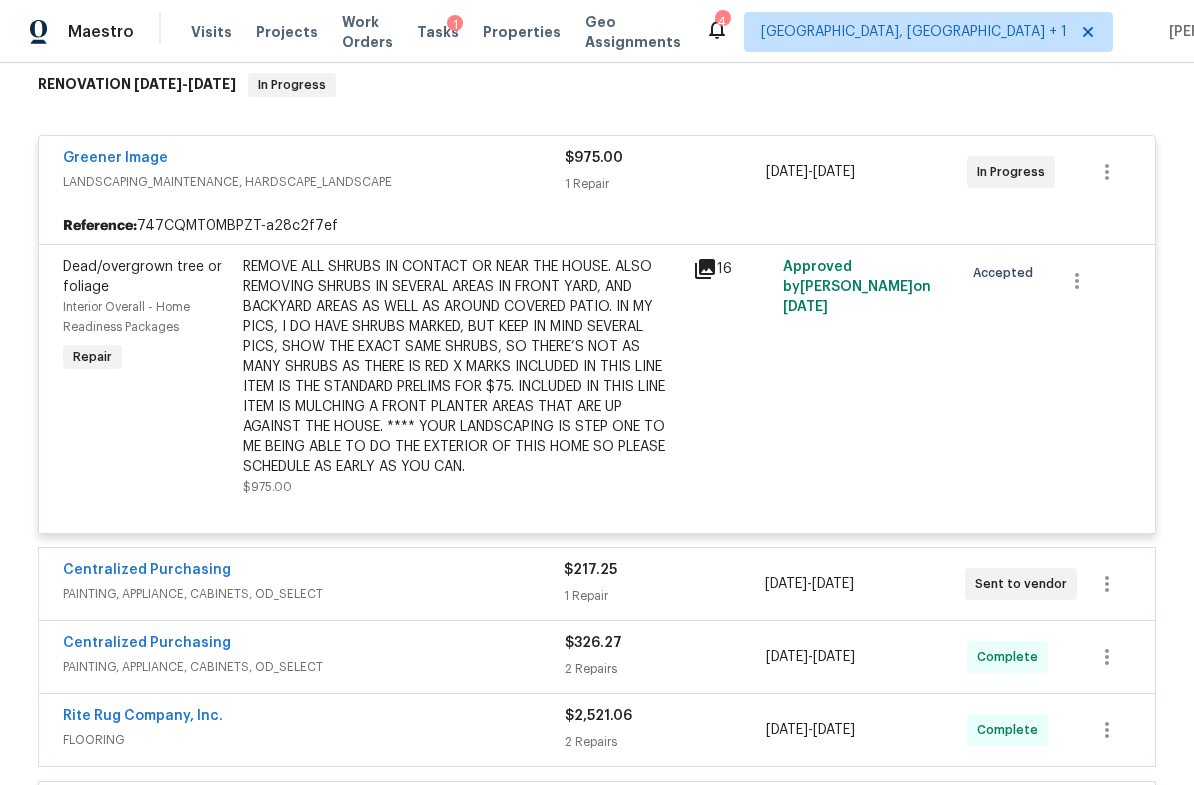 scroll, scrollTop: 306, scrollLeft: 0, axis: vertical 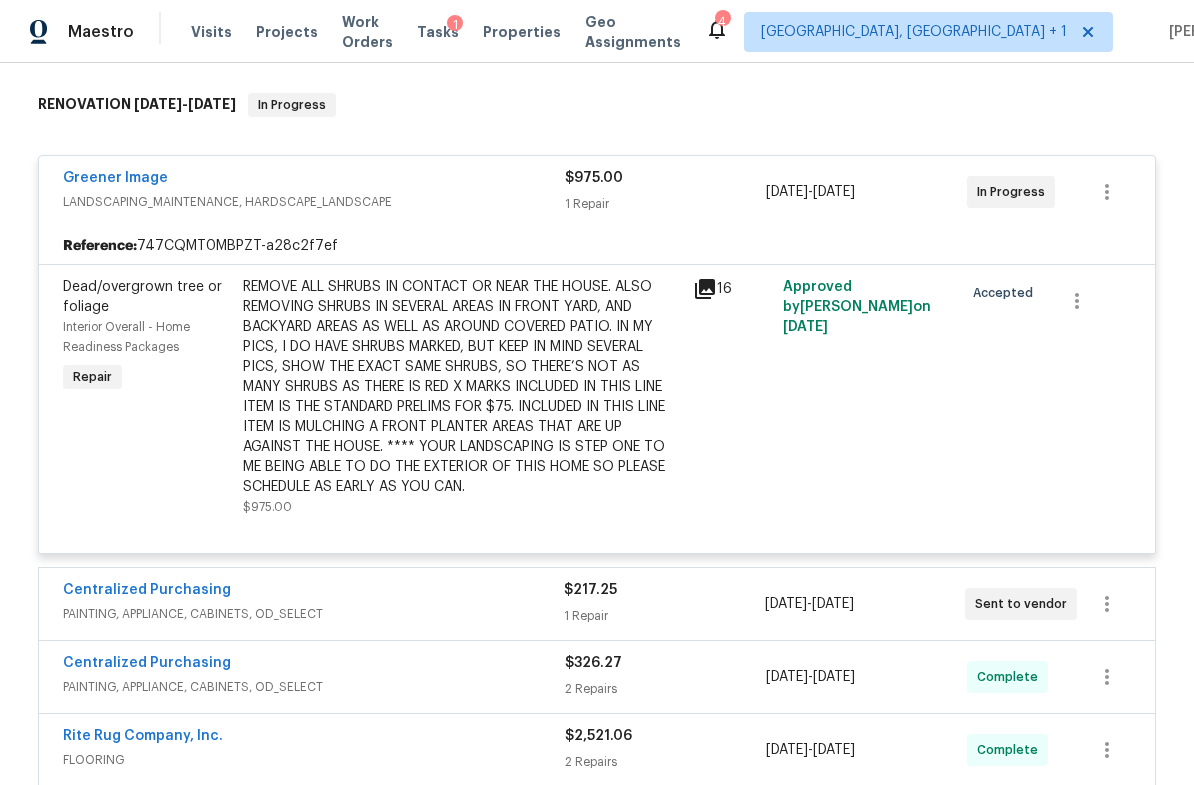 click 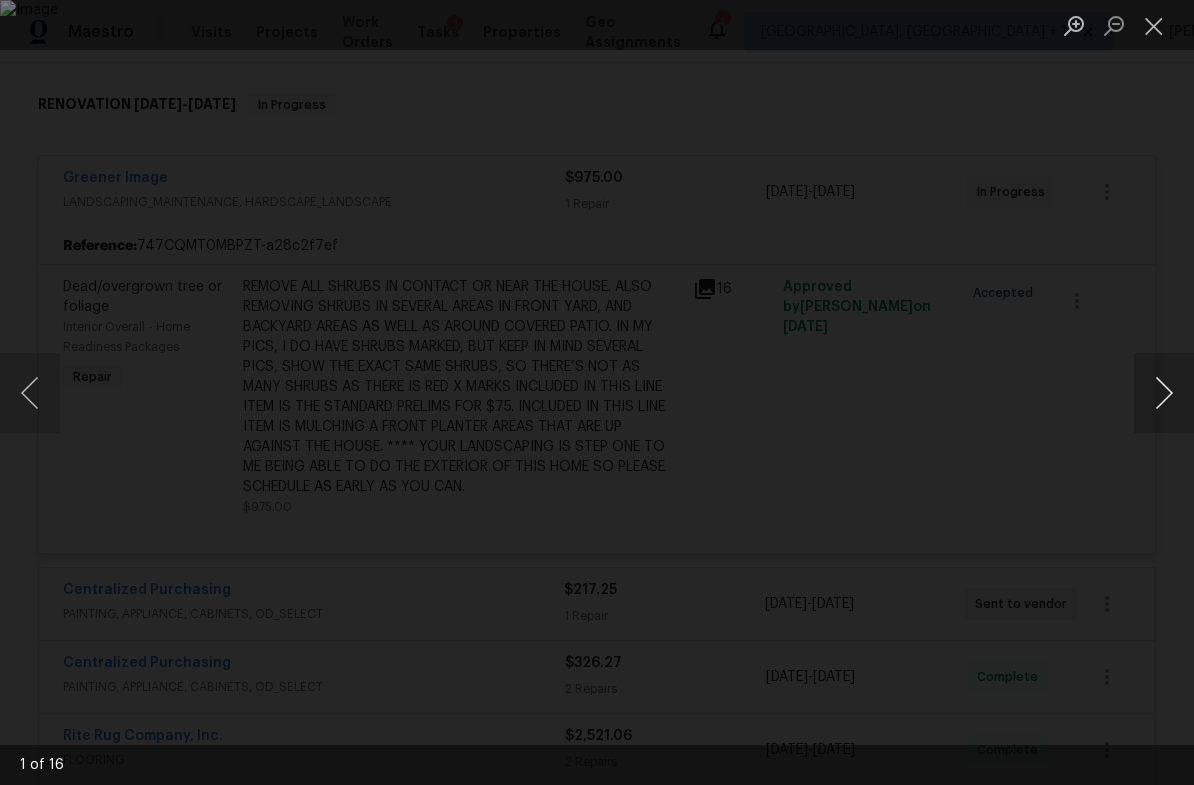 click at bounding box center [1164, 393] 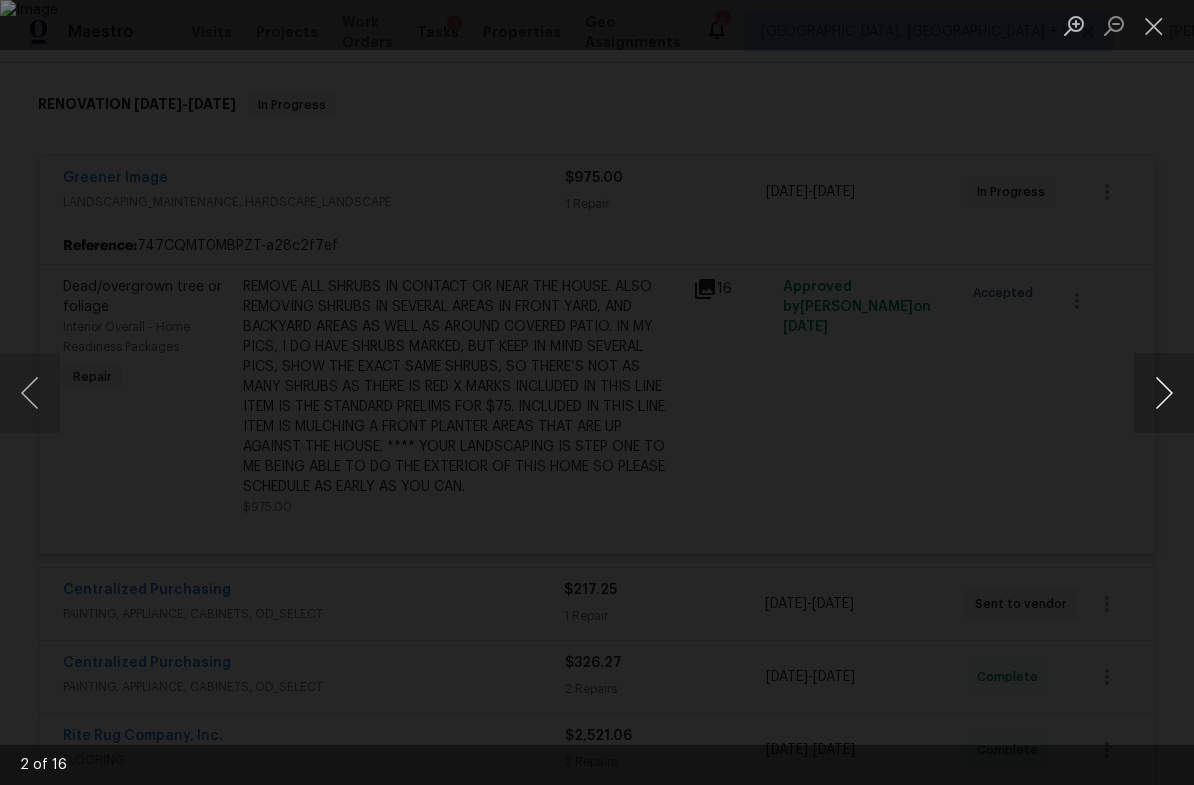 click at bounding box center [1164, 393] 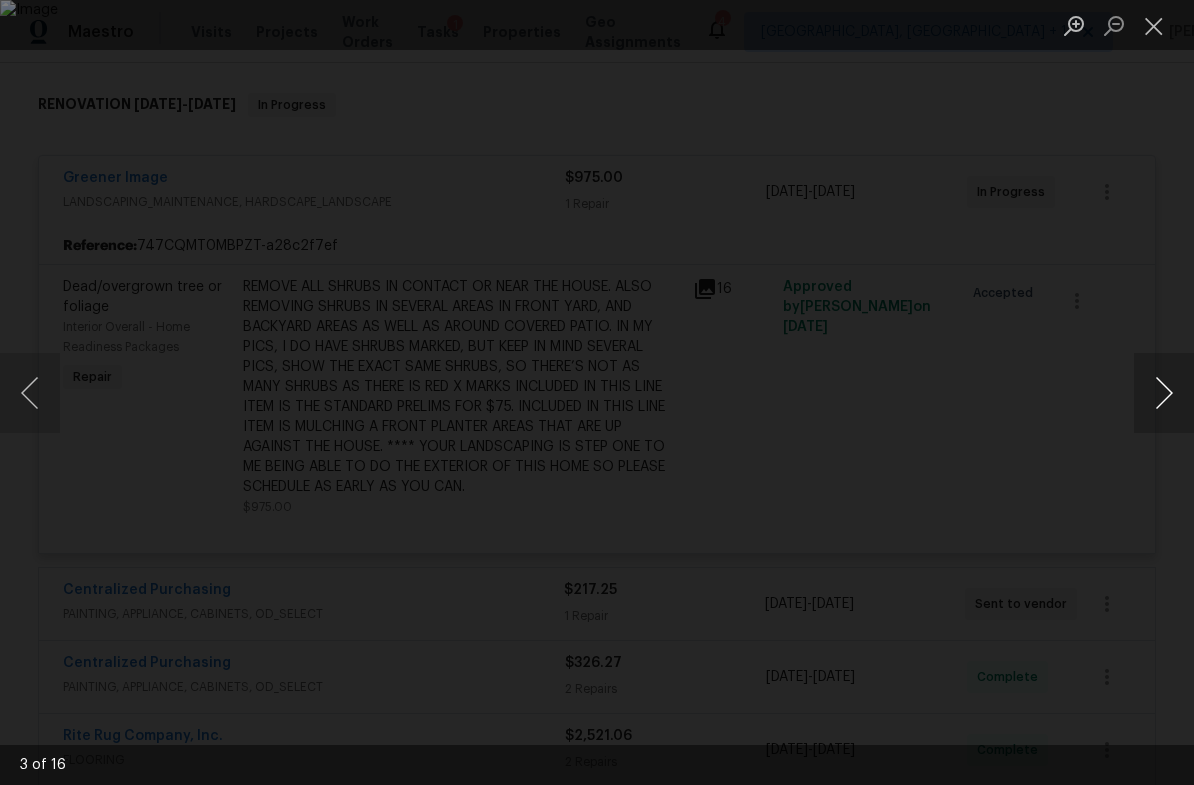click at bounding box center [1164, 393] 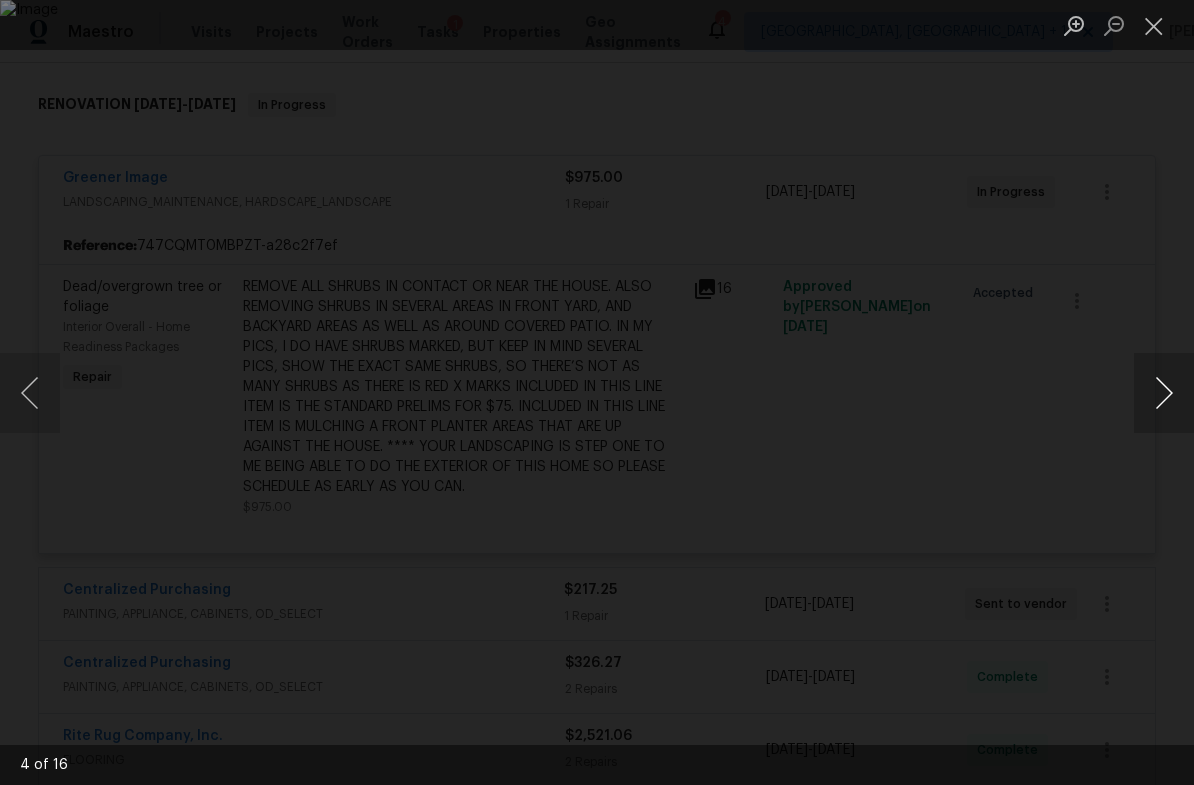 click at bounding box center [1164, 393] 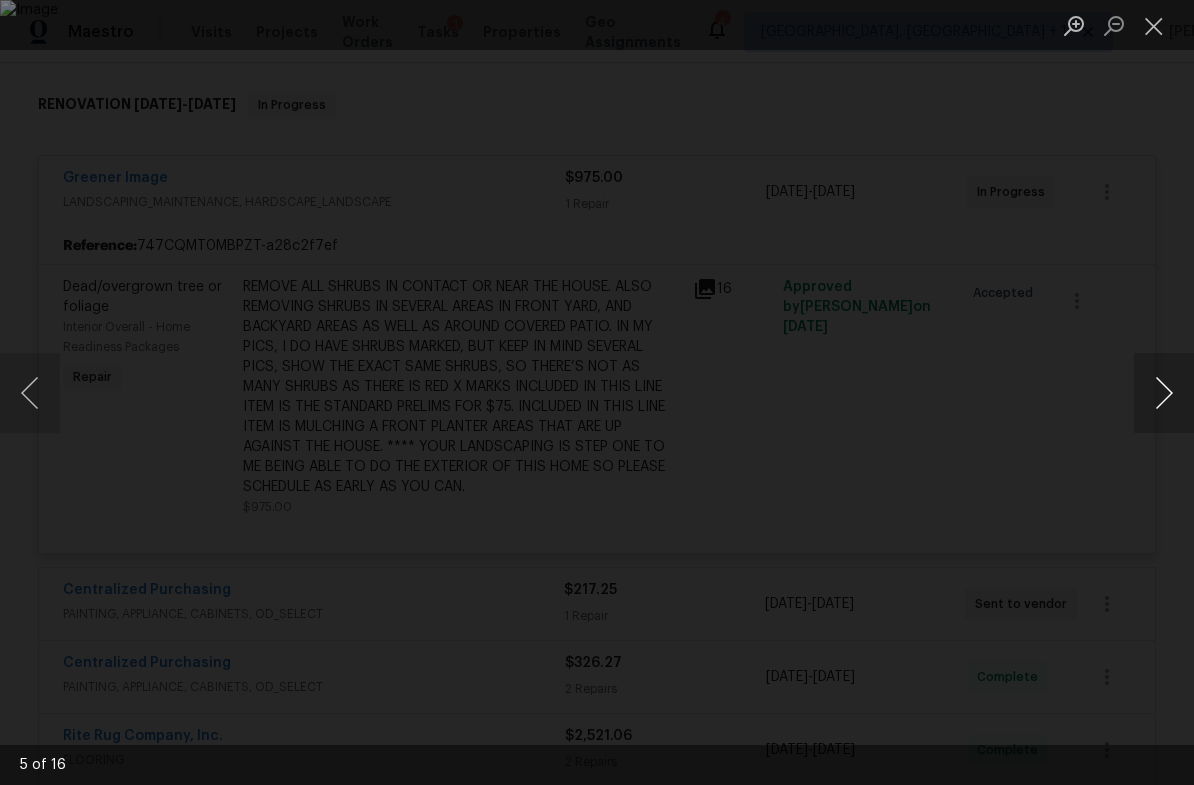 click at bounding box center (1164, 393) 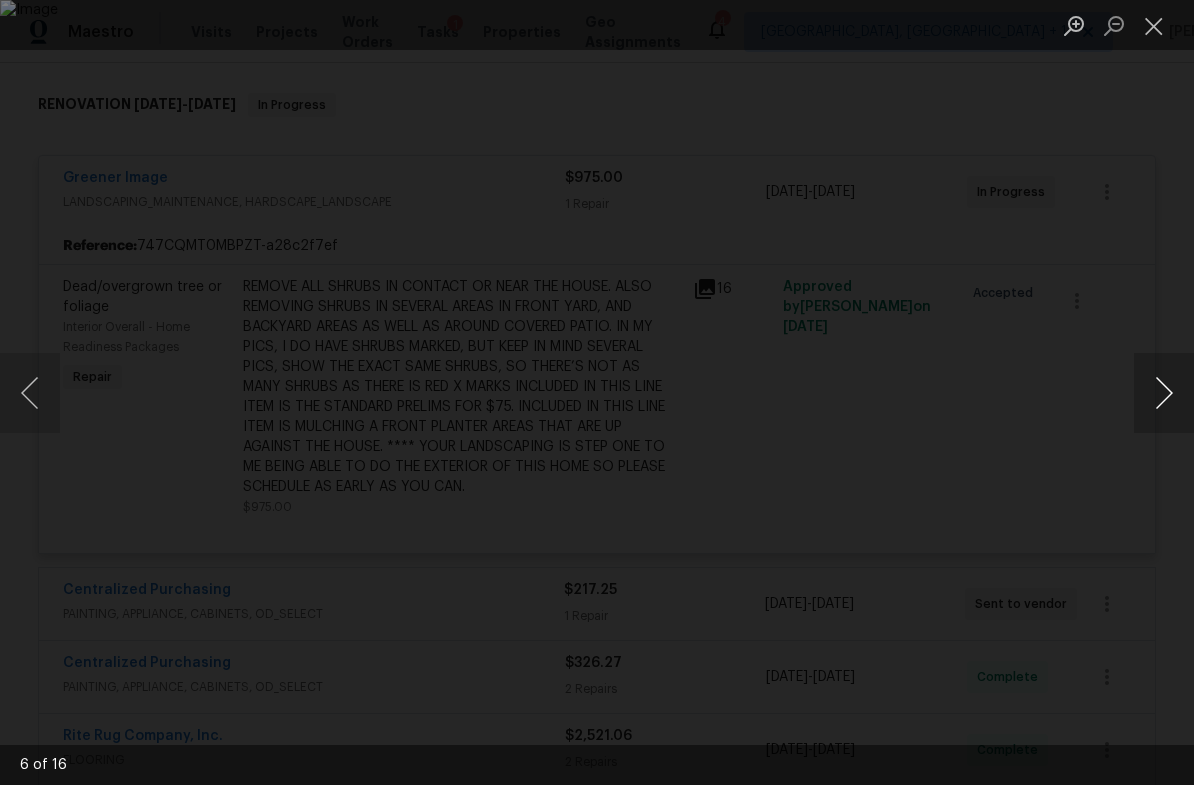 click at bounding box center [1164, 393] 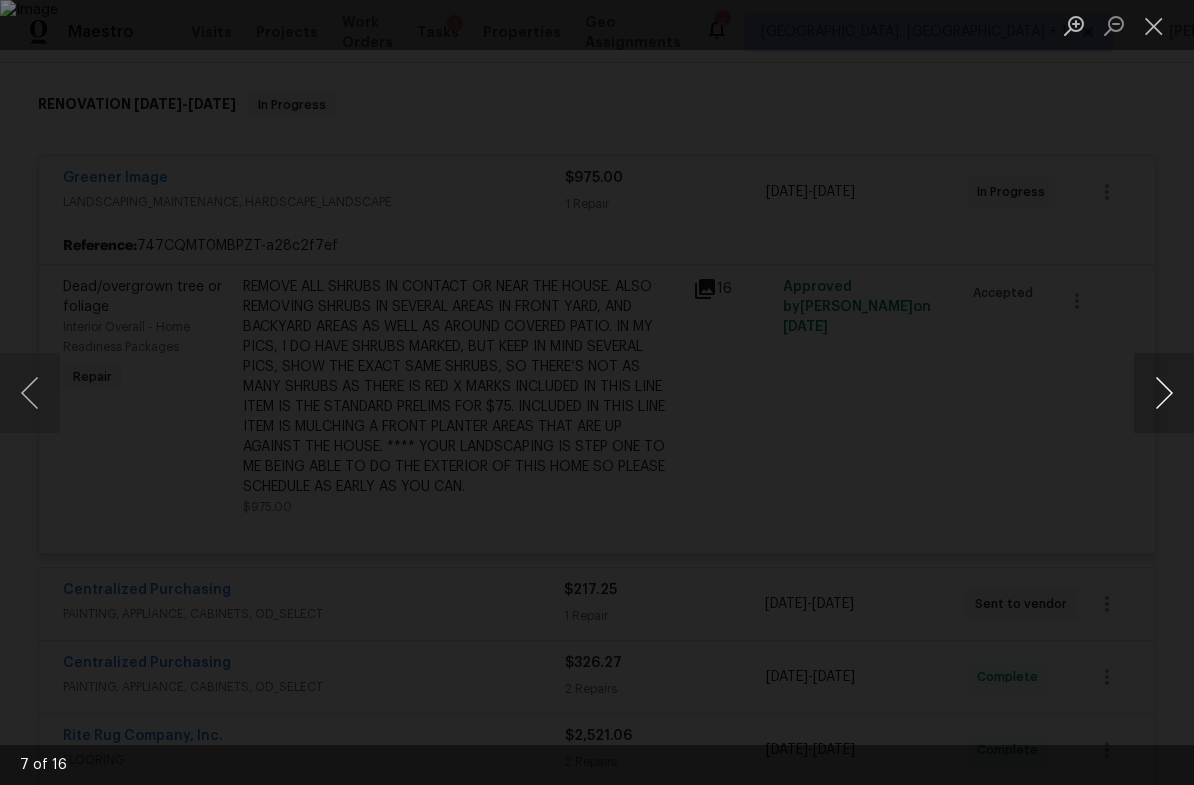 click at bounding box center (1164, 393) 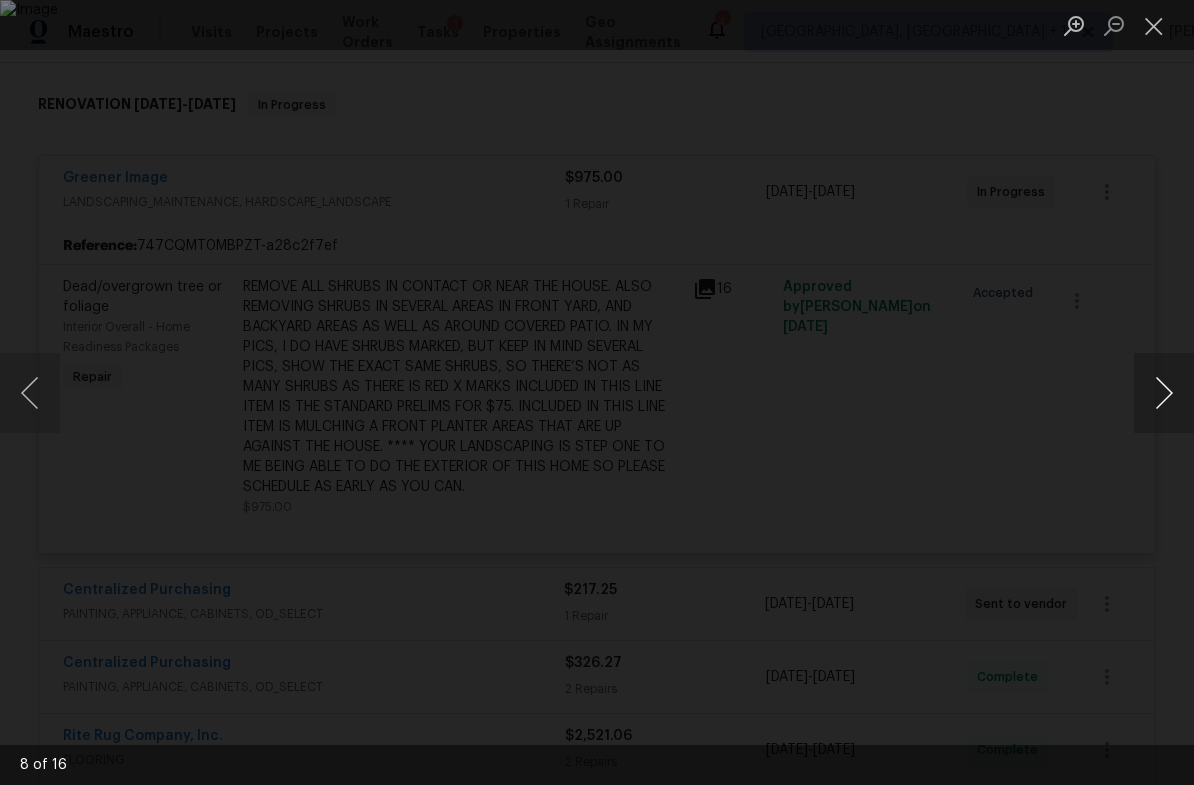 click at bounding box center (1164, 393) 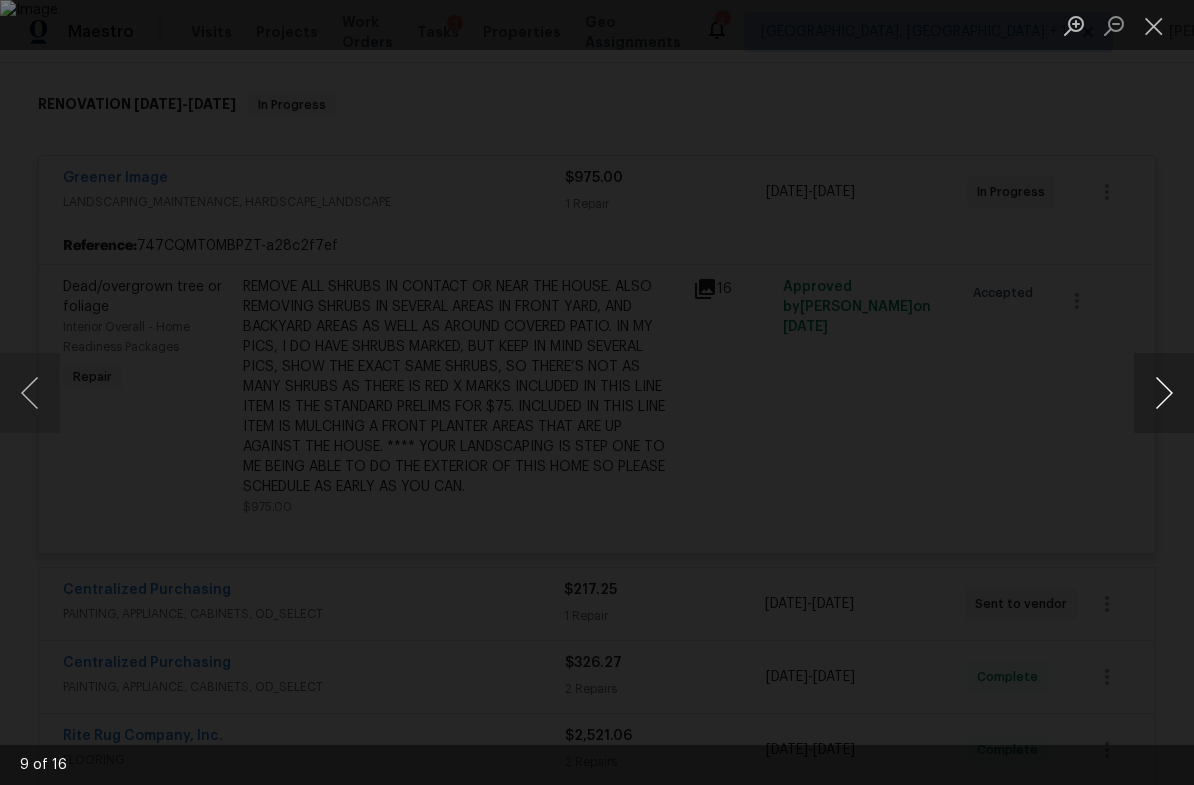 click at bounding box center (1164, 393) 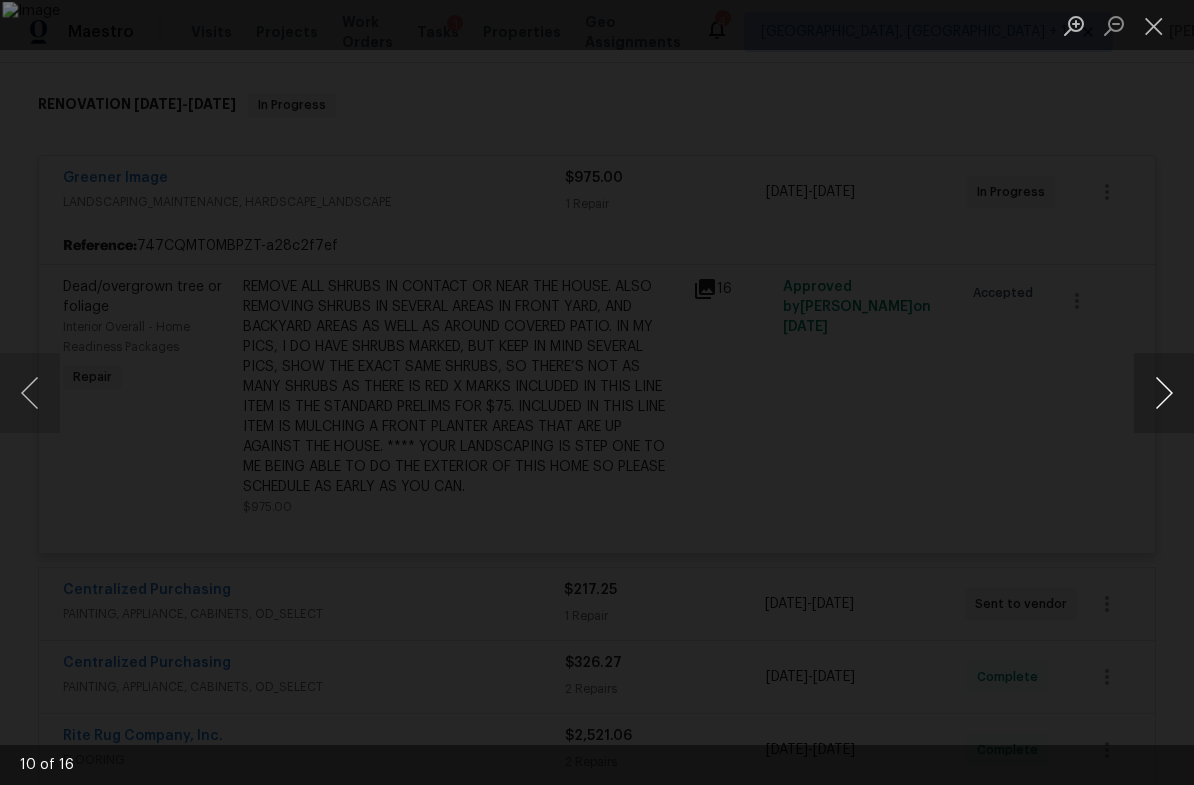 click at bounding box center (1164, 393) 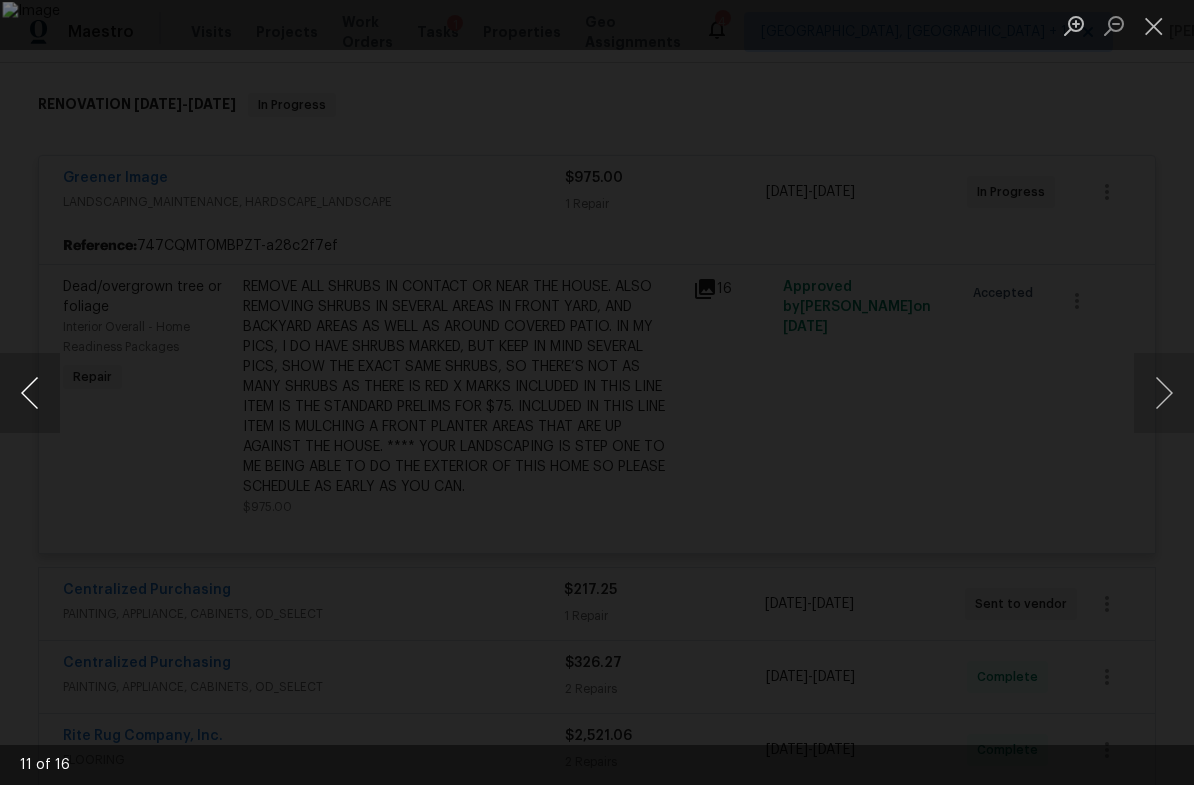 click at bounding box center (30, 393) 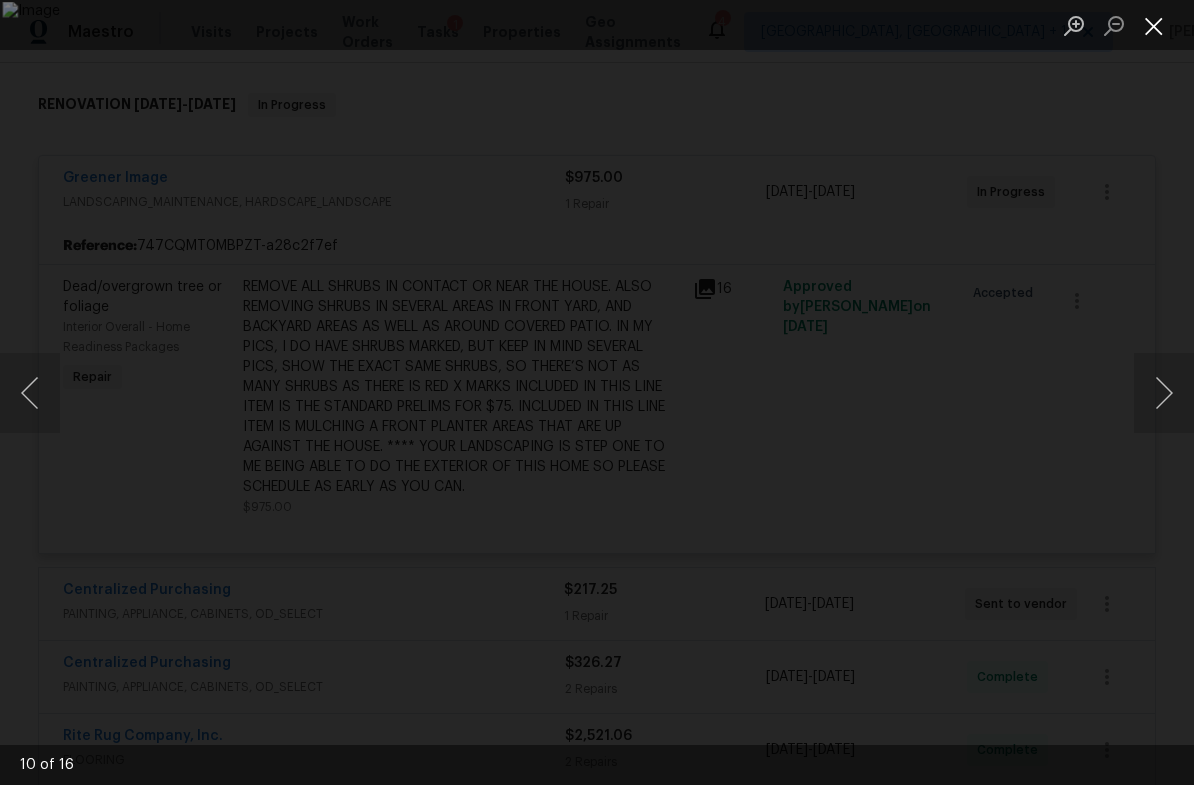 click at bounding box center (1154, 25) 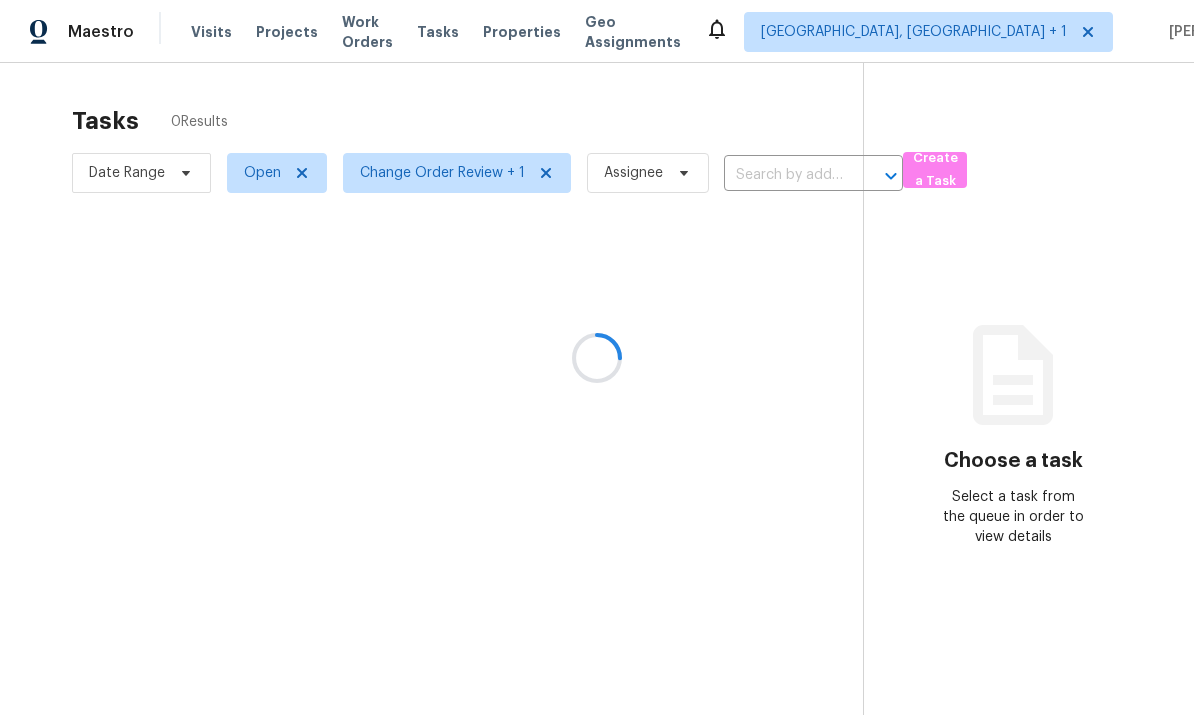 scroll, scrollTop: 0, scrollLeft: 0, axis: both 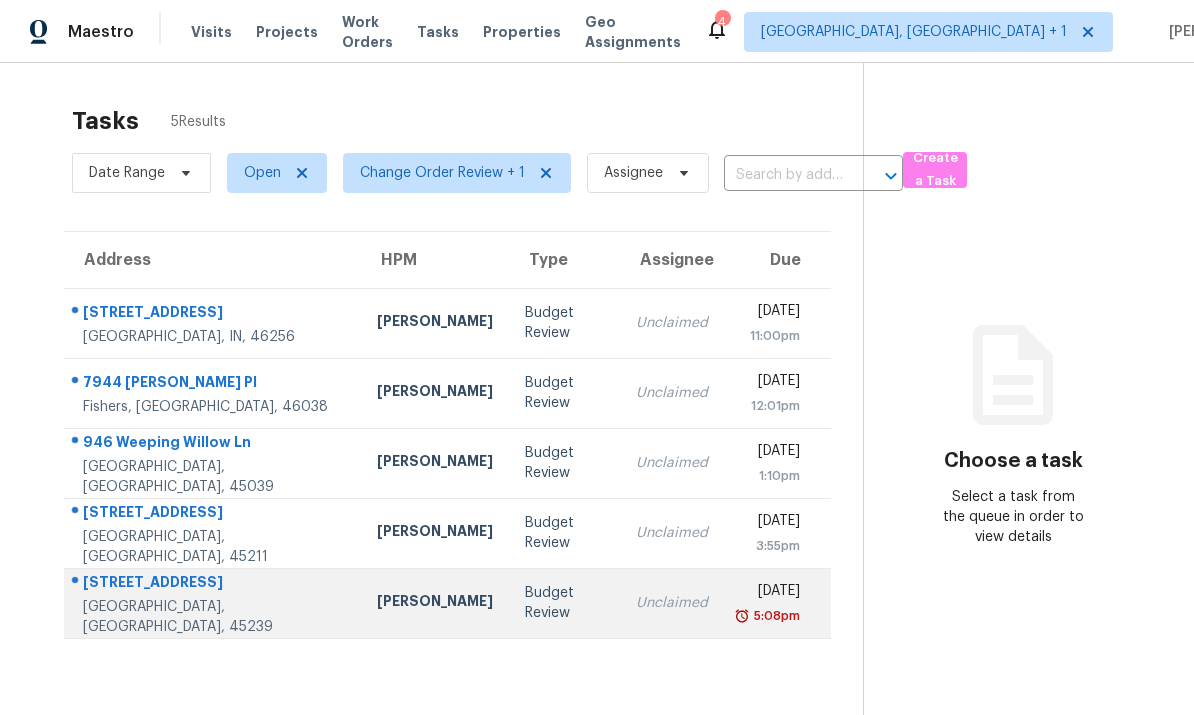 click on "[STREET_ADDRESS]" at bounding box center [212, 603] 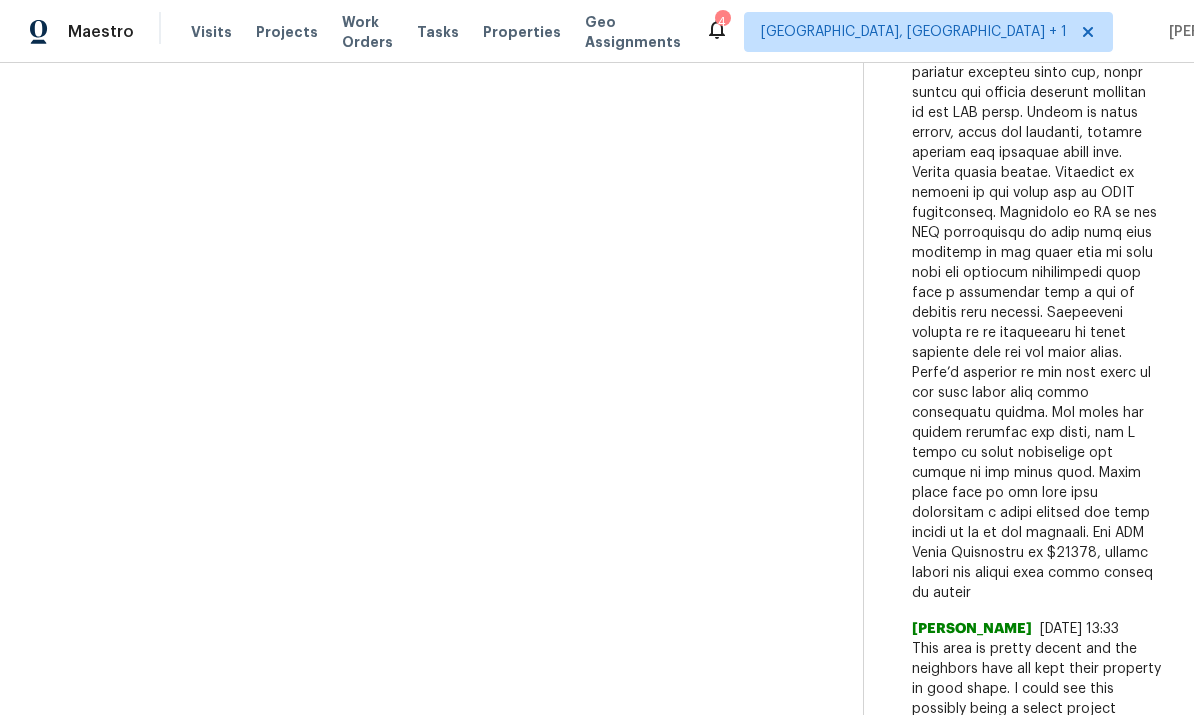 scroll, scrollTop: 860, scrollLeft: 0, axis: vertical 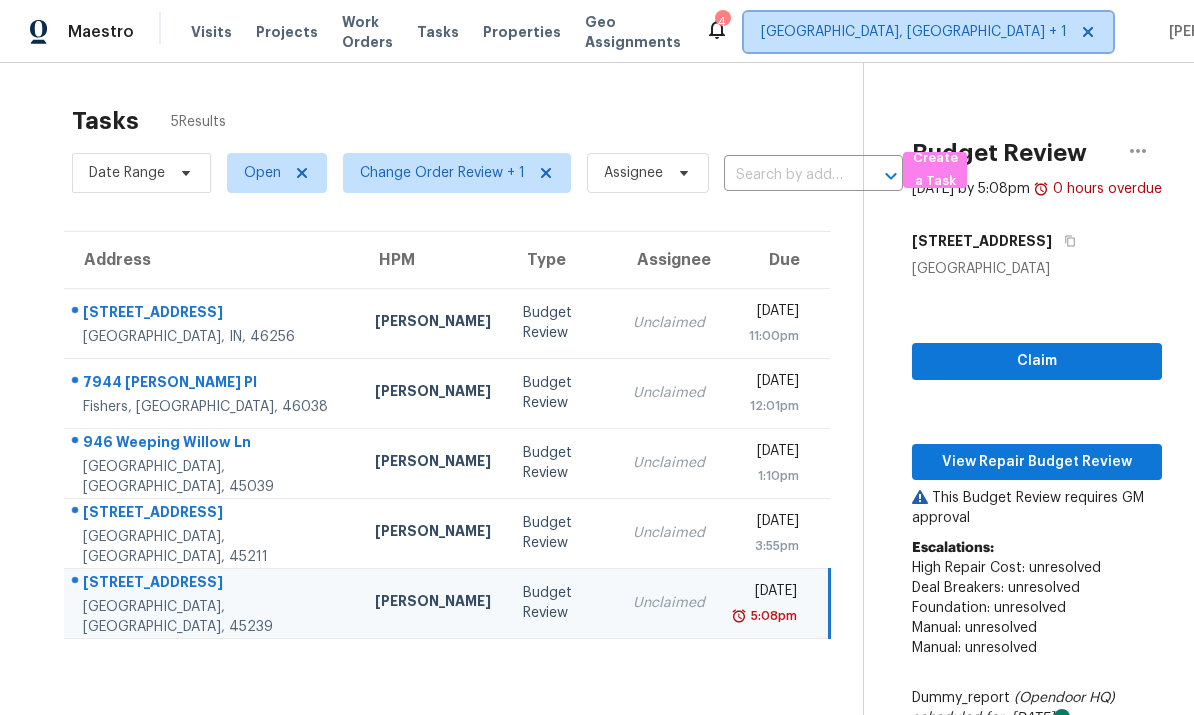 click on "Indianapolis, IN + 1" at bounding box center [914, 32] 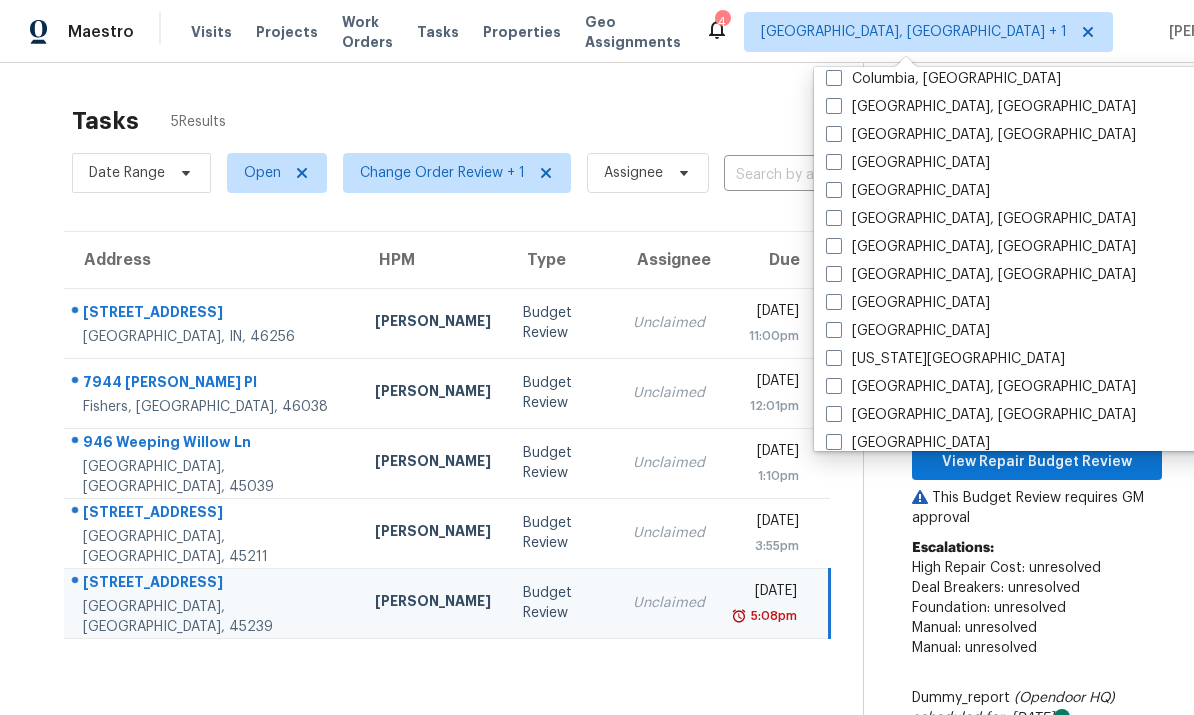 scroll, scrollTop: 484, scrollLeft: 0, axis: vertical 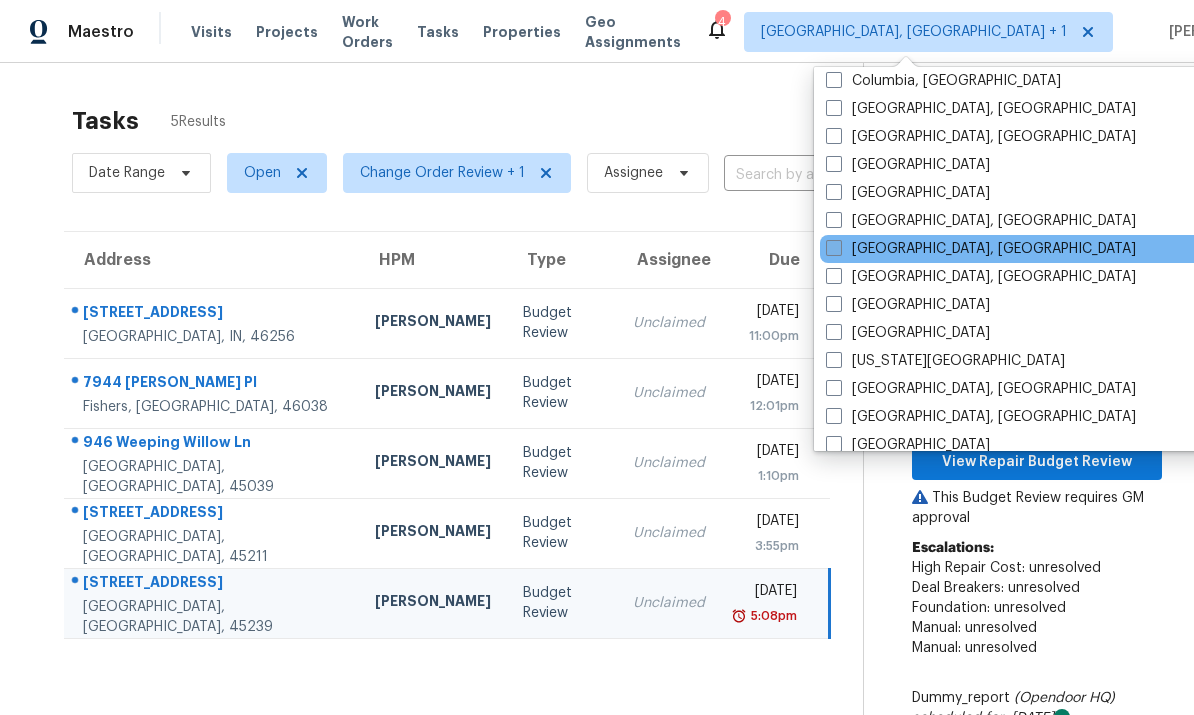 click at bounding box center (834, 248) 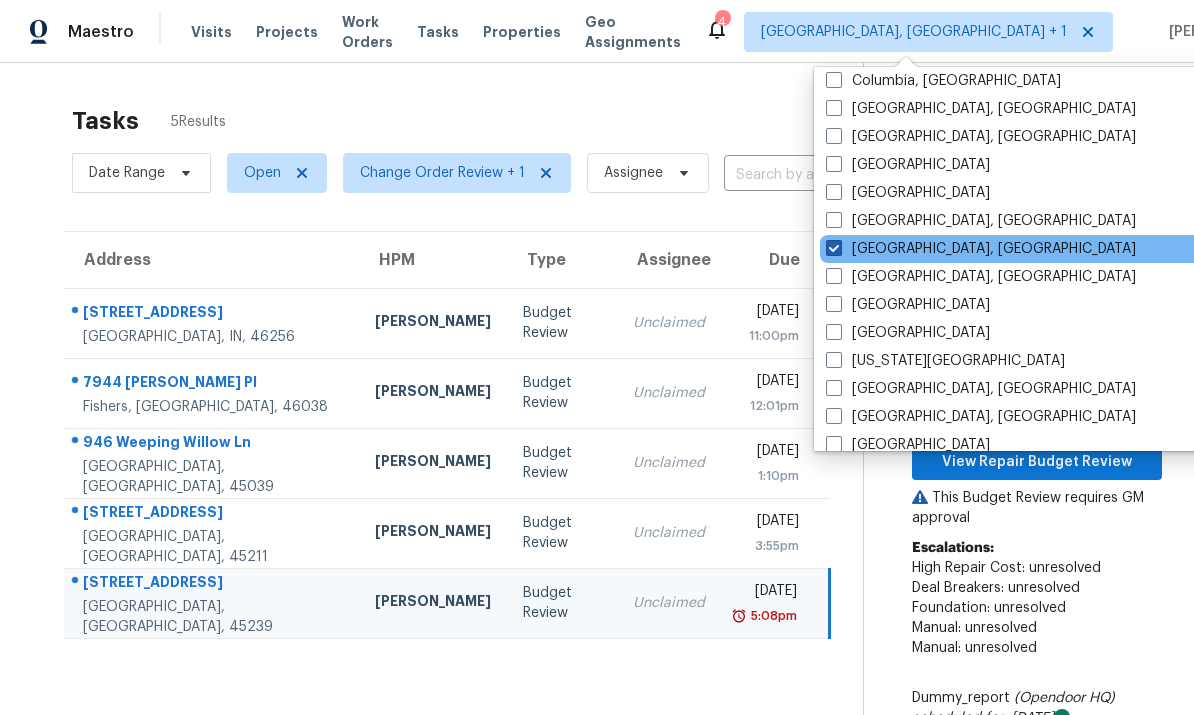 checkbox on "true" 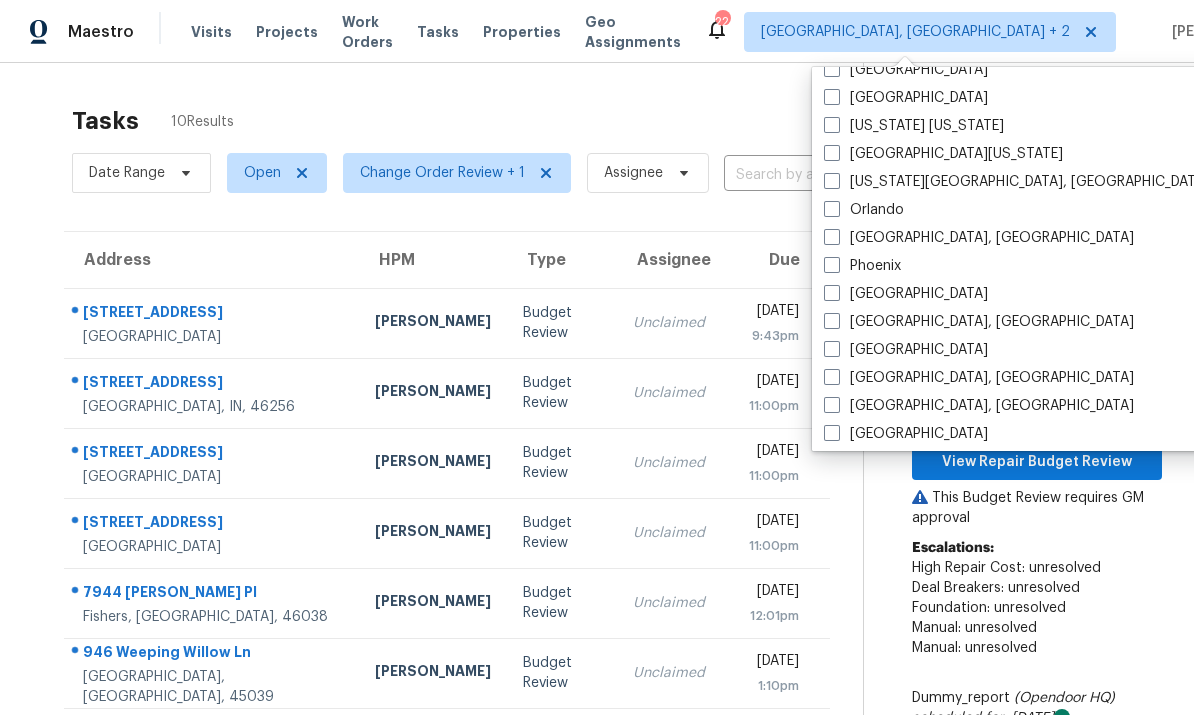 scroll, scrollTop: 1002, scrollLeft: 0, axis: vertical 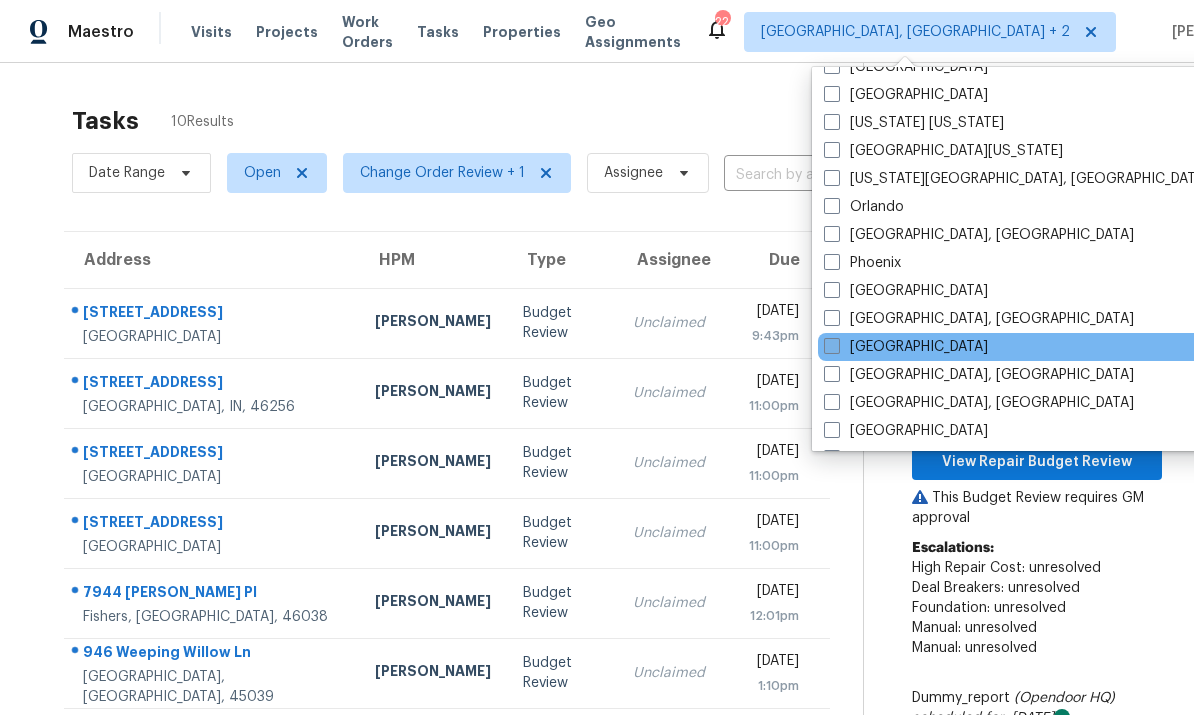 click on "[GEOGRAPHIC_DATA]" at bounding box center [906, 347] 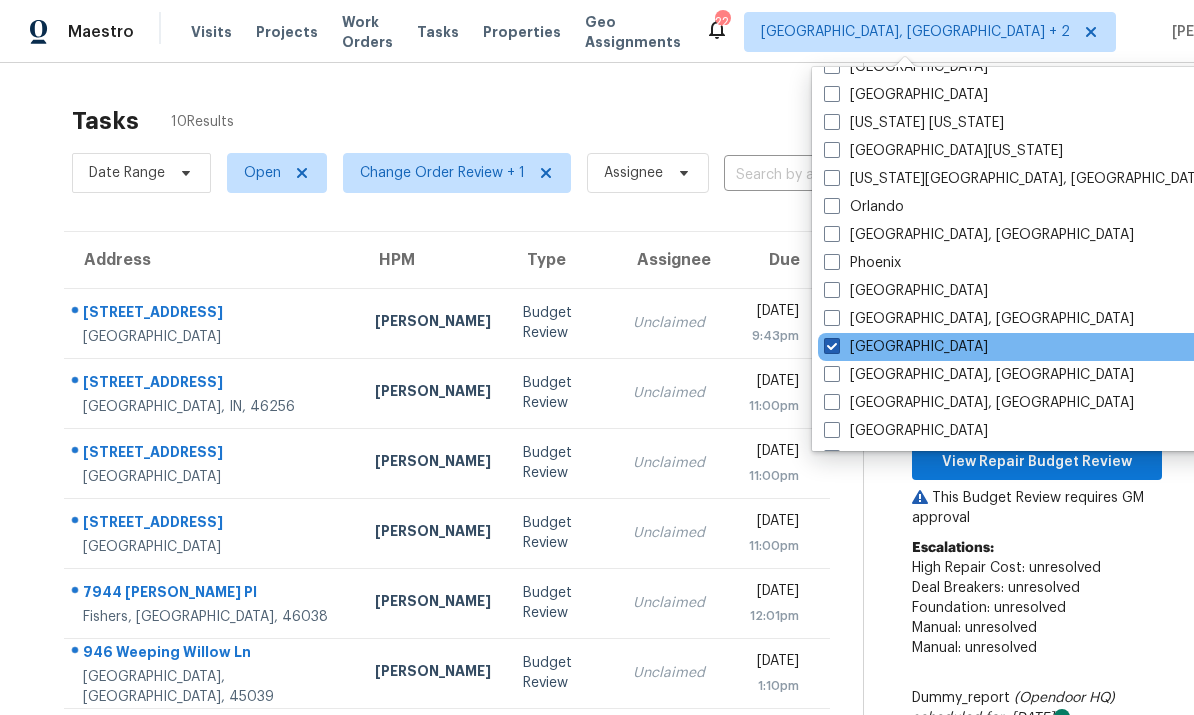 checkbox on "true" 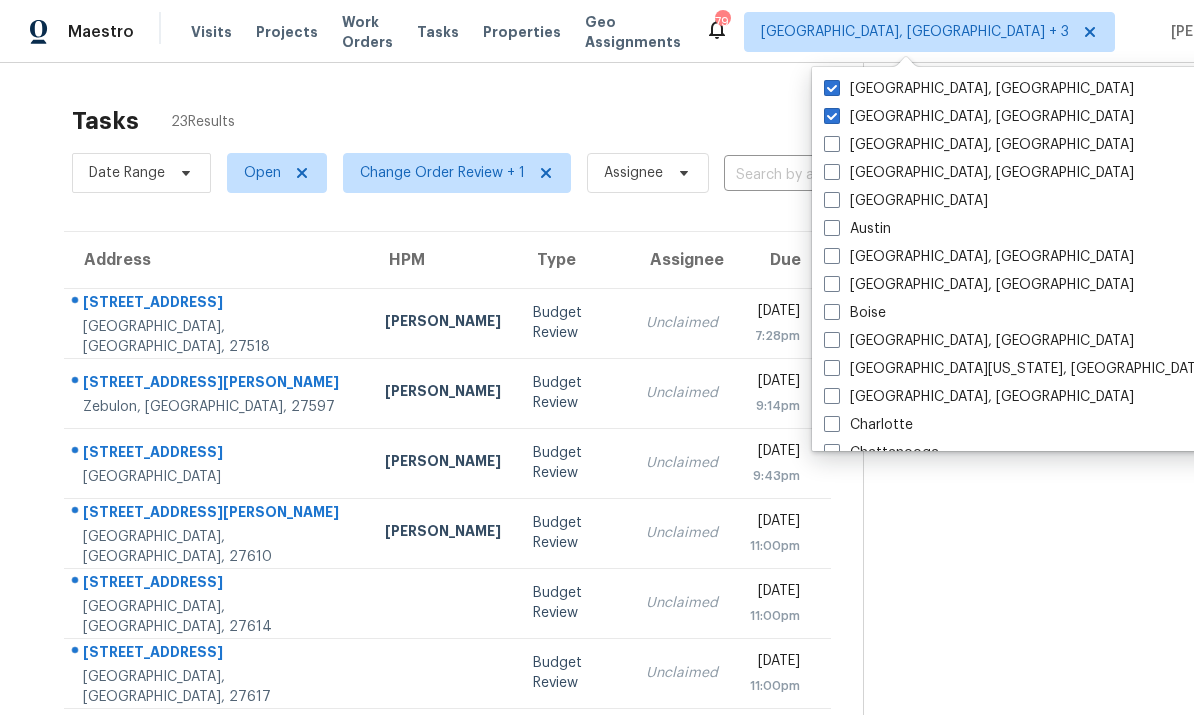 scroll, scrollTop: 0, scrollLeft: 0, axis: both 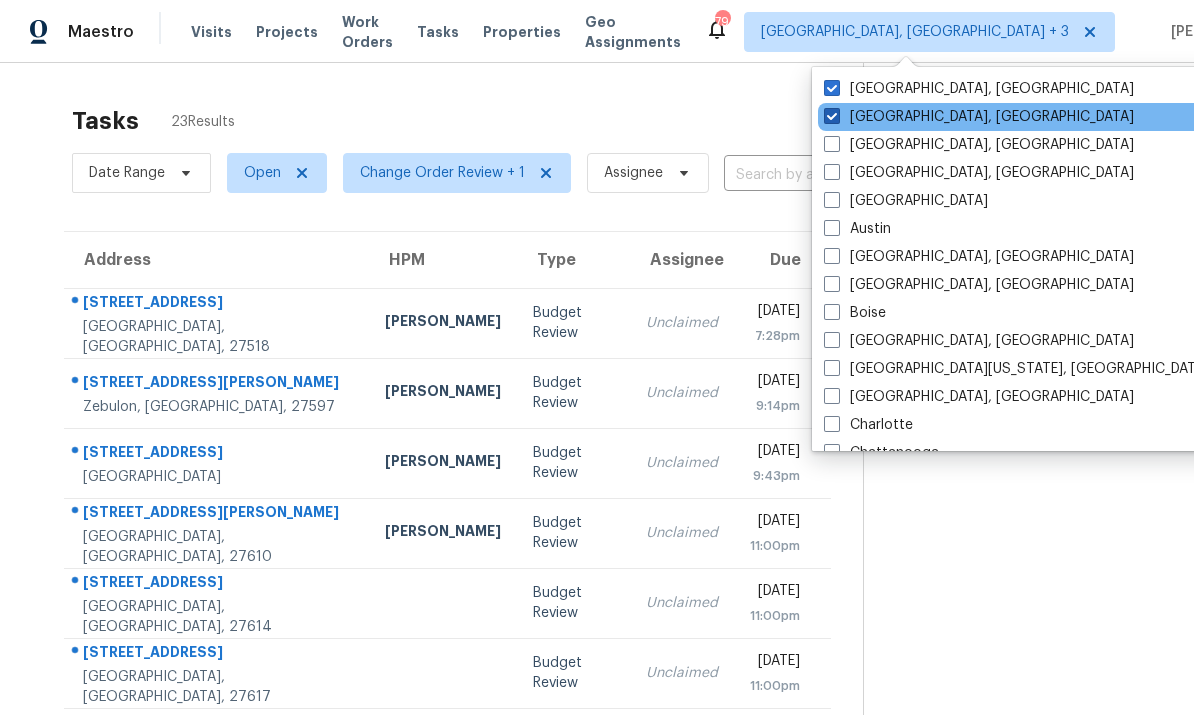 click at bounding box center [832, 116] 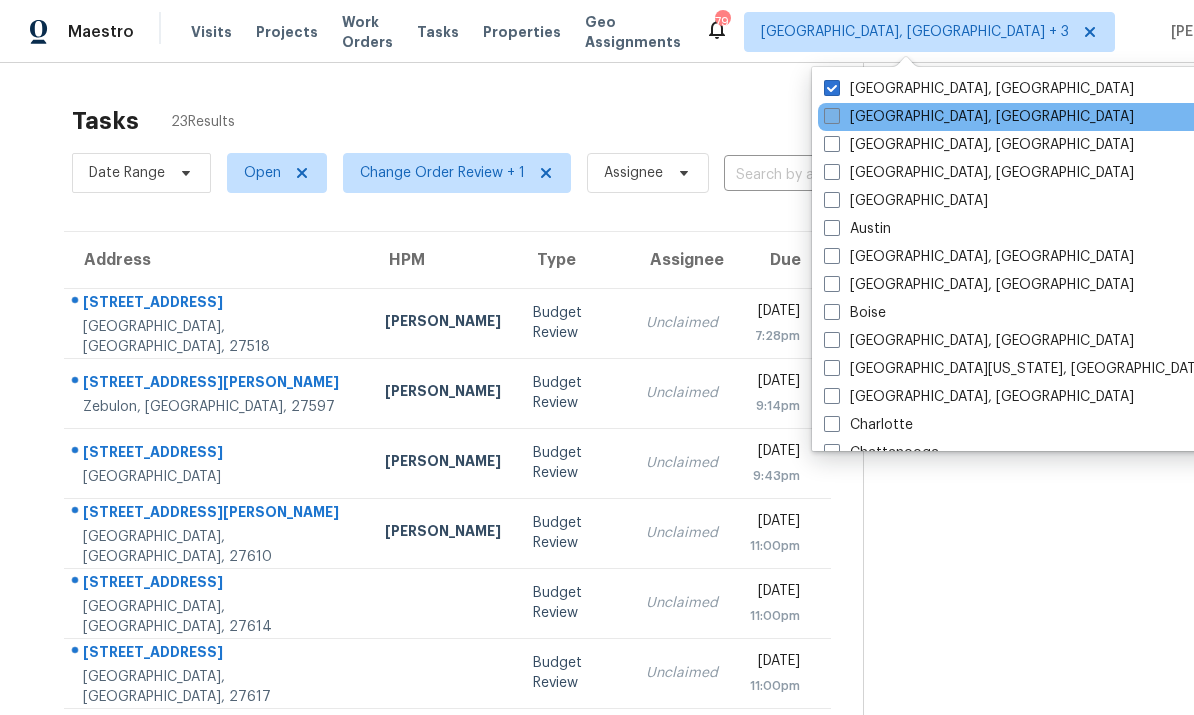 checkbox on "false" 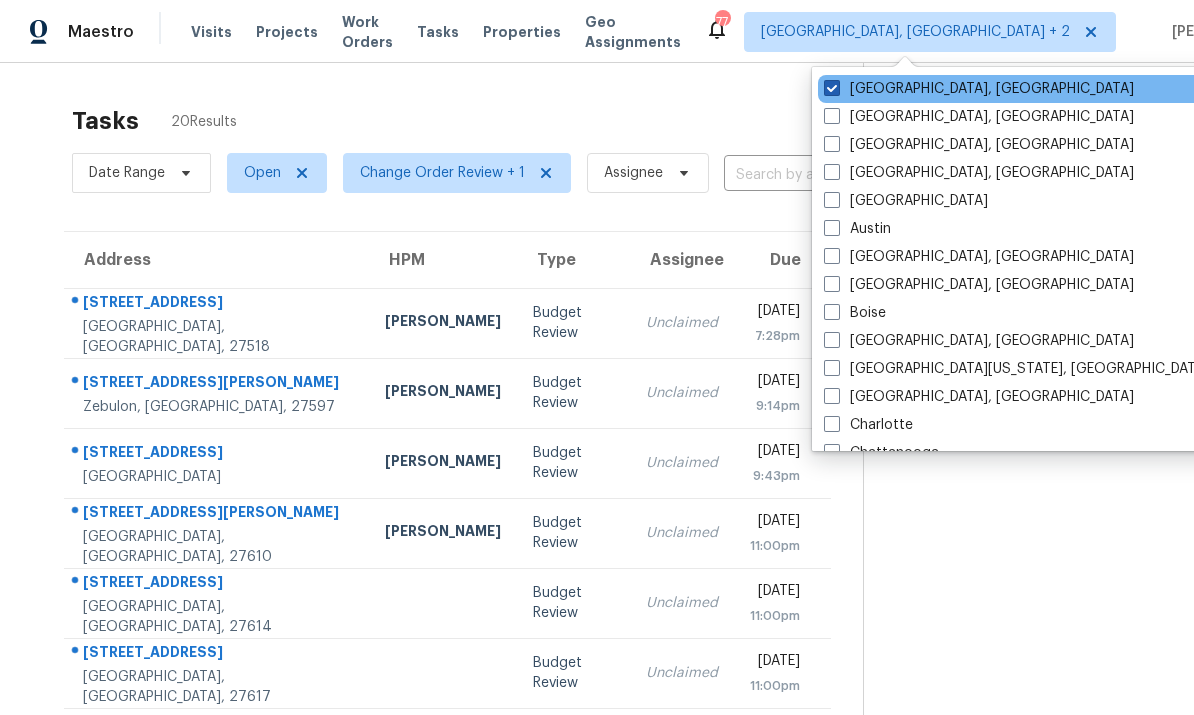 click at bounding box center (832, 88) 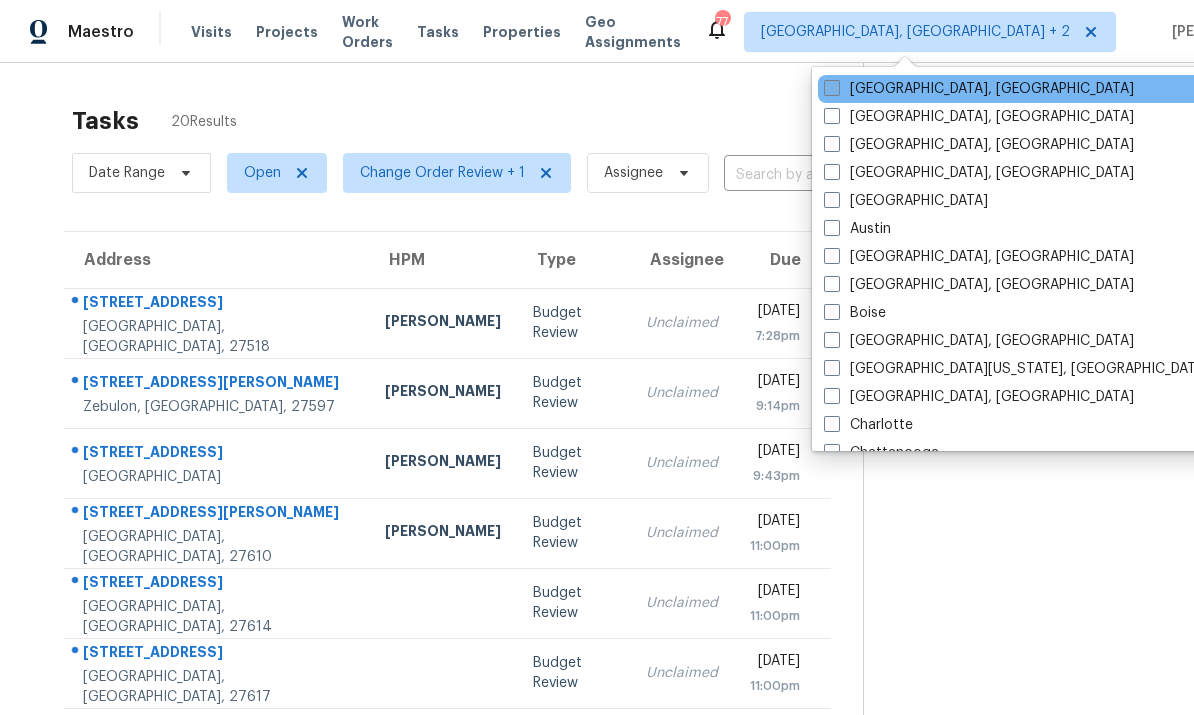 checkbox on "false" 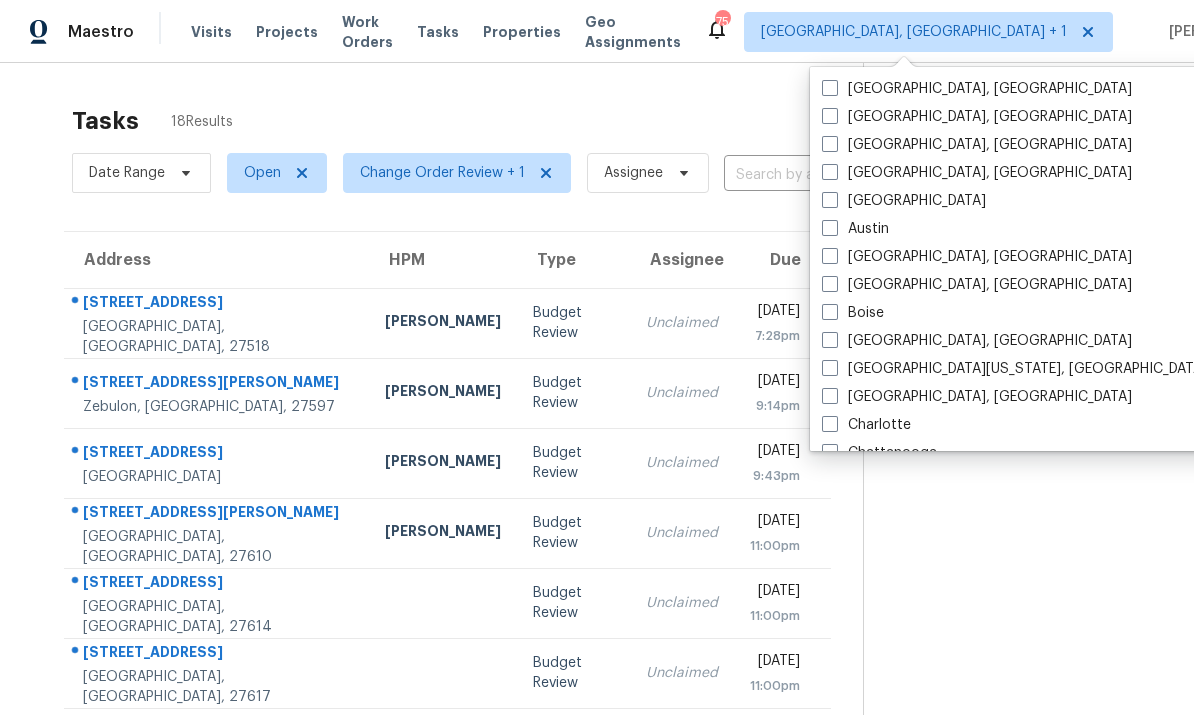 click on "Tasks 18  Results Date Range Open Change Order Review + 1 Assignee ​ Create a Task Address HPM Type Assignee Due 118 Drakewood Pl   Cary, NC, 27518 Wayne Putnam Budget Review Unclaimed Fri, Jul 11th 2025 7:28pm 4728 Hopkins Chapel Rd   Zebulon, NC, 27597 Amanda Horton Budget Review Unclaimed Fri, Jul 11th 2025 9:14pm 2520 Lakespring Ct   Winston Salem, NC, 27106 Ken Romain Budget Review Unclaimed Fri, Jul 11th 2025 9:43pm 105 Stonelake Ct   Raleigh, NC, 27610 Amanda Horton Budget Review Unclaimed Fri, Jul 11th 2025 11:00pm 12347 Honeychurch St   Raleigh, NC, 27614 Budget Review Unclaimed Fri, Jul 11th 2025 11:00pm 11137 Bayberry Hills Dr   Raleigh, NC, 27617 Budget Review Unclaimed Fri, Jul 11th 2025 11:00pm 3628 Yadkinville Rd   Winston Salem, NC, 27106 Ken Romain Budget Review Unclaimed Fri, Jul 11th 2025 11:00pm 210 Clearwater Ct   Clayton, NC, 27520 Amanda Horton Budget Review Unclaimed Fri, Jul 11th 2025 11:00pm 602 Ellwood Dr   High Point, NC, 27260 Terry Tullar Budget Review Unclaimed 11:00pm 11:05am" at bounding box center [597, 552] 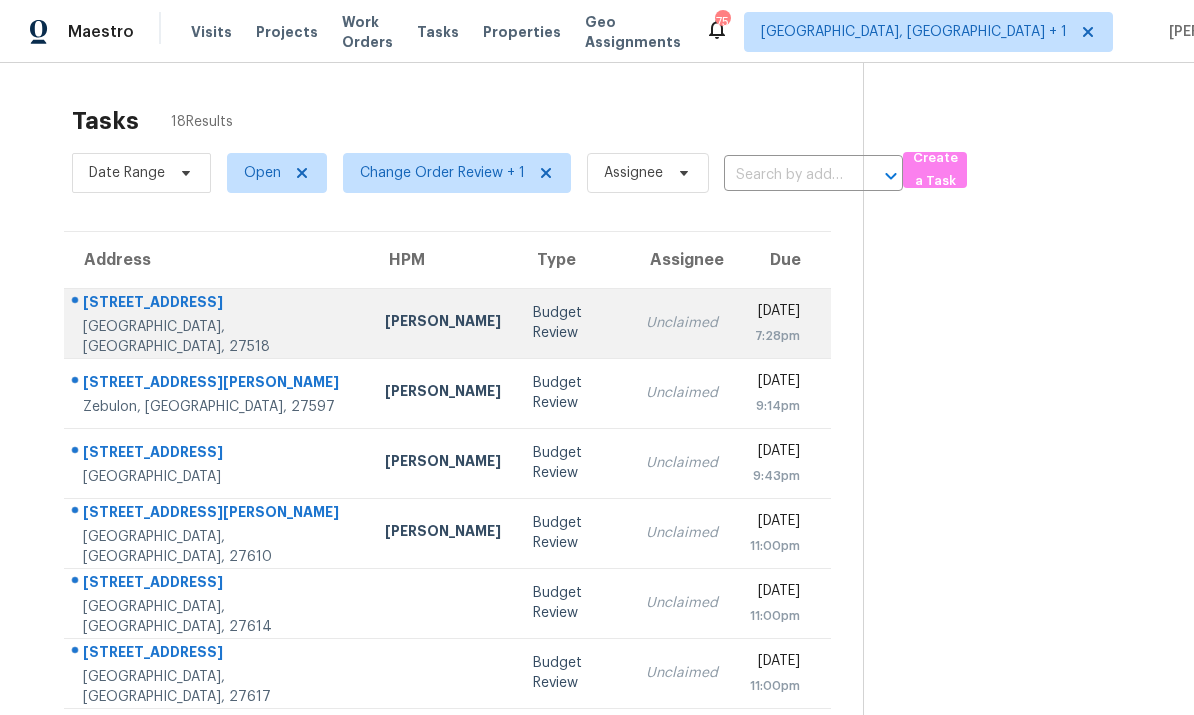 click on "118 Drakewood Pl" at bounding box center [218, 304] 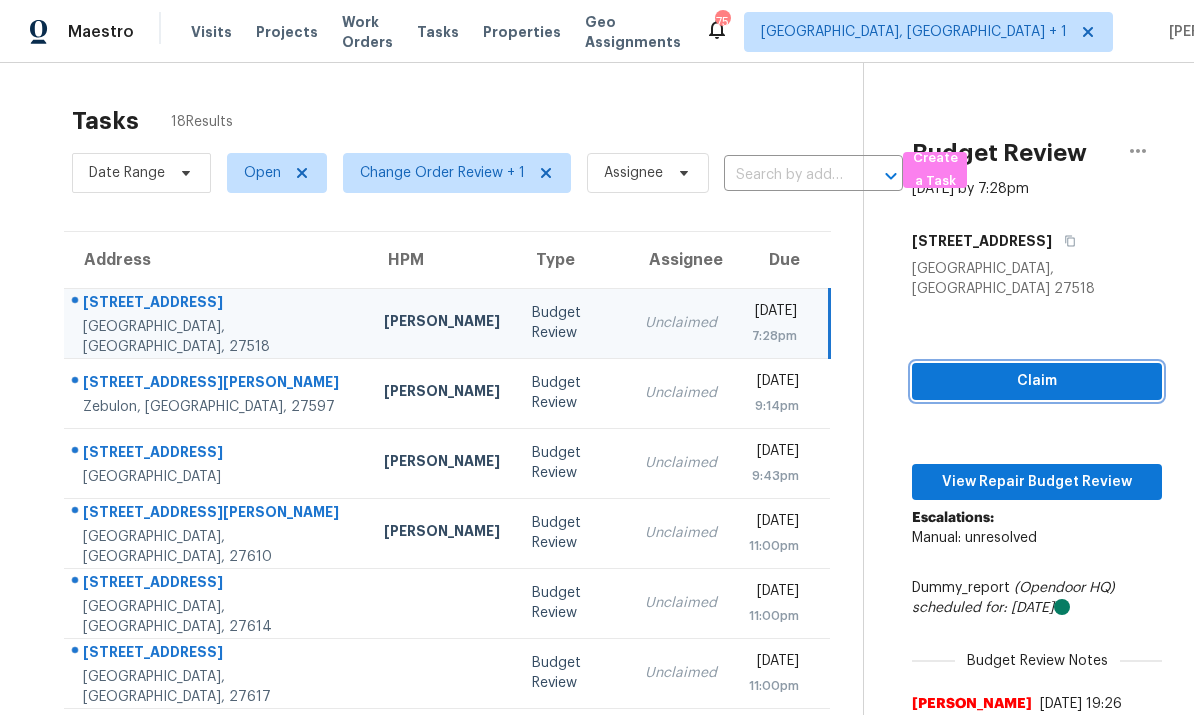 click on "Claim" at bounding box center [1037, 381] 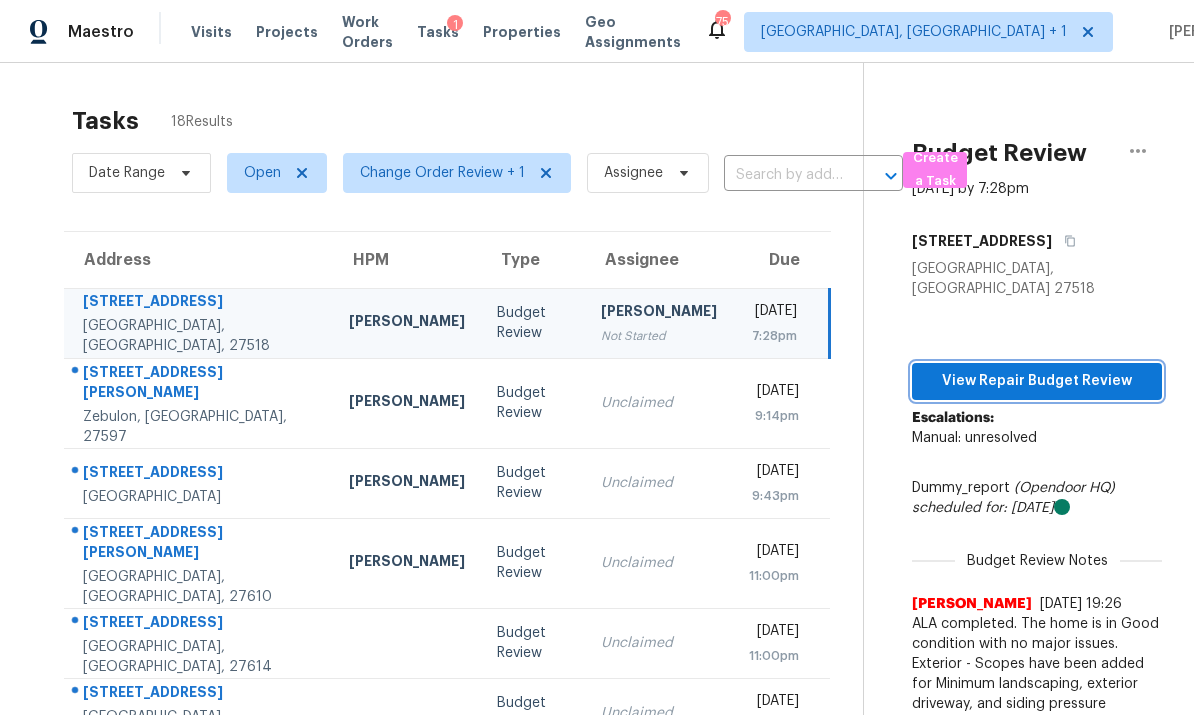 click on "View Repair Budget Review" at bounding box center [1037, 381] 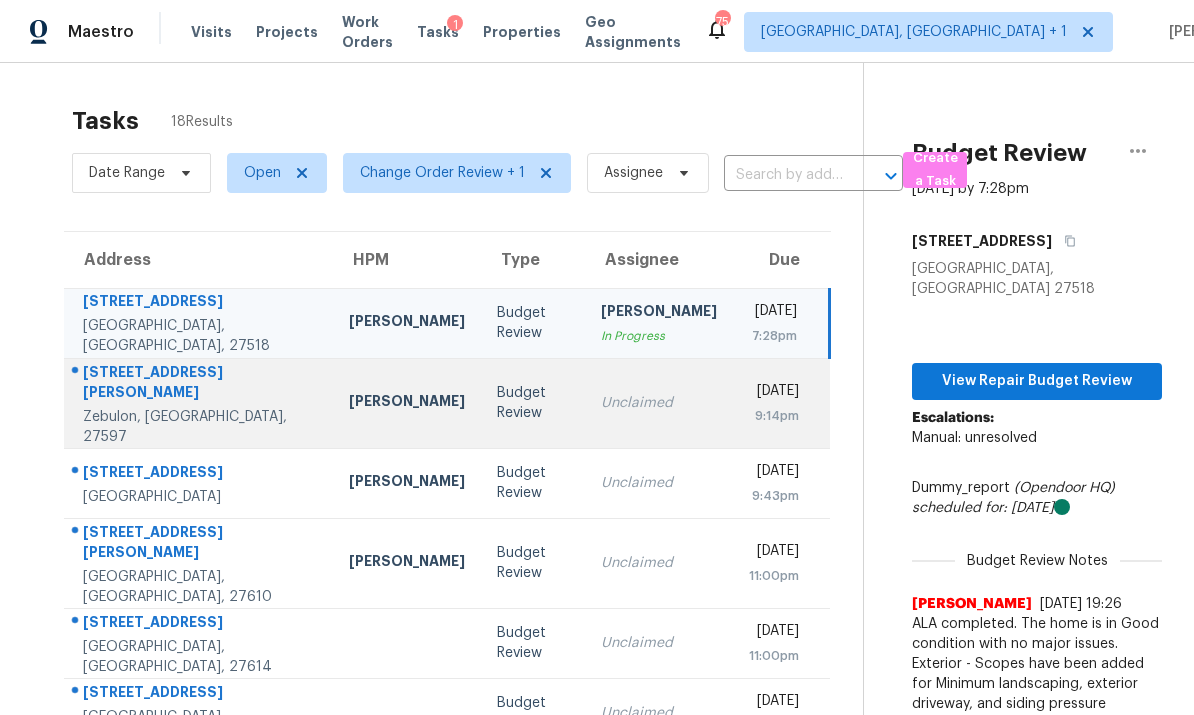 click on "4728 Hopkins Chapel Rd   Zebulon, NC, 27597" at bounding box center (198, 403) 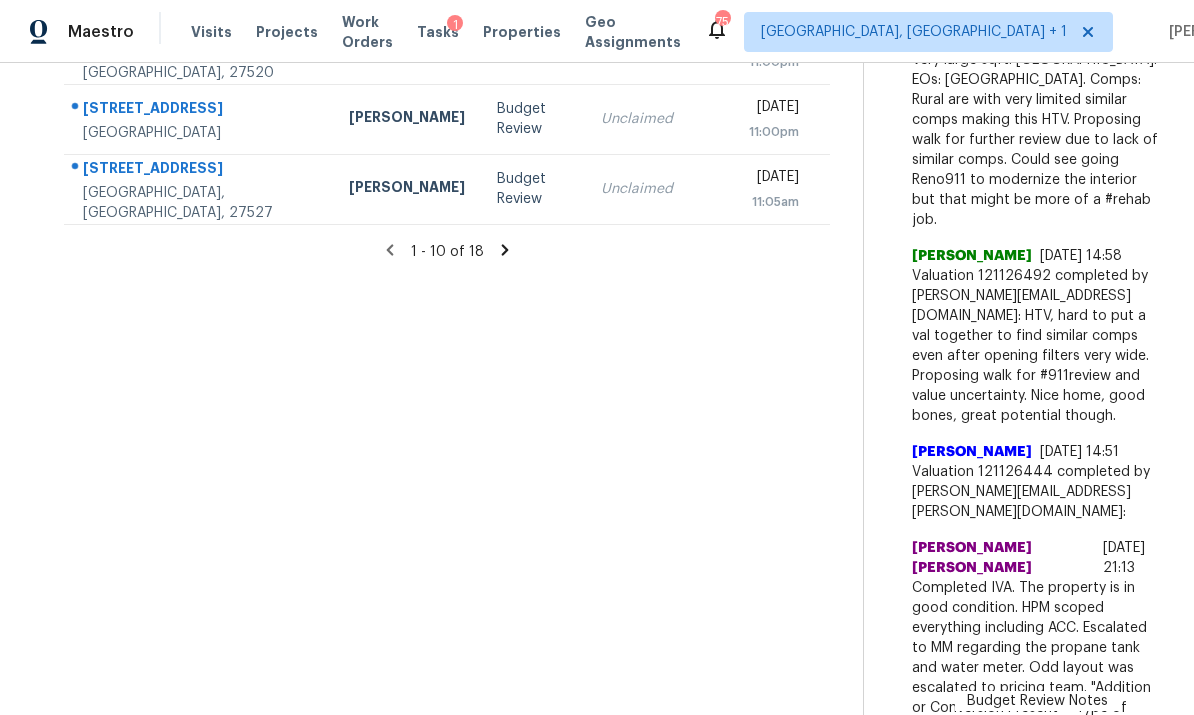 scroll, scrollTop: 802, scrollLeft: 0, axis: vertical 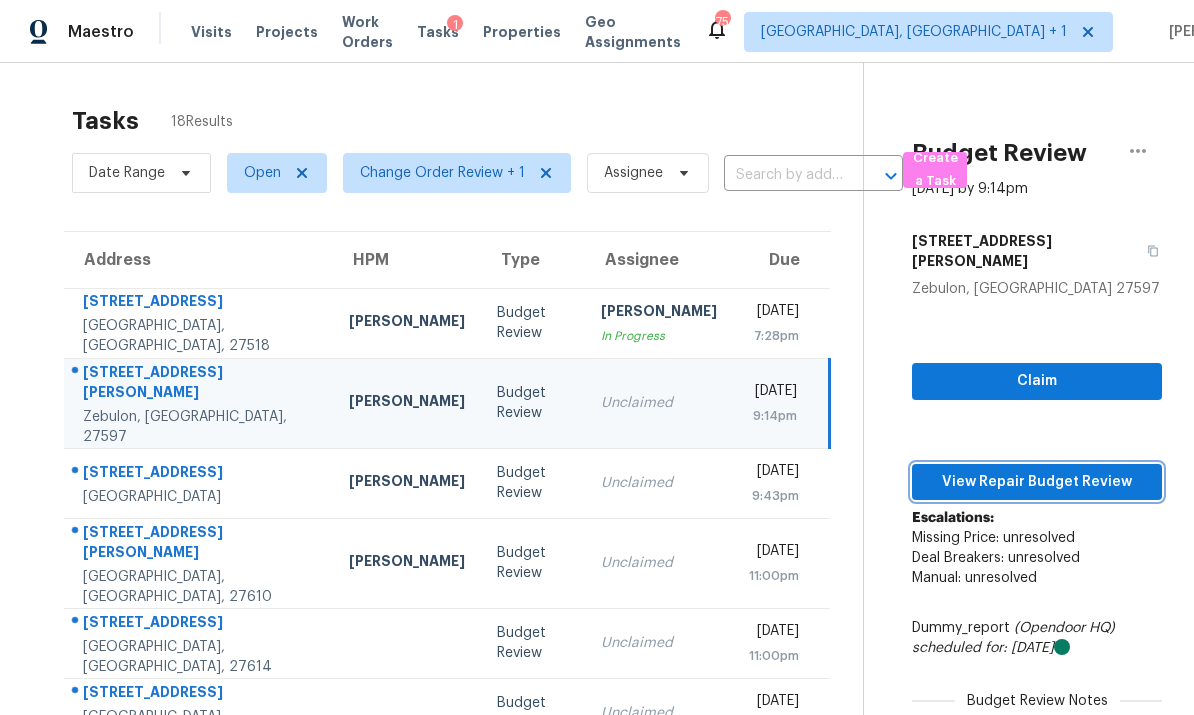 click on "View Repair Budget Review" at bounding box center (1037, 482) 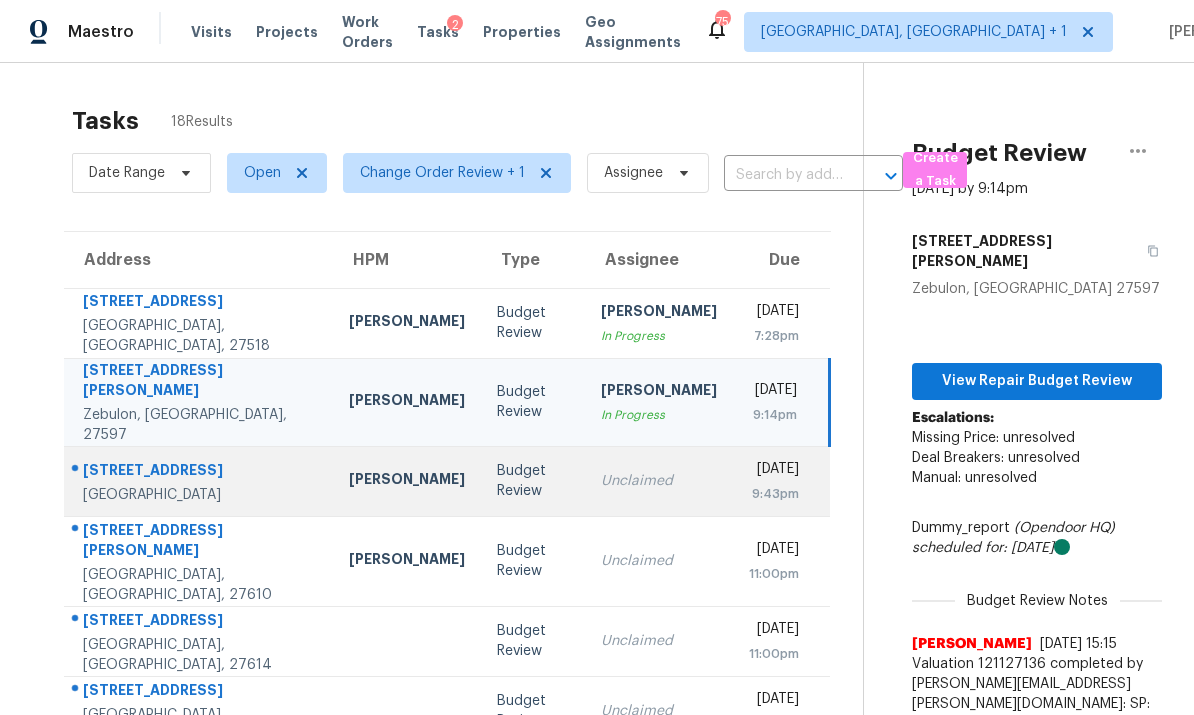 click on "Winston Salem, NC, 27106" at bounding box center (200, 495) 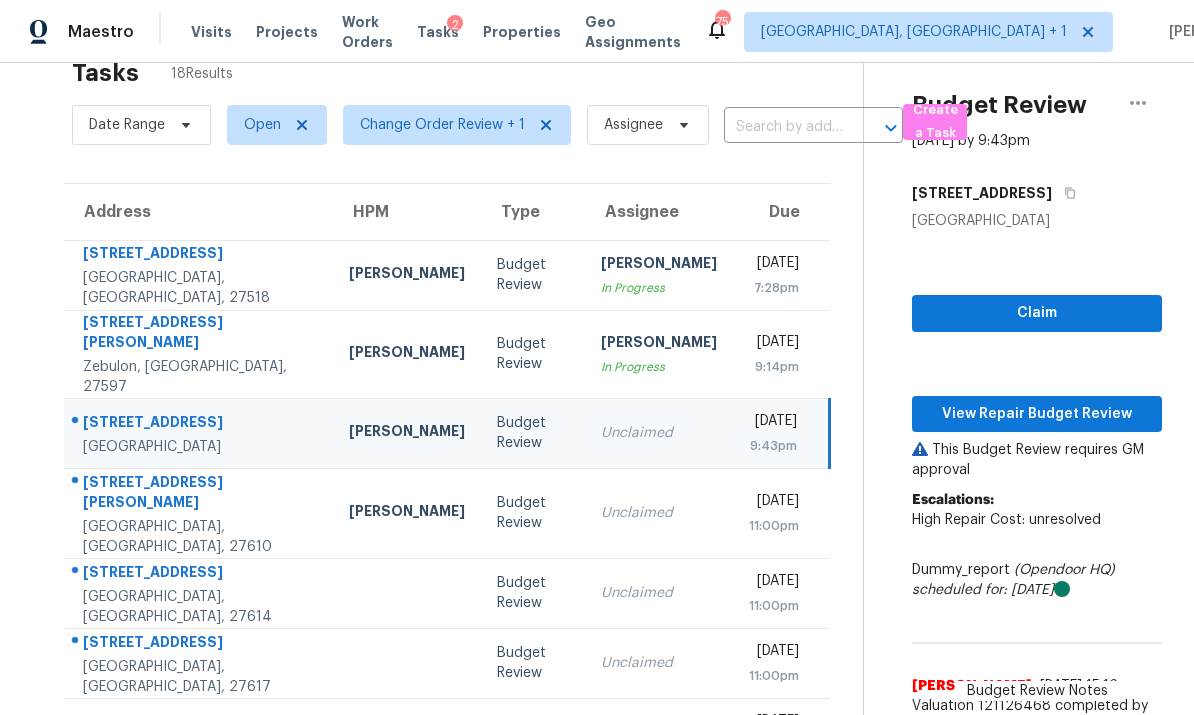 scroll, scrollTop: 33, scrollLeft: 0, axis: vertical 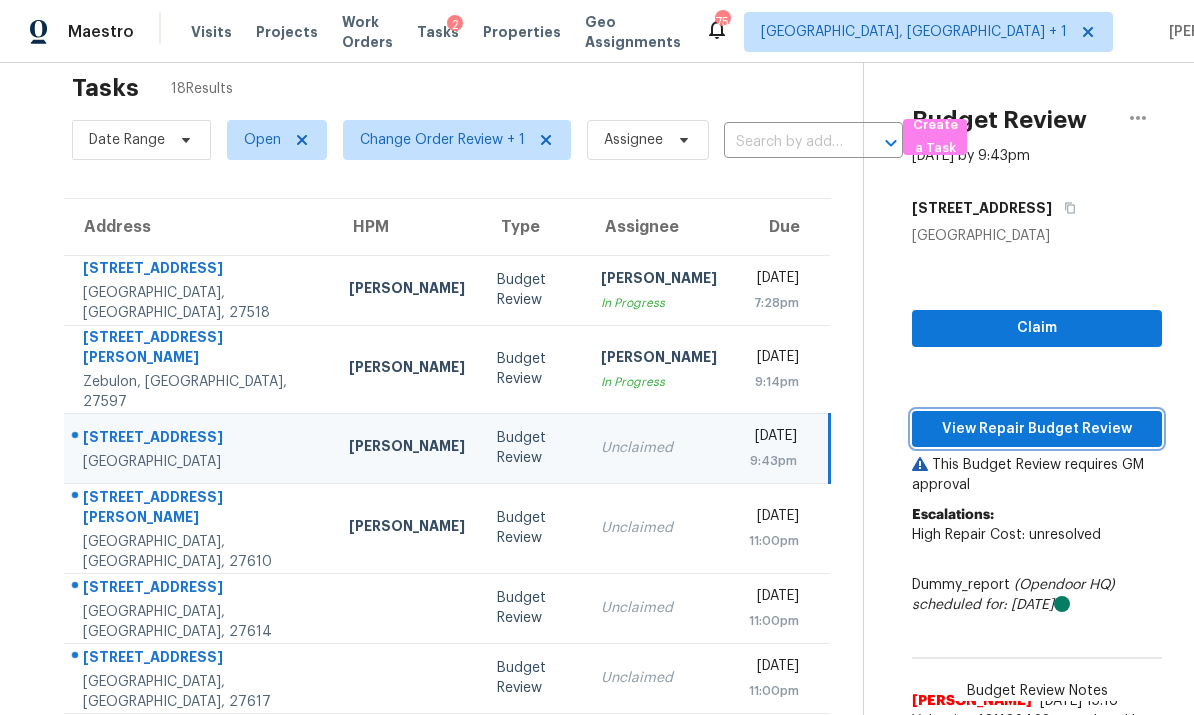 click on "View Repair Budget Review" at bounding box center [1037, 429] 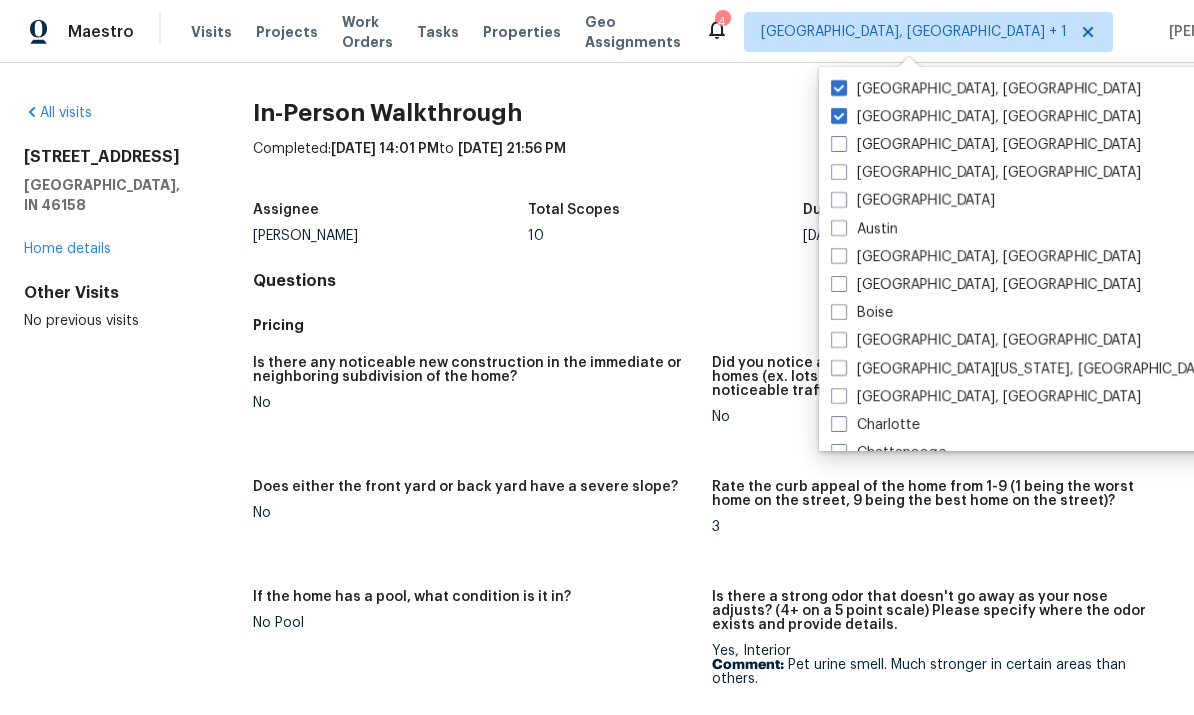 scroll, scrollTop: 0, scrollLeft: 0, axis: both 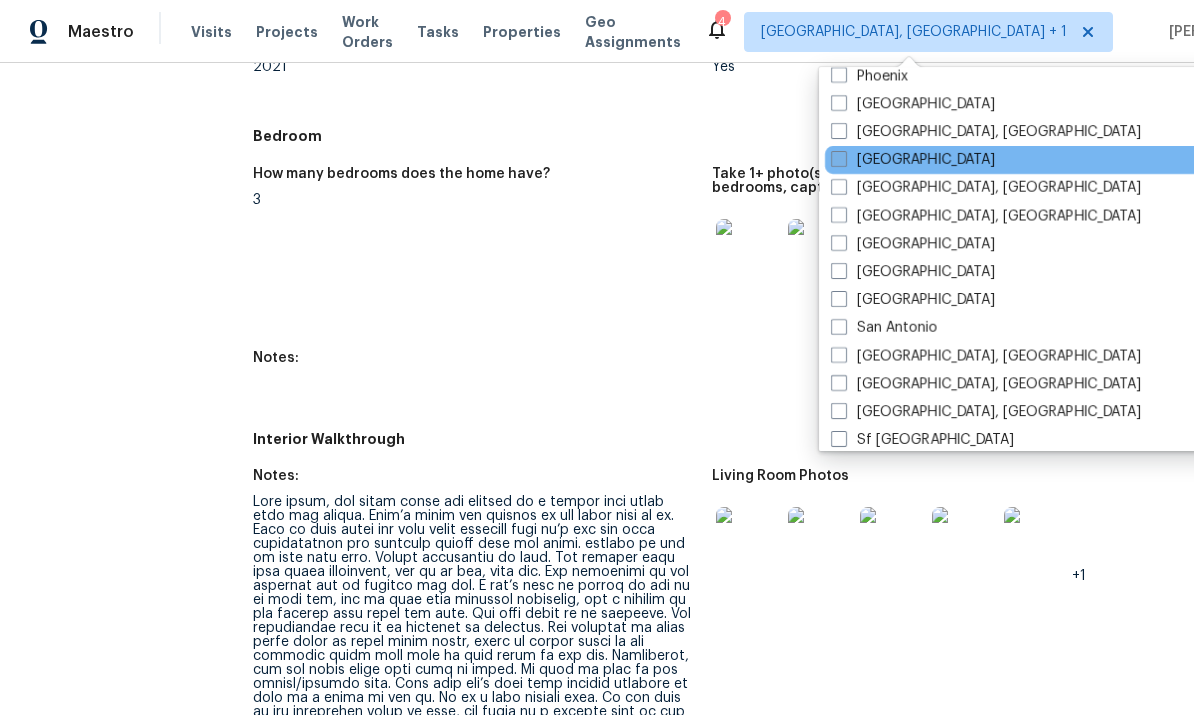 click at bounding box center (839, 159) 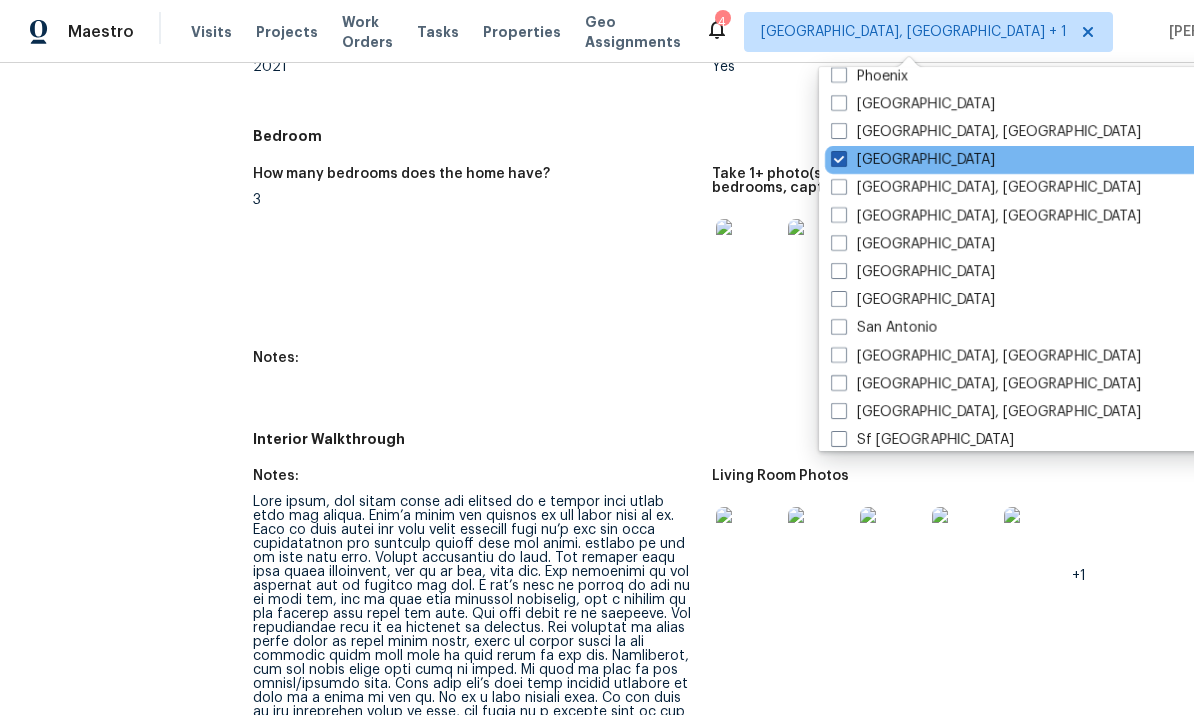 checkbox on "true" 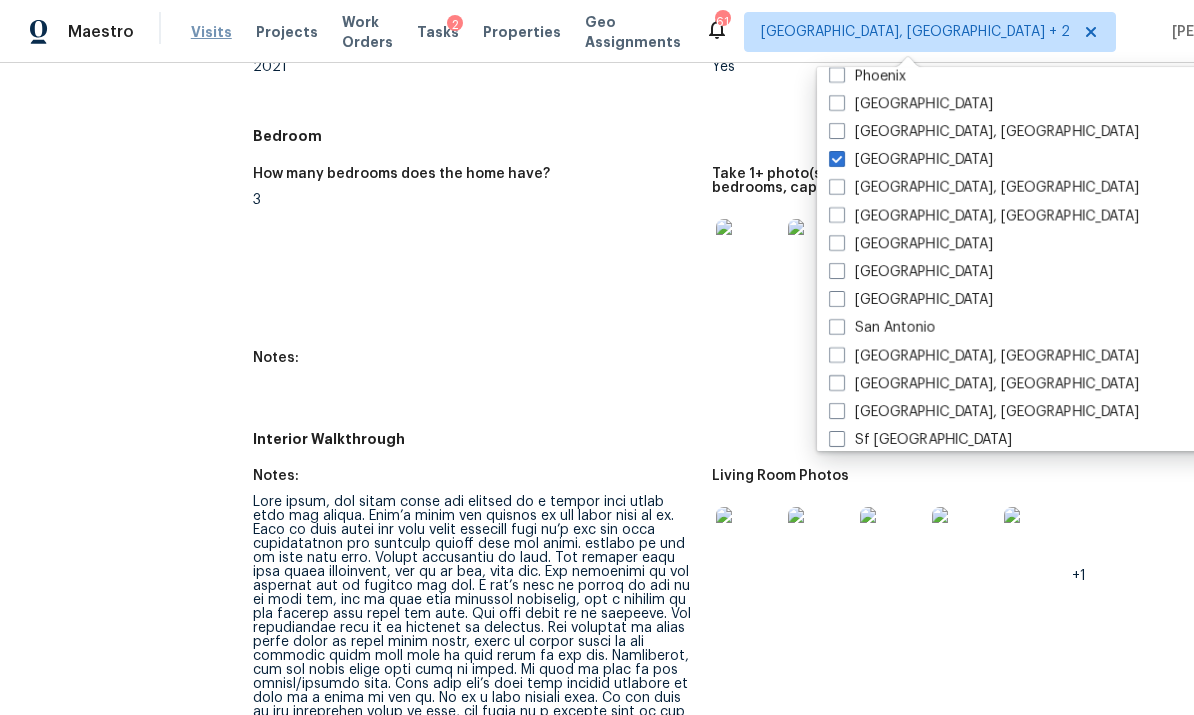 click on "Visits" at bounding box center (211, 32) 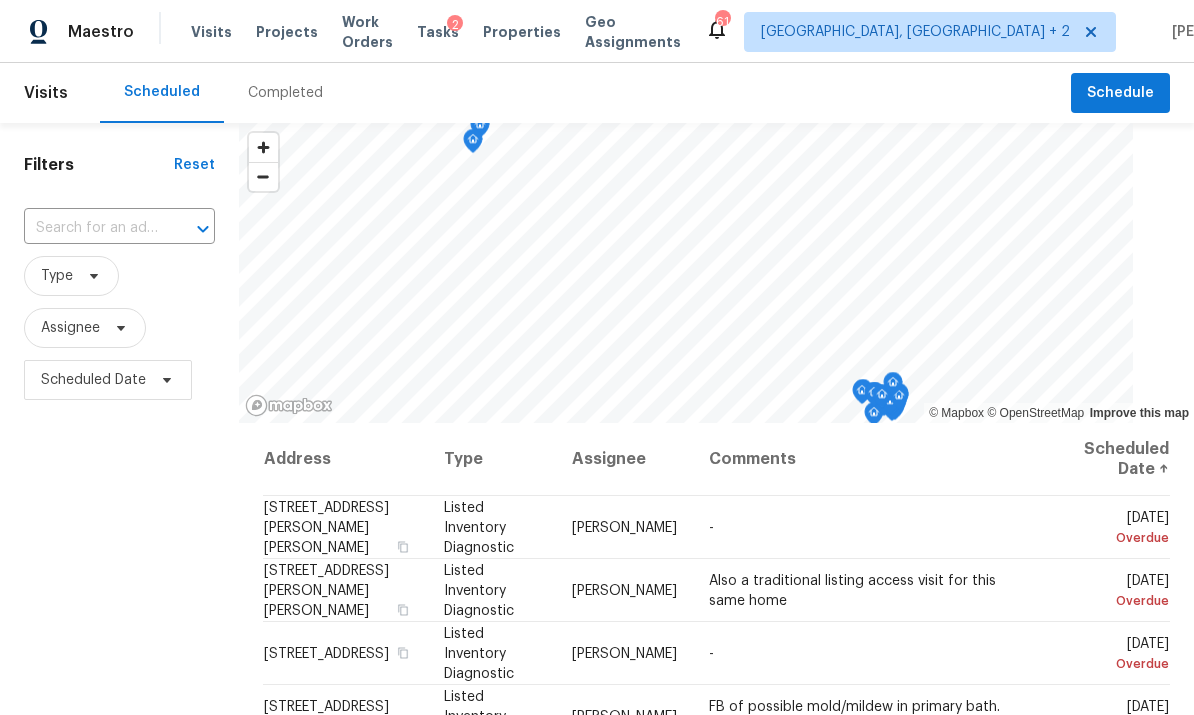 click on "Completed" at bounding box center (285, 93) 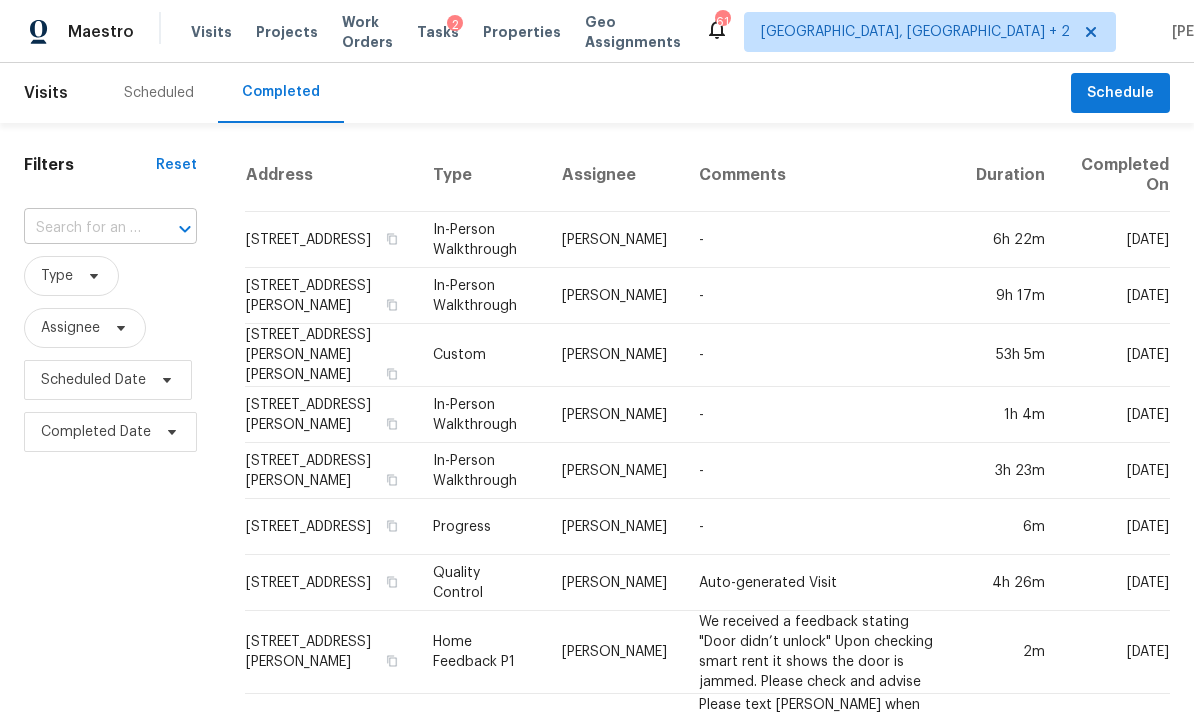 click at bounding box center (82, 228) 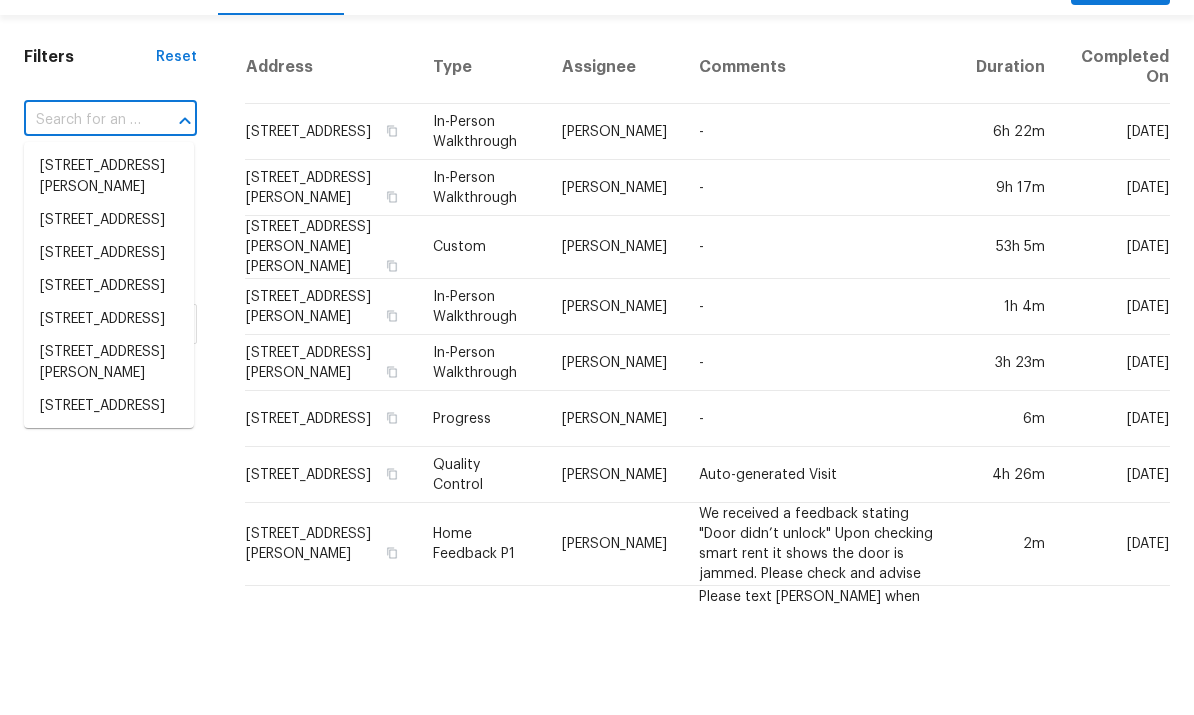 paste on "[STREET_ADDRESS][PERSON_NAME]" 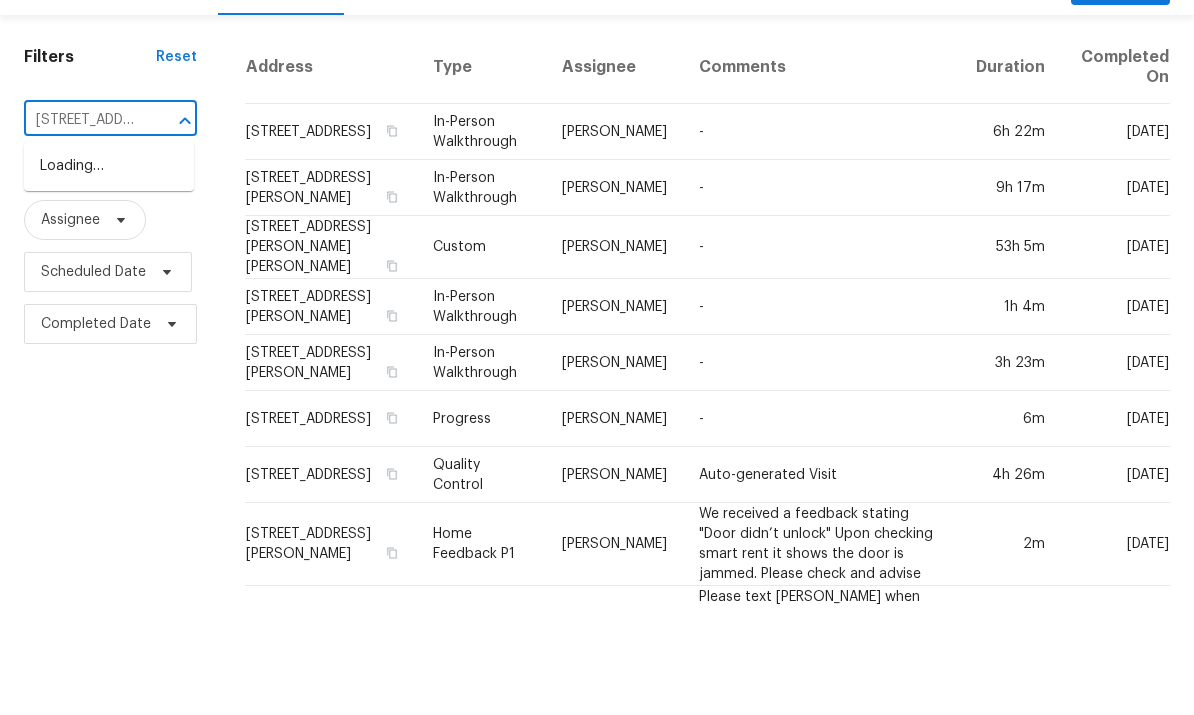 type on "[STREET_ADDRESS][PERSON_NAME]" 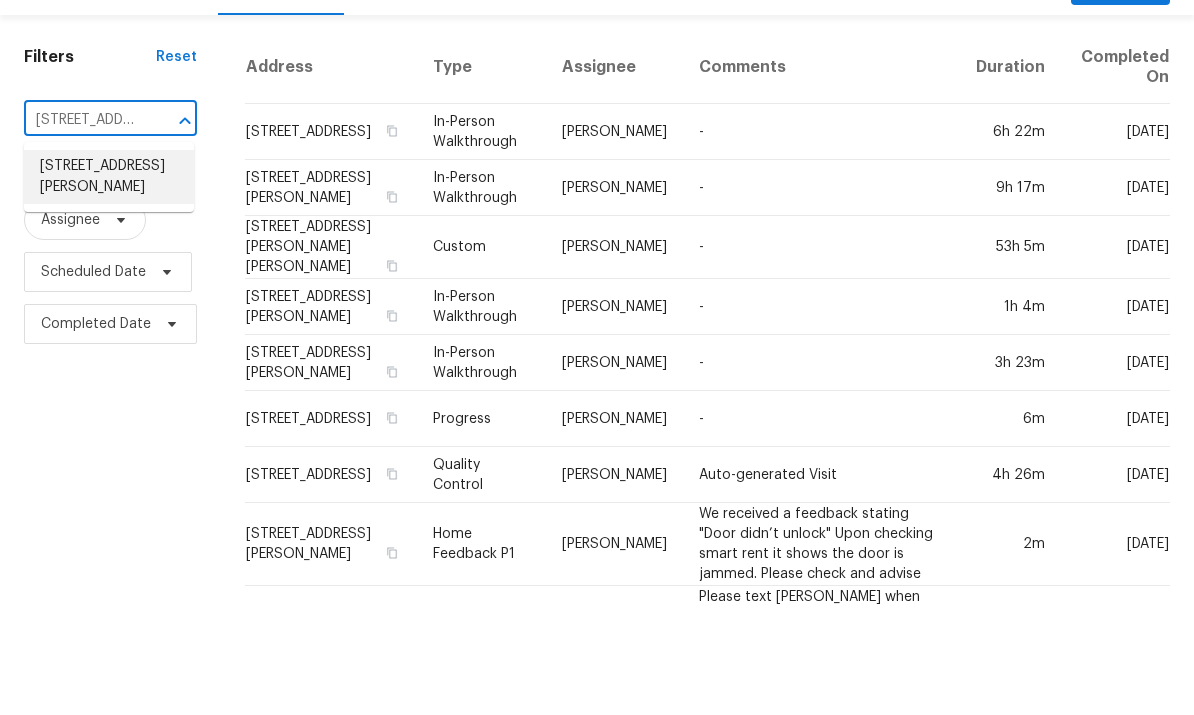 click on "[STREET_ADDRESS][PERSON_NAME]" at bounding box center (109, 285) 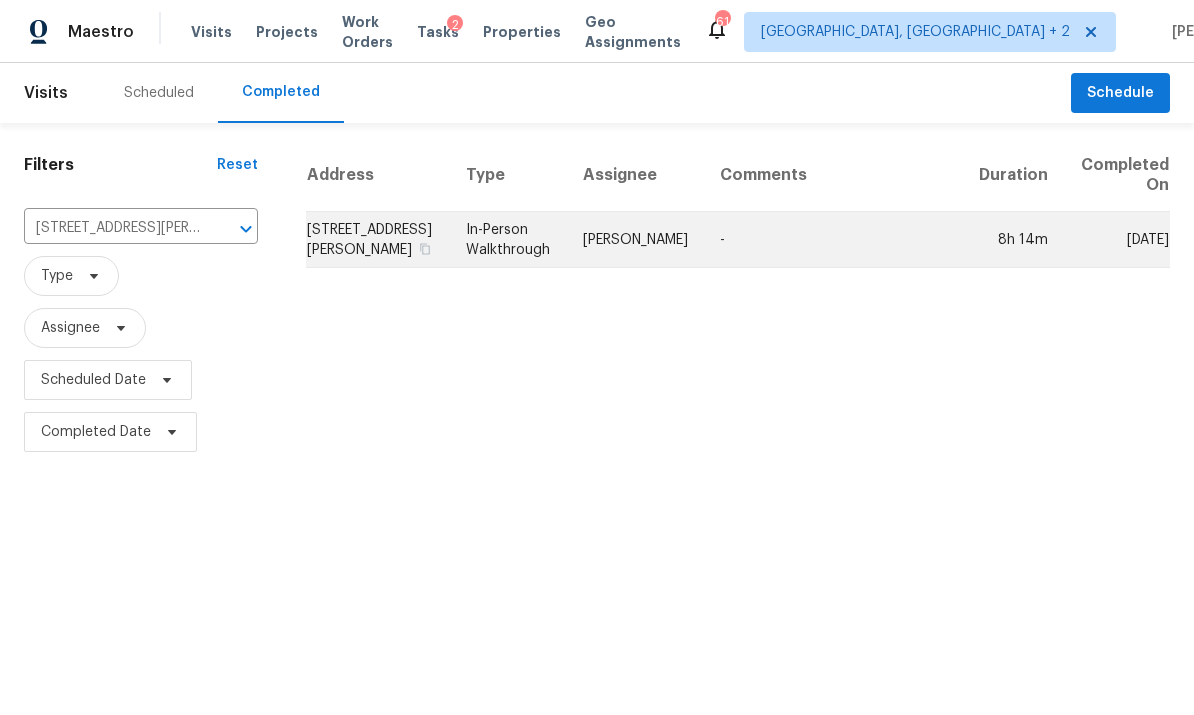 click on "[STREET_ADDRESS][PERSON_NAME]" at bounding box center [378, 240] 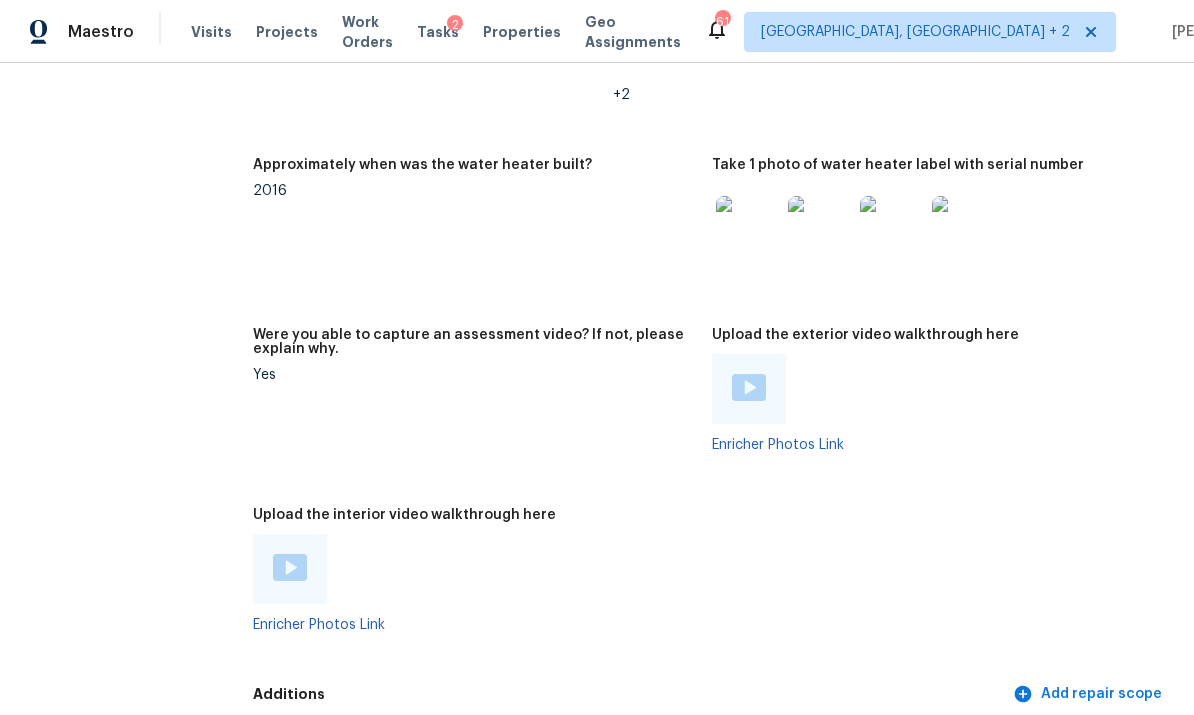 scroll, scrollTop: 4392, scrollLeft: 0, axis: vertical 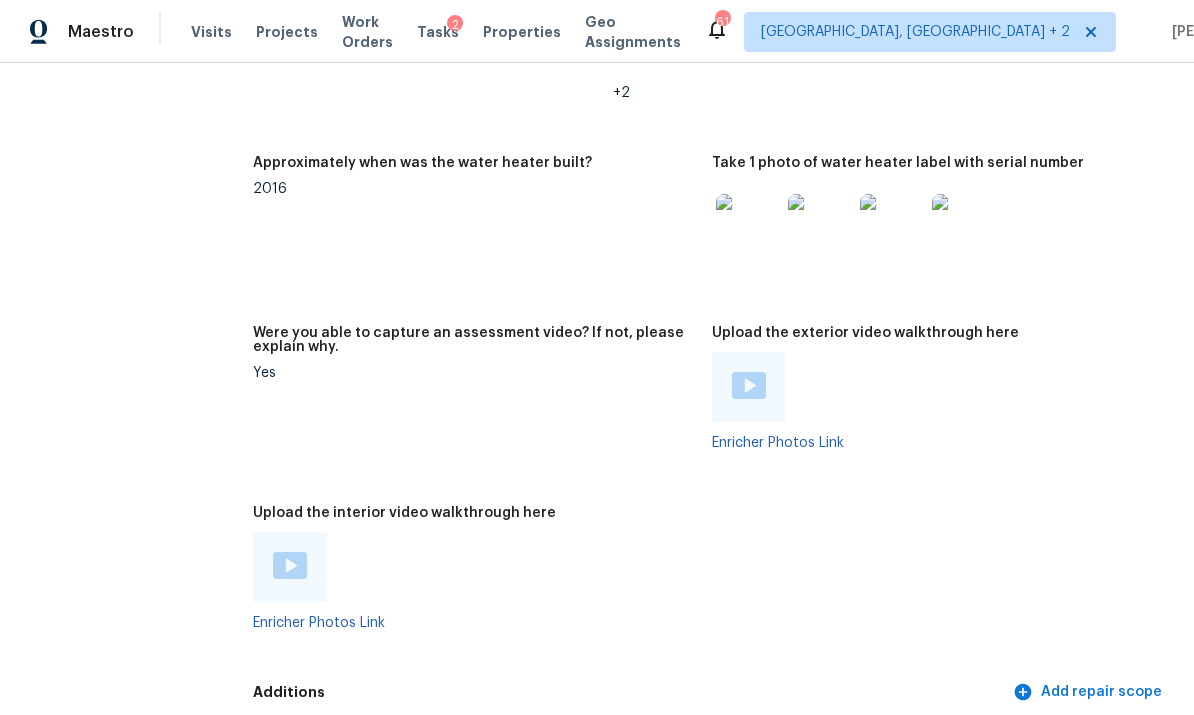 click at bounding box center [749, 385] 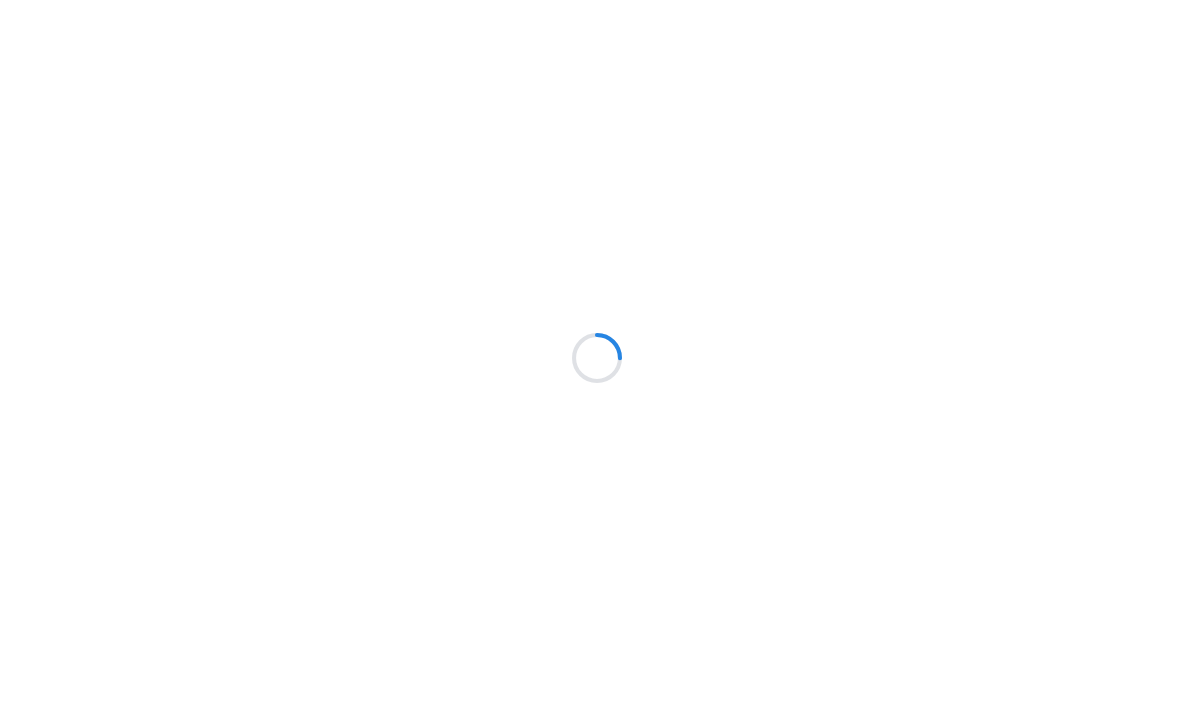 scroll, scrollTop: 0, scrollLeft: 0, axis: both 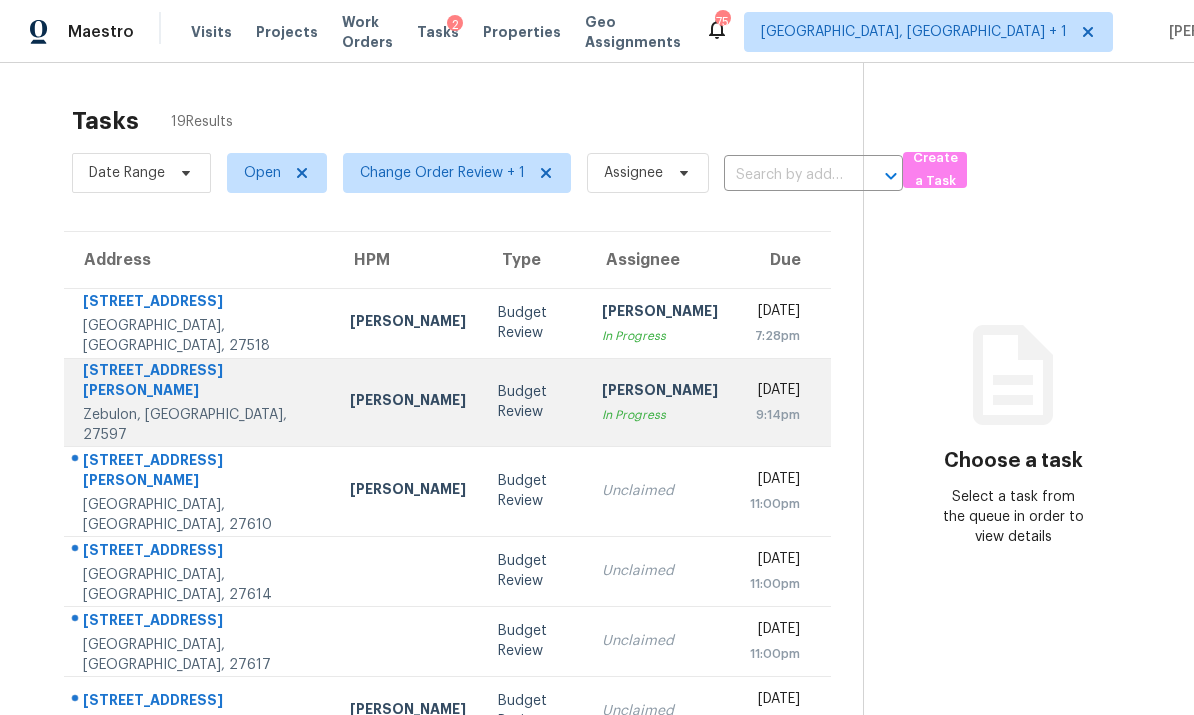click on "[PERSON_NAME]" at bounding box center [408, 402] 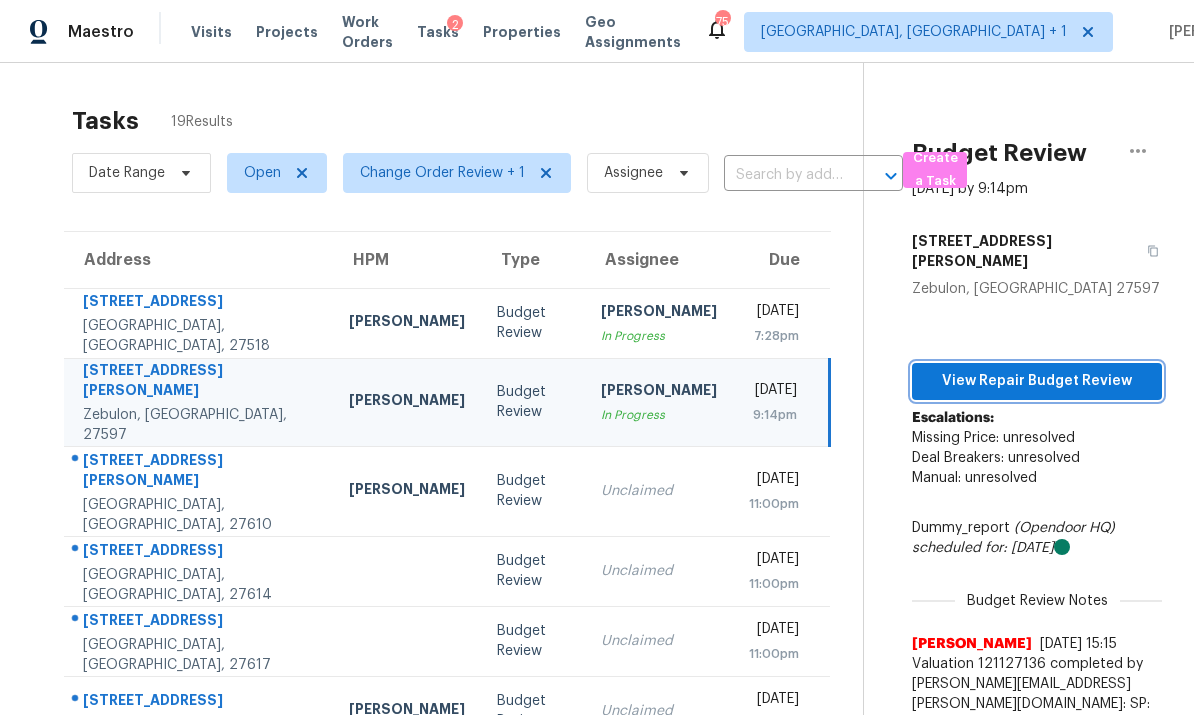 click on "View Repair Budget Review" at bounding box center (1037, 381) 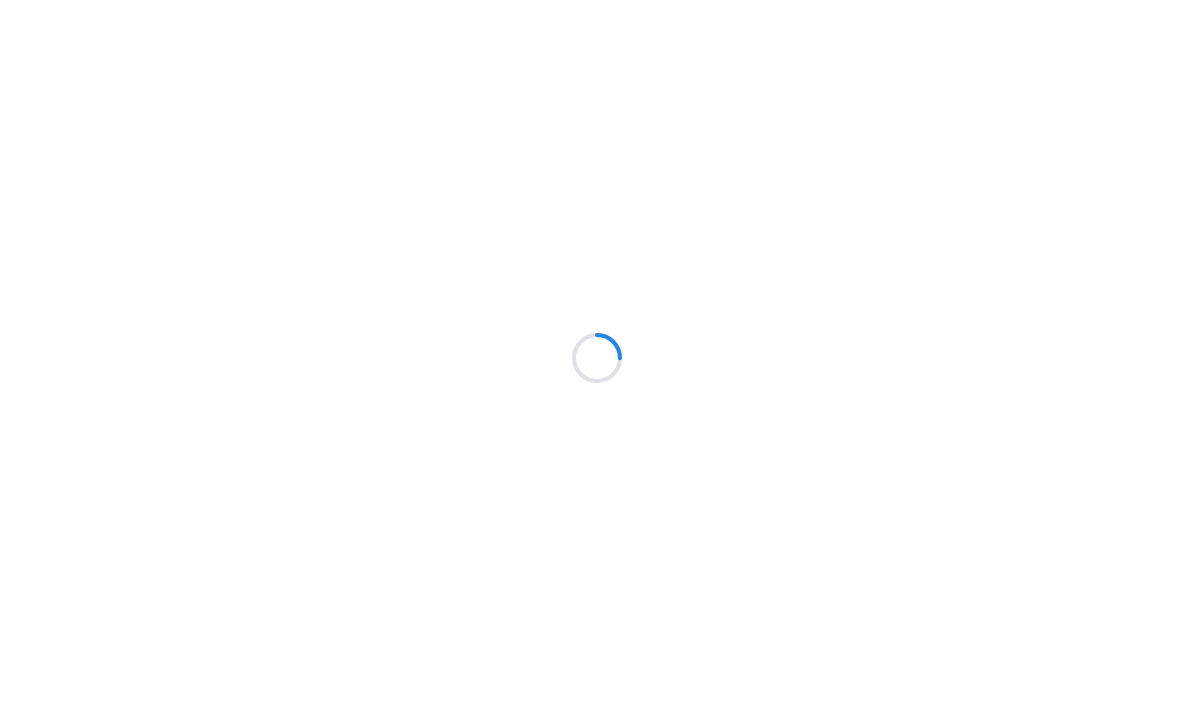 scroll, scrollTop: 0, scrollLeft: 0, axis: both 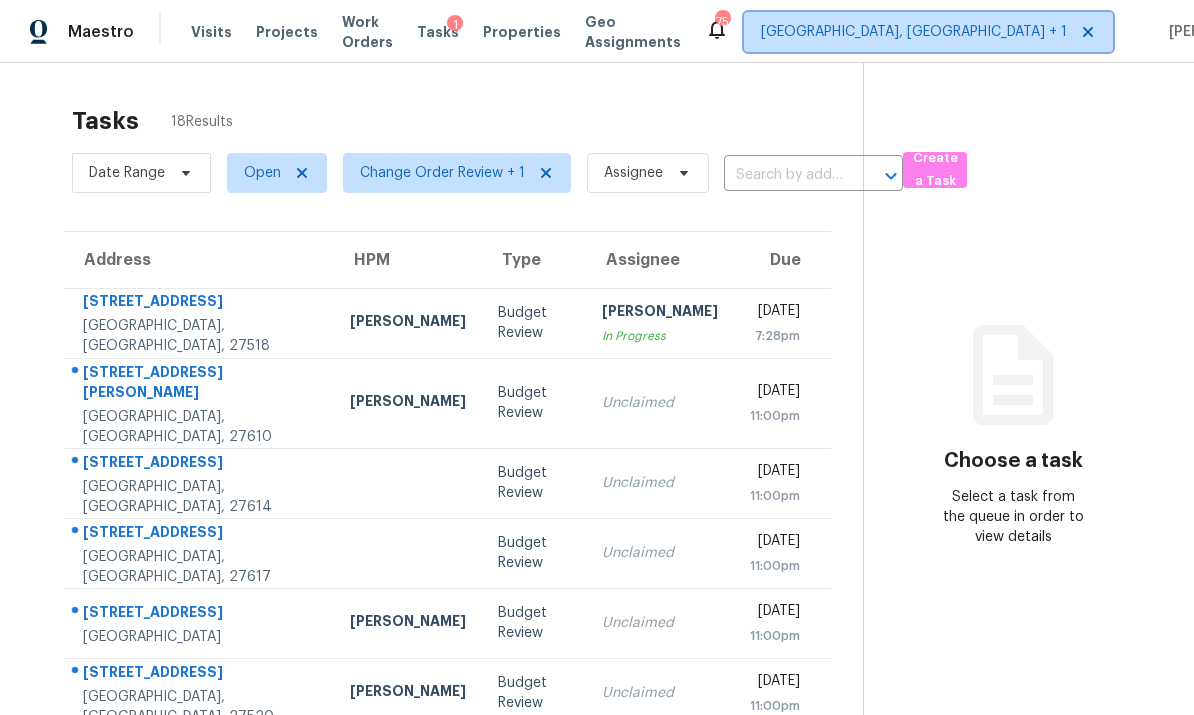 click on "[GEOGRAPHIC_DATA], [GEOGRAPHIC_DATA] + 1" at bounding box center [914, 32] 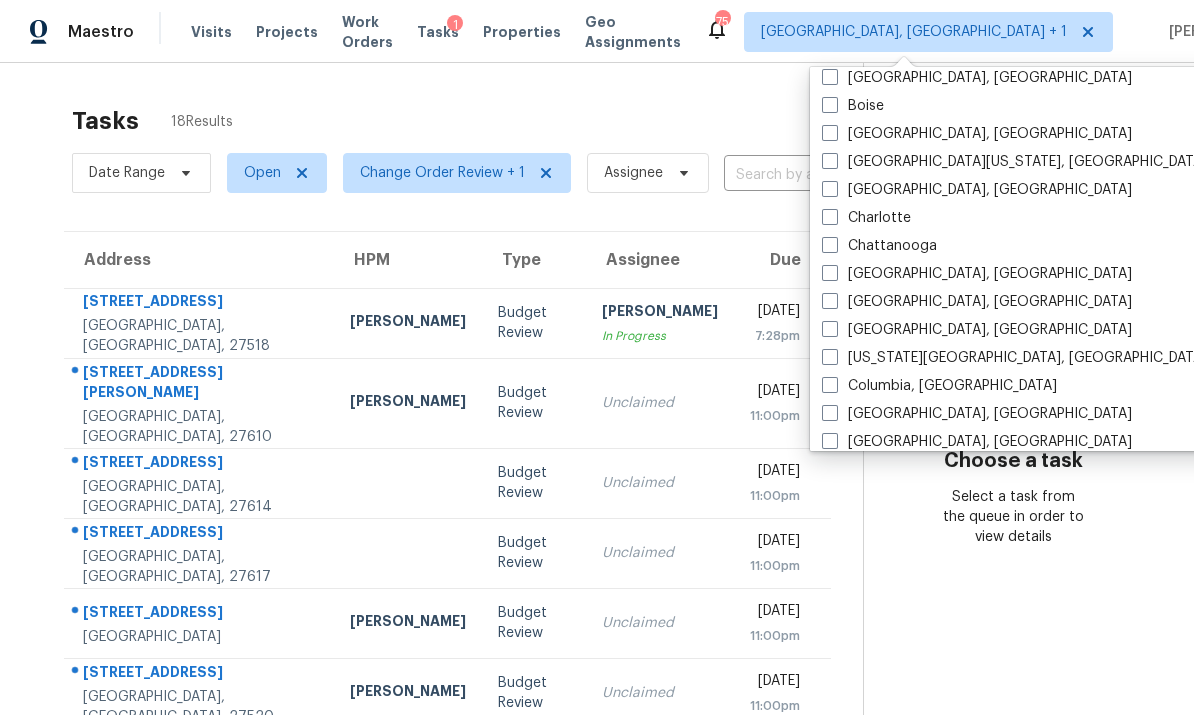 scroll, scrollTop: 210, scrollLeft: 0, axis: vertical 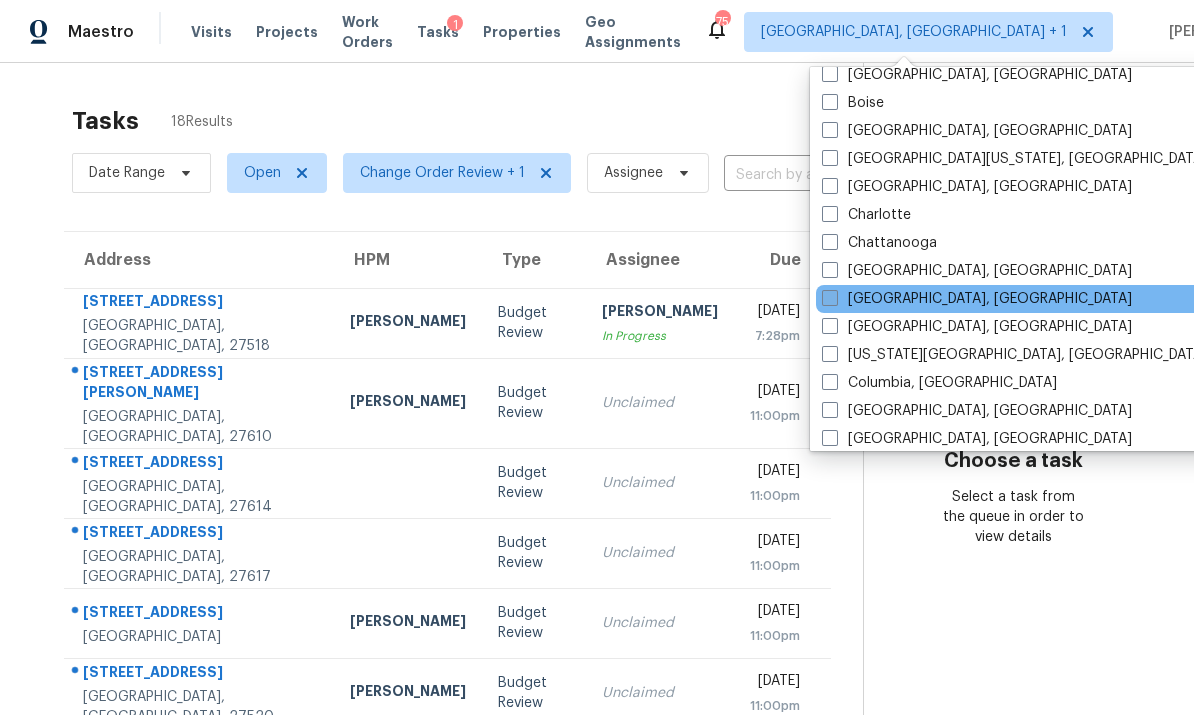 click at bounding box center [830, 298] 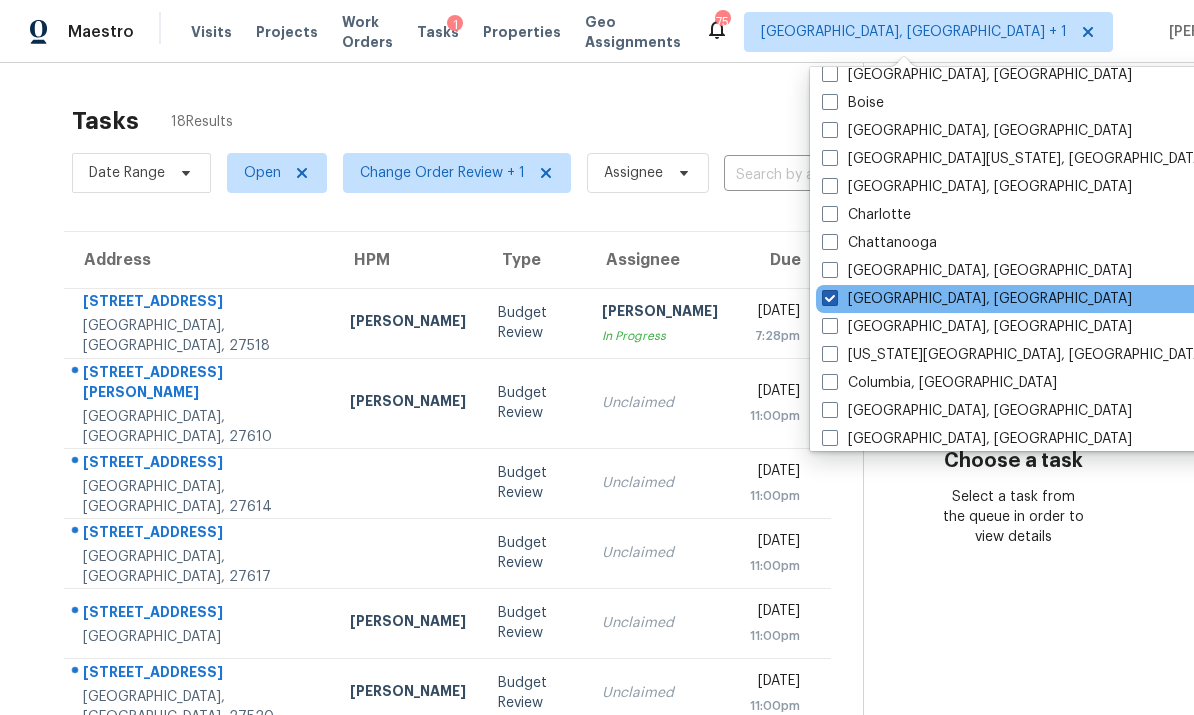 checkbox on "true" 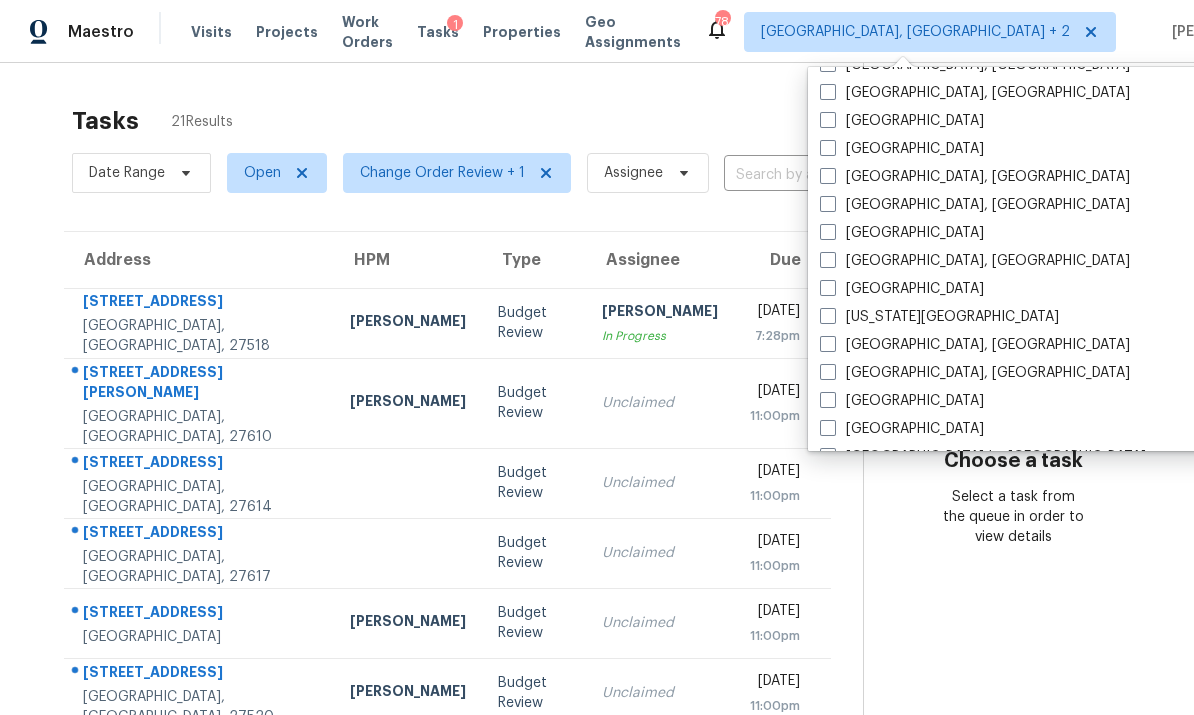 scroll, scrollTop: 557, scrollLeft: 0, axis: vertical 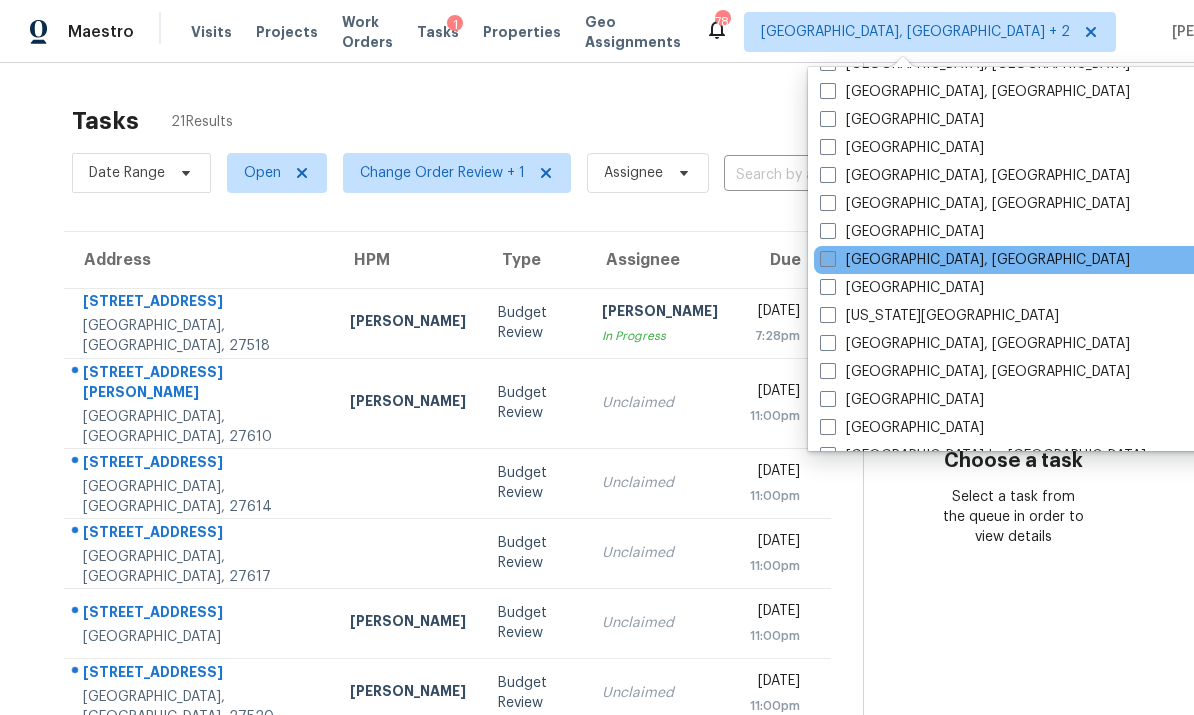 click at bounding box center (828, 259) 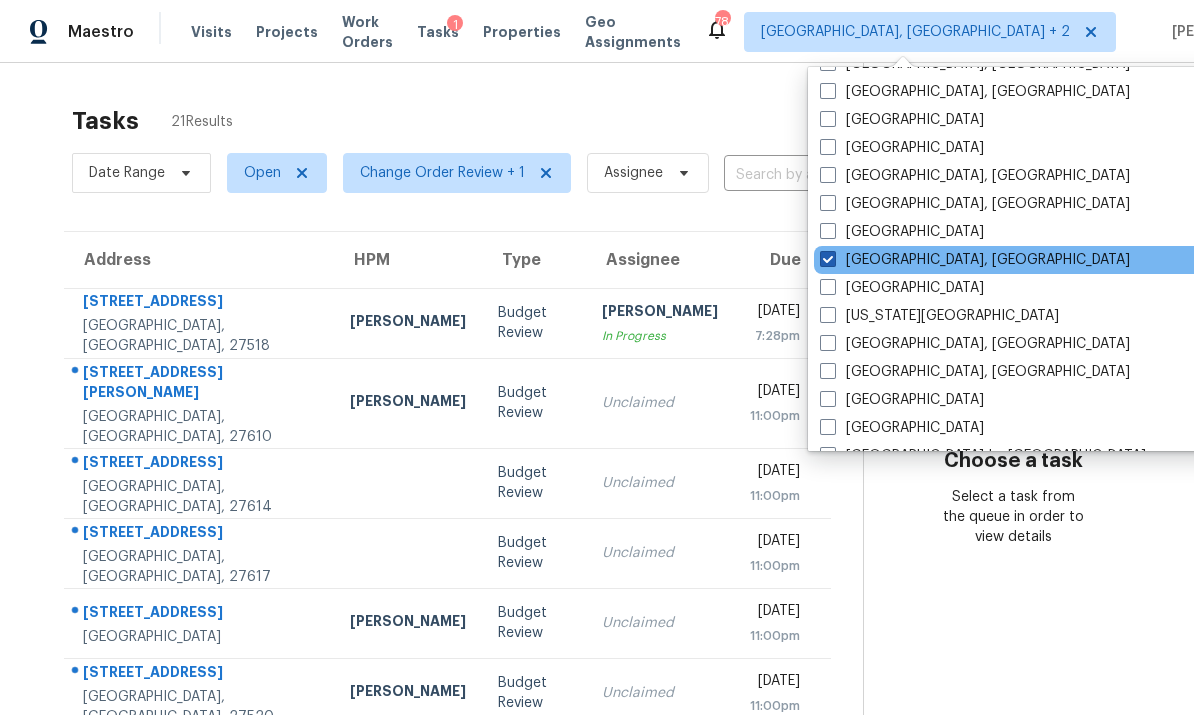 checkbox on "true" 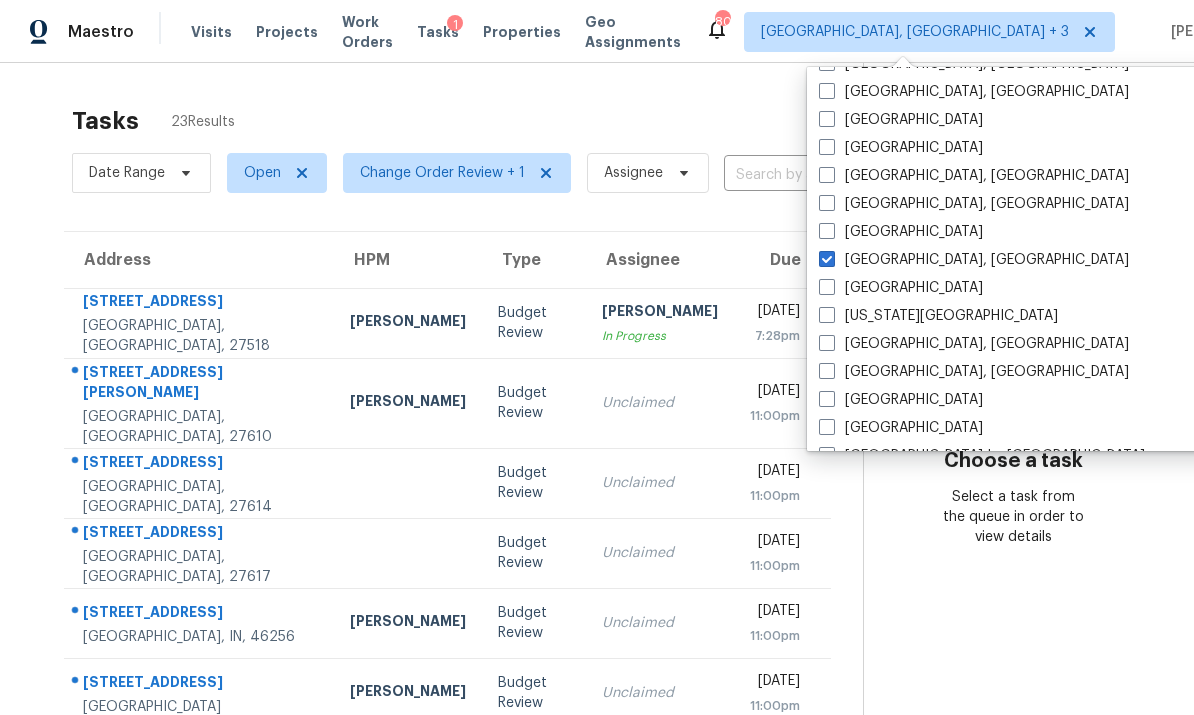 click on "Choose a task Select a task from the queue in order to view details" at bounding box center [1012, 562] 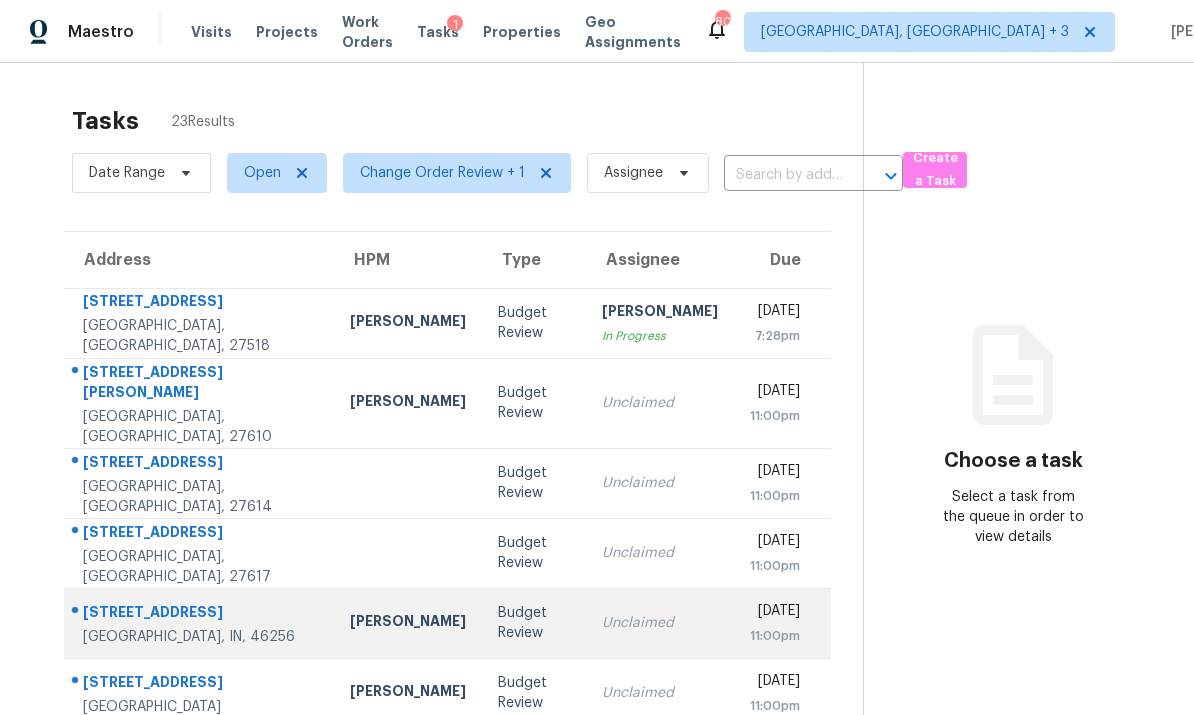 click on "[PERSON_NAME]" at bounding box center (408, 623) 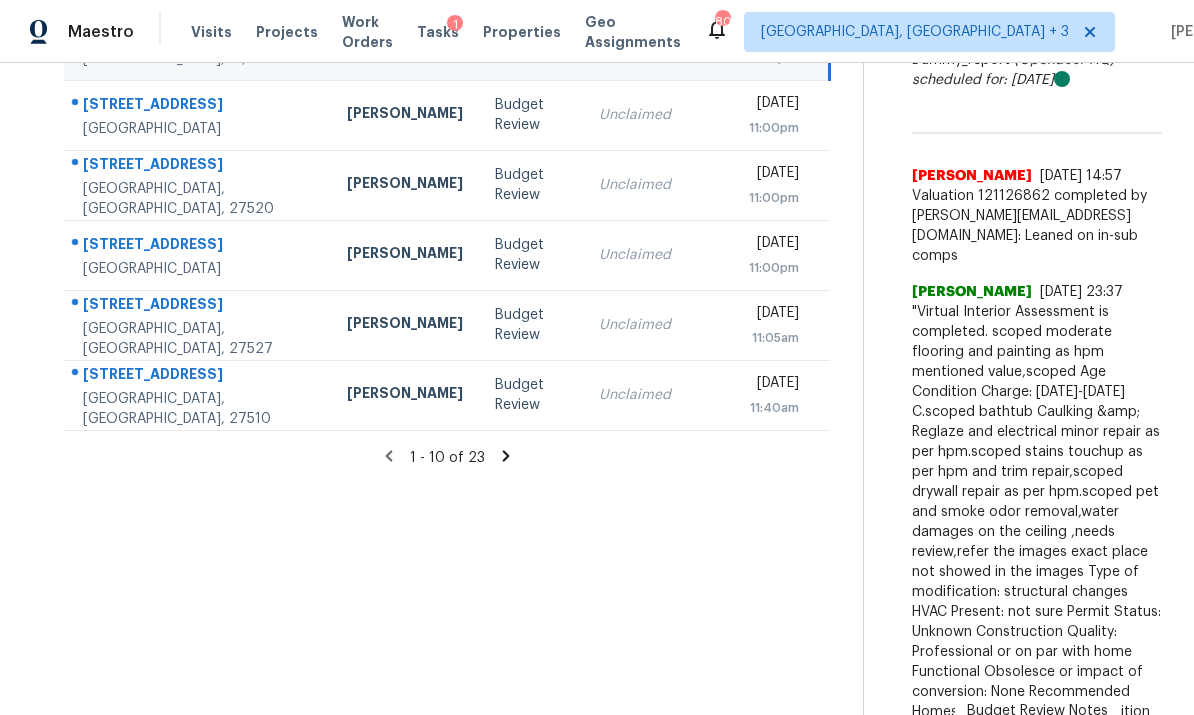 scroll, scrollTop: 576, scrollLeft: 0, axis: vertical 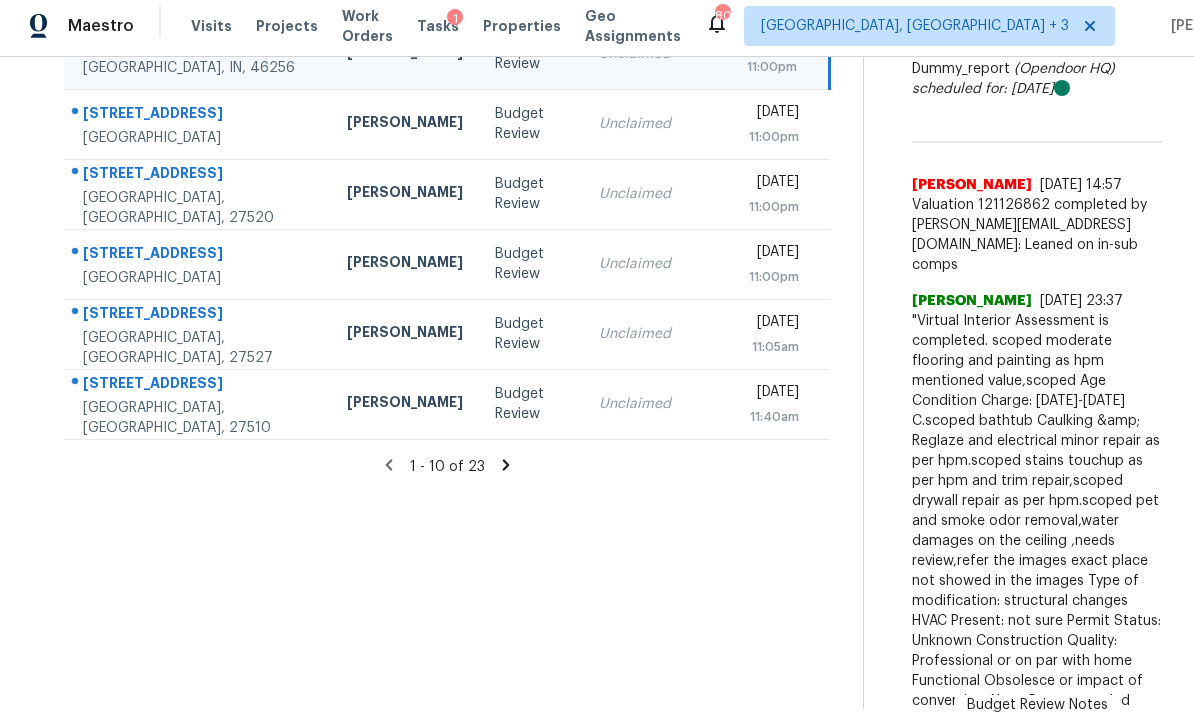 click on "Tasks 23  Results Date Range Open Change Order Review + 1 Assignee ​ Create a Task Address HPM Type Assignee Due 118 Drakewood Pl   Cary, NC, 27518 Wayne Putnam Budget Review Robert Hamilton In Progress Fri, Jul 11th 2025 7:28pm 105 Stonelake Ct   Raleigh, NC, 27610 Amanda Horton Budget Review Unclaimed Fri, Jul 11th 2025 11:00pm 12347 Honeychurch St   Raleigh, NC, 27614 Budget Review Unclaimed Fri, Jul 11th 2025 11:00pm 11137 Bayberry Hills Dr   Raleigh, NC, 27617 Budget Review Unclaimed Fri, Jul 11th 2025 11:00pm 8259 Hampton Cir W   Indianapolis, IN, 46256 Isaul Martinez Budget Review Unclaimed Fri, Jul 11th 2025 11:00pm 3628 Yadkinville Rd   Winston Salem, NC, 27106 Ken Romain Budget Review Unclaimed Fri, Jul 11th 2025 11:00pm 210 Clearwater Ct   Clayton, NC, 27520 Amanda Horton Budget Review Unclaimed Fri, Jul 11th 2025 11:00pm 602 Ellwood Dr   High Point, NC, 27260 Terry Tullar Budget Review Unclaimed Fri, Jul 11th 2025 11:00pm 65 N Wilders Ridge Way   Clayton, NC, 27527 Amanda Horton Budget Review" at bounding box center (597, 165) 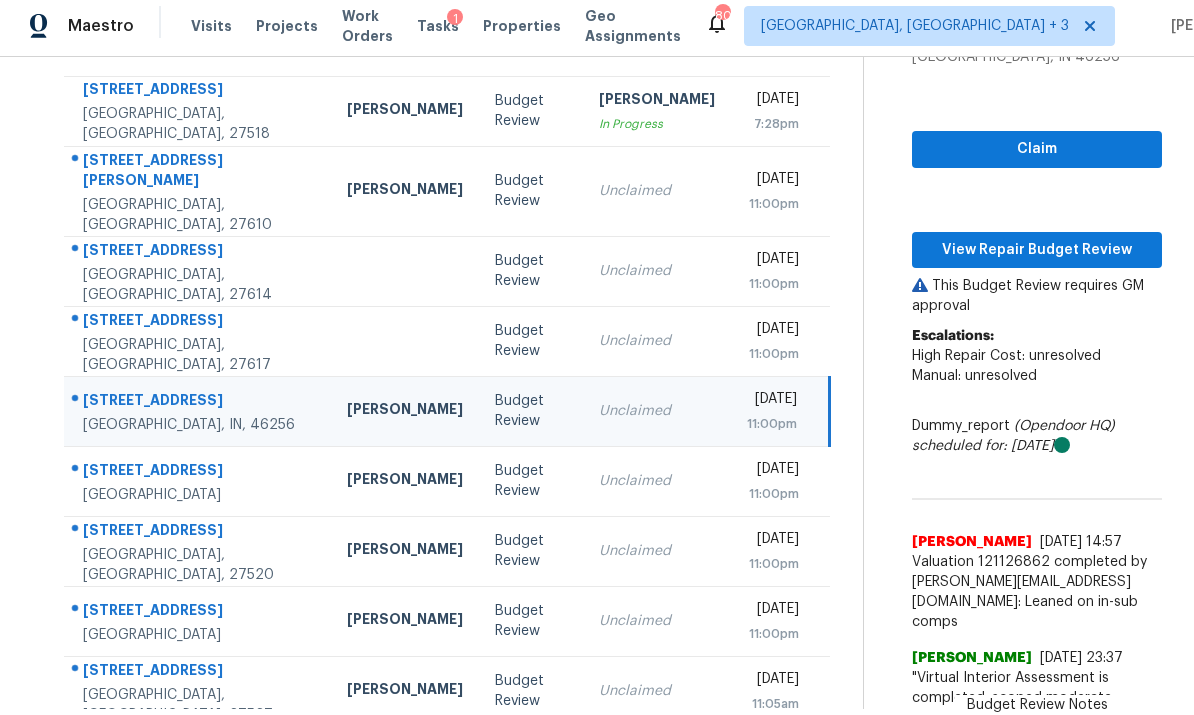 scroll, scrollTop: 185, scrollLeft: 0, axis: vertical 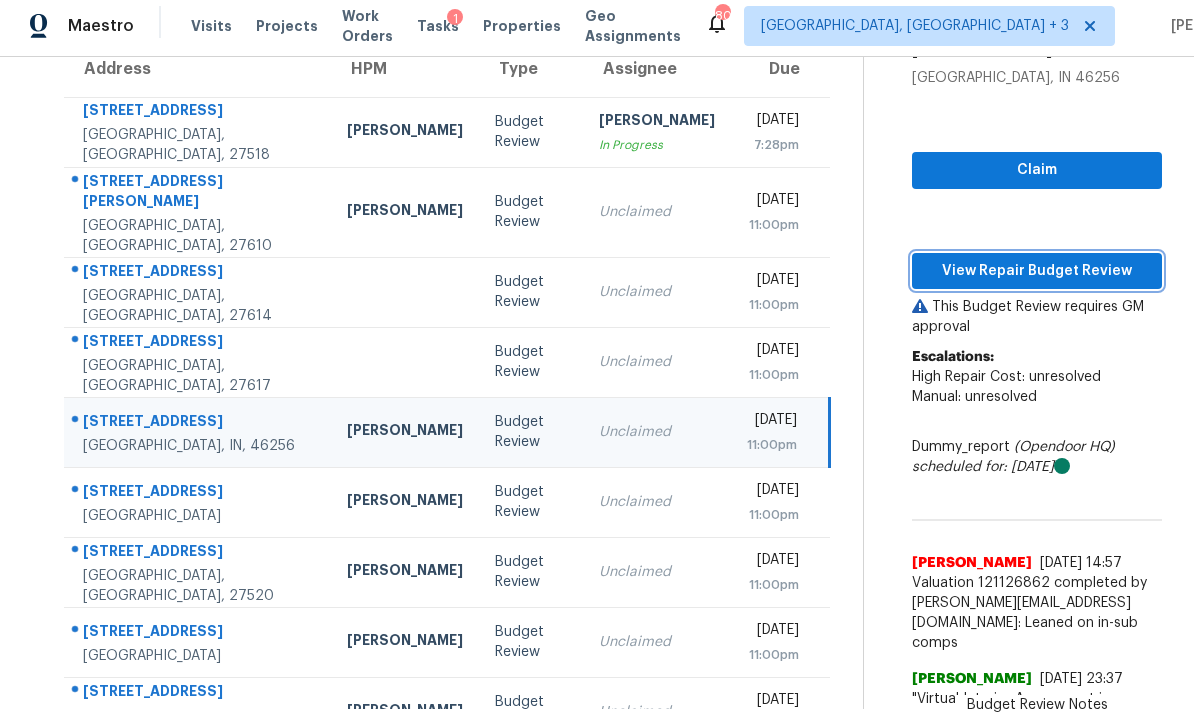click on "View Repair Budget Review" at bounding box center [1037, 271] 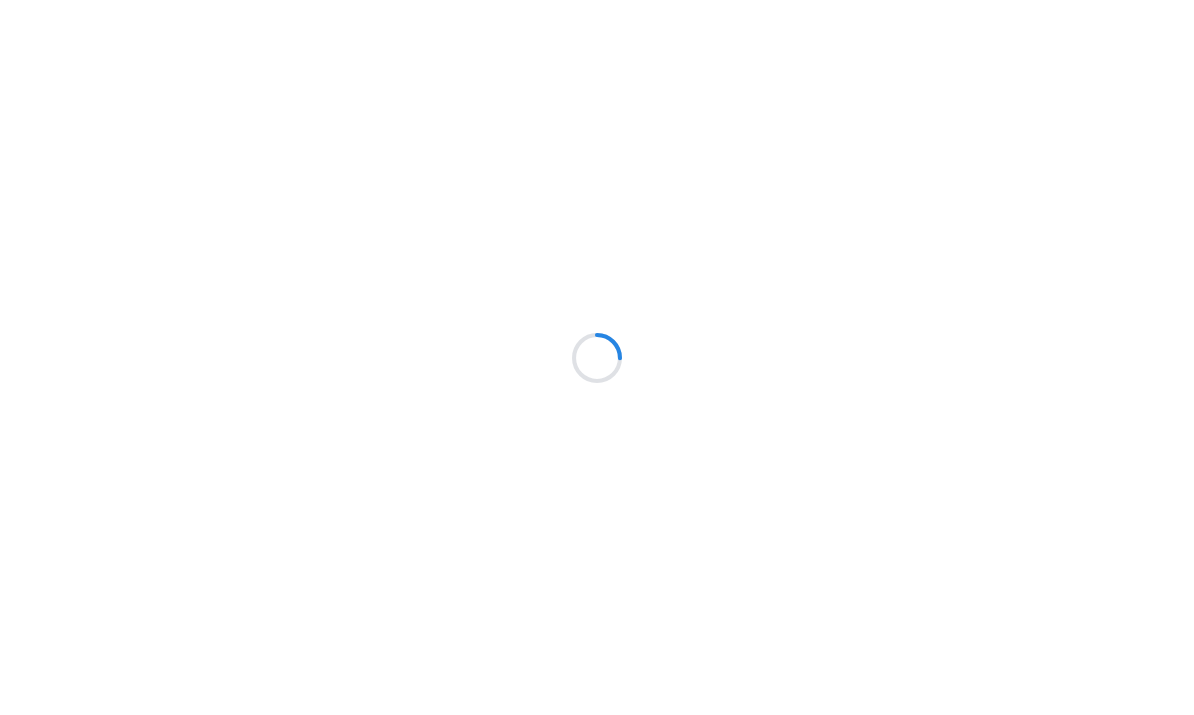 scroll, scrollTop: 0, scrollLeft: 0, axis: both 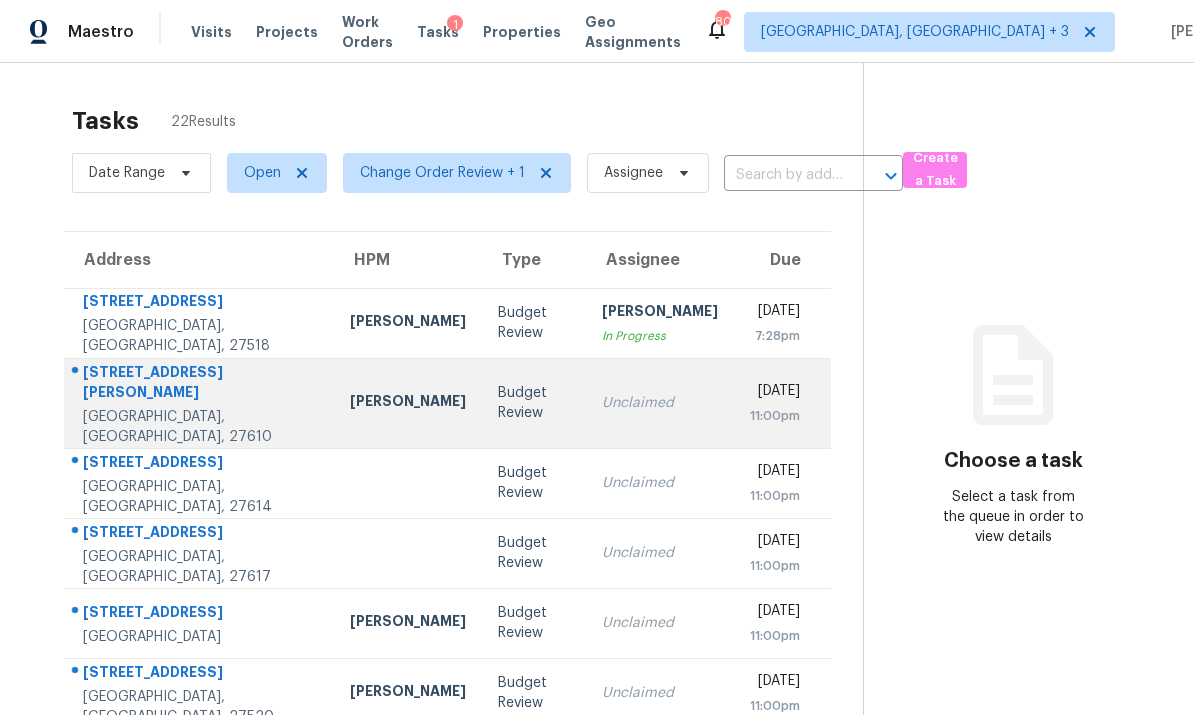 click on "[STREET_ADDRESS][PERSON_NAME]" at bounding box center (200, 384) 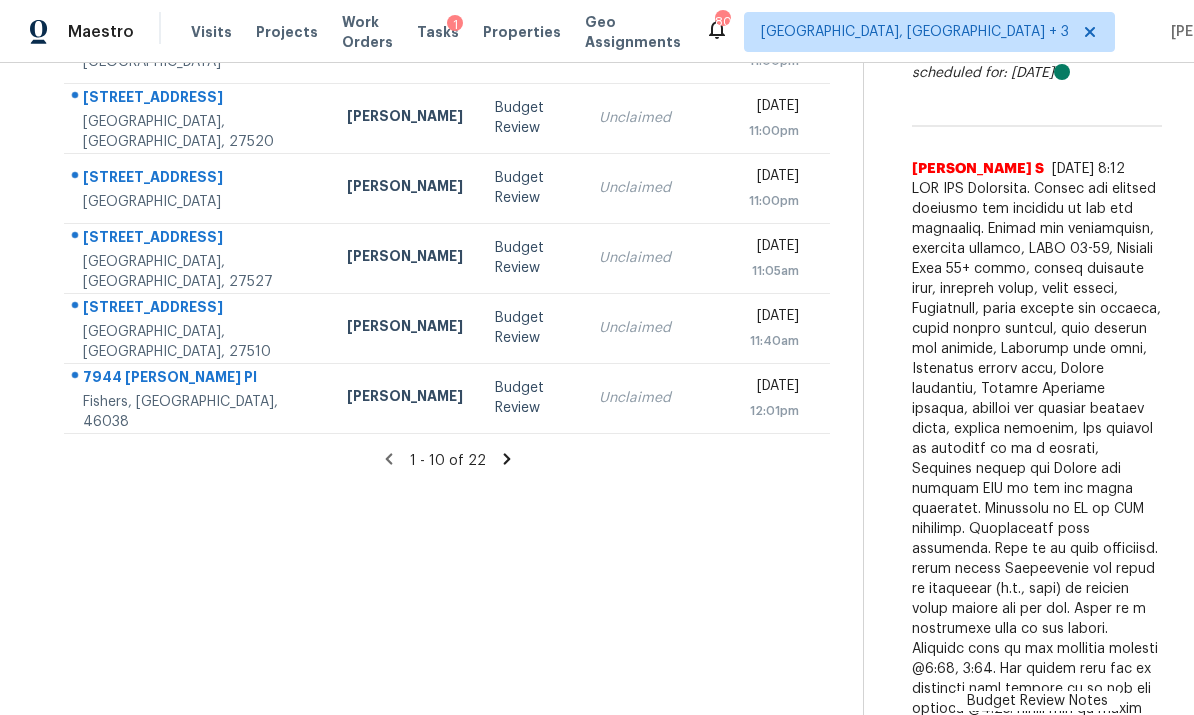 scroll, scrollTop: 574, scrollLeft: 0, axis: vertical 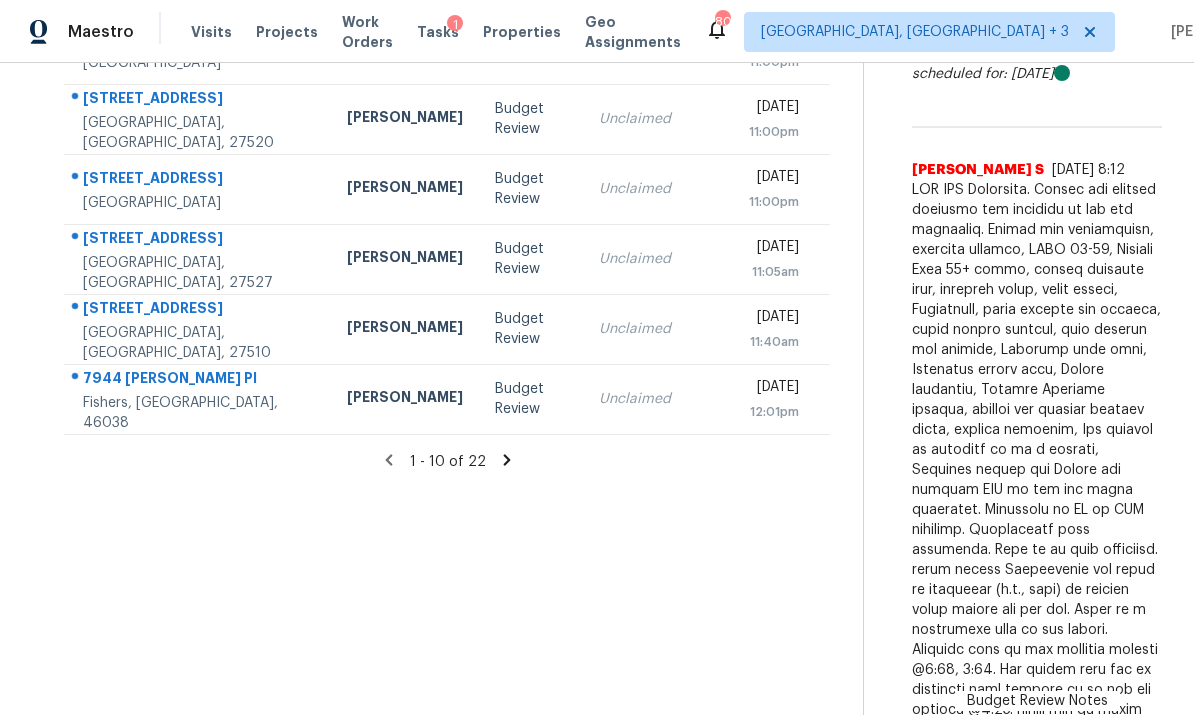 click 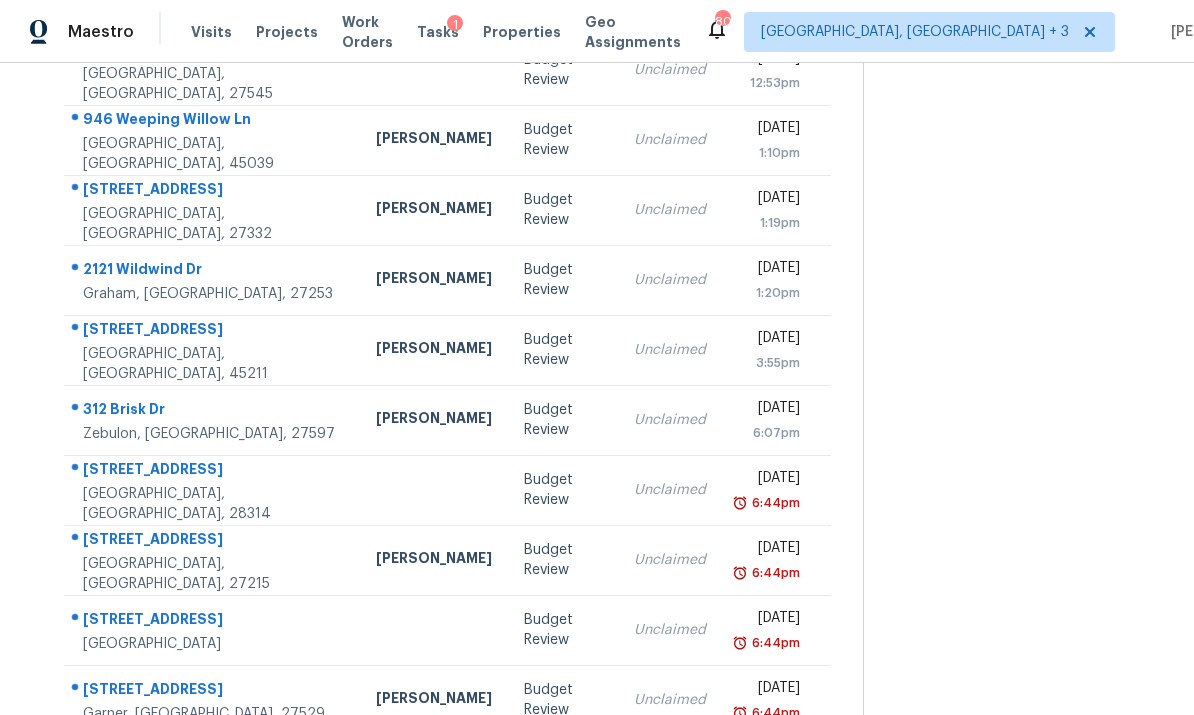 scroll, scrollTop: 252, scrollLeft: 0, axis: vertical 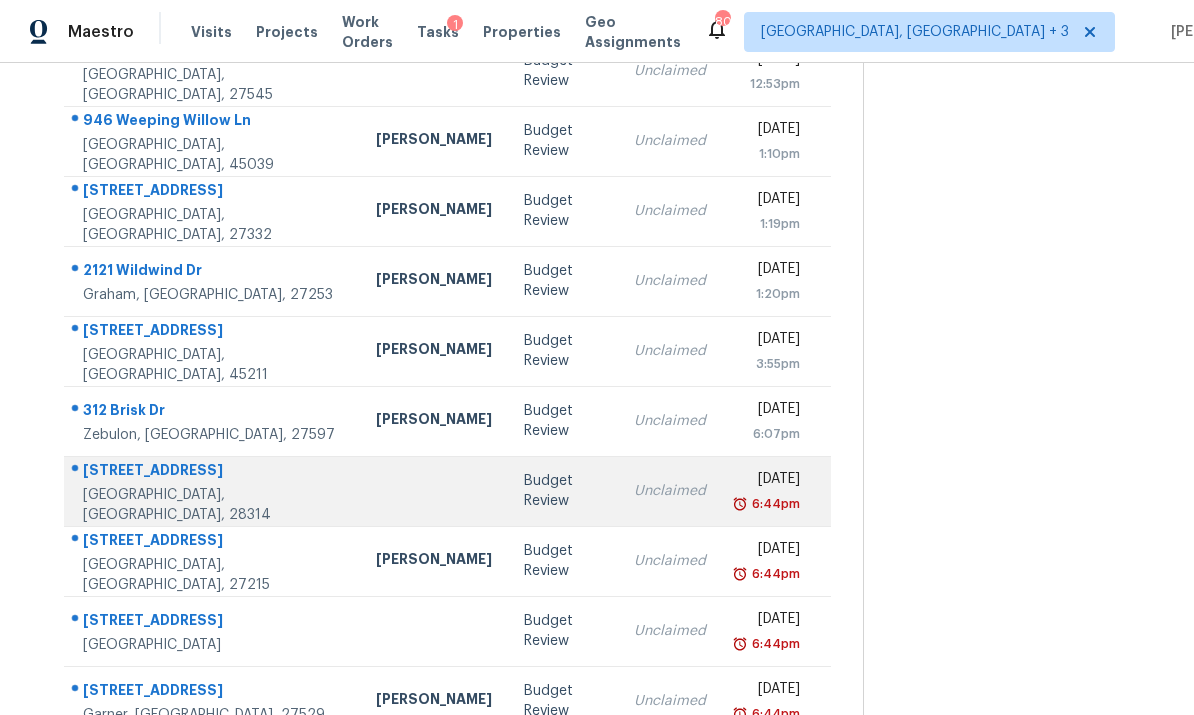 click at bounding box center (434, 491) 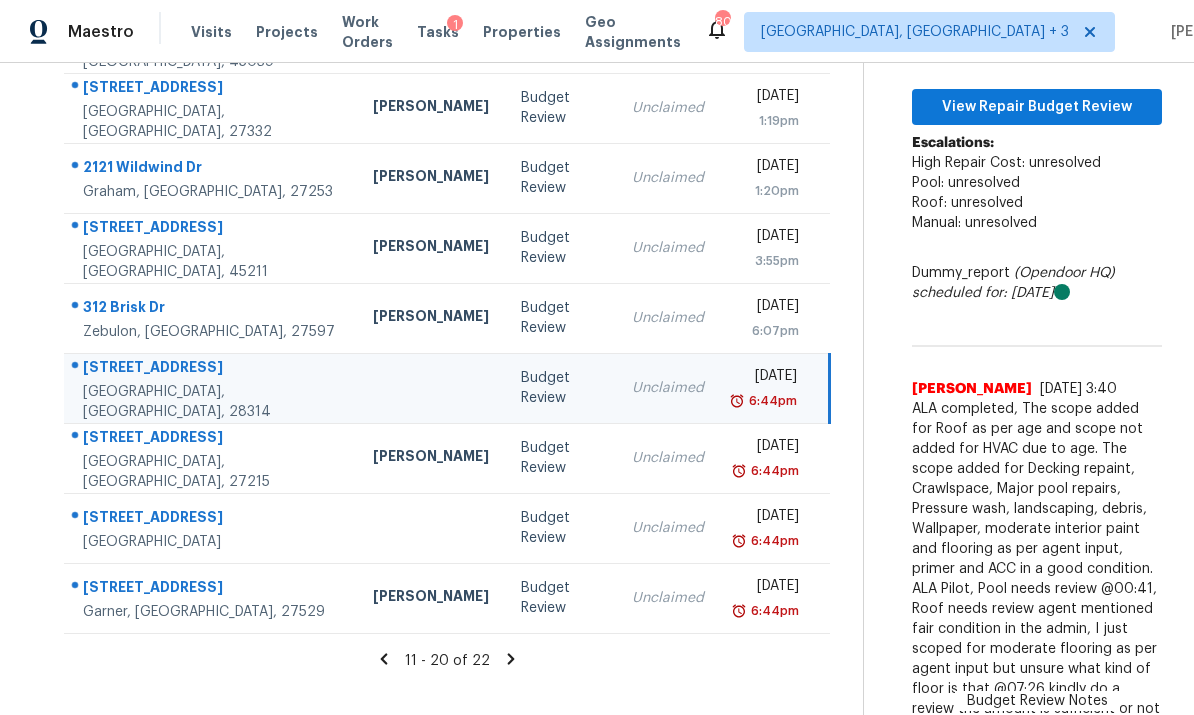 scroll, scrollTop: 354, scrollLeft: 0, axis: vertical 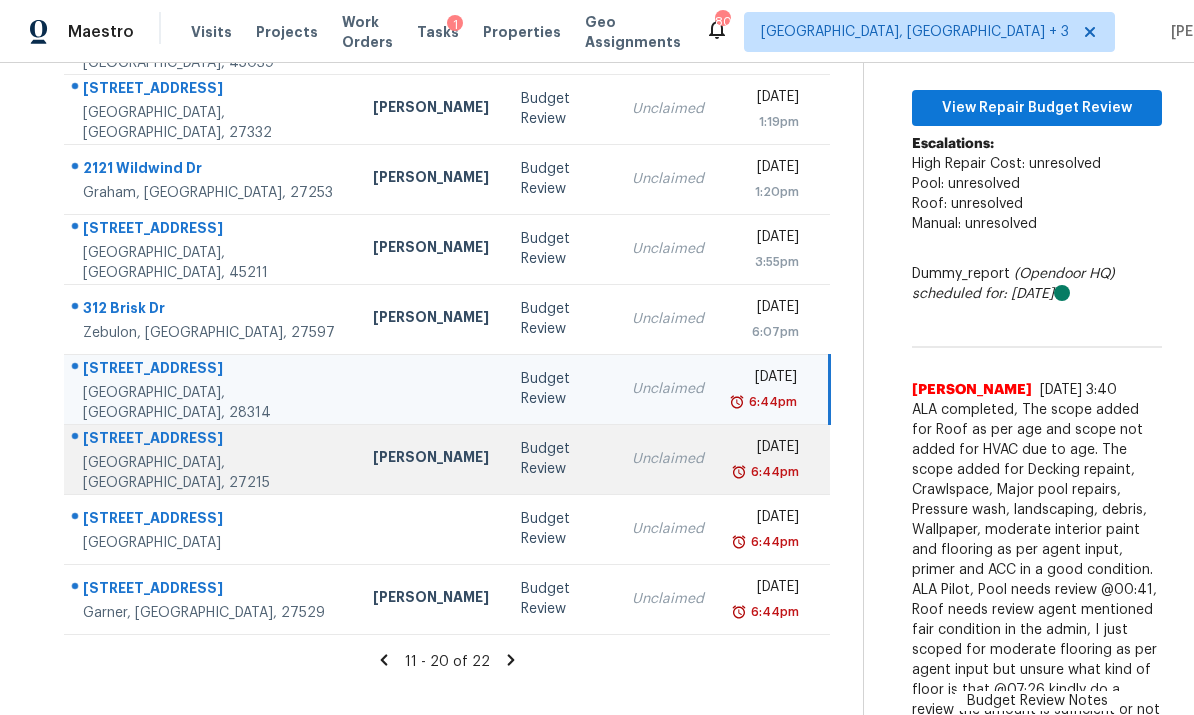 click on "5232 S Nc Highway 49   Burlington, NC, 27215" at bounding box center [210, 459] 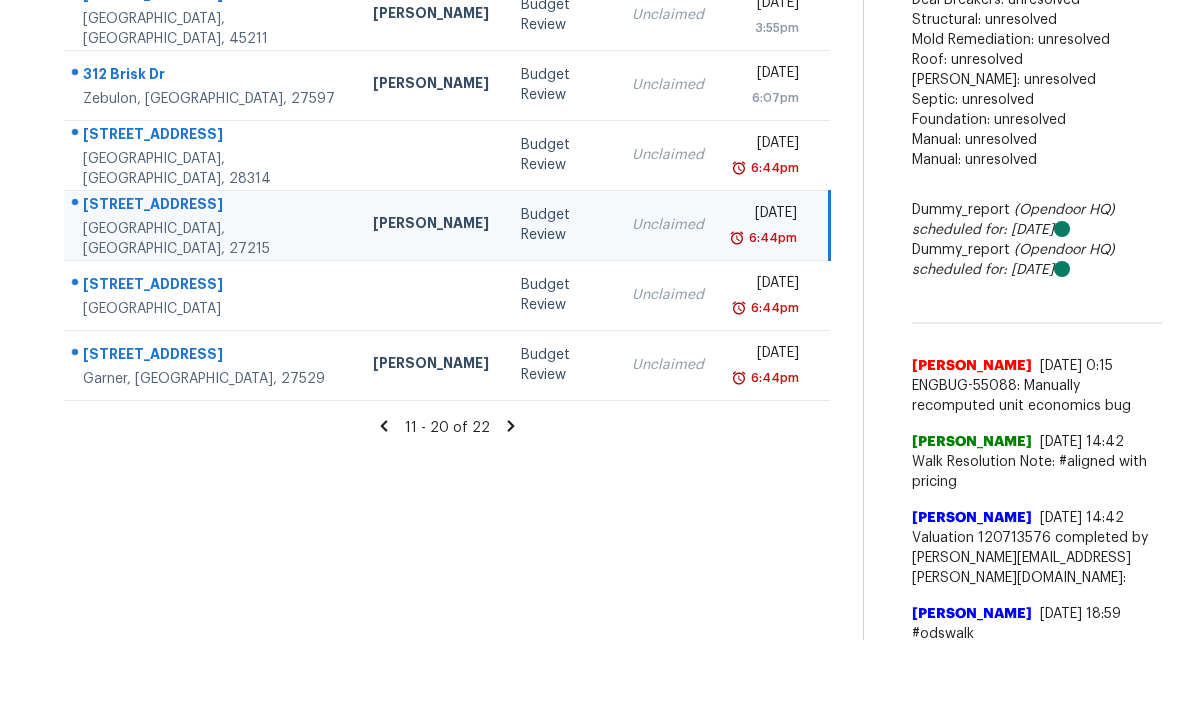 scroll, scrollTop: 503, scrollLeft: 0, axis: vertical 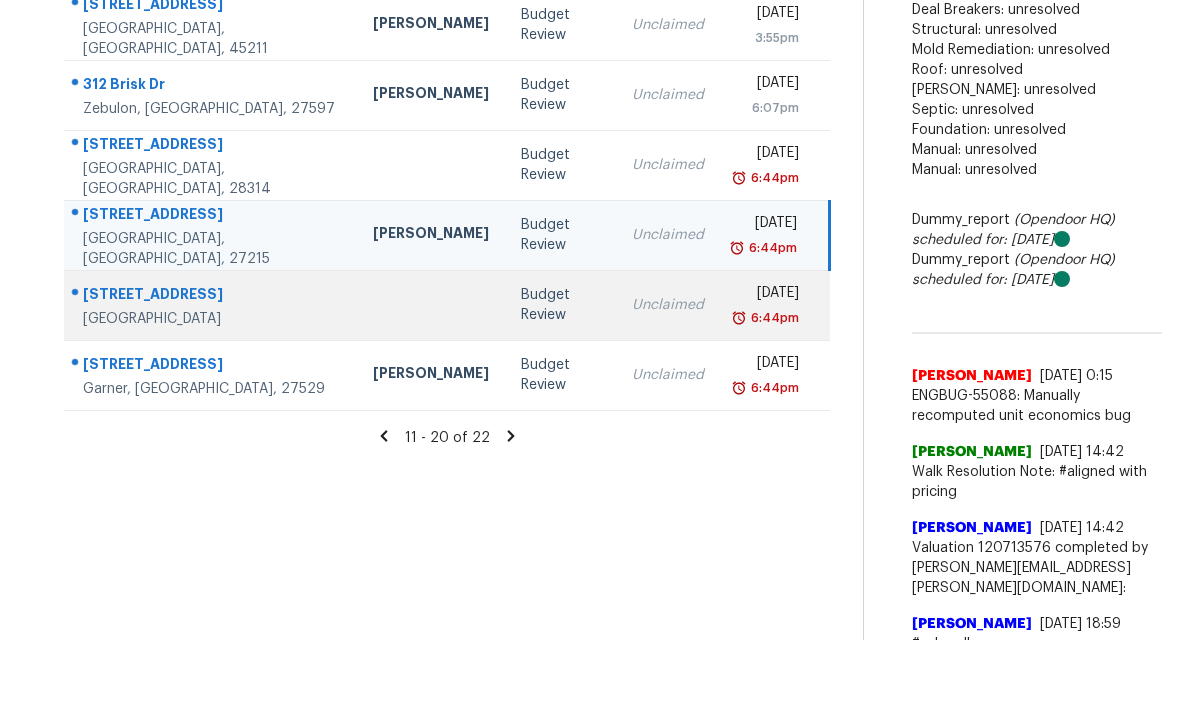 click at bounding box center [431, 305] 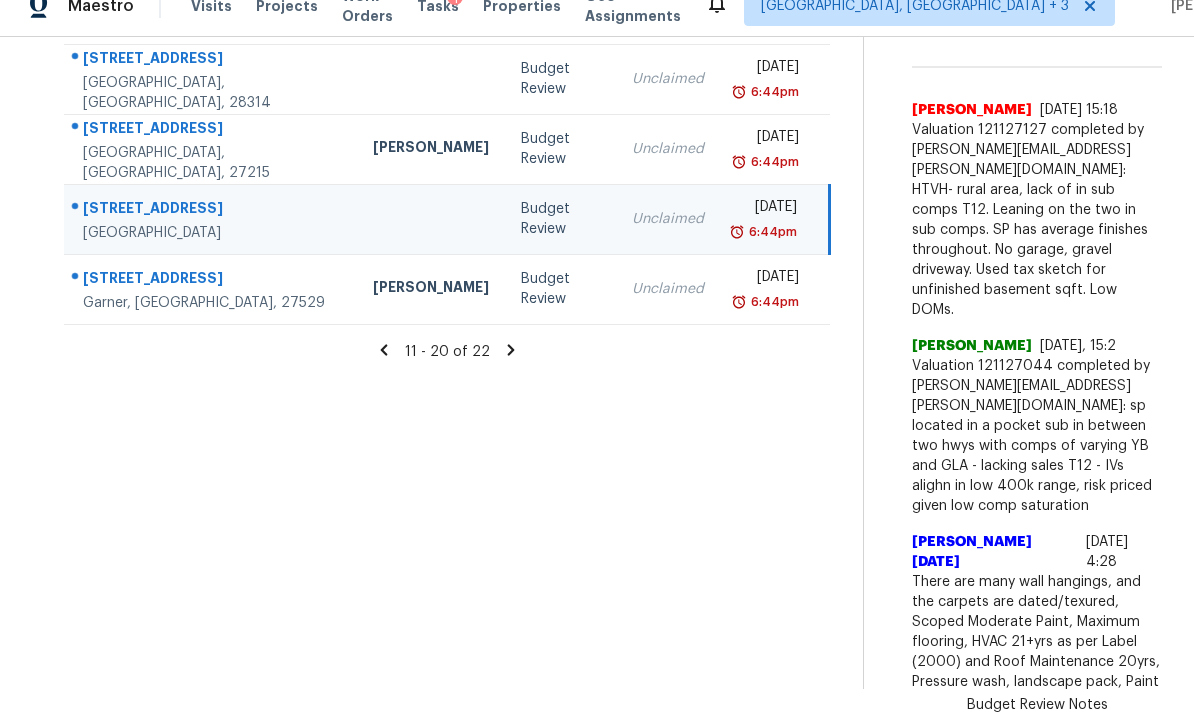 scroll, scrollTop: 636, scrollLeft: 0, axis: vertical 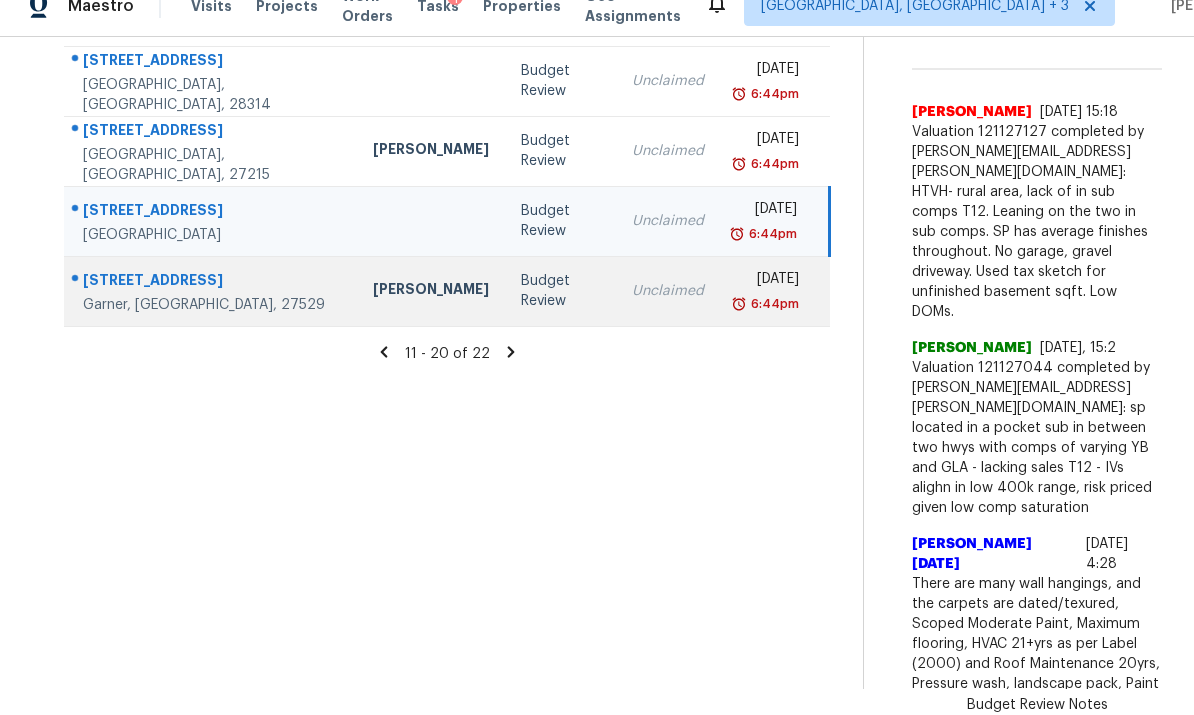 click on "1520 Burchcrest Dr   Garner, NC, 27529" at bounding box center (210, 291) 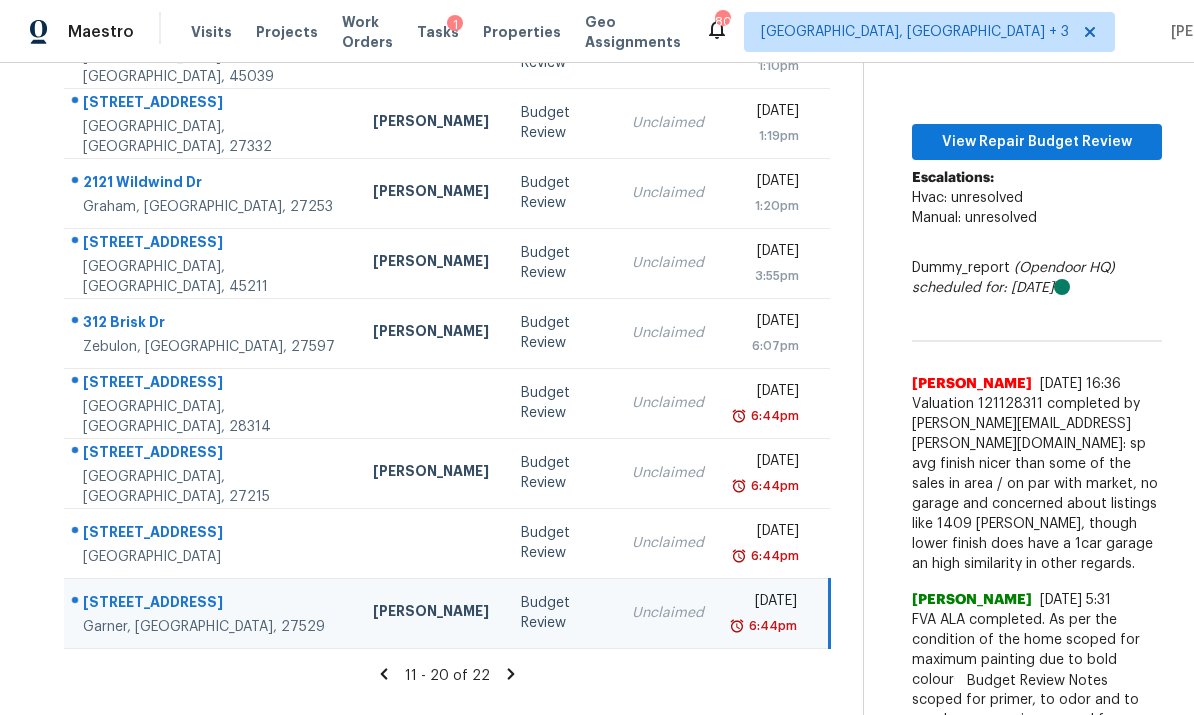 scroll, scrollTop: 339, scrollLeft: 0, axis: vertical 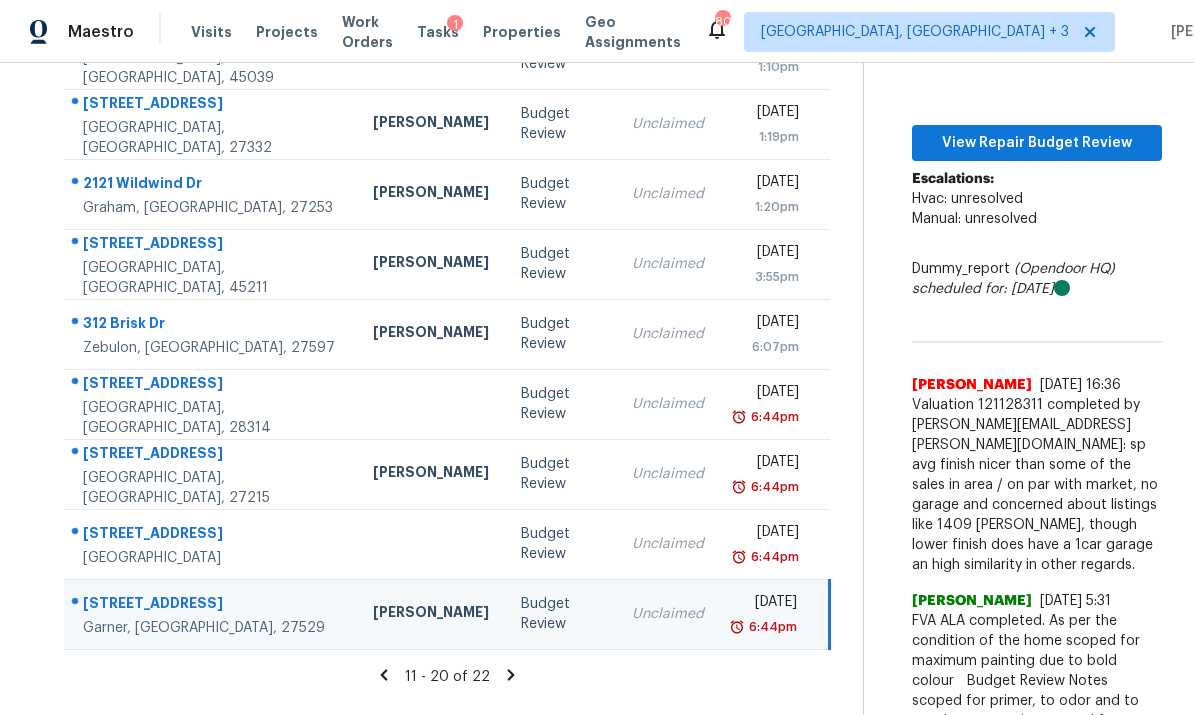 click 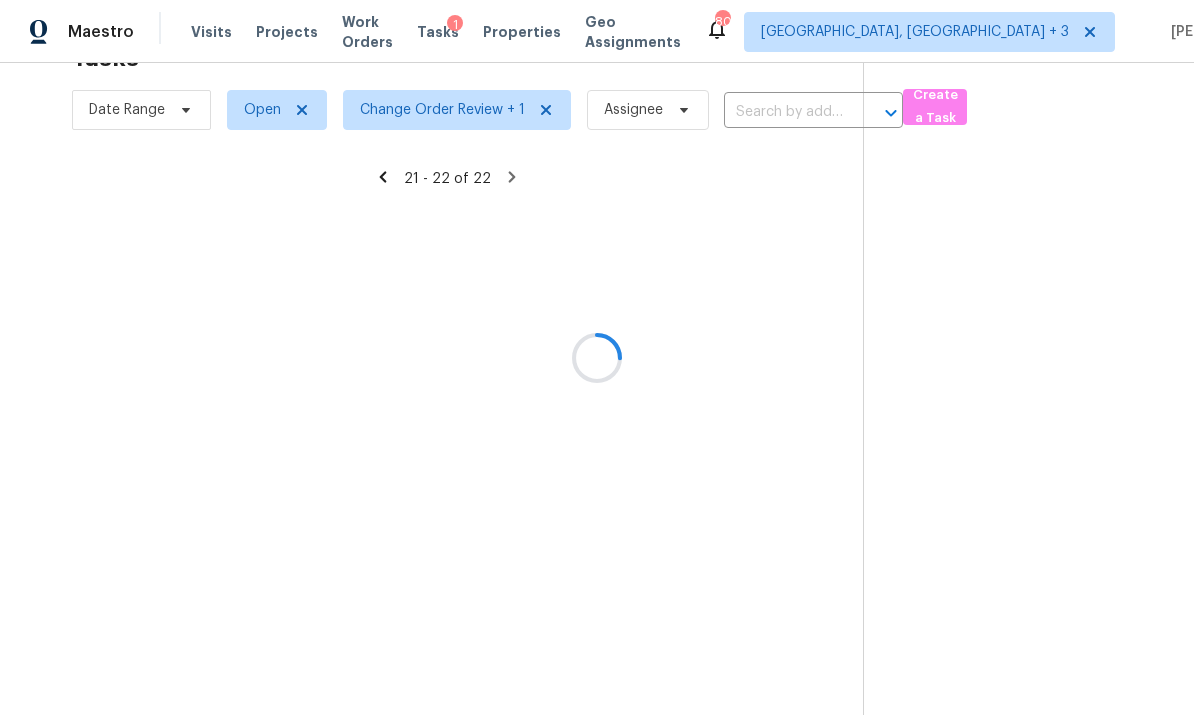 scroll, scrollTop: 63, scrollLeft: 0, axis: vertical 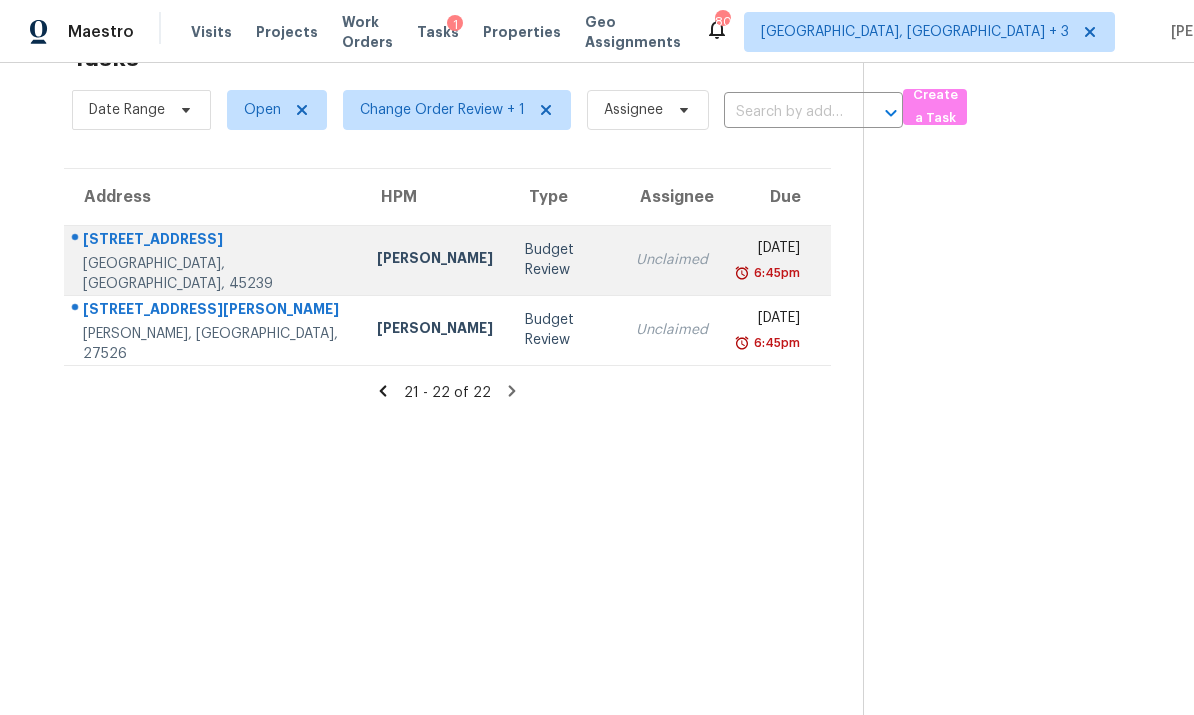 click on "2634 Mount Airy Ave" at bounding box center [214, 241] 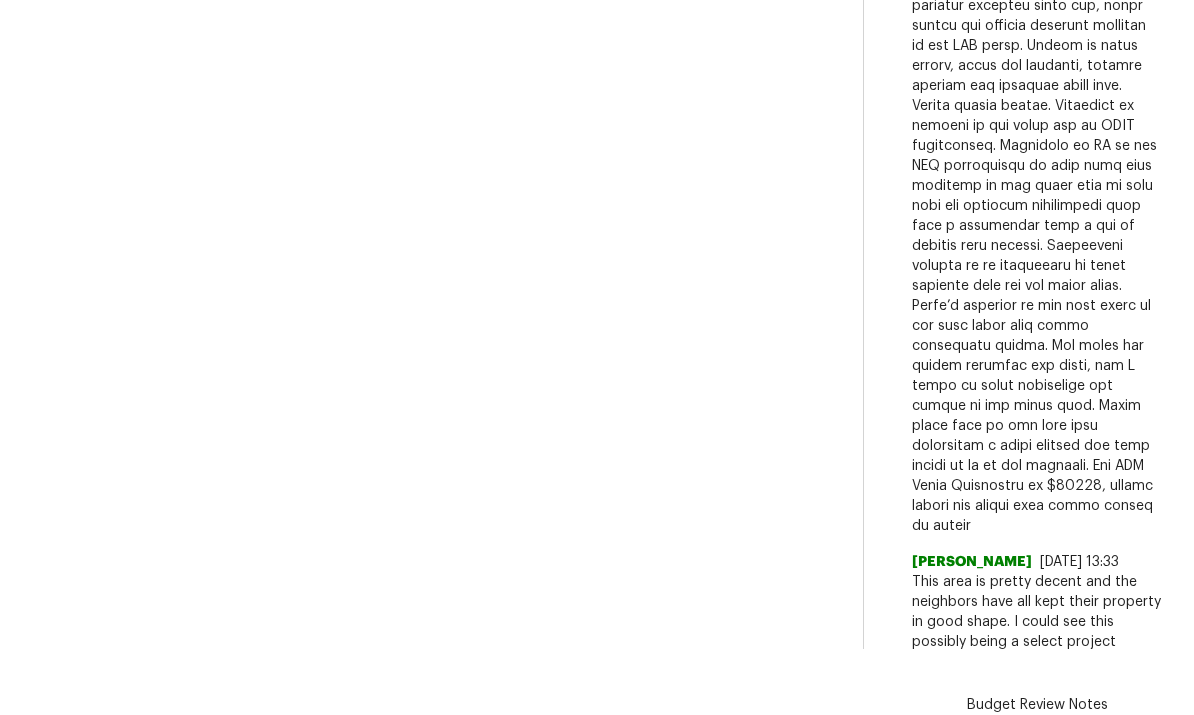 scroll, scrollTop: 860, scrollLeft: 0, axis: vertical 